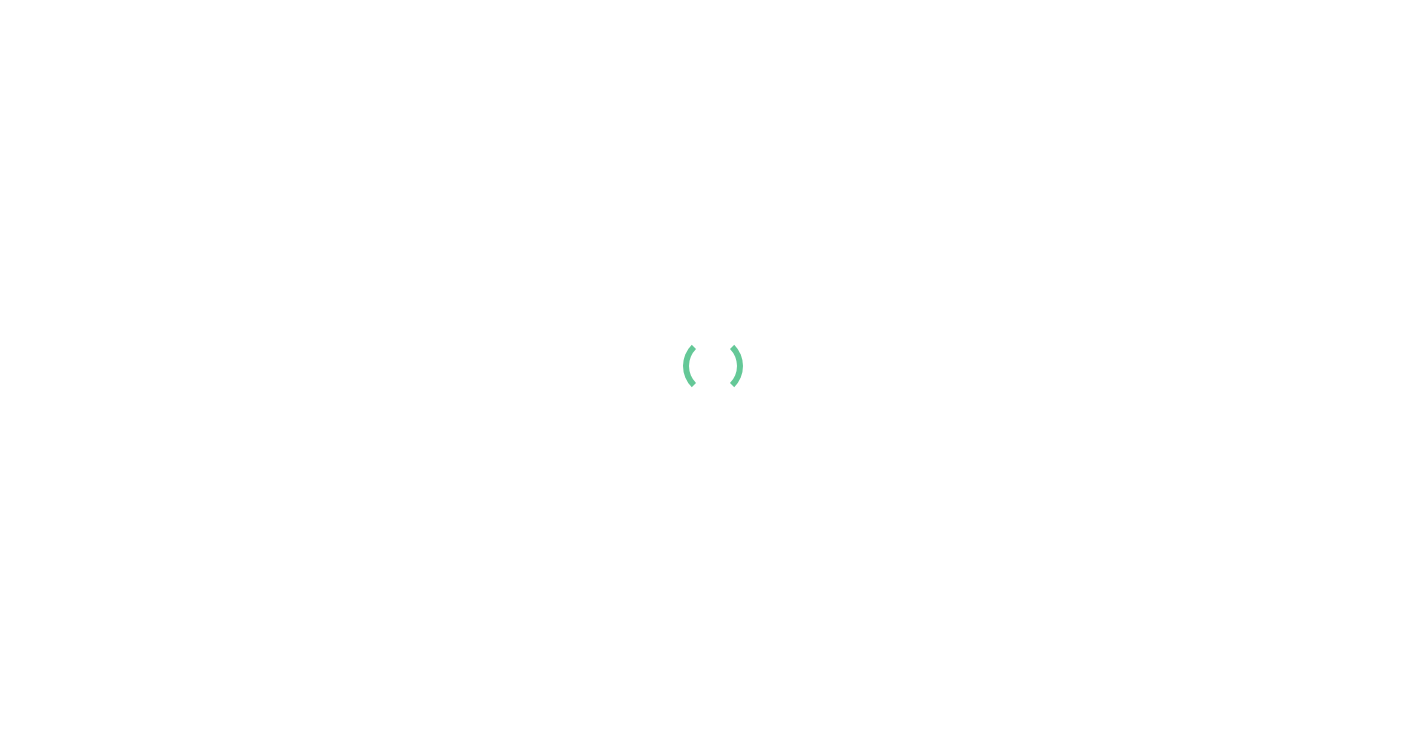 scroll, scrollTop: 0, scrollLeft: 0, axis: both 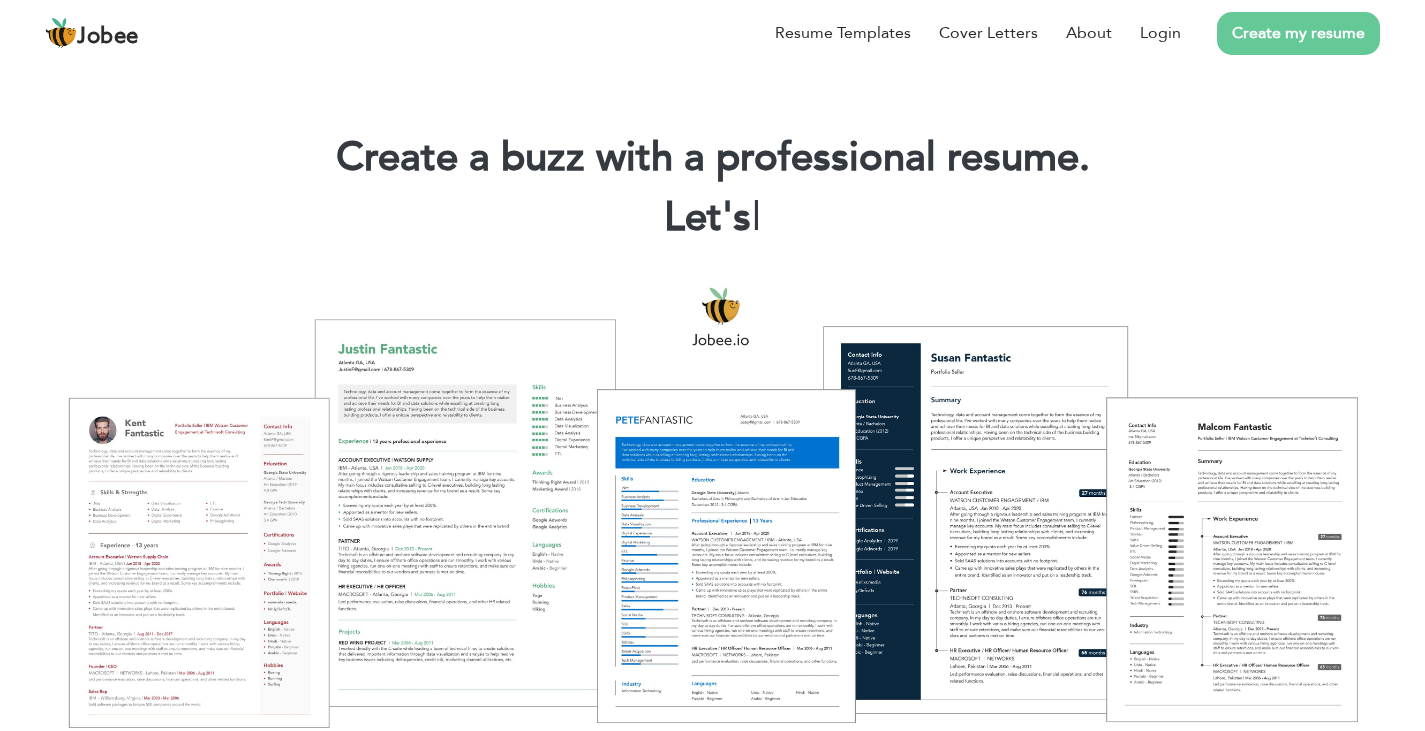 click on "Create my resume" at bounding box center [1298, 33] 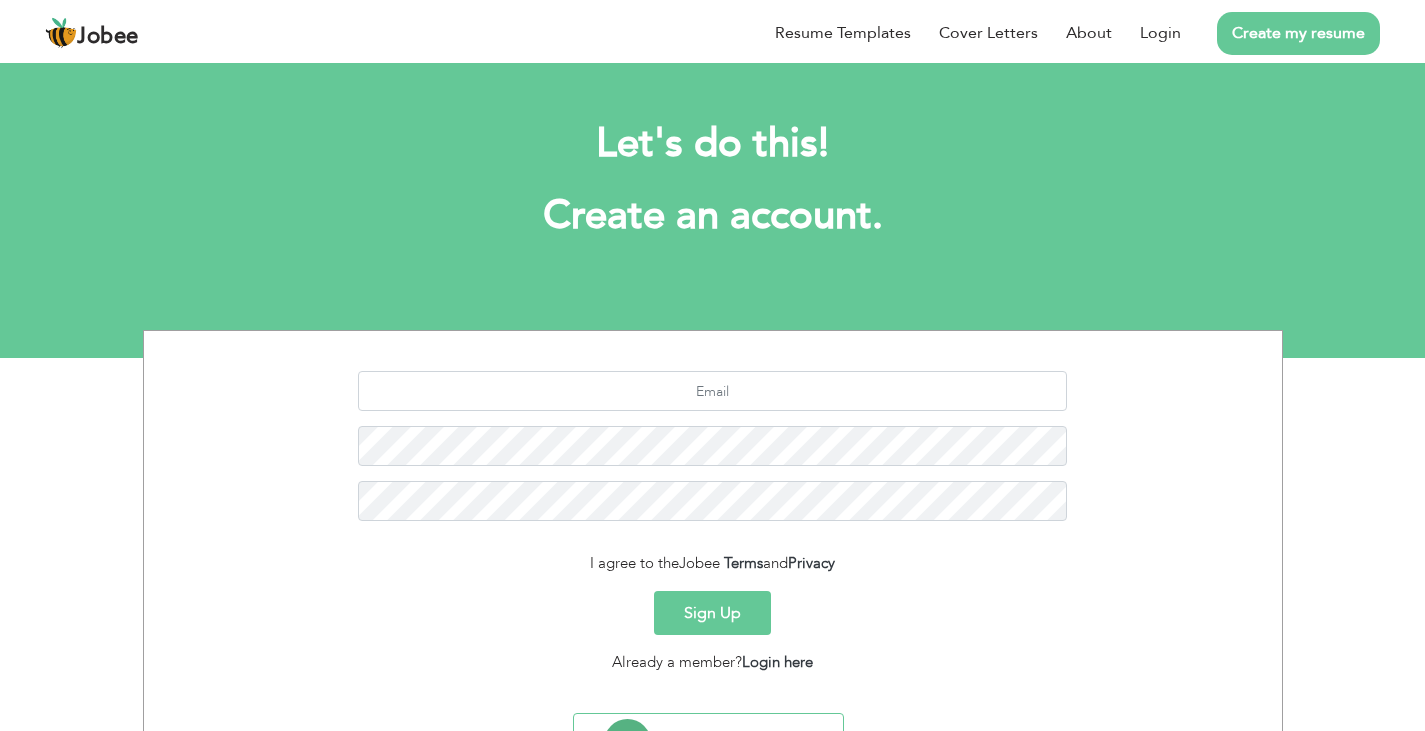 scroll, scrollTop: 0, scrollLeft: 0, axis: both 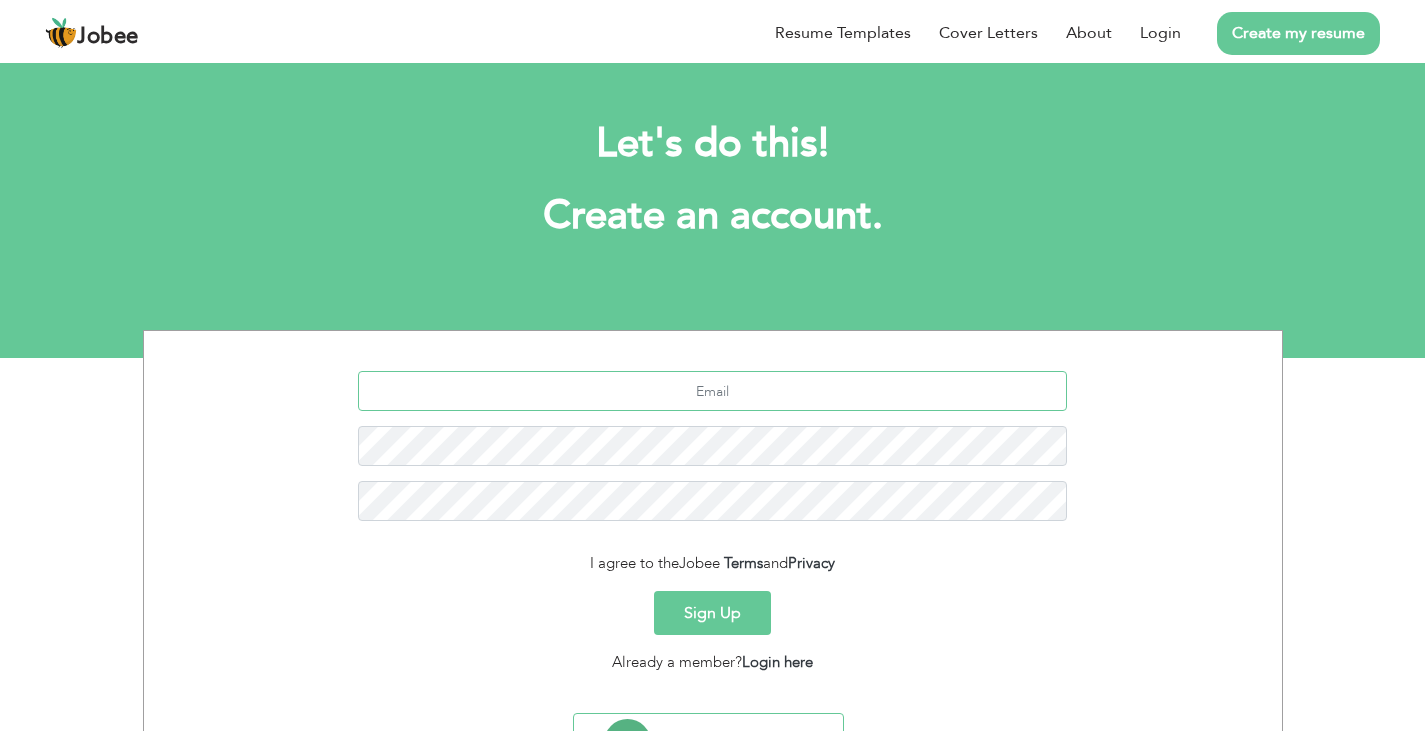click at bounding box center [712, 391] 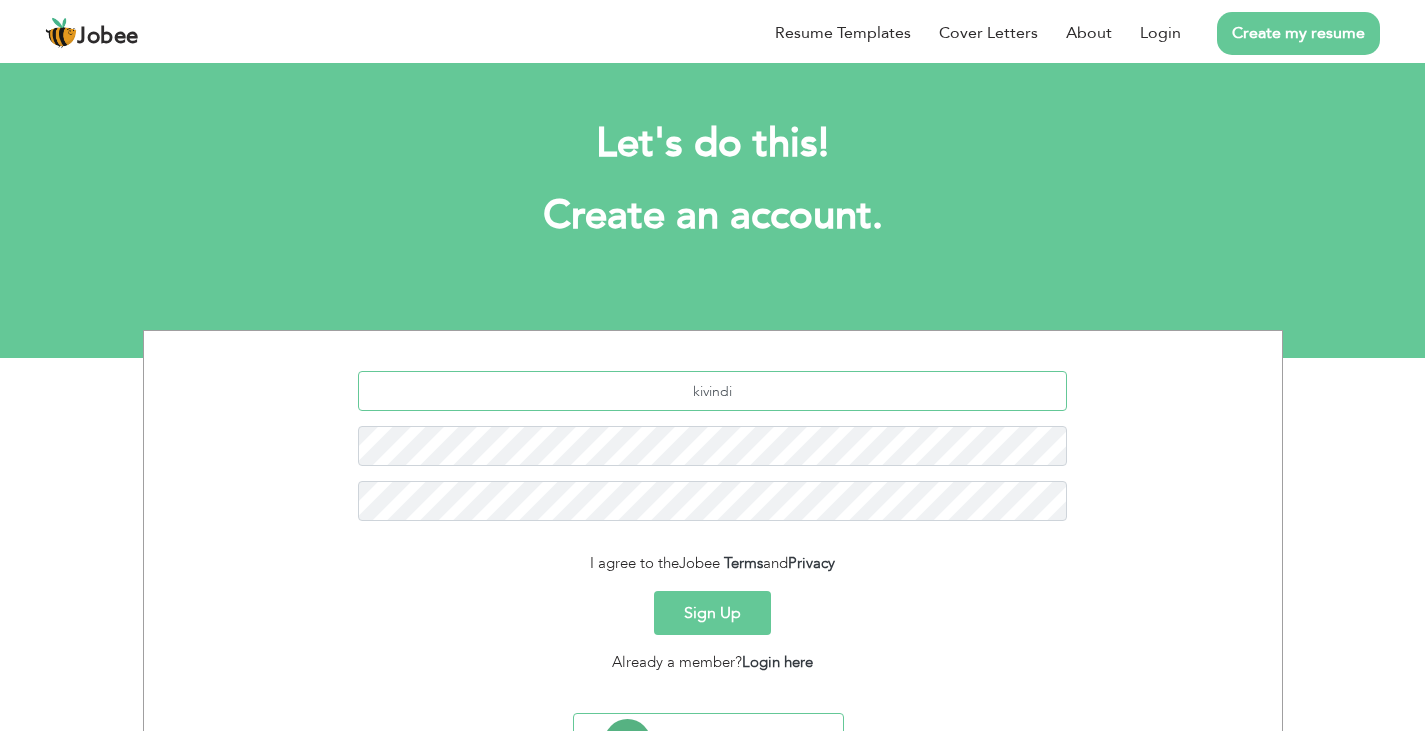 click on "kivindi" at bounding box center (712, 391) 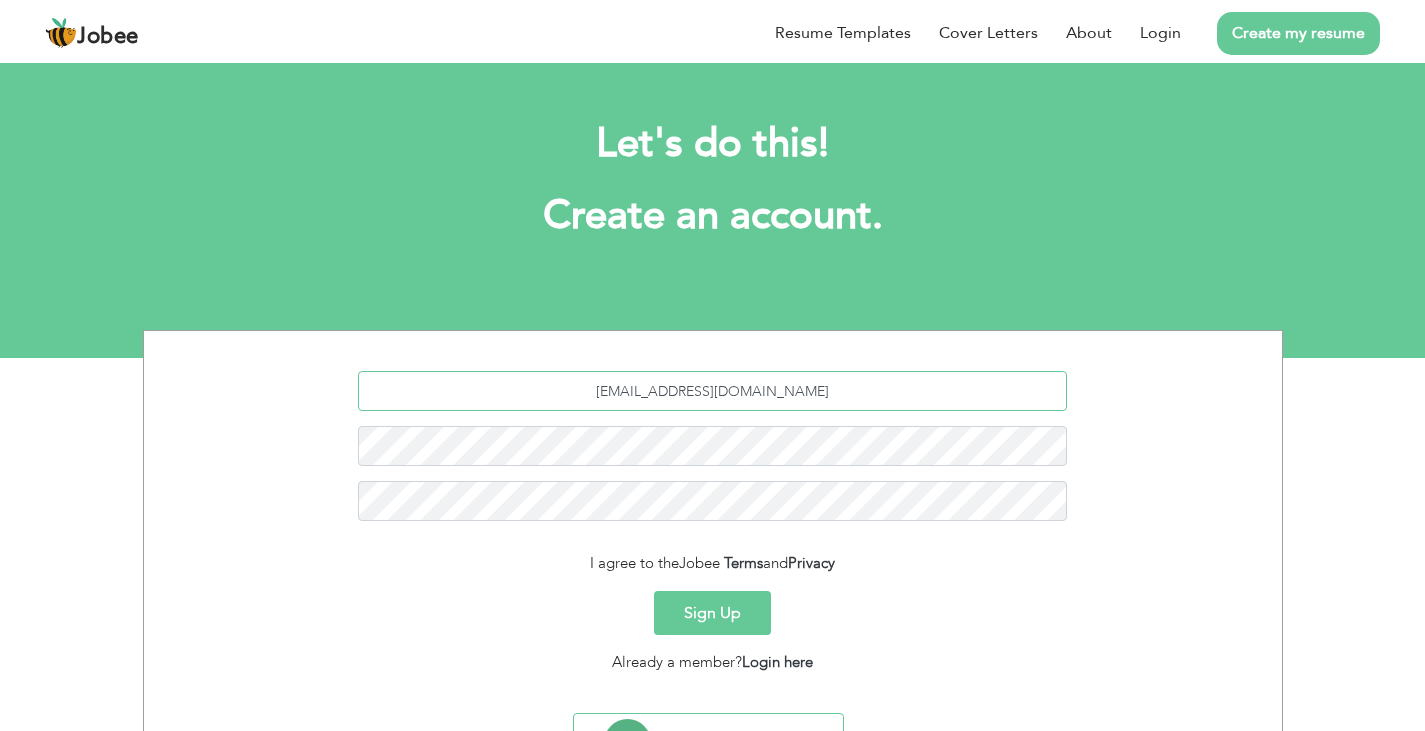 type on "kivindi4595@gmail.com" 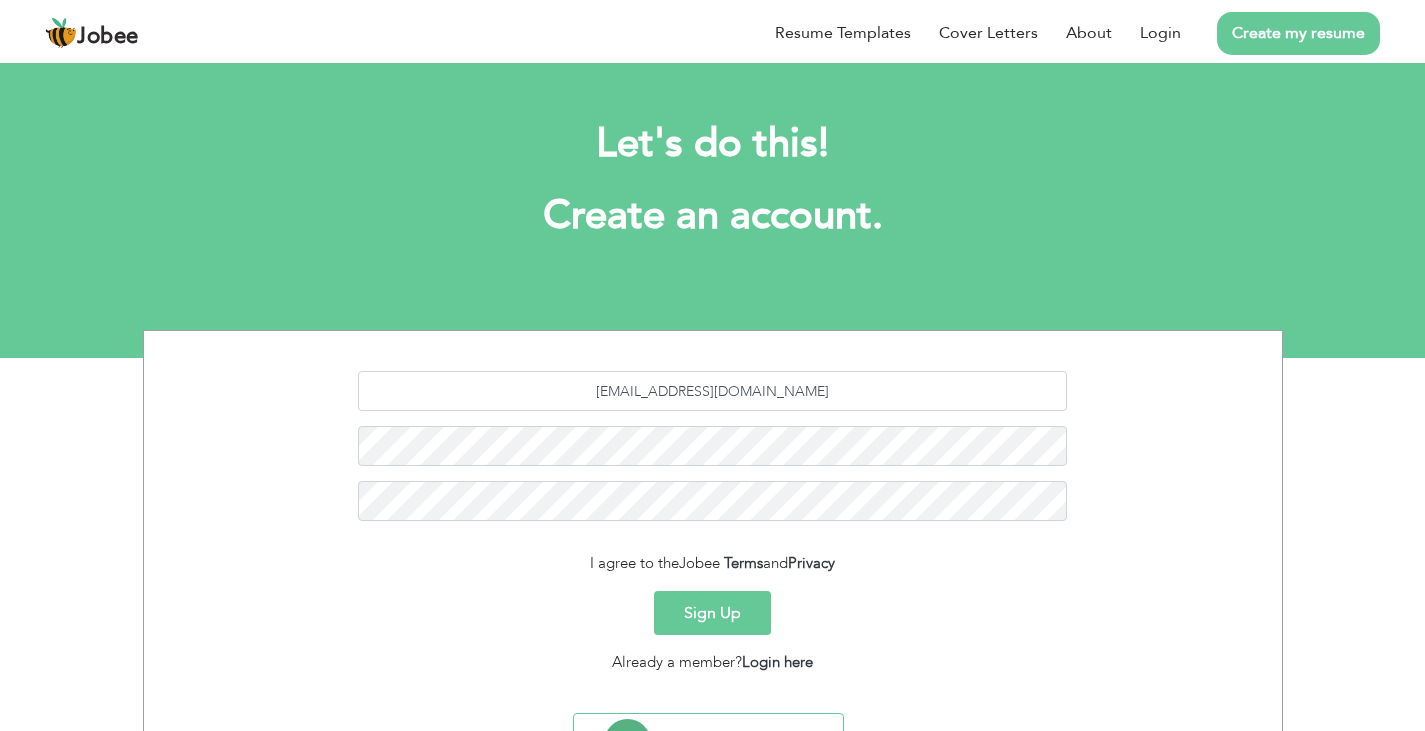 click on "Let's do this!
Create an account." at bounding box center [713, 190] 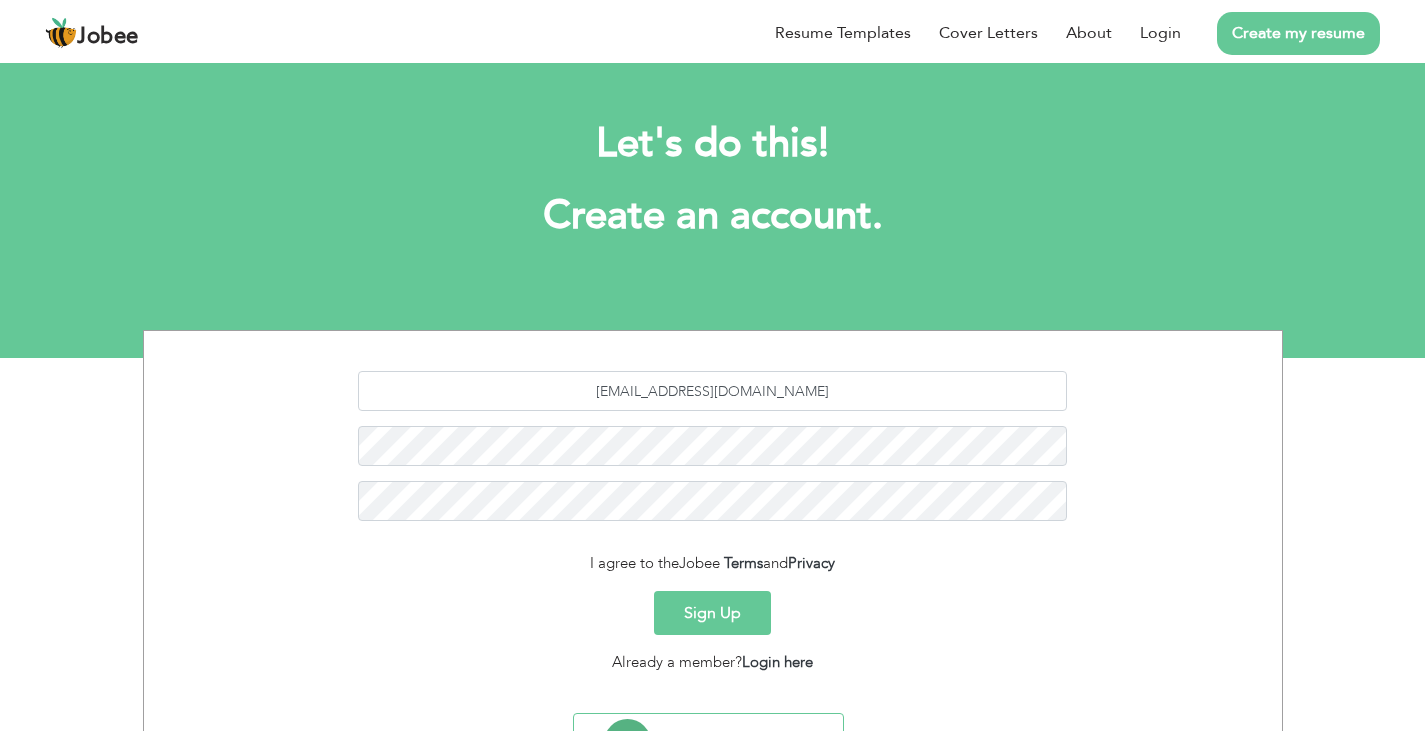click on "Sign Up" at bounding box center [712, 613] 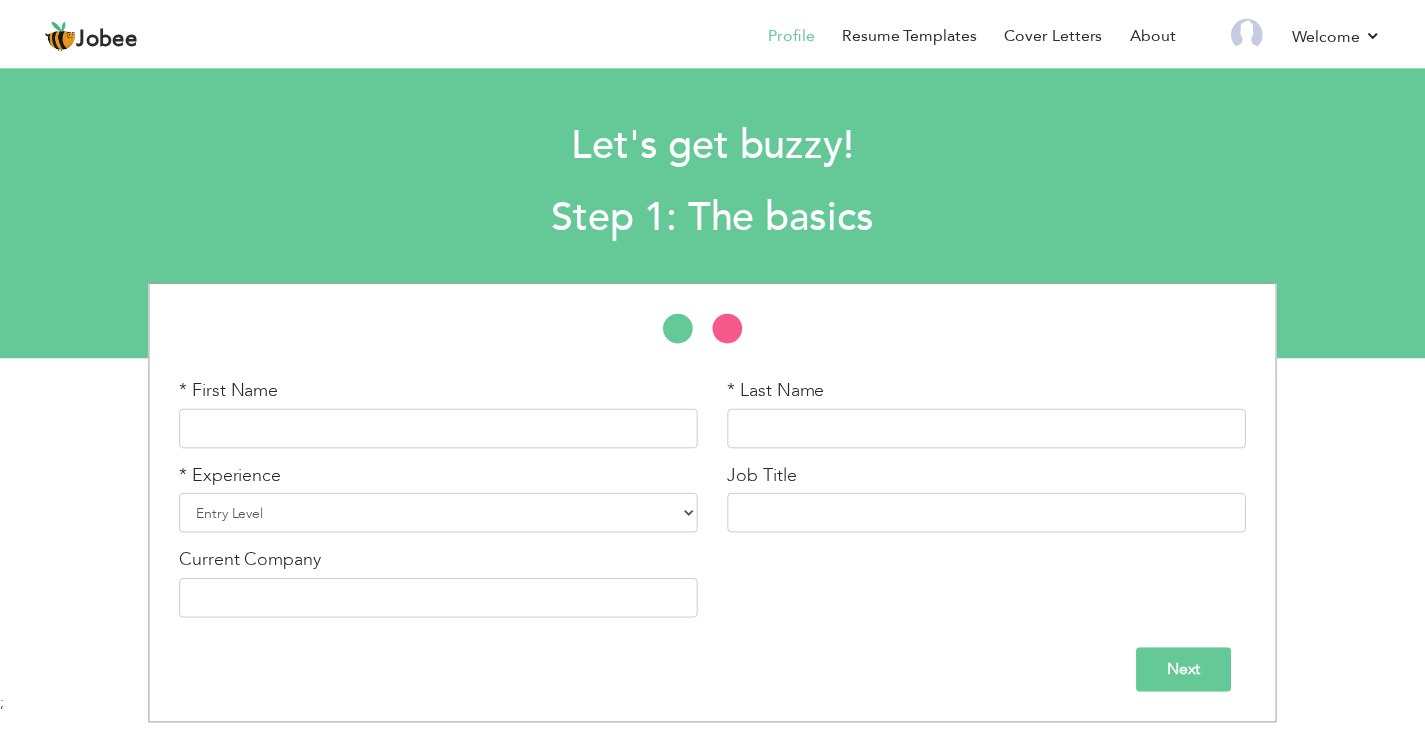scroll, scrollTop: 0, scrollLeft: 0, axis: both 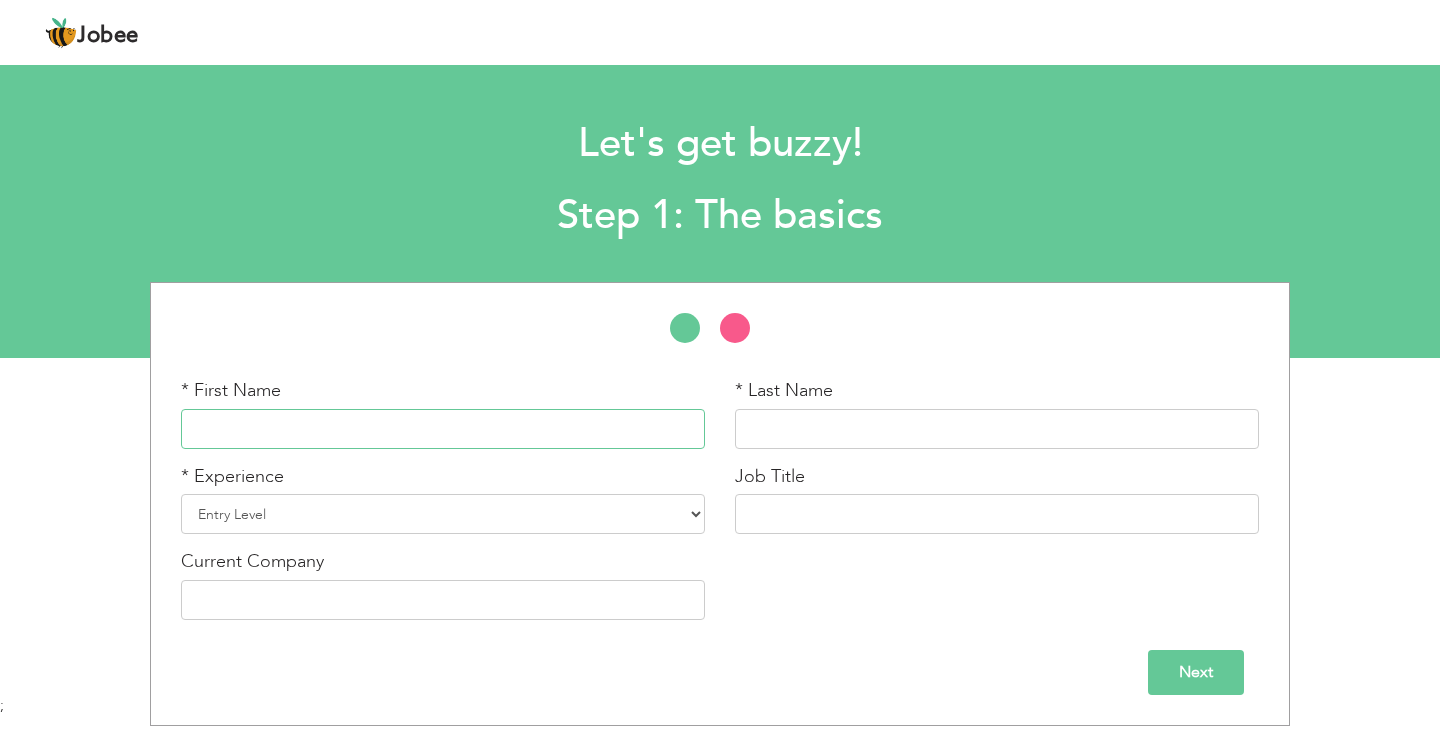 click at bounding box center [443, 429] 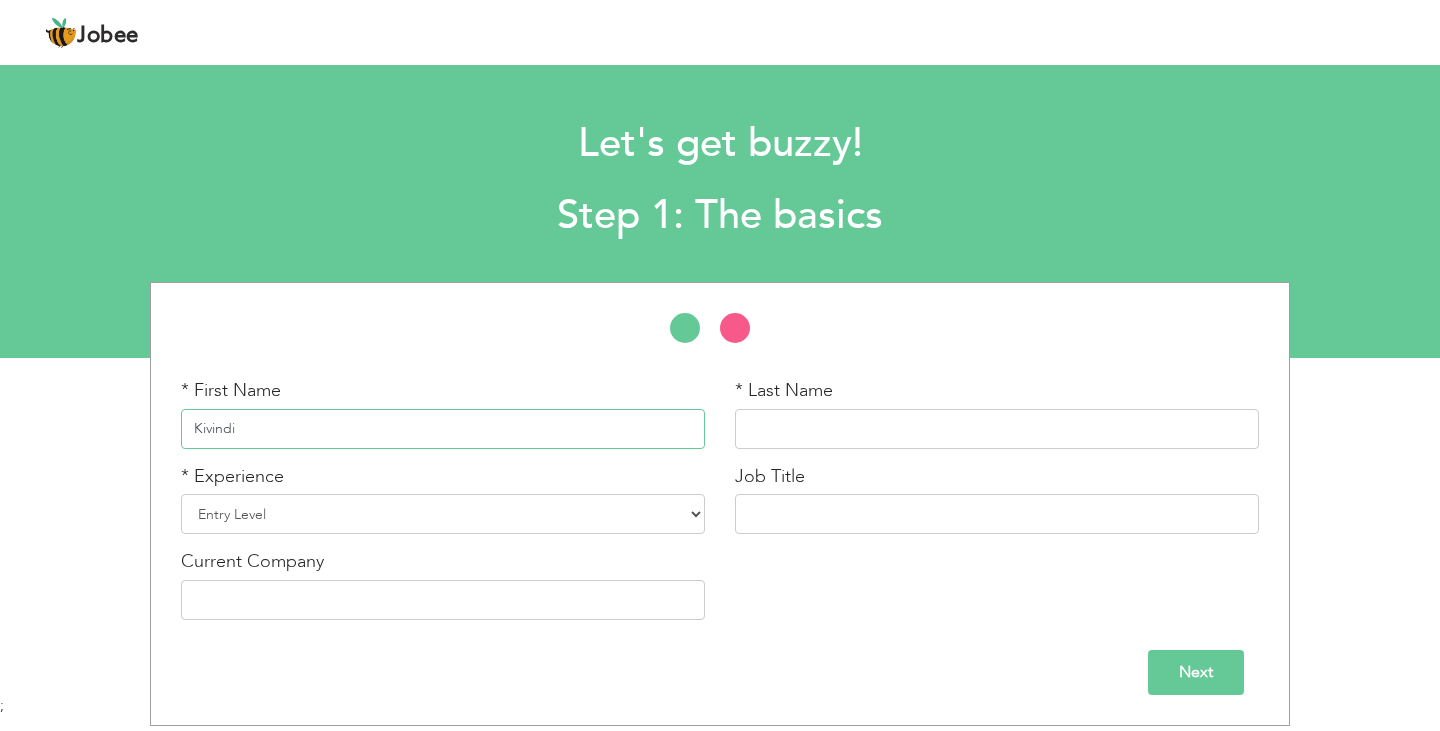 type on "Kivindi" 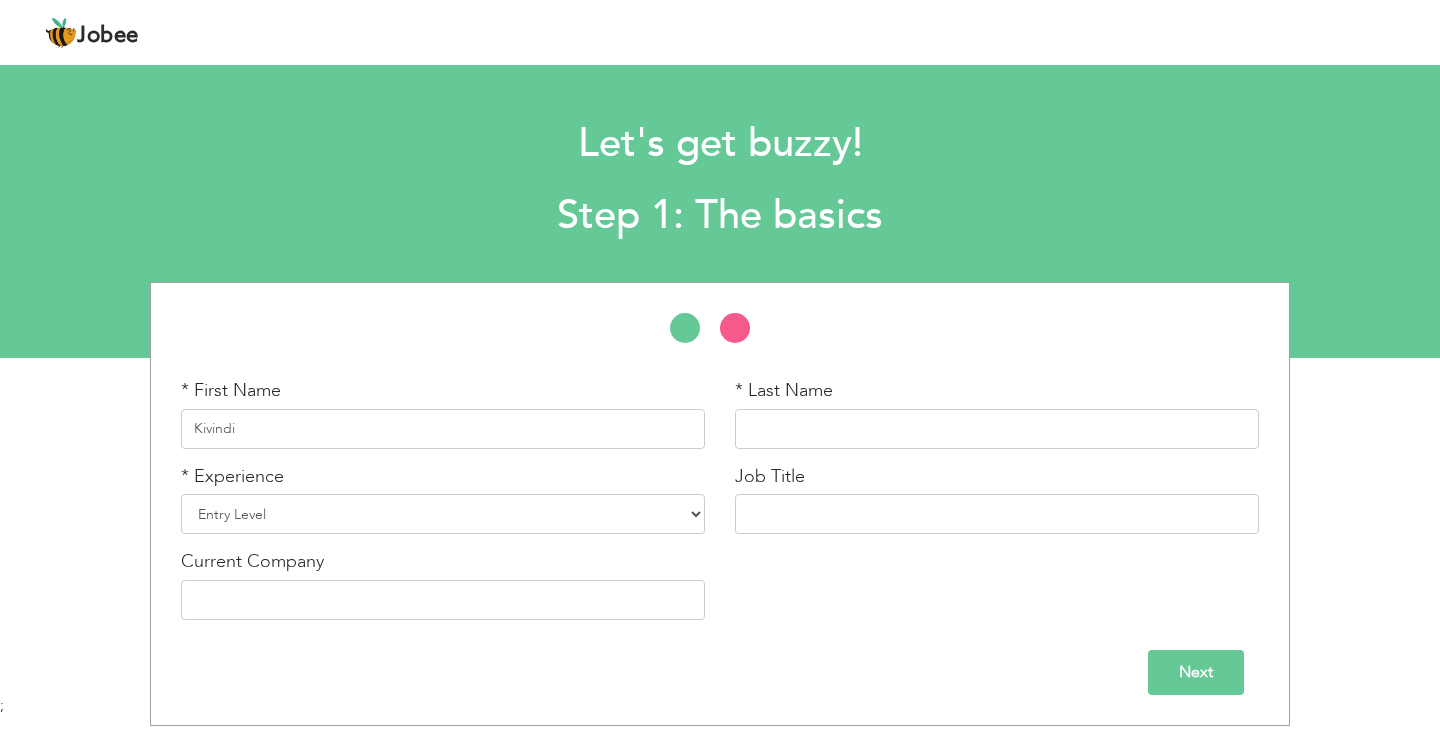 click on "* Last Name" at bounding box center [997, 413] 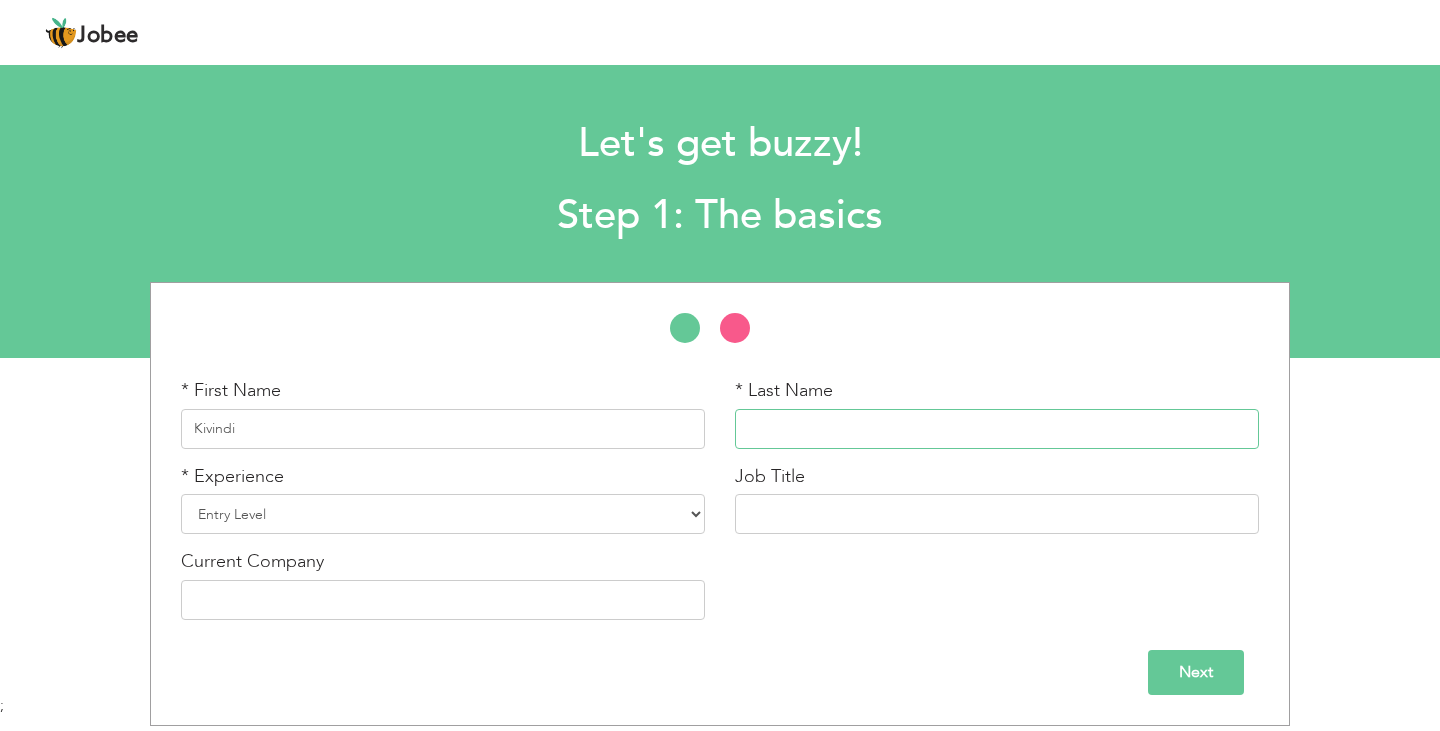 click at bounding box center [997, 429] 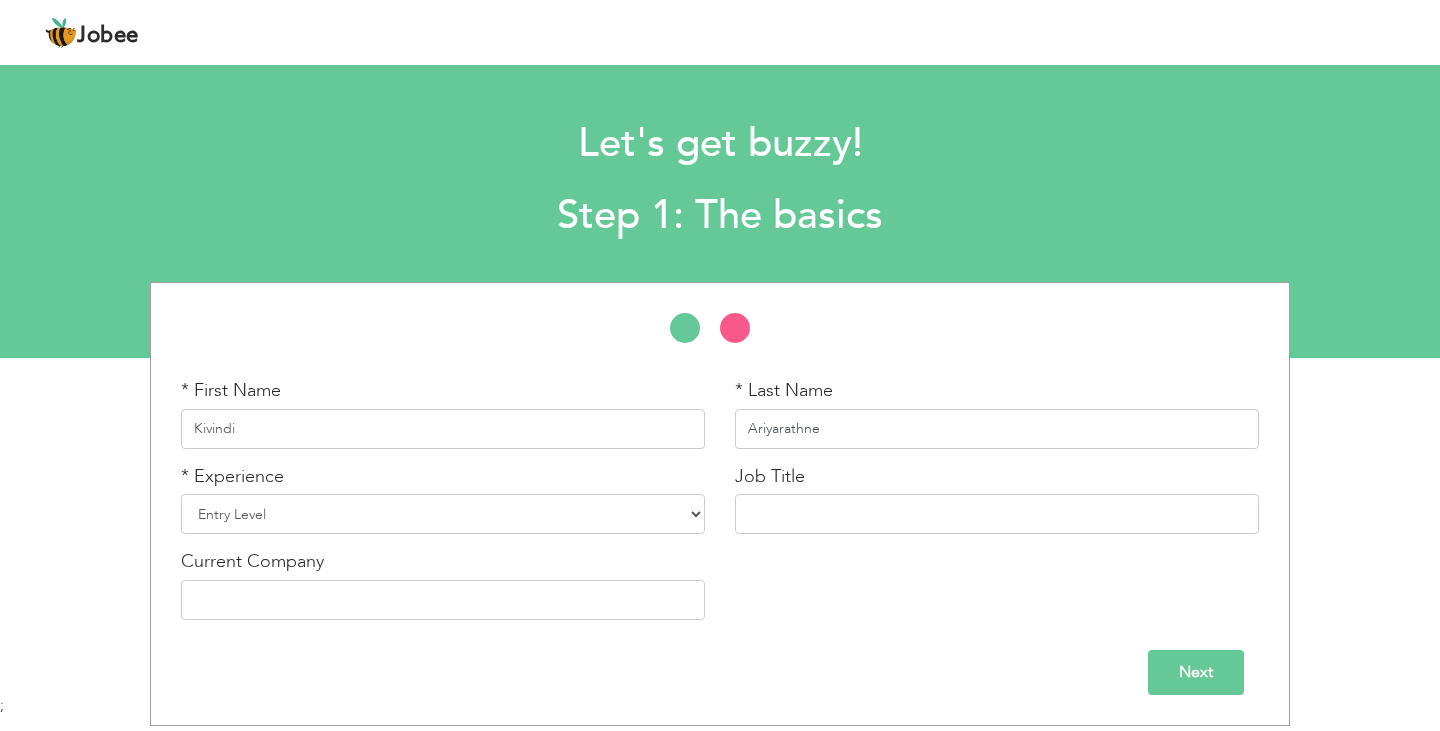 type on "Ariyarathne" 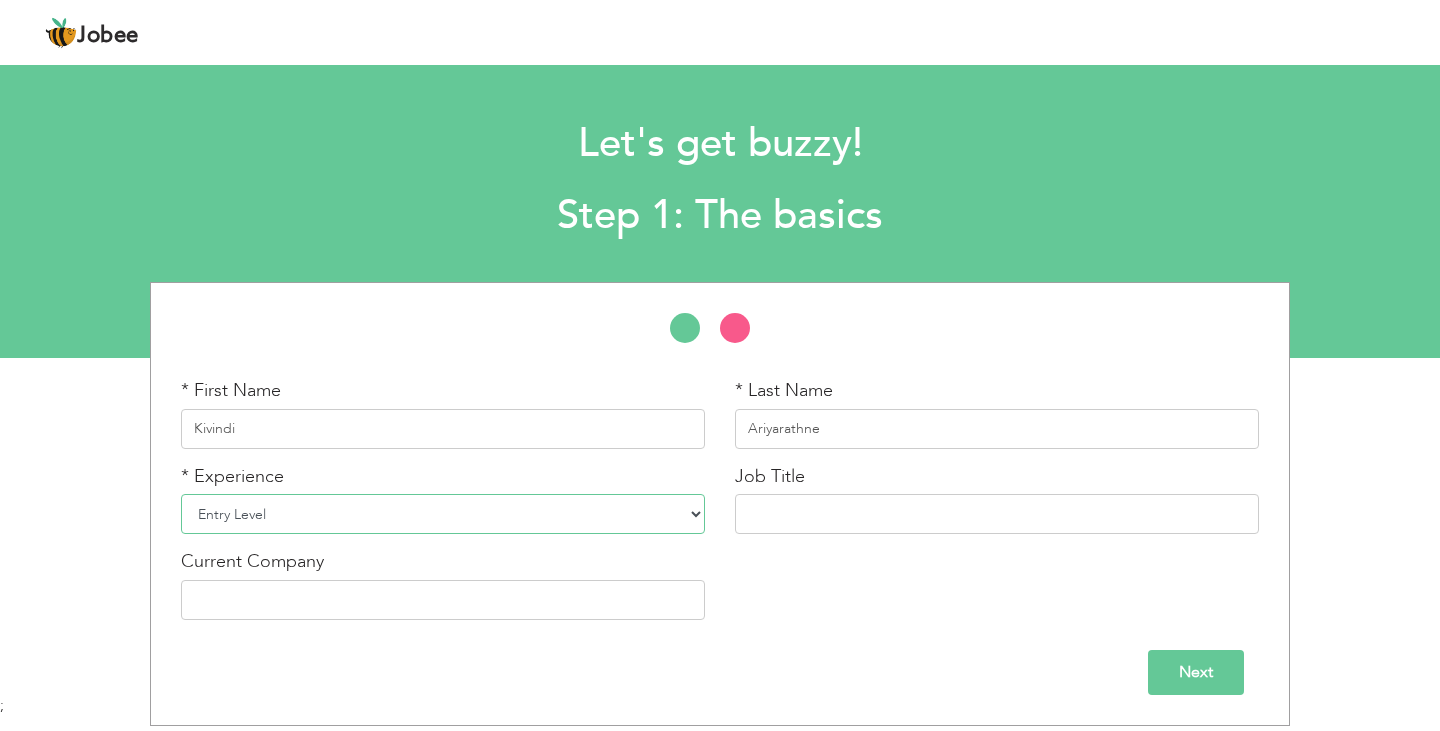 click on "Entry Level
Less than 1 Year
1 Year
2 Years
3 Years
4 Years
5 Years
6 Years
7 Years
8 Years
9 Years
10 Years
11 Years
12 Years
13 Years
14 Years
15 Years
16 Years
17 Years
18 Years
19 Years
20 Years
21 Years
22 Years
23 Years
24 Years
25 Years
26 Years
27 Years
28 Years
29 Years
30 Years
31 Years
32 Years
33 Years
34 Years
35 Years
More than 35 Years" at bounding box center [443, 514] 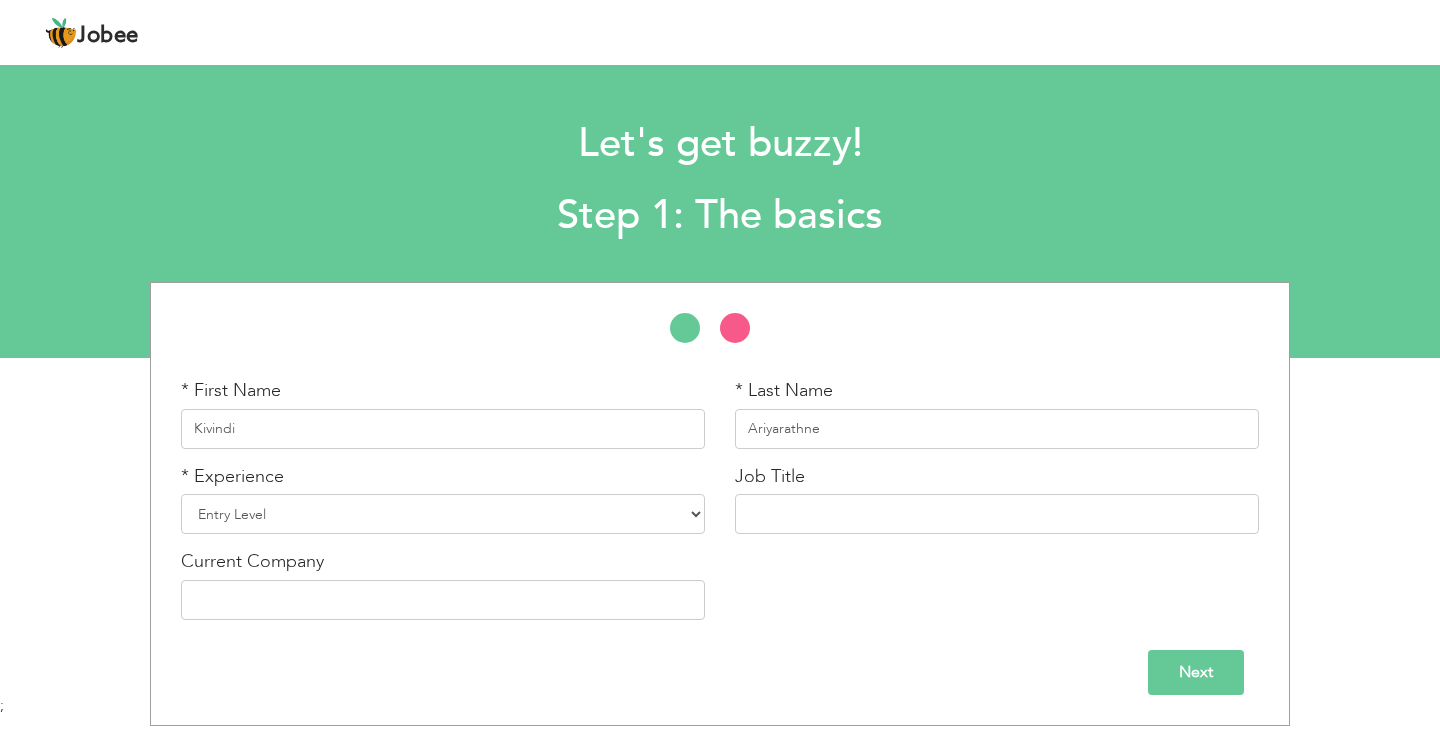click on "* First Name
Kivindi
* Last Name
Ariyarathne
* Experience
Entry Level
Less than 1 Year
1 Year
2 Years
3 Years
4 Years
5 Years
6 Years
7 Years
8 Years
9 Years
10 Years
11 Years
12 Years
13 Years
14 Years
15 Years
16 Years
17 Years
18 Years
19 Years
20 Years
21 Years
22 Years
23 Years
24 Years
25 Years
26 Years
27 Years
28 Years
29 Years
30 Years
31 Years
32 Years
33 Years
34 Years
35 Years" at bounding box center (720, 506) 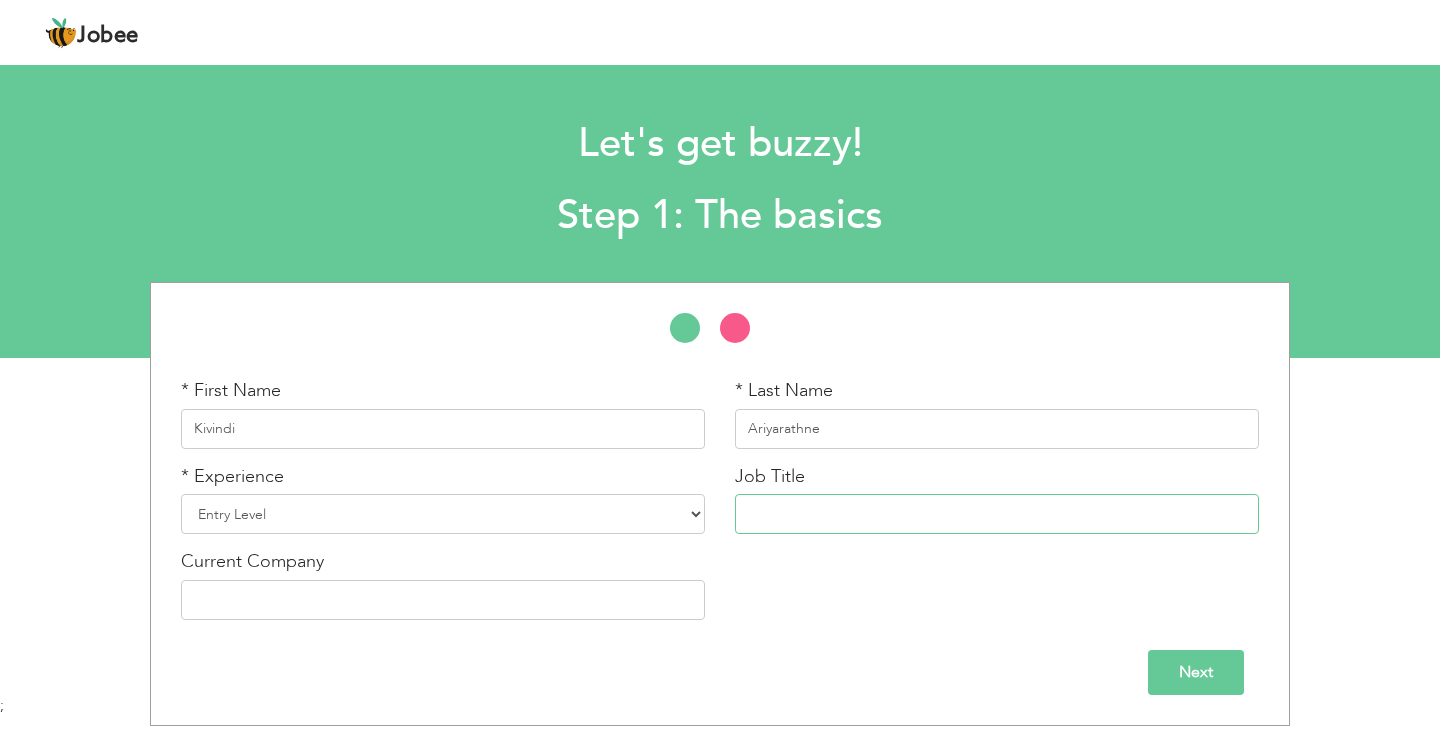 click at bounding box center [997, 514] 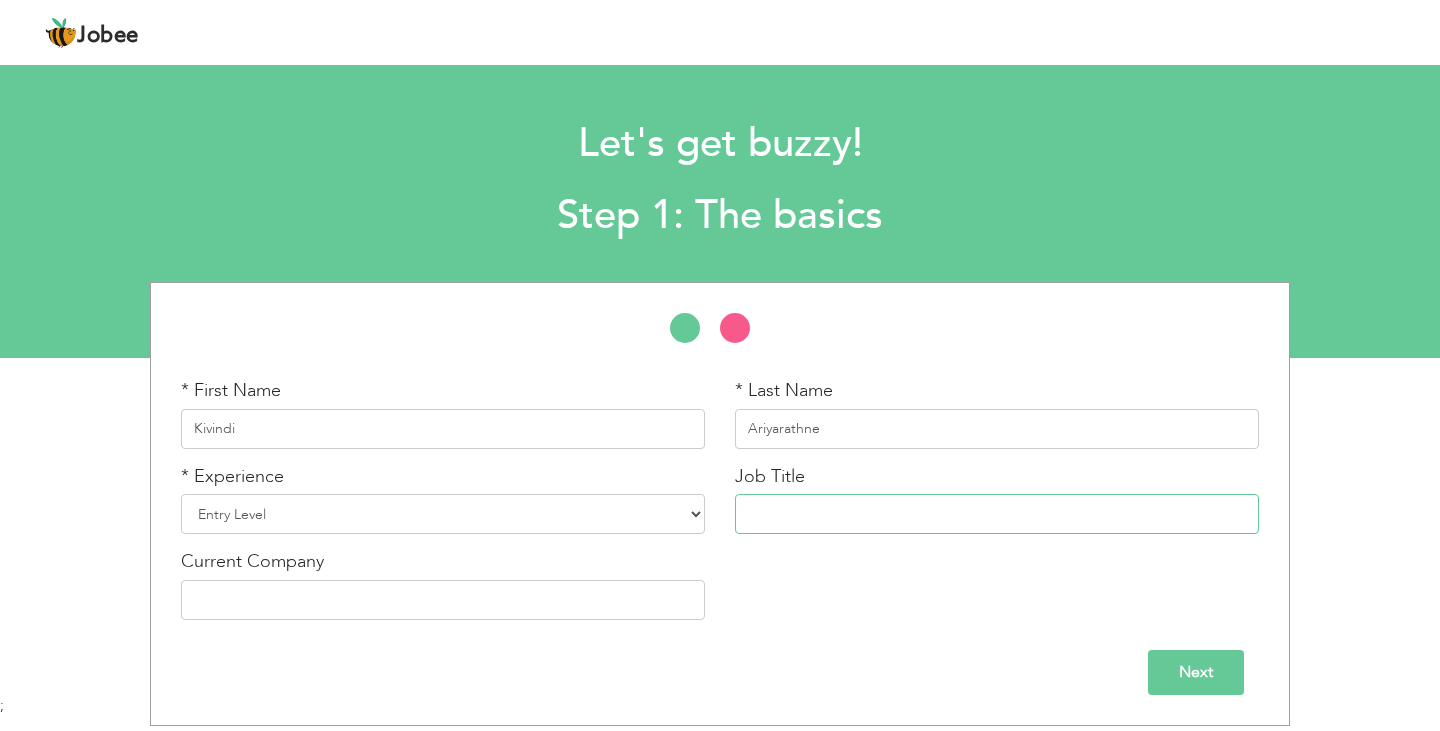 click at bounding box center [997, 514] 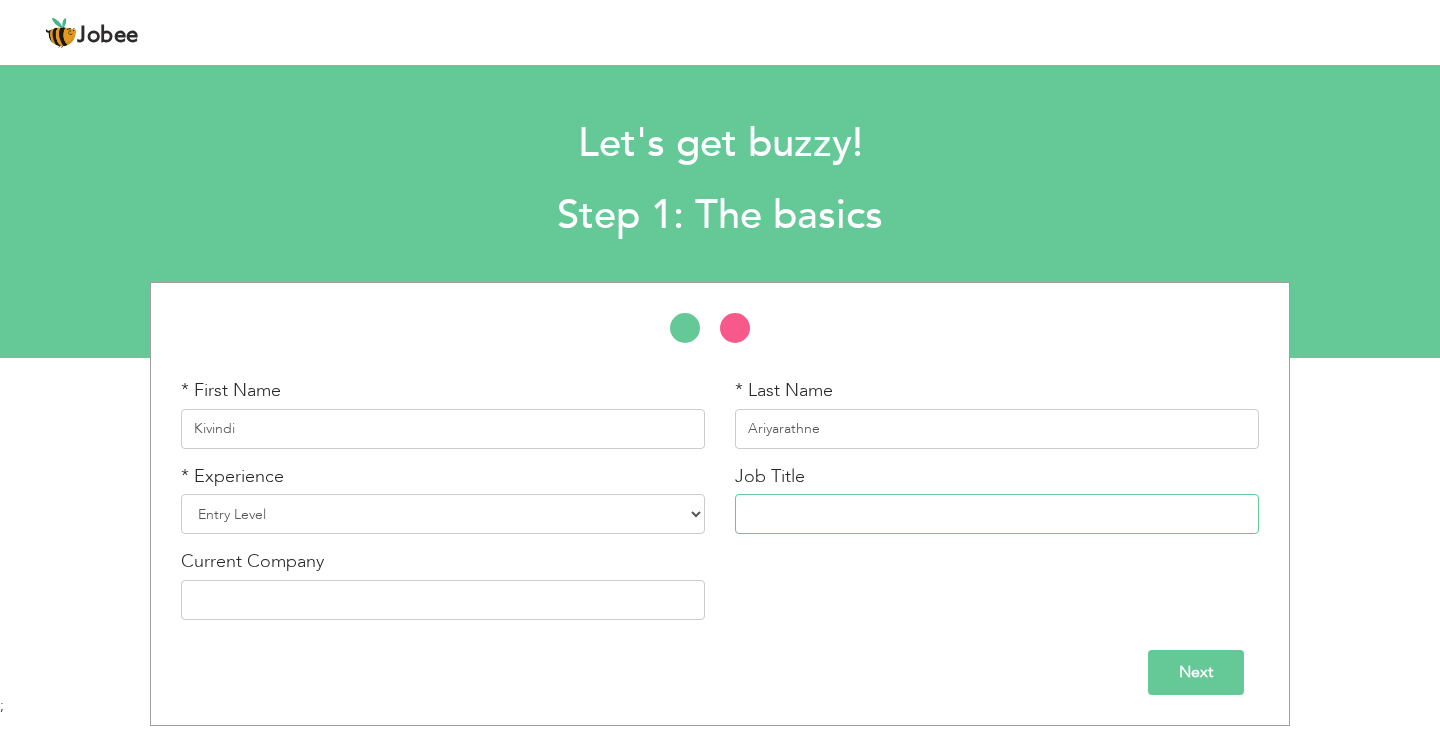 paste on "Business Development Associate" 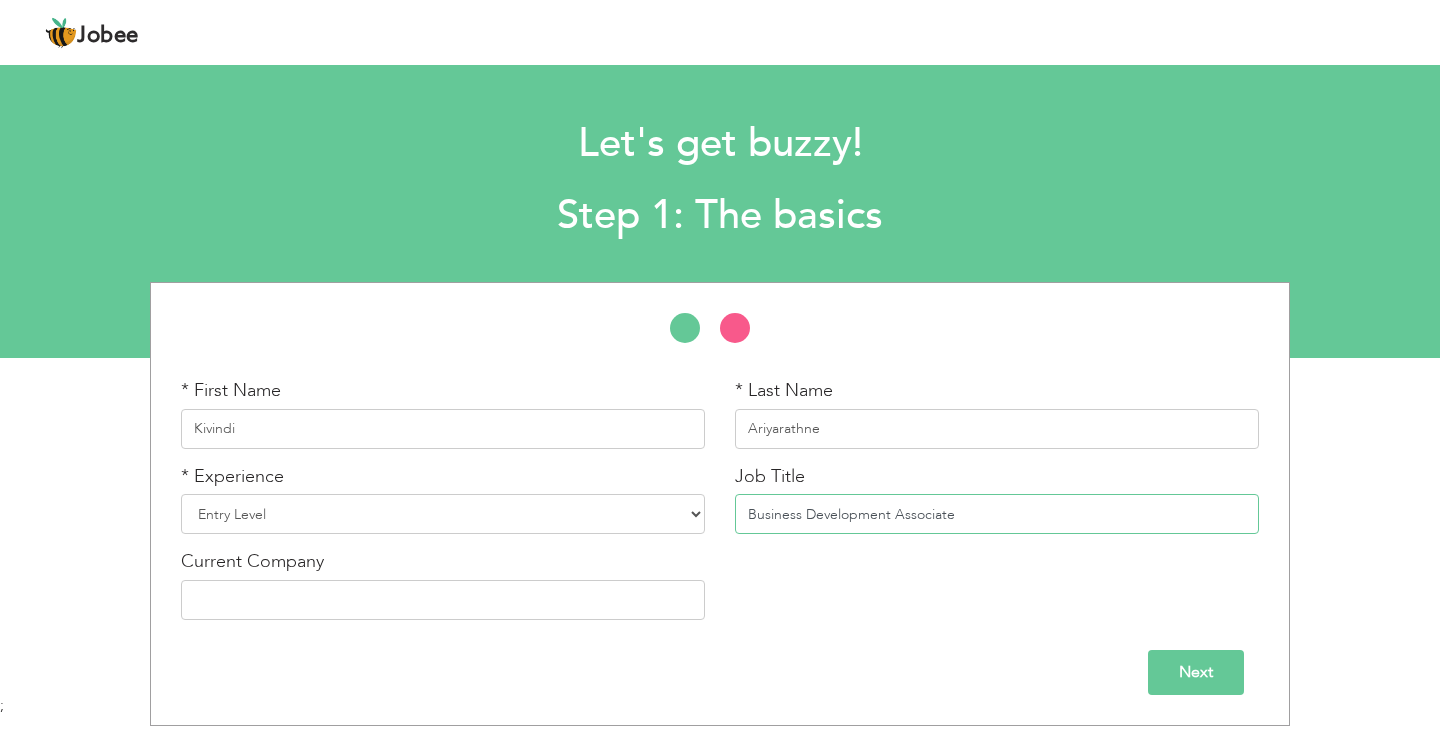 type on "Business Development Associate" 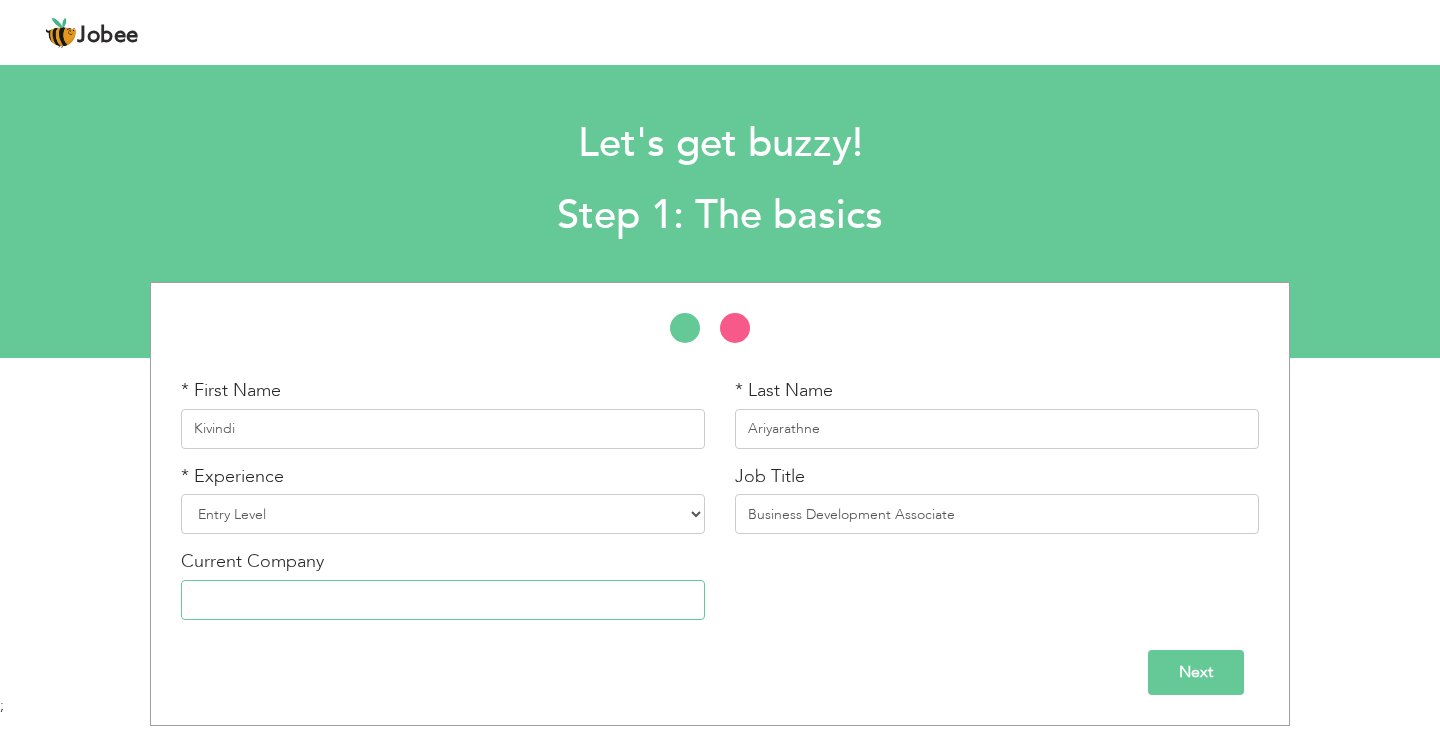 click at bounding box center [443, 600] 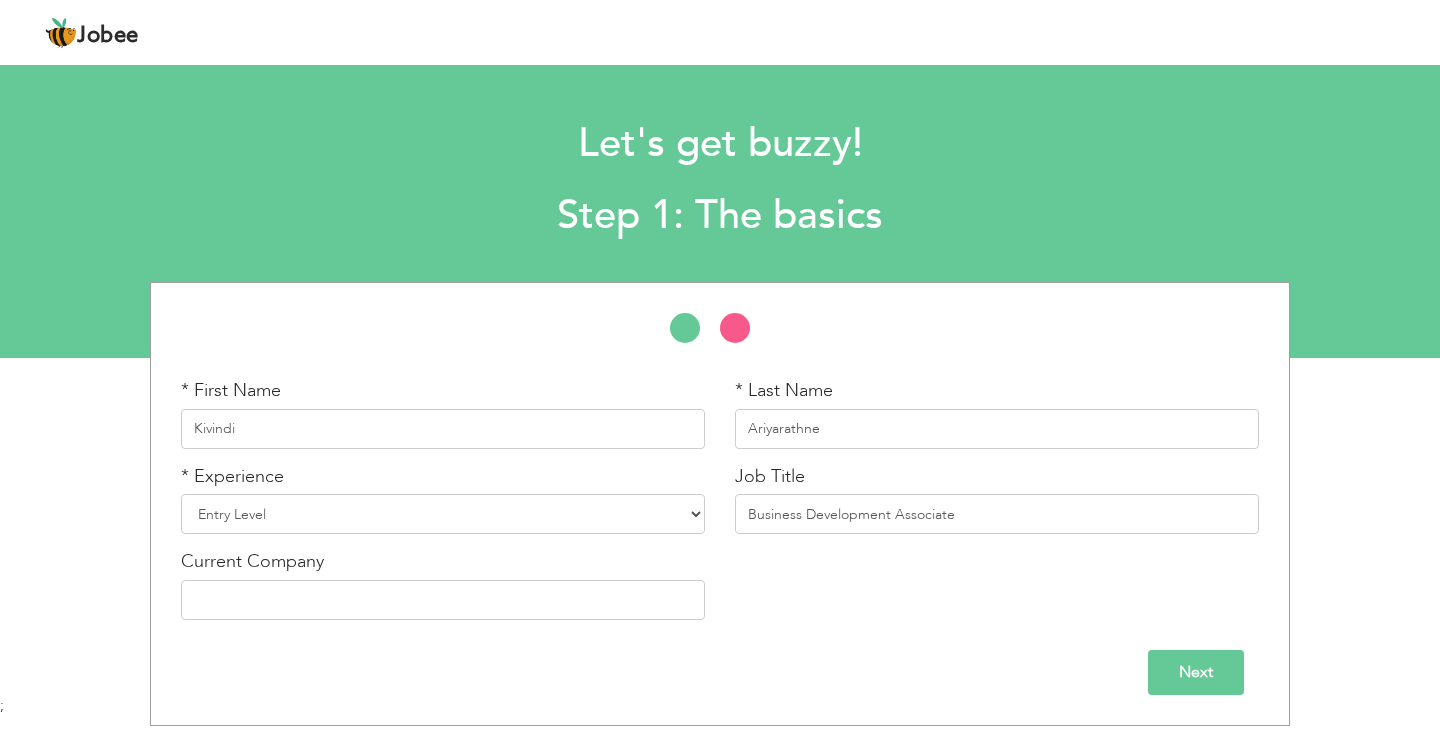 click on "Next" at bounding box center [1196, 672] 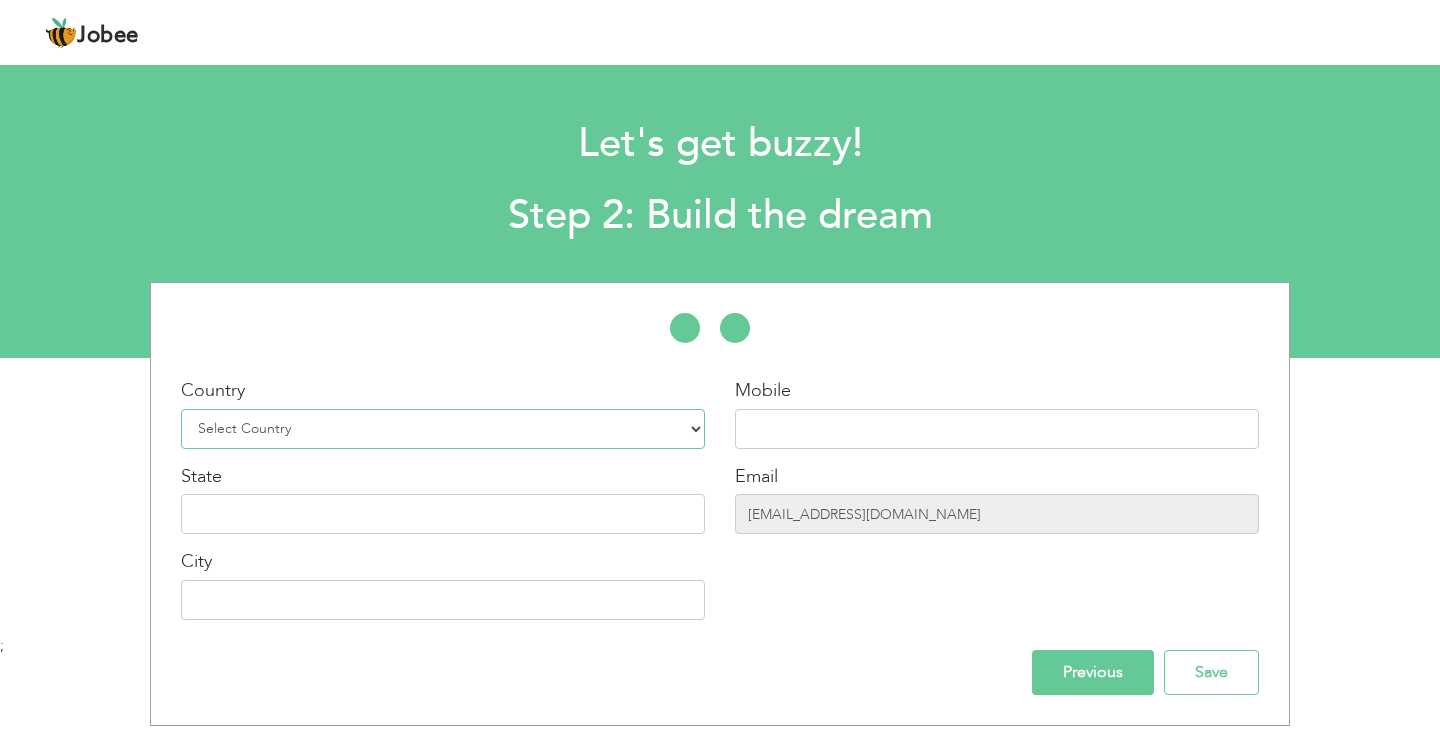 click on "Select Country
Afghanistan
Albania
Algeria
American Samoa
Andorra
Angola
Anguilla
Antarctica
Antigua and Barbuda
Argentina
Armenia
Aruba
Australia
Austria
Azerbaijan
Bahamas
Bahrain
Bangladesh
Barbados
Belarus
Belgium
Belize
Benin
Bermuda
Bhutan
Bolivia
Bosnia-Herzegovina
Botswana
Bouvet Island
Brazil
British Indian Ocean Territory
Brunei Darussalam
Bulgaria
Burkina Faso
Burundi
Cambodia
Cameroon
Canada
Cape Verde
Cayman Islands
Central African Republic
Chad
Chile
China
Christmas Island
Cocos (Keeling) Islands
Colombia
Comoros
Congo
Congo, Dem. Republic
Cook Islands
Costa Rica
Croatia
Cuba
Cyprus
Czech Rep
Denmark
Djibouti
Dominica
Dominican Republic
Ecuador
Egypt
El Salvador
Equatorial Guinea
Eritrea
Estonia
Ethiopia
European Union
Falkland Islands (Malvinas)
Faroe Islands
Fiji
Finland
France
French Guiana
French Southern Territories
Gabon
Gambia
Georgia" at bounding box center [443, 429] 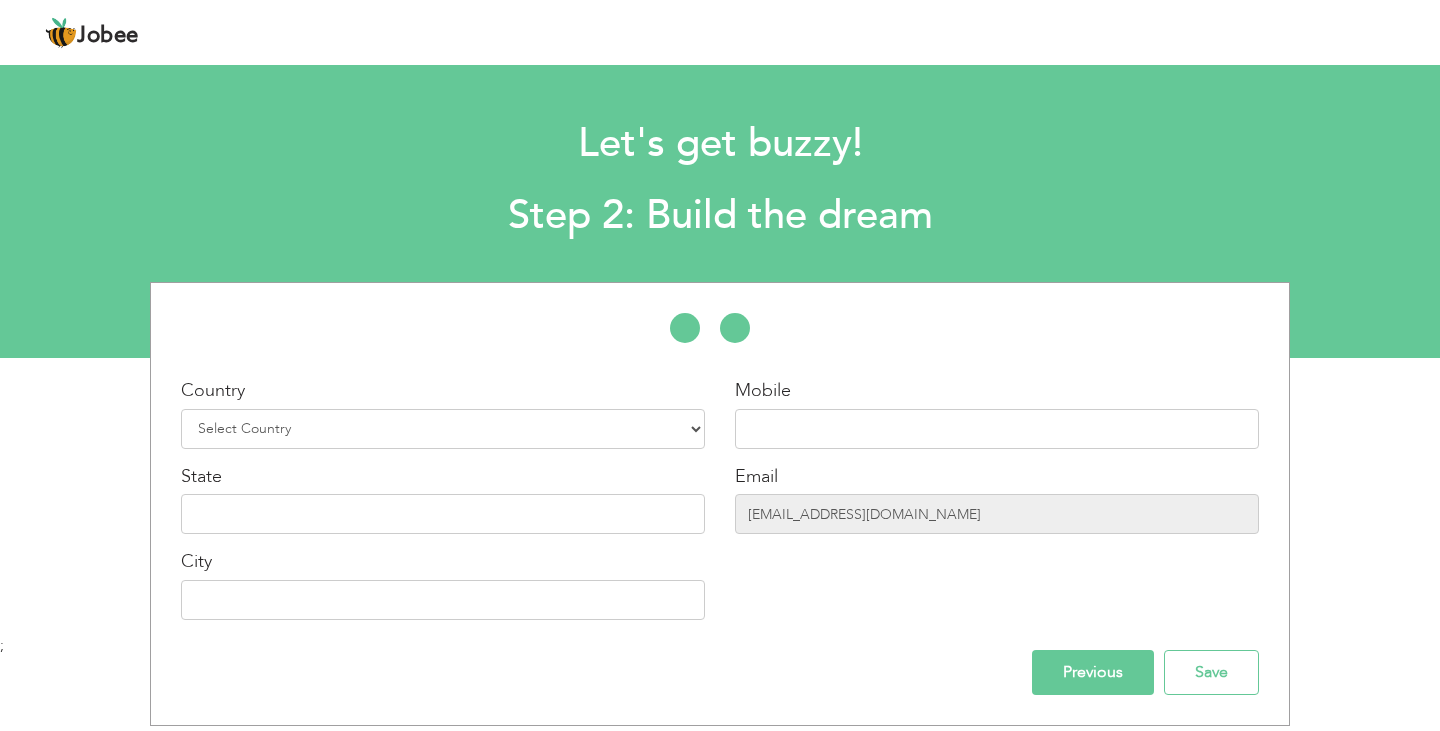 click on "* First Name
Kivindi
* Last Name
Ariyarathne
* Experience Entry Level" at bounding box center [720, 504] 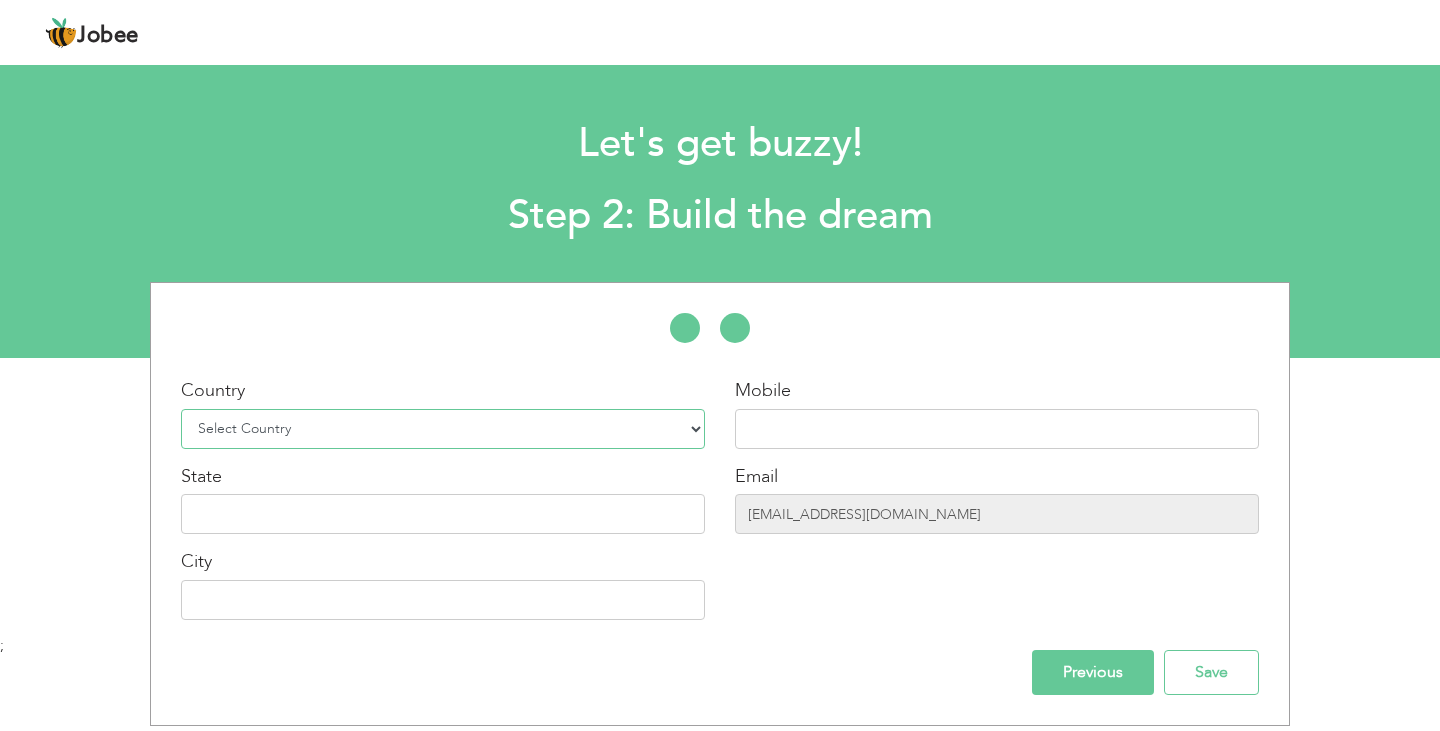 click on "Select Country
Afghanistan
Albania
Algeria
American Samoa
Andorra
Angola
Anguilla
Antarctica
Antigua and Barbuda
Argentina
Armenia
Aruba
Australia
Austria
Azerbaijan
Bahamas
Bahrain
Bangladesh
Barbados
Belarus
Belgium
Belize
Benin
Bermuda
Bhutan
Bolivia
Bosnia-Herzegovina
Botswana
Bouvet Island
Brazil
British Indian Ocean Territory
Brunei Darussalam
Bulgaria
Burkina Faso
Burundi
Cambodia
Cameroon
Canada
Cape Verde
Cayman Islands
Central African Republic
Chad
Chile
China
Christmas Island
Cocos (Keeling) Islands
Colombia
Comoros
Congo
Congo, Dem. Republic
Cook Islands
Costa Rica
Croatia
Cuba
Cyprus
Czech Rep
Denmark
Djibouti
Dominica
Dominican Republic
Ecuador
Egypt
El Salvador
Equatorial Guinea
Eritrea
Estonia
Ethiopia
European Union
Falkland Islands (Malvinas)
Faroe Islands
Fiji
Finland
France
French Guiana
French Southern Territories
Gabon
Gambia
Georgia" at bounding box center [443, 429] 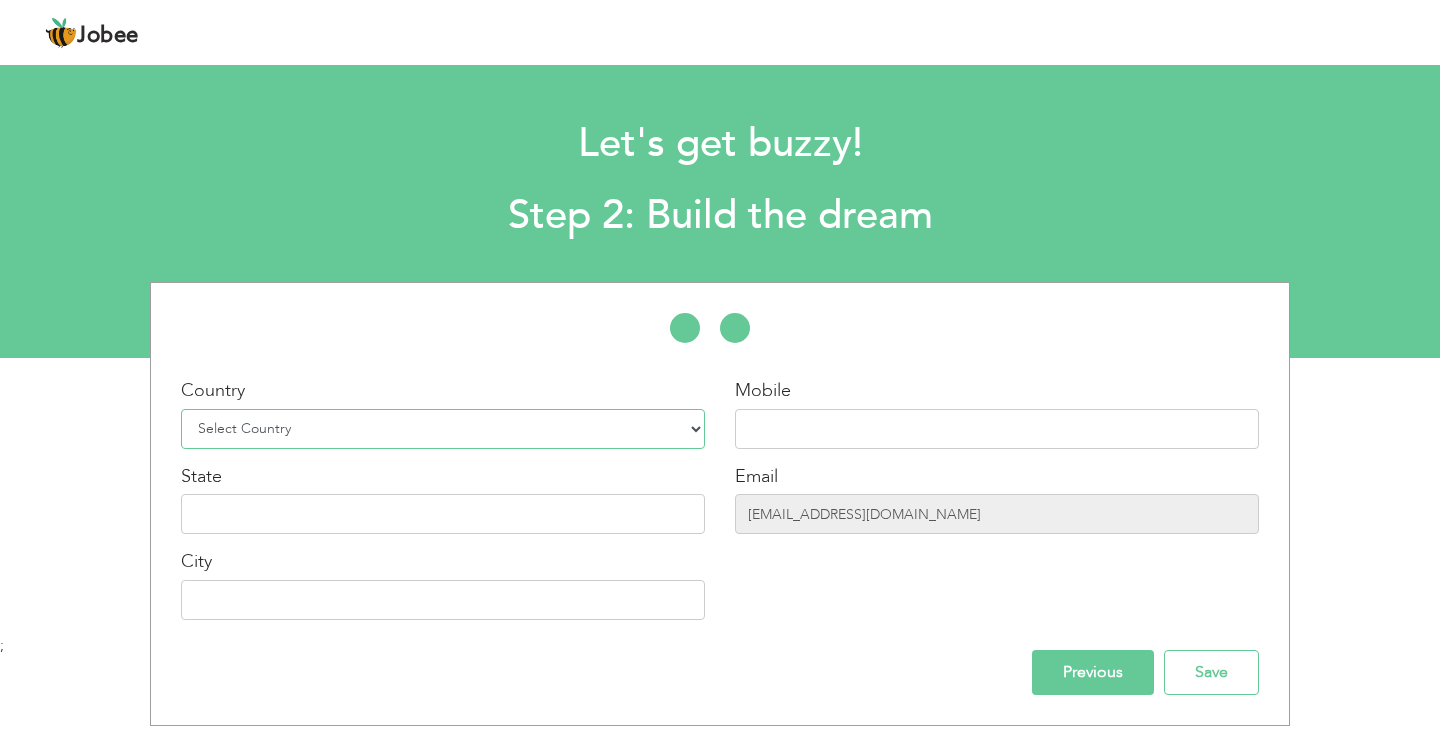 select on "204" 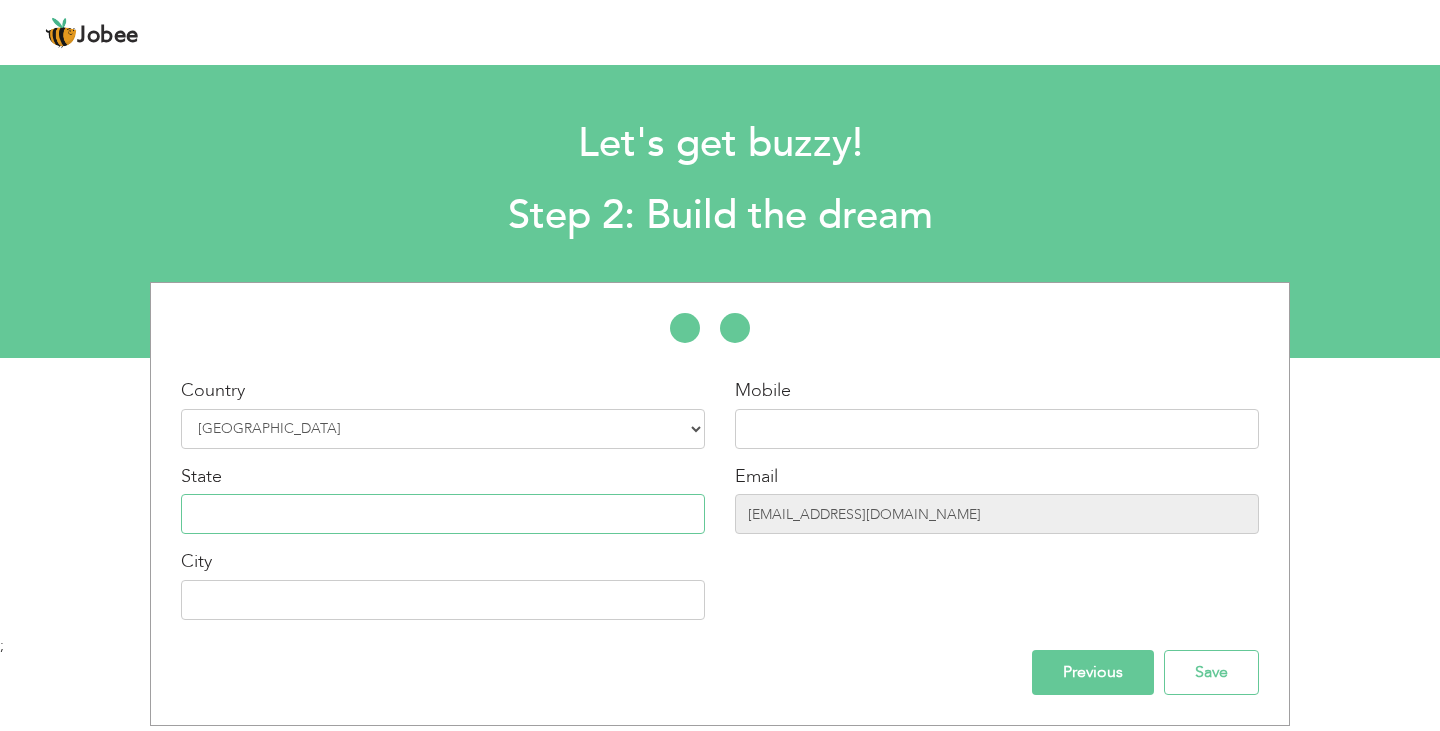 click at bounding box center [443, 514] 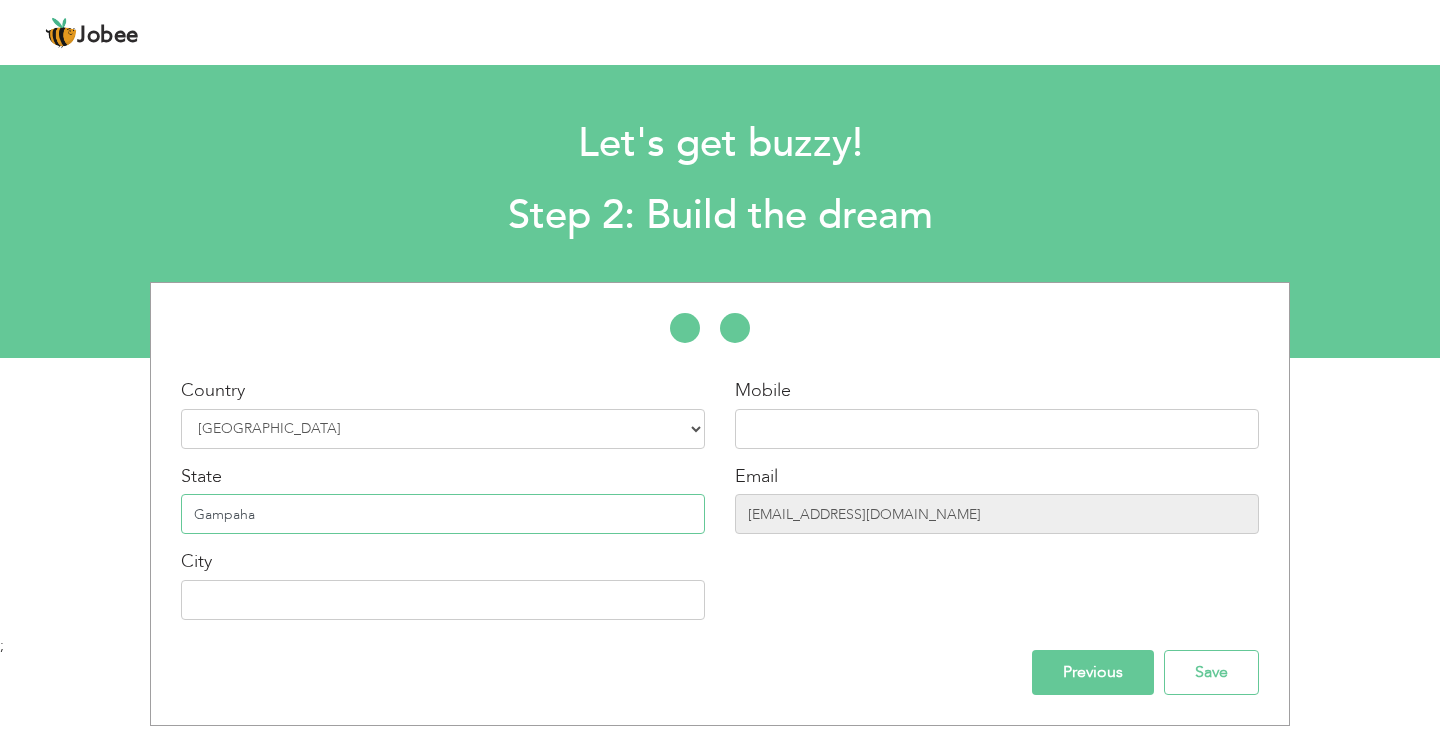 type on "Gampaha" 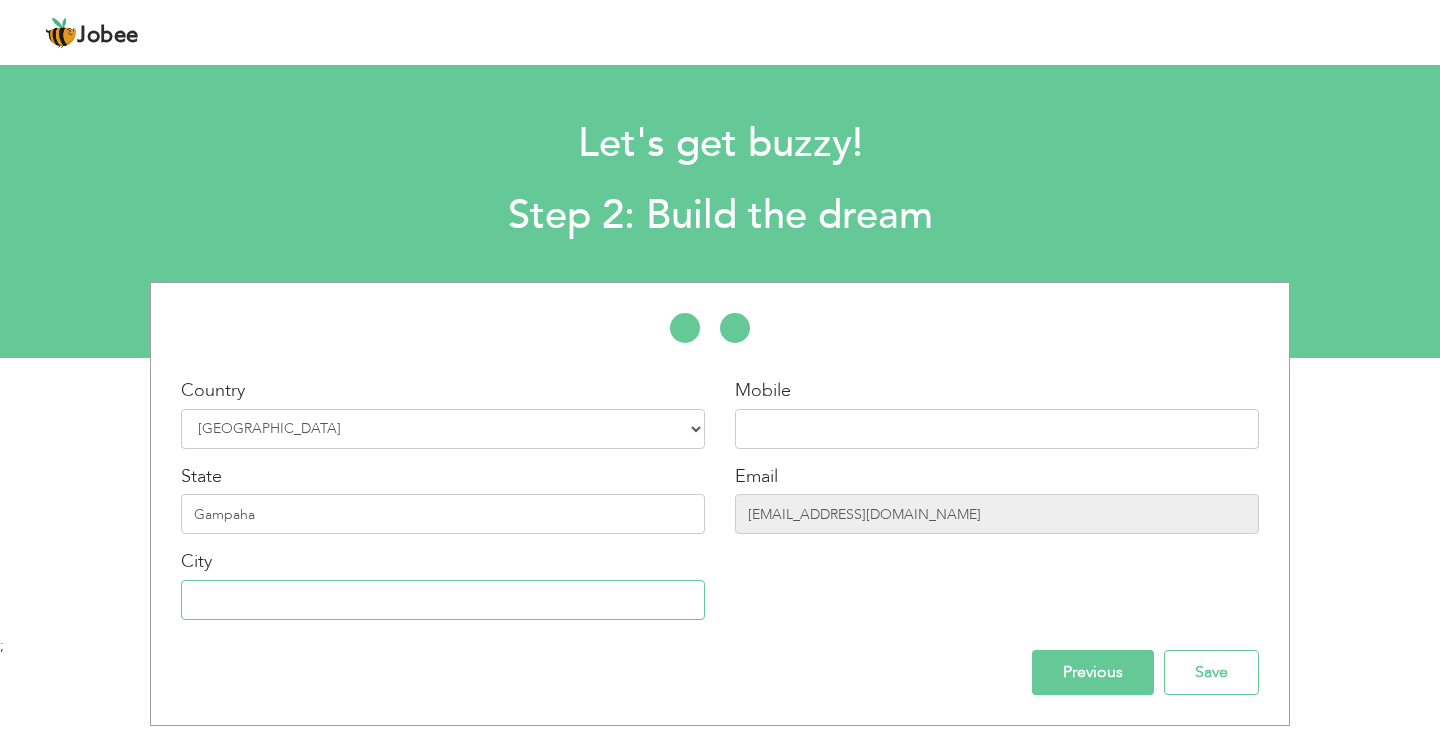 click at bounding box center (443, 600) 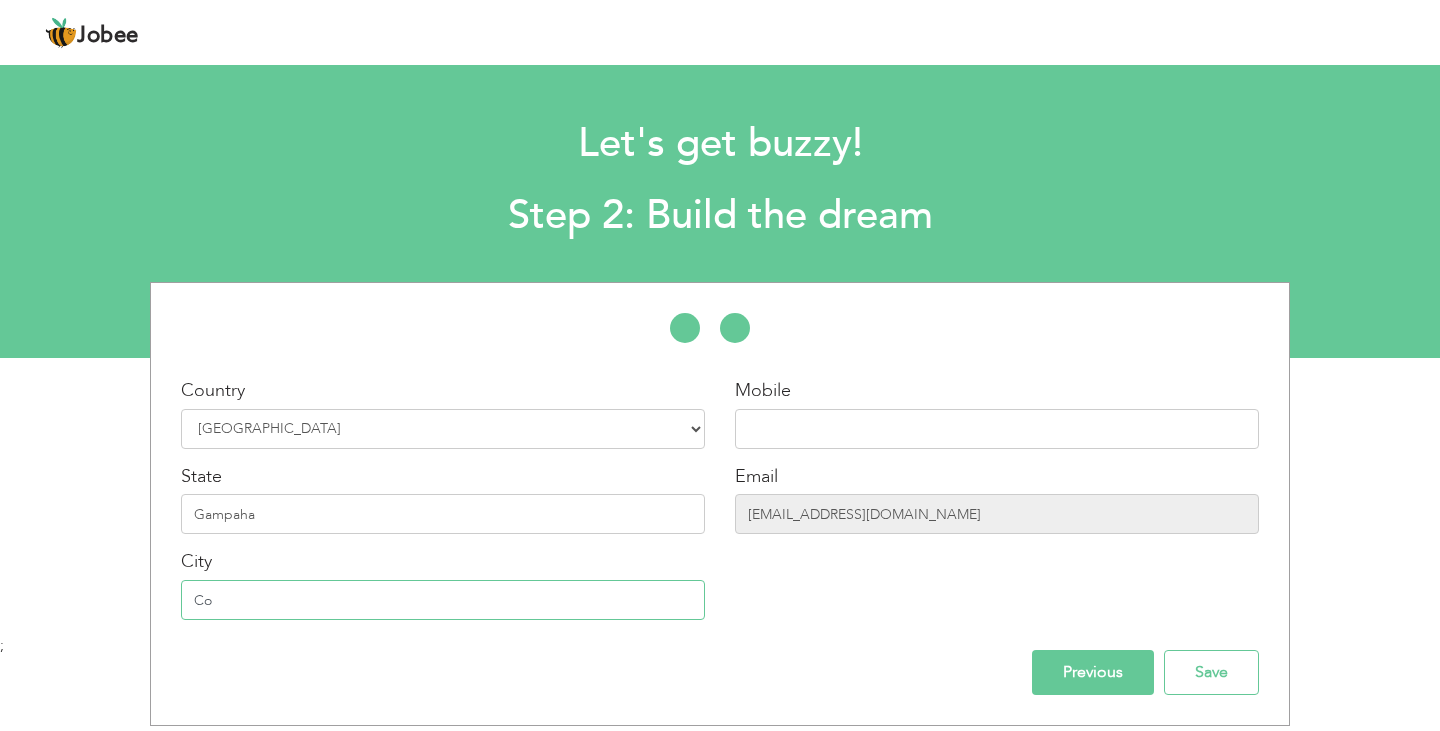 type on "C" 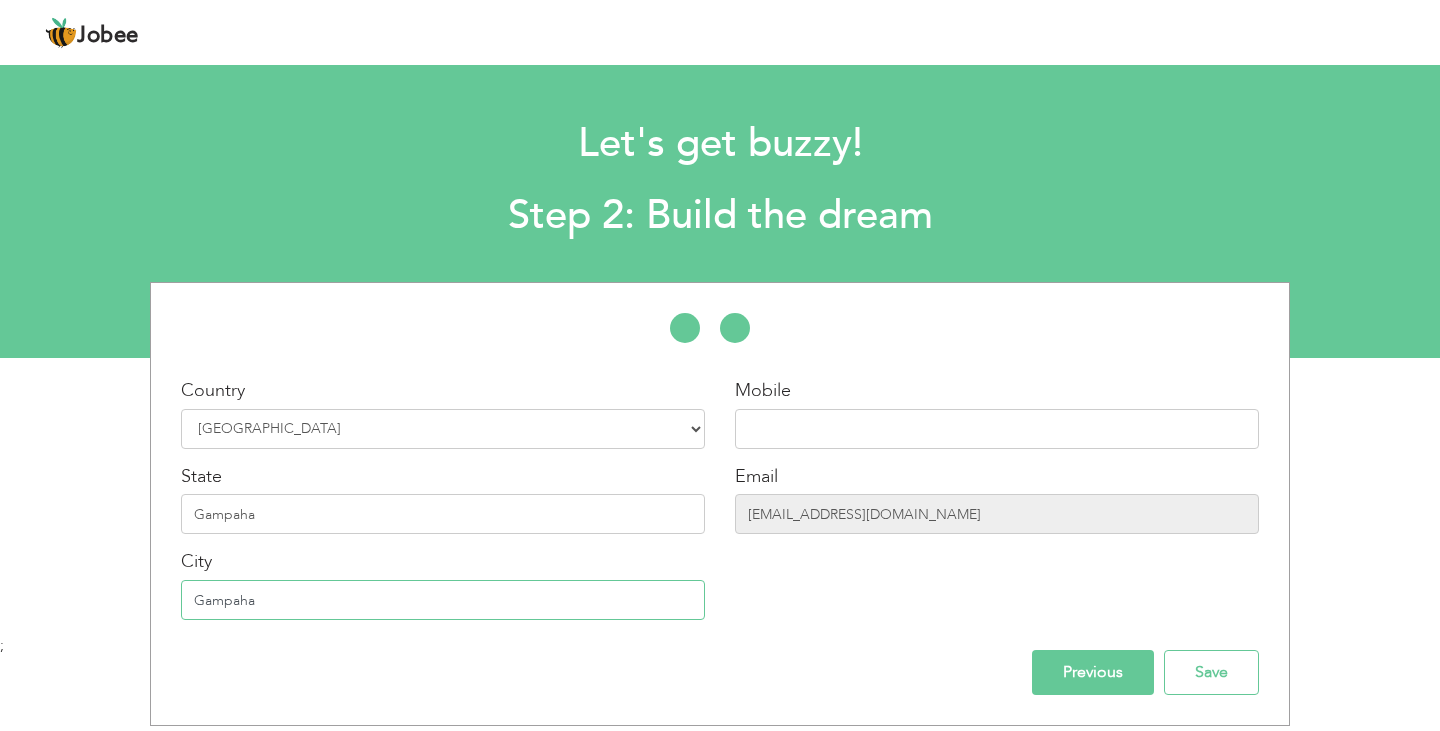 type on "Gampaha" 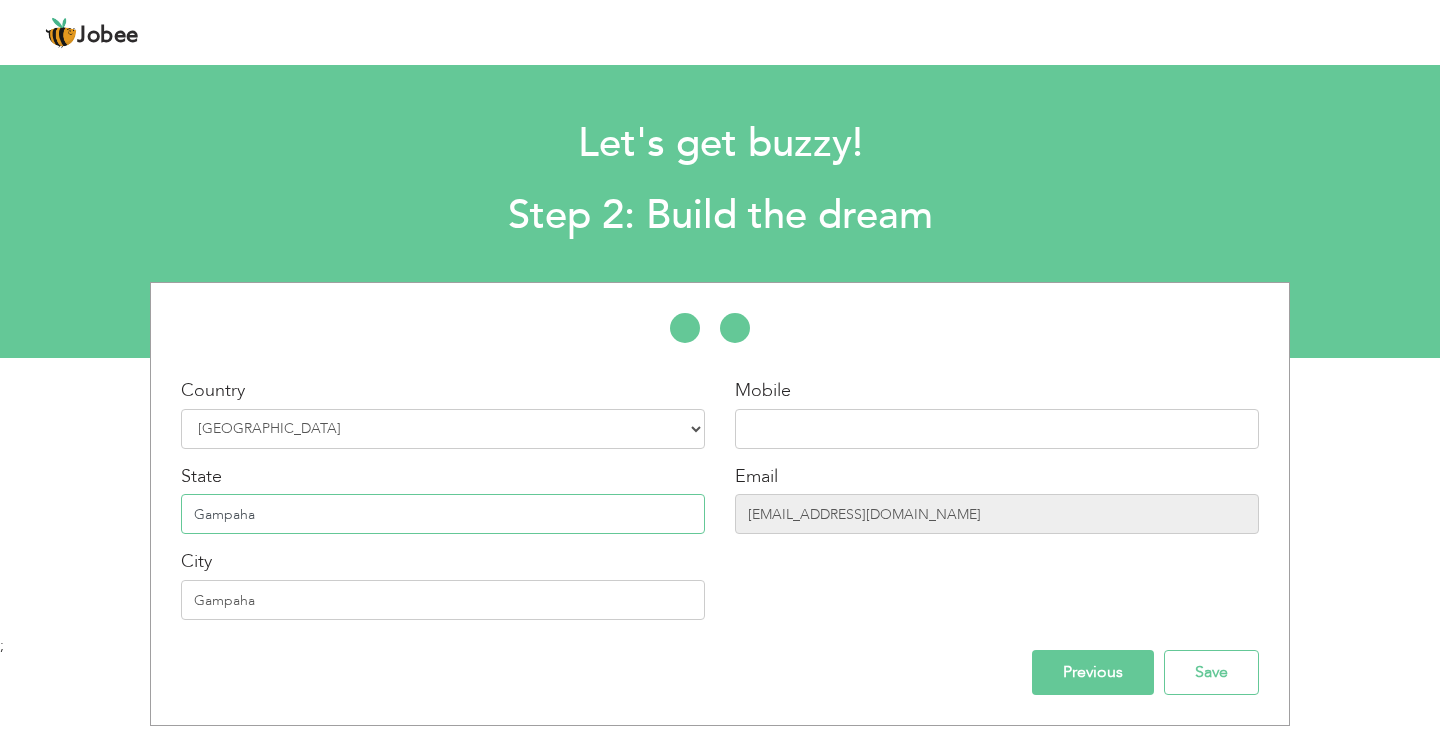click on "Gampaha" at bounding box center [443, 514] 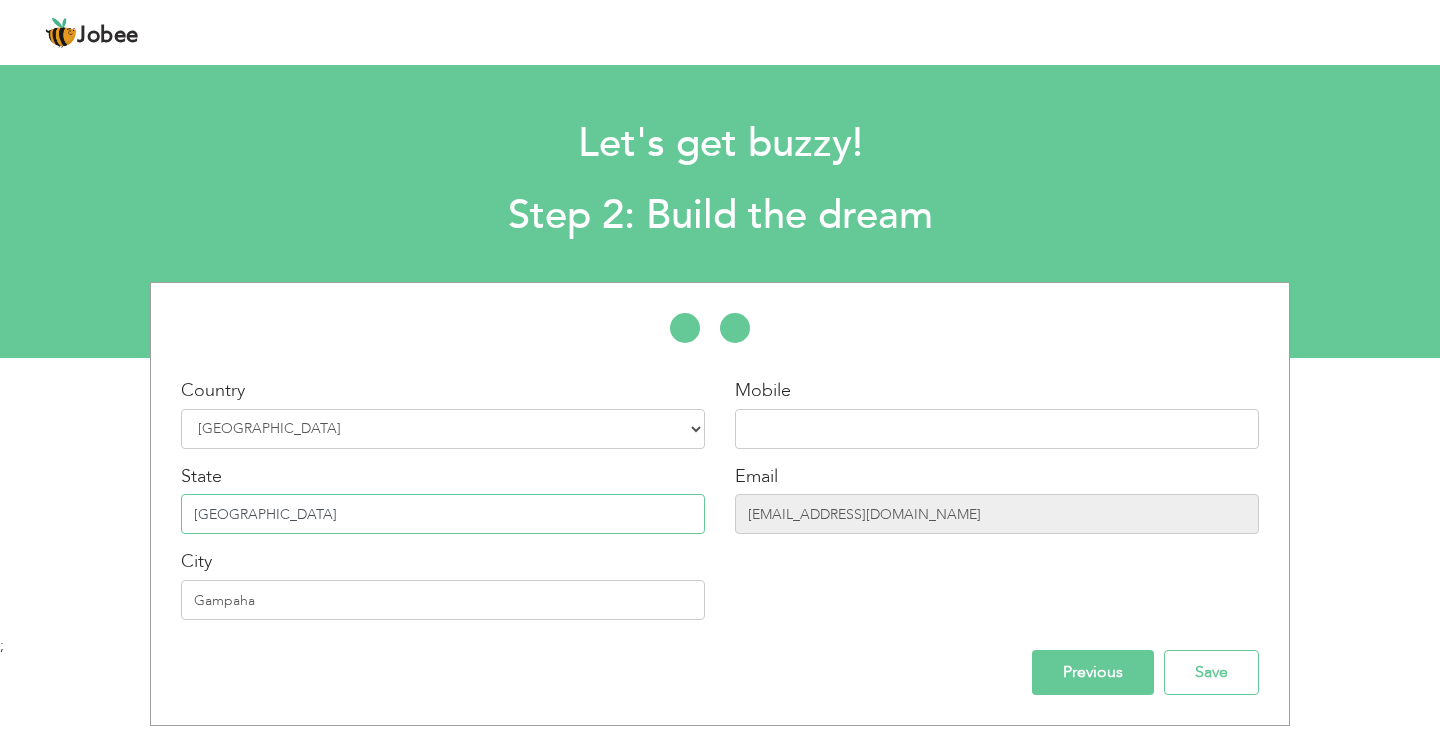 type on "[GEOGRAPHIC_DATA]" 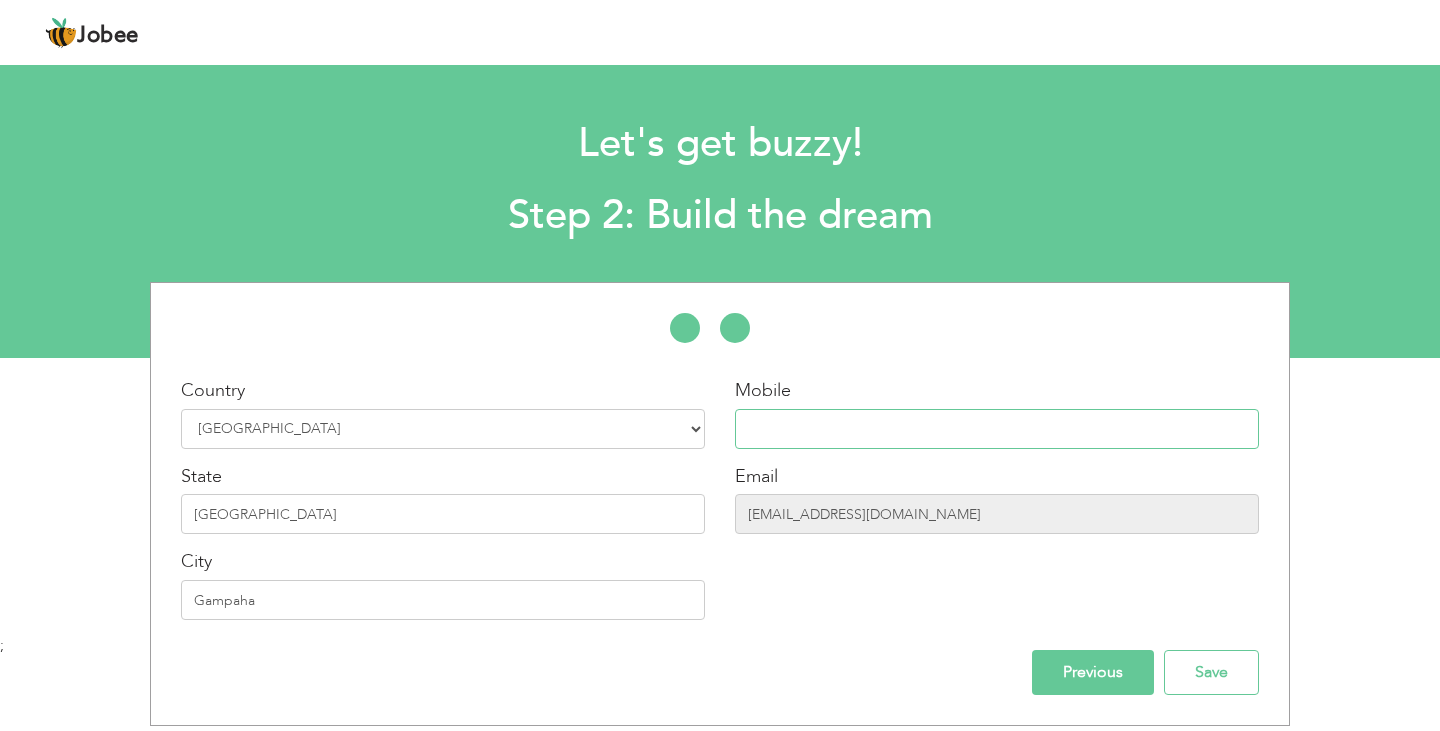 click at bounding box center [997, 429] 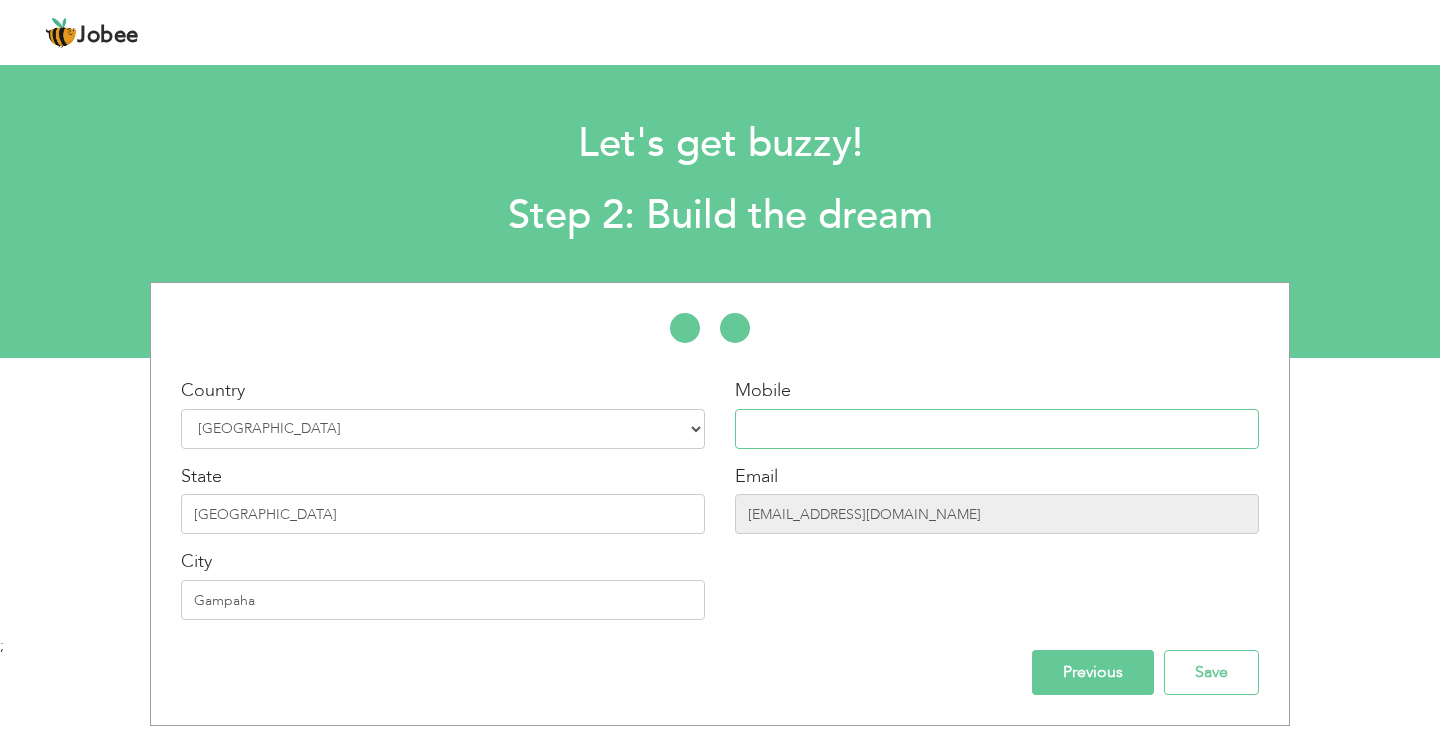 type on "0" 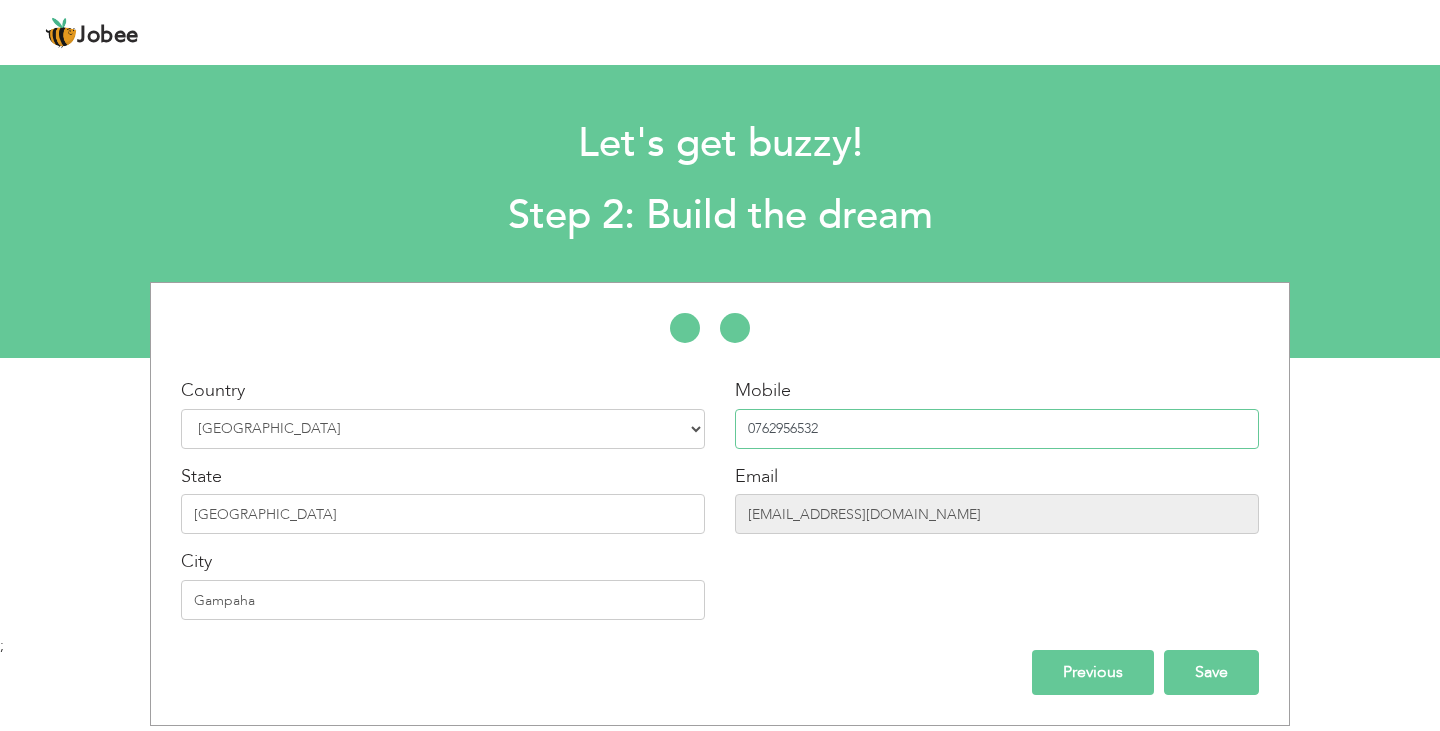 type on "0762956532" 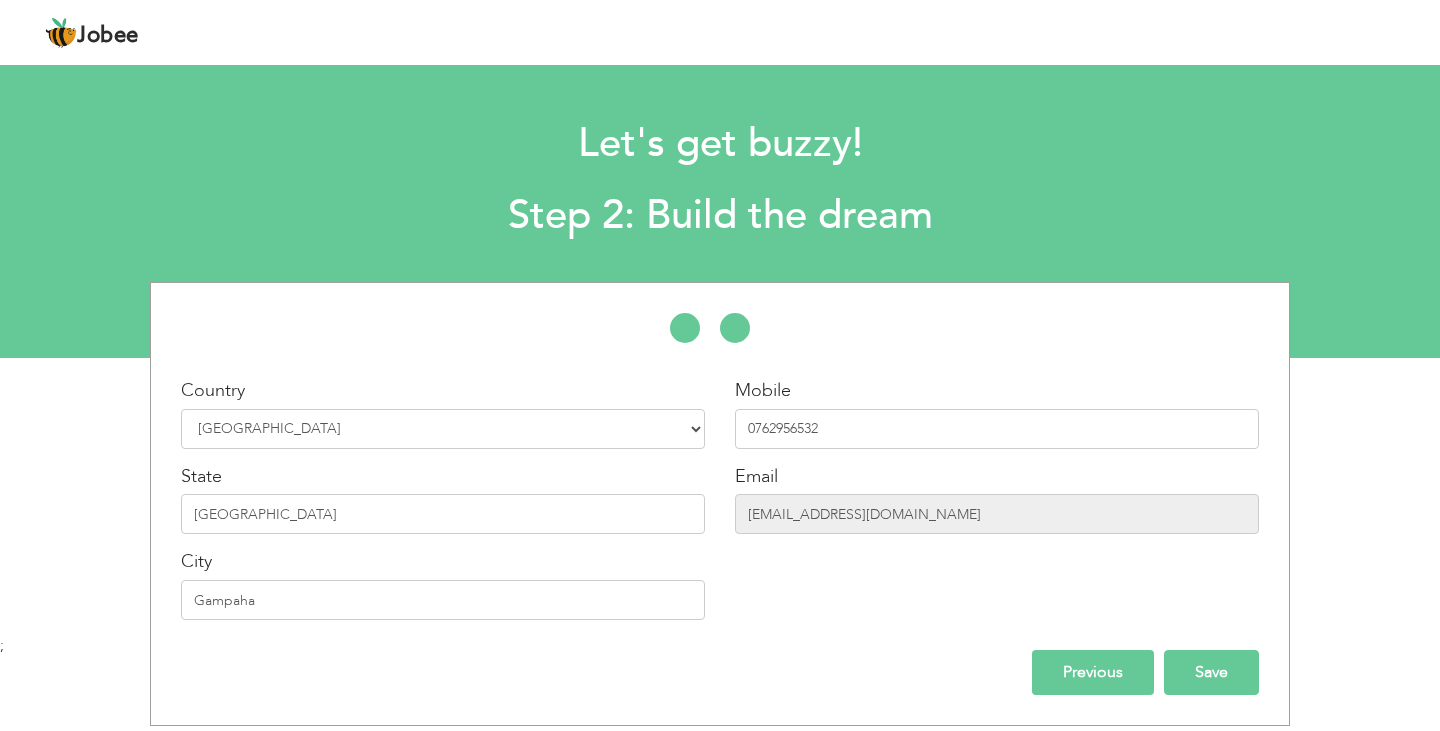 click on "Save" at bounding box center (1211, 672) 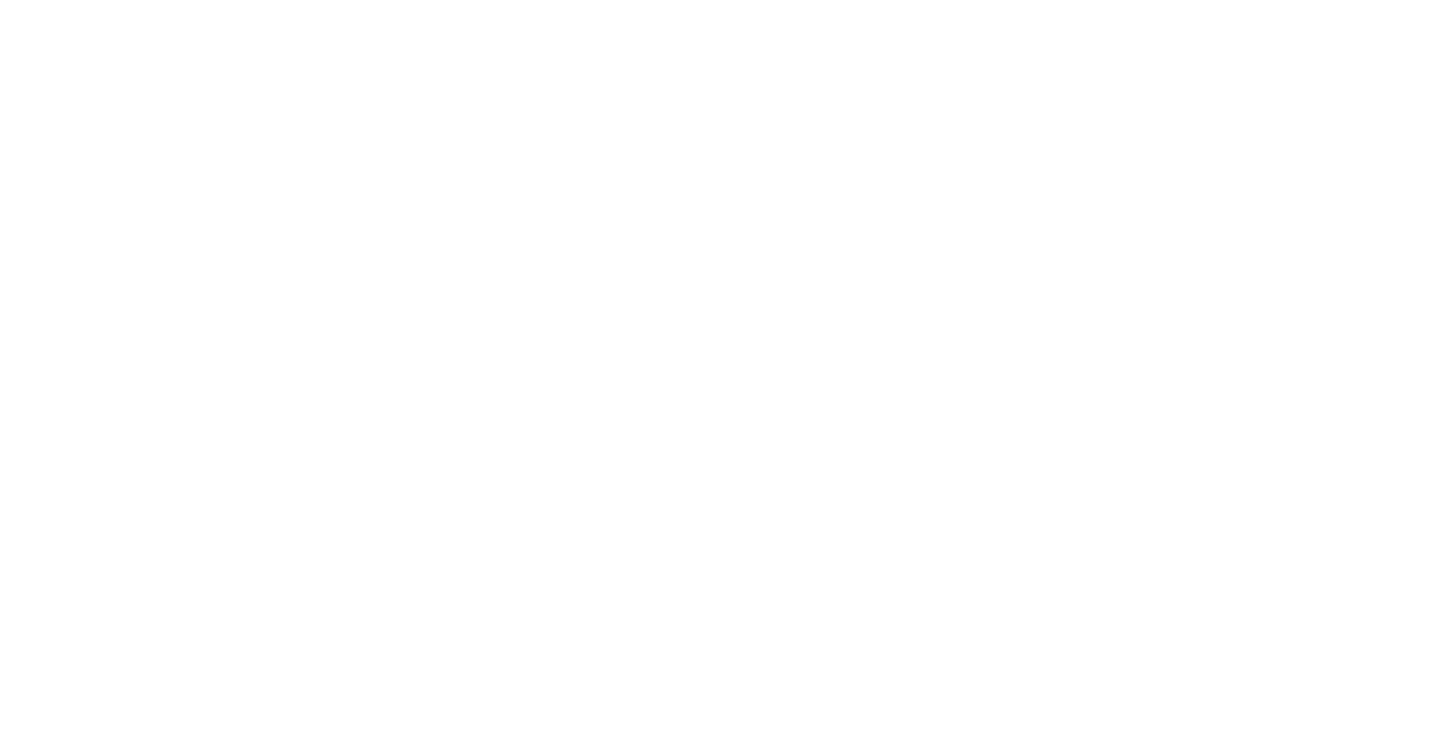 scroll, scrollTop: 0, scrollLeft: 0, axis: both 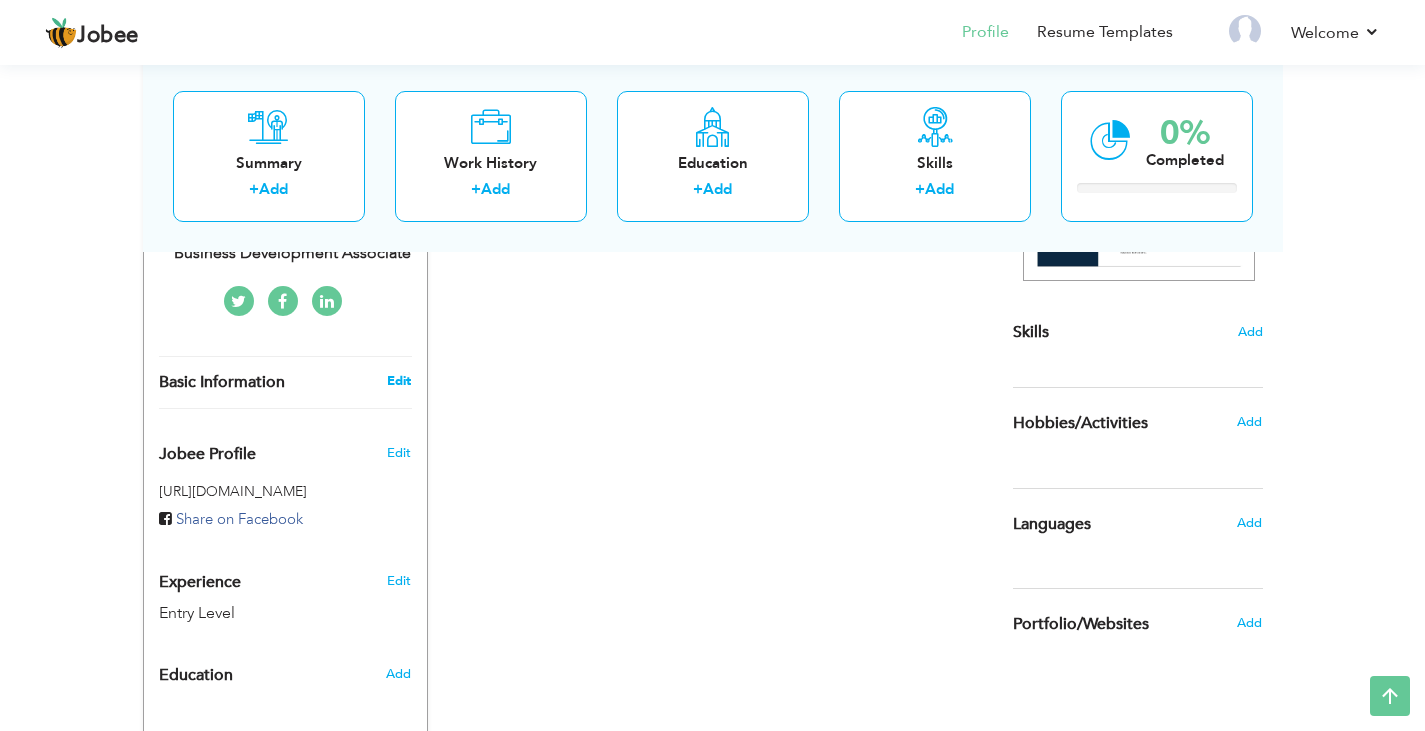 click on "Edit" at bounding box center [399, 381] 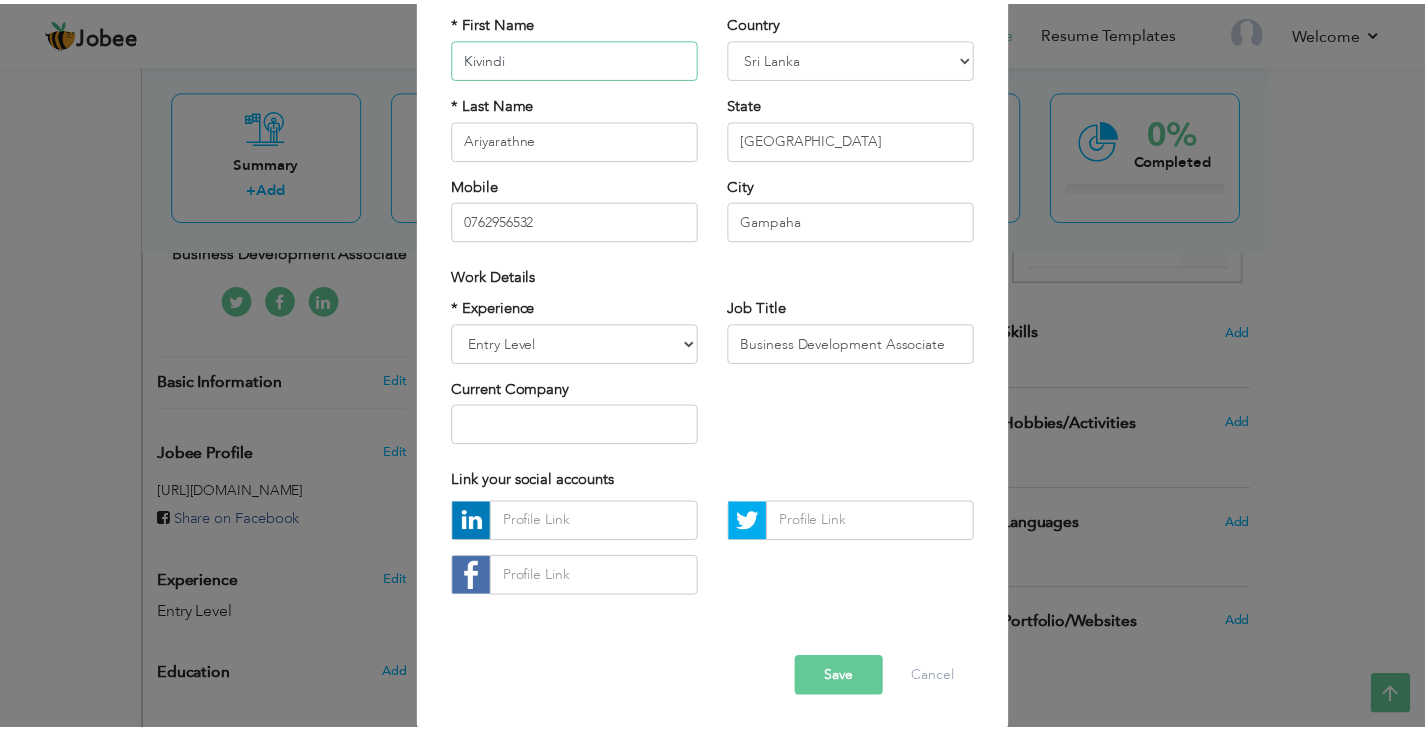 scroll, scrollTop: 180, scrollLeft: 0, axis: vertical 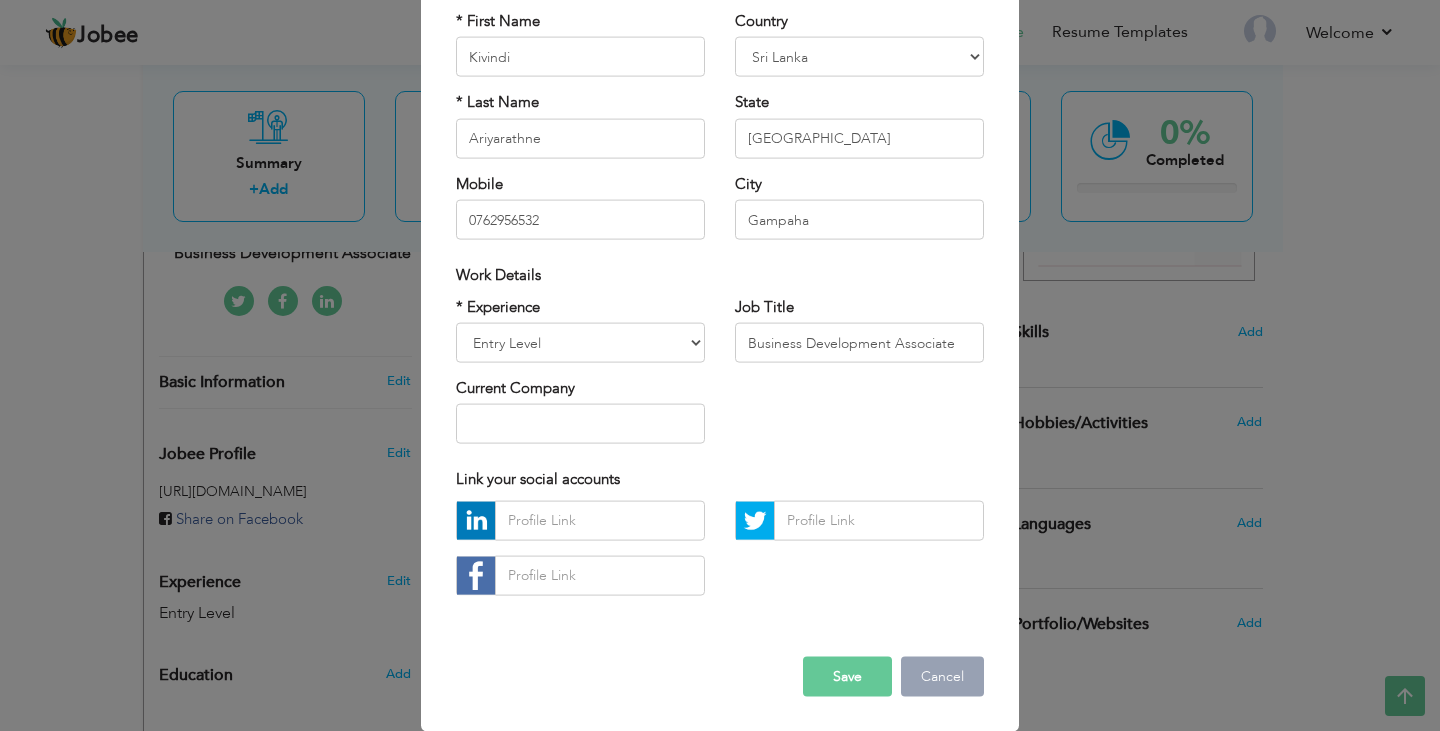click on "Cancel" at bounding box center (942, 676) 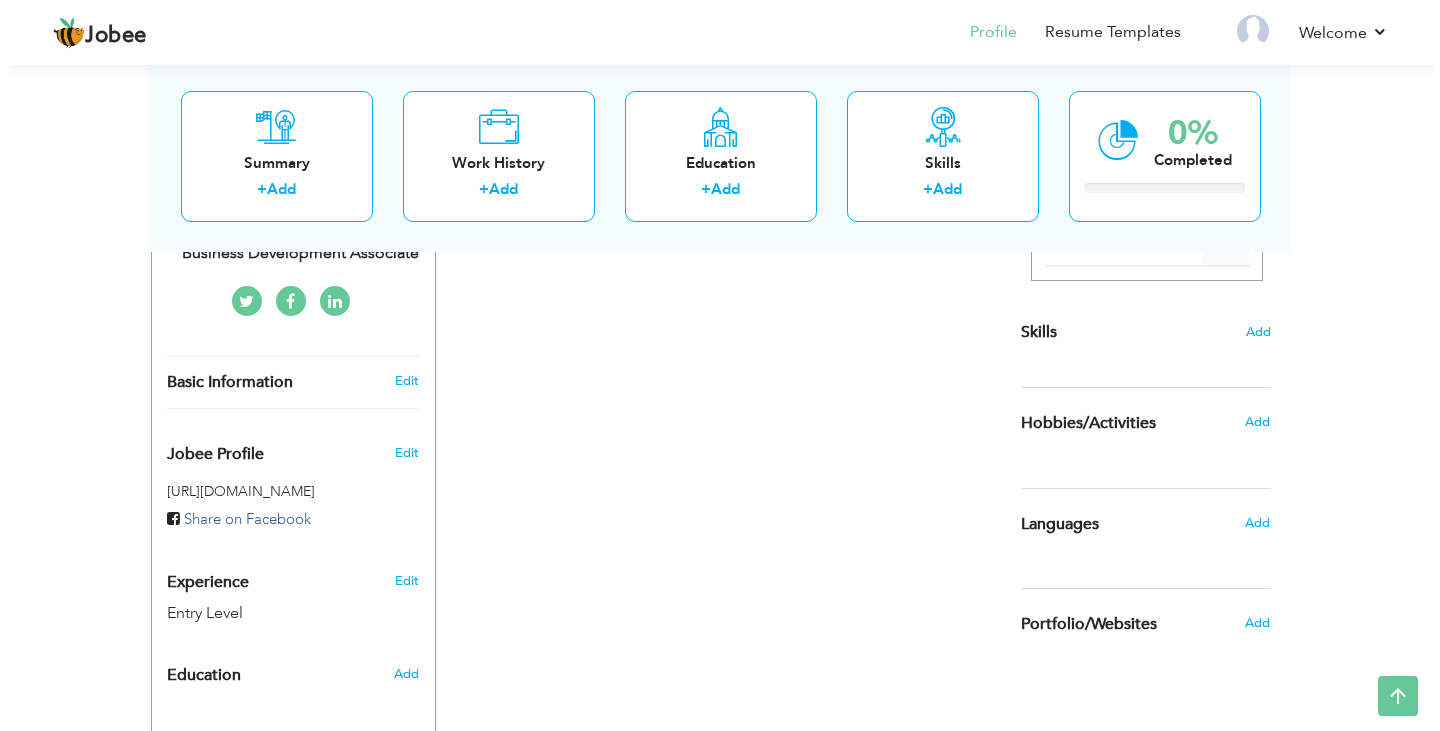 scroll, scrollTop: 658, scrollLeft: 0, axis: vertical 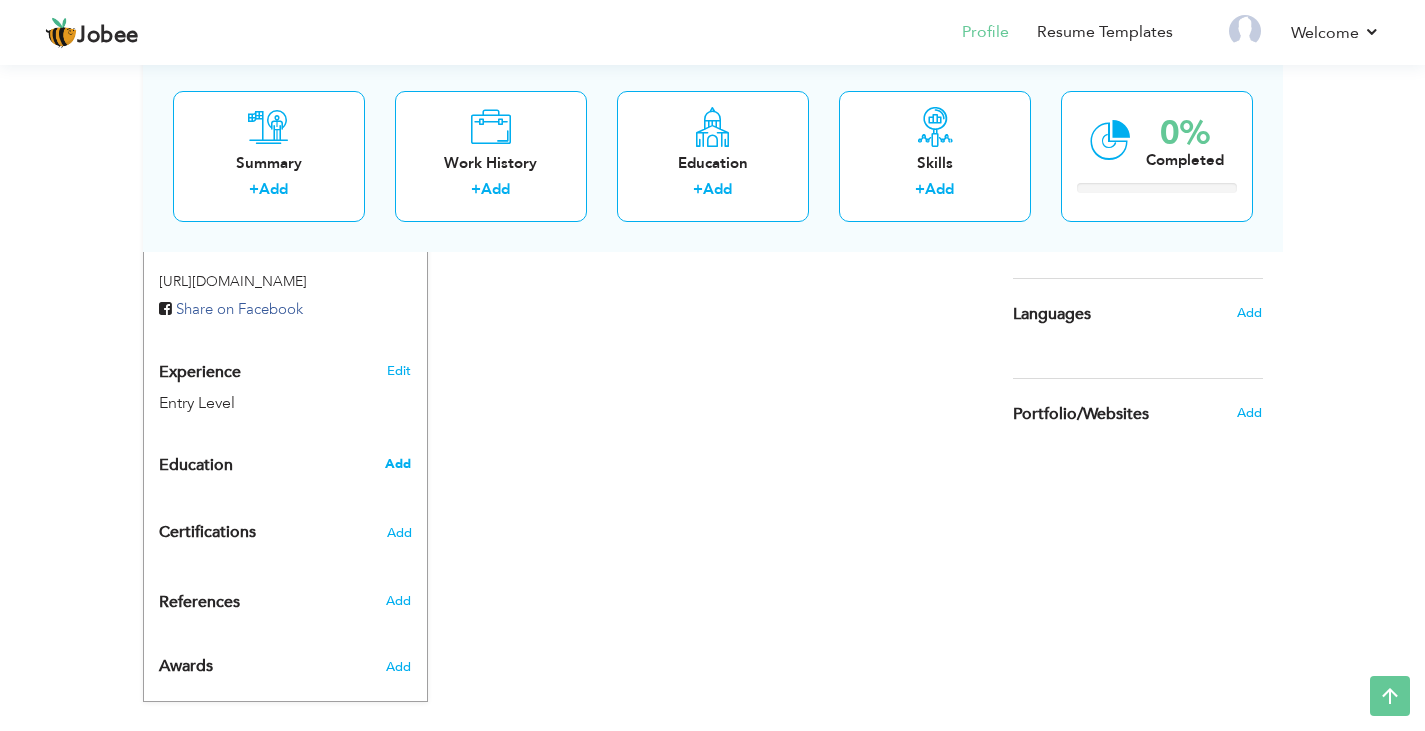 click on "Add" at bounding box center (398, 464) 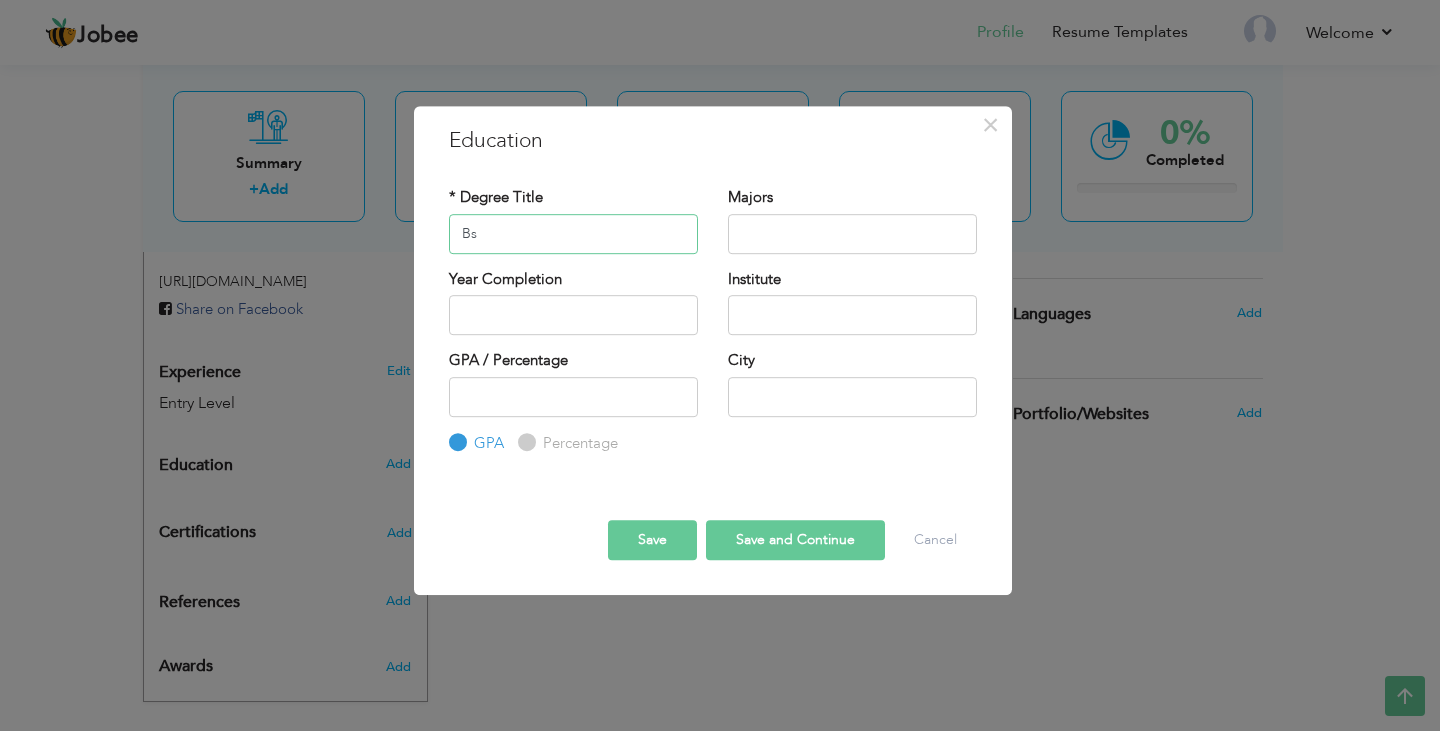 type on "B" 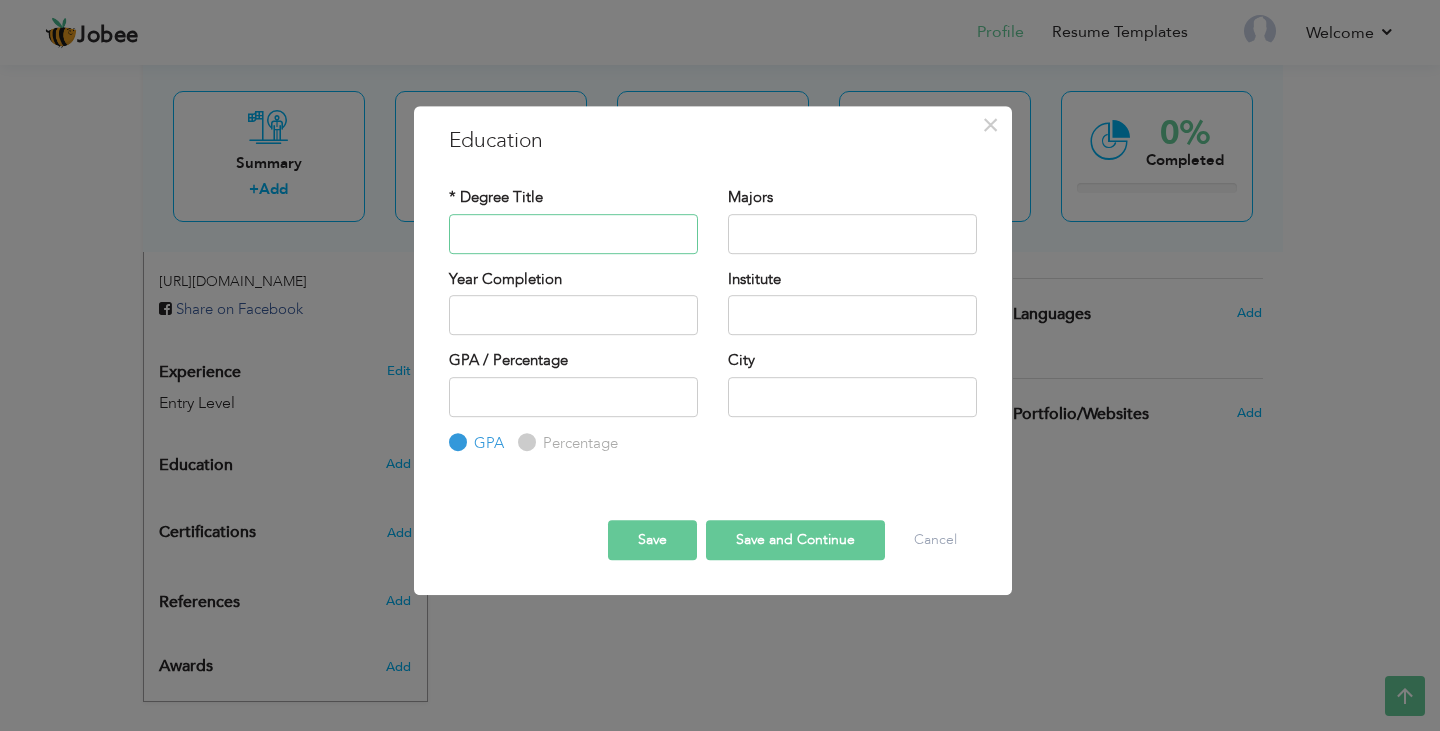 paste on "BSc (Hons) International Business Management" 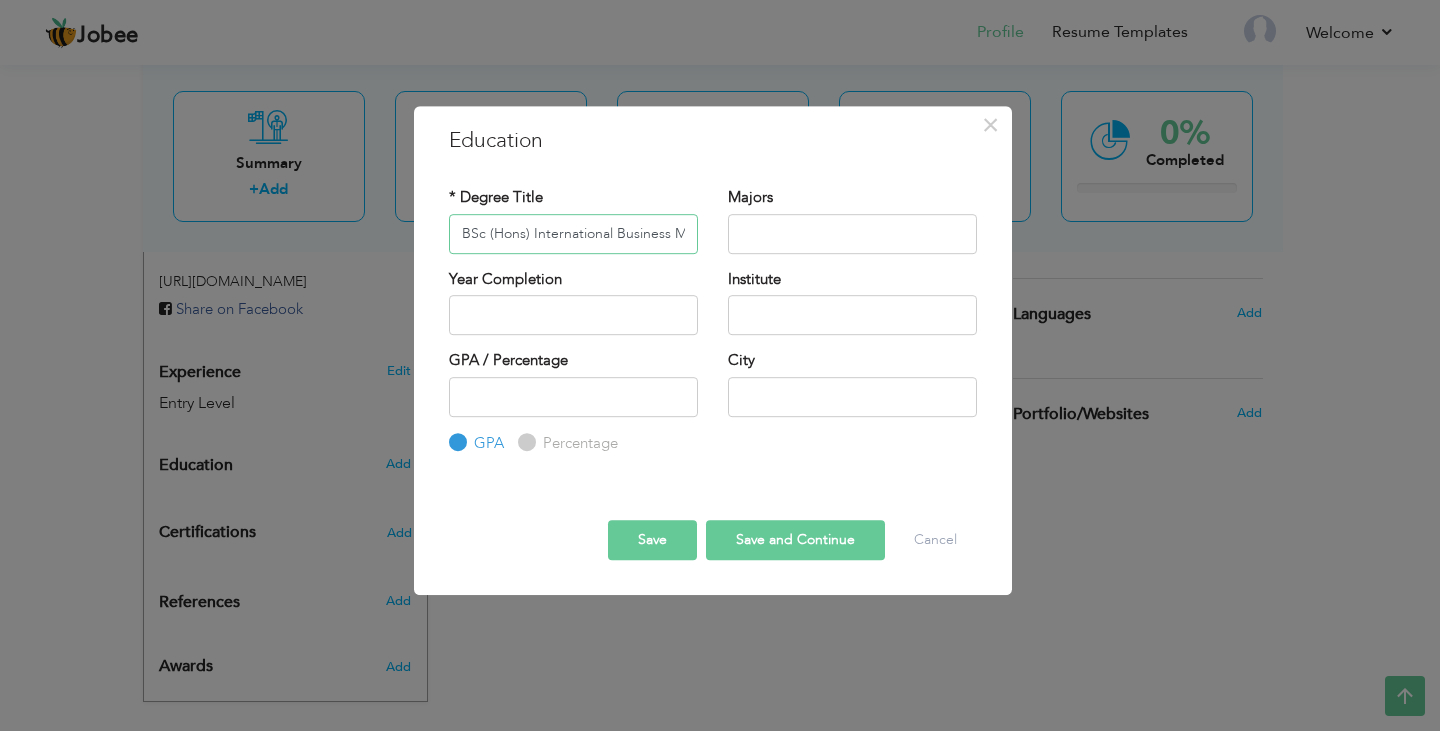 scroll, scrollTop: 0, scrollLeft: 69, axis: horizontal 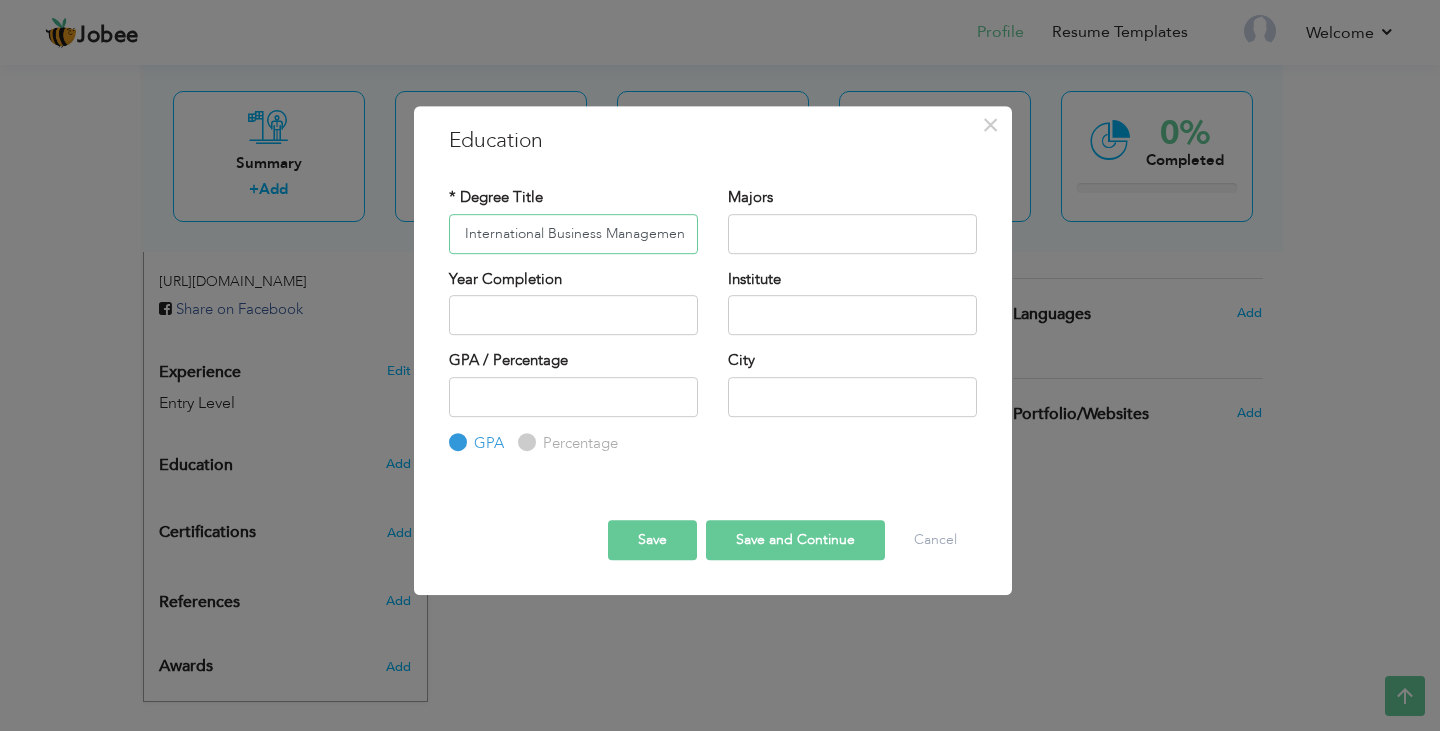 type on "BSc (Hons) International Business Management" 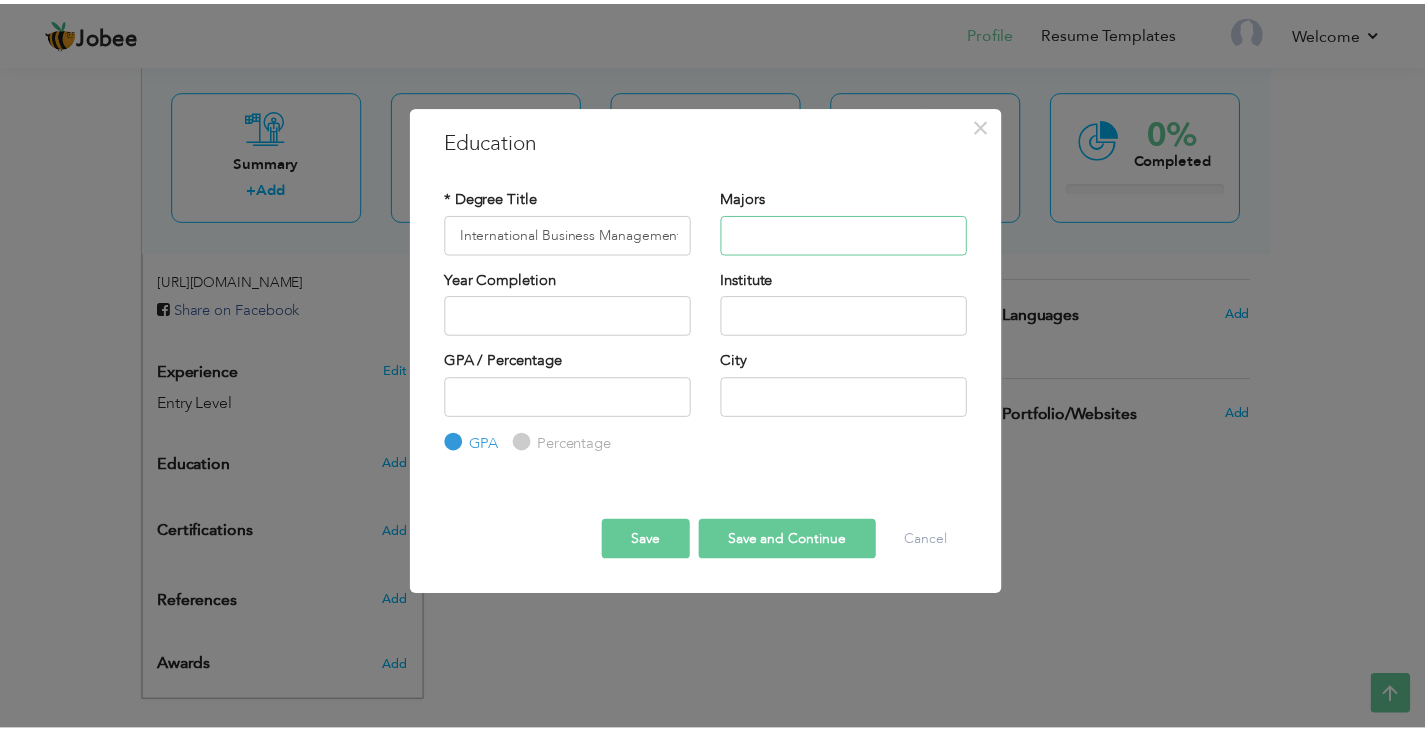 scroll, scrollTop: 0, scrollLeft: 0, axis: both 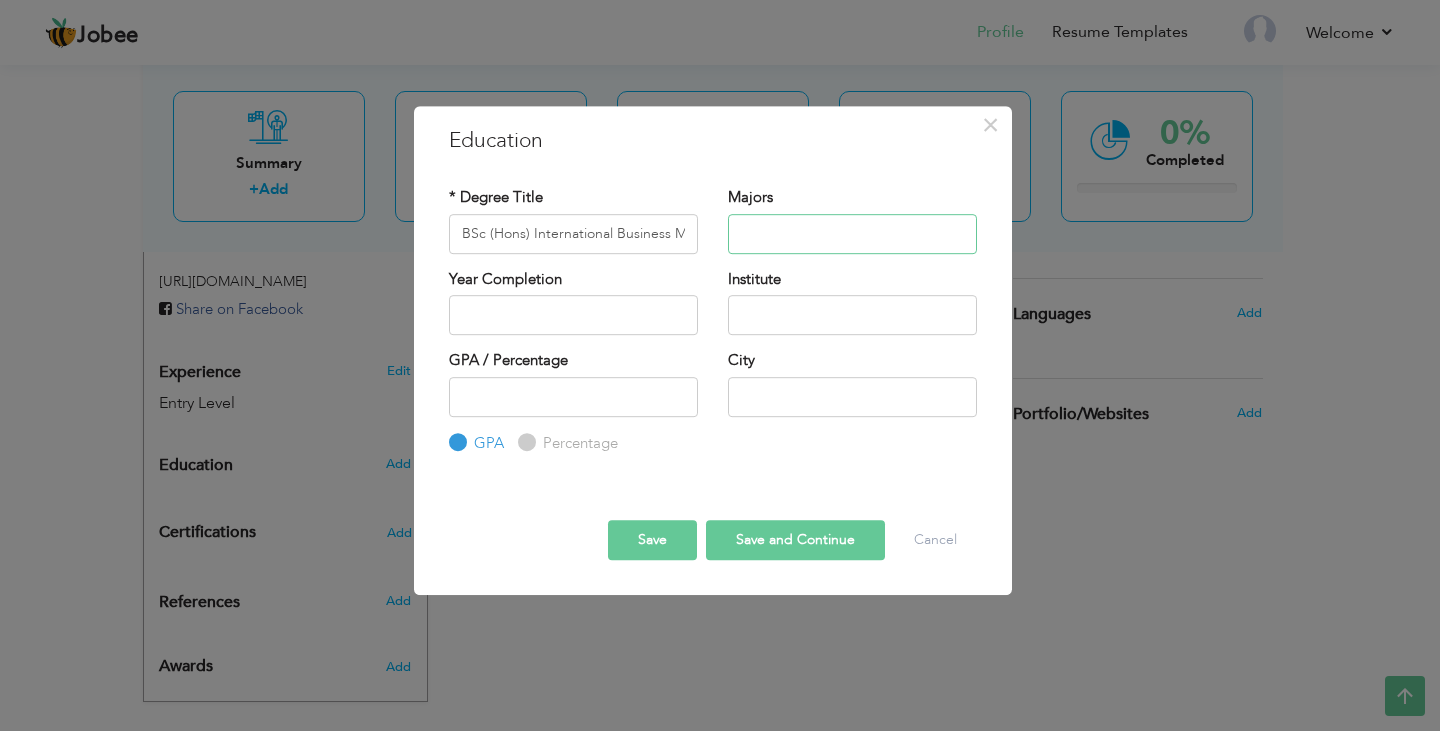 click at bounding box center [852, 234] 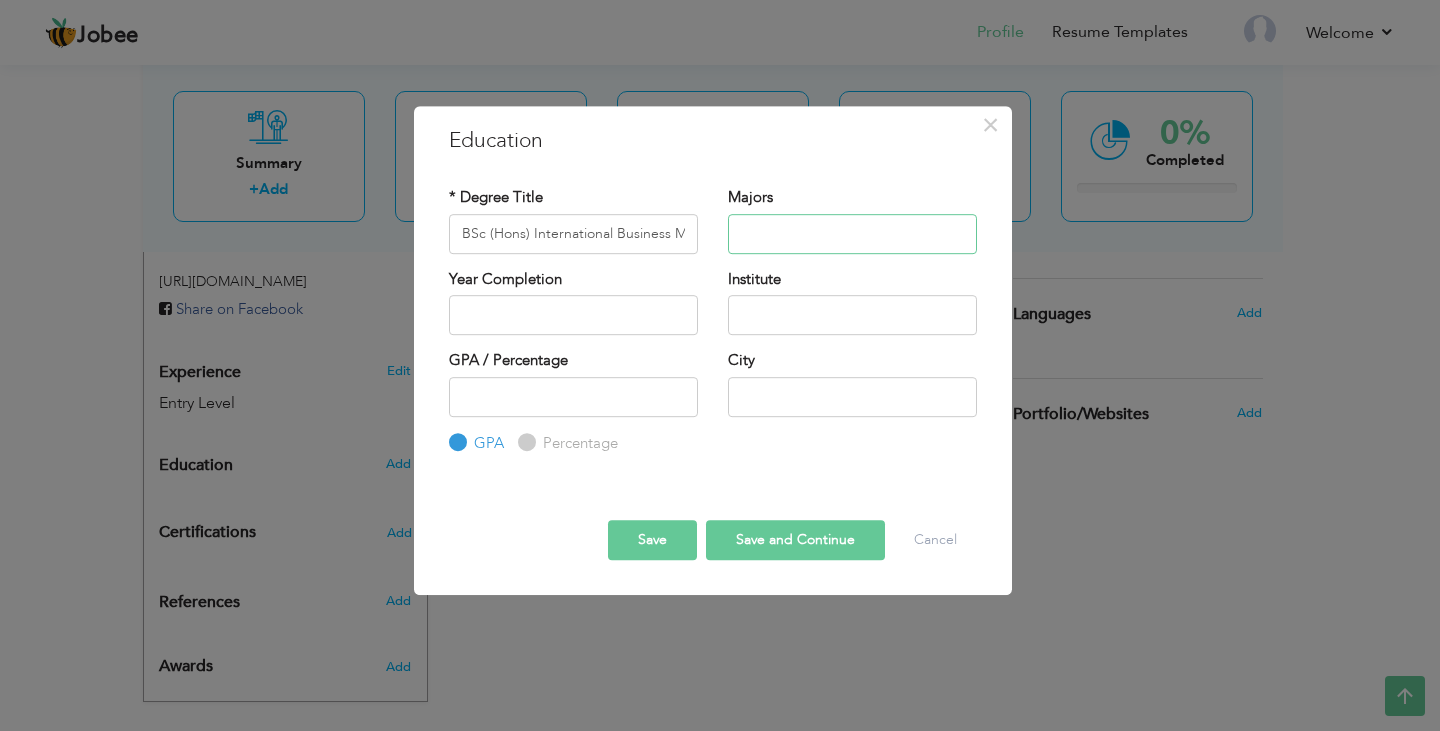 paste on "International Business Management" 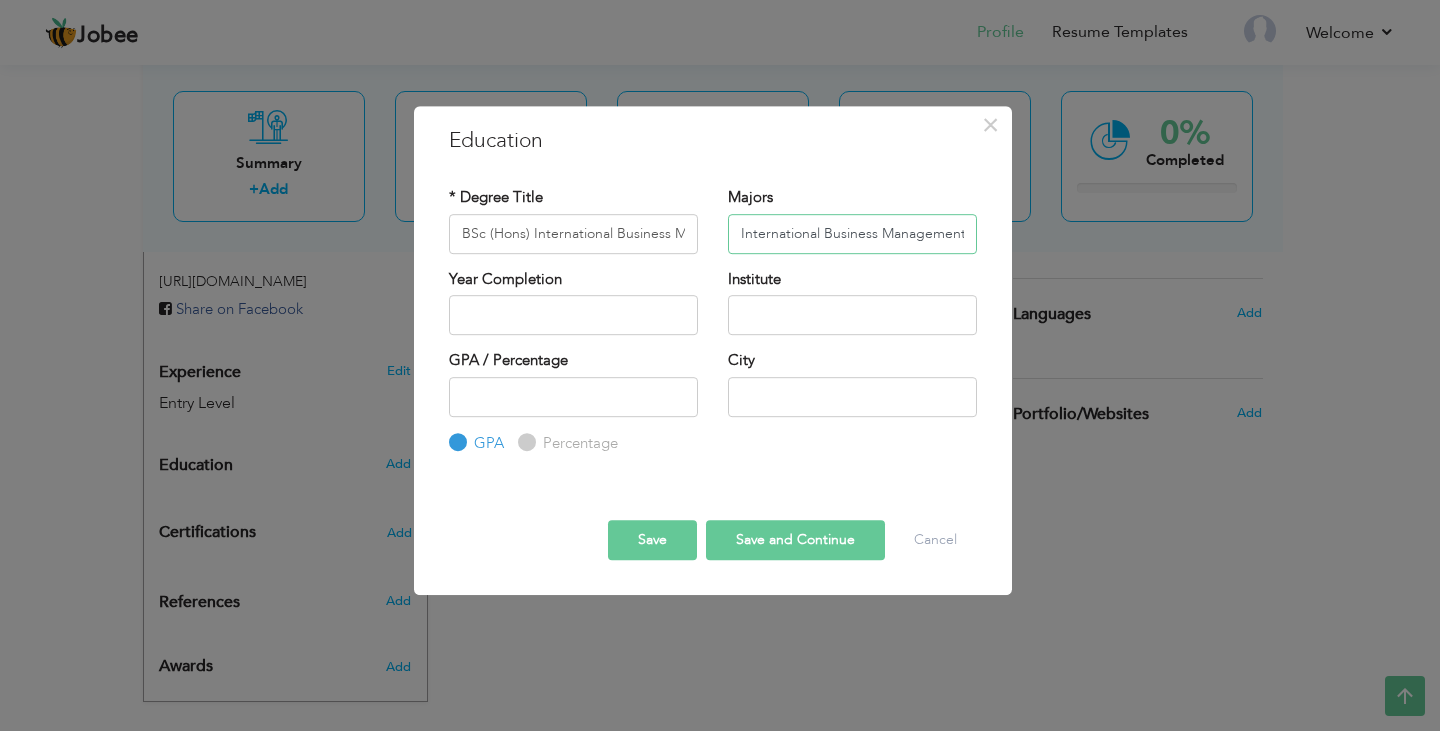 type on "International Business Management" 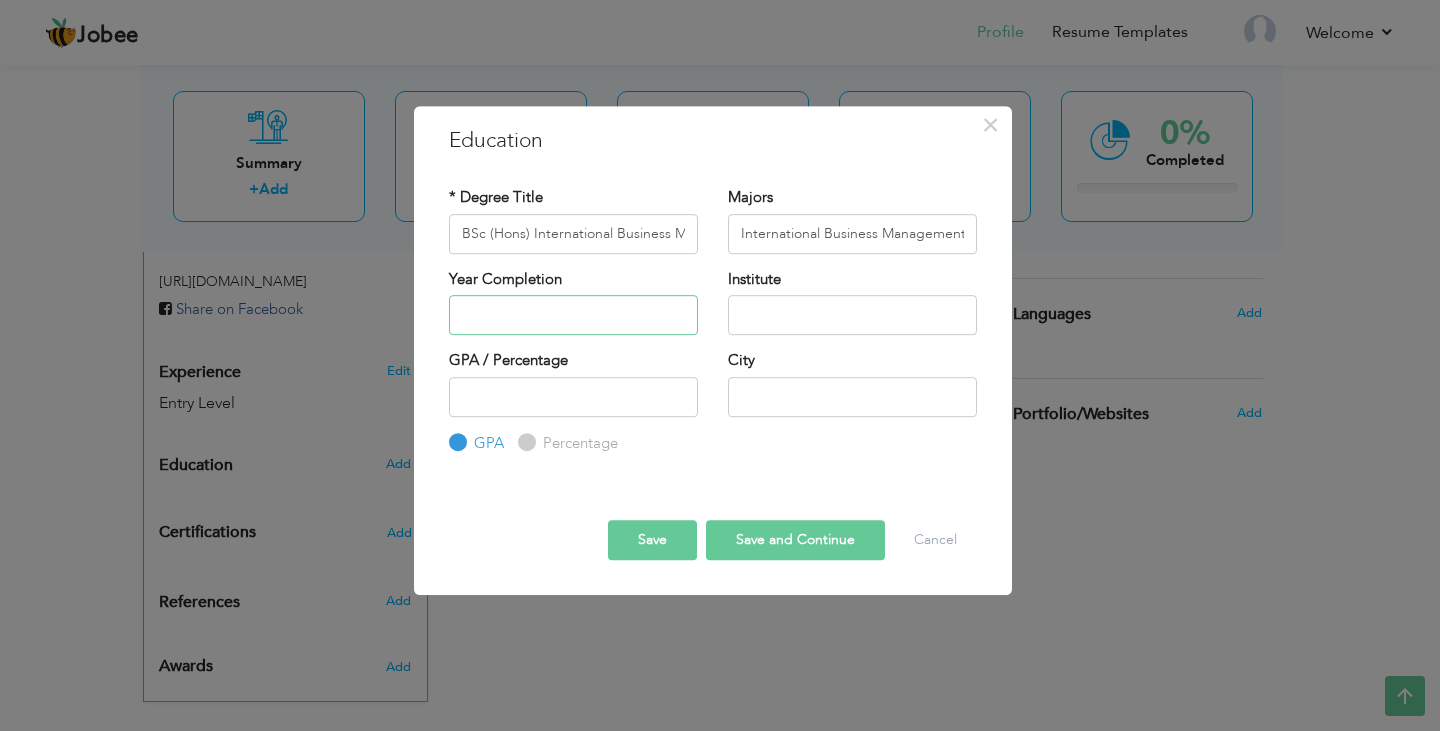 type on "2025" 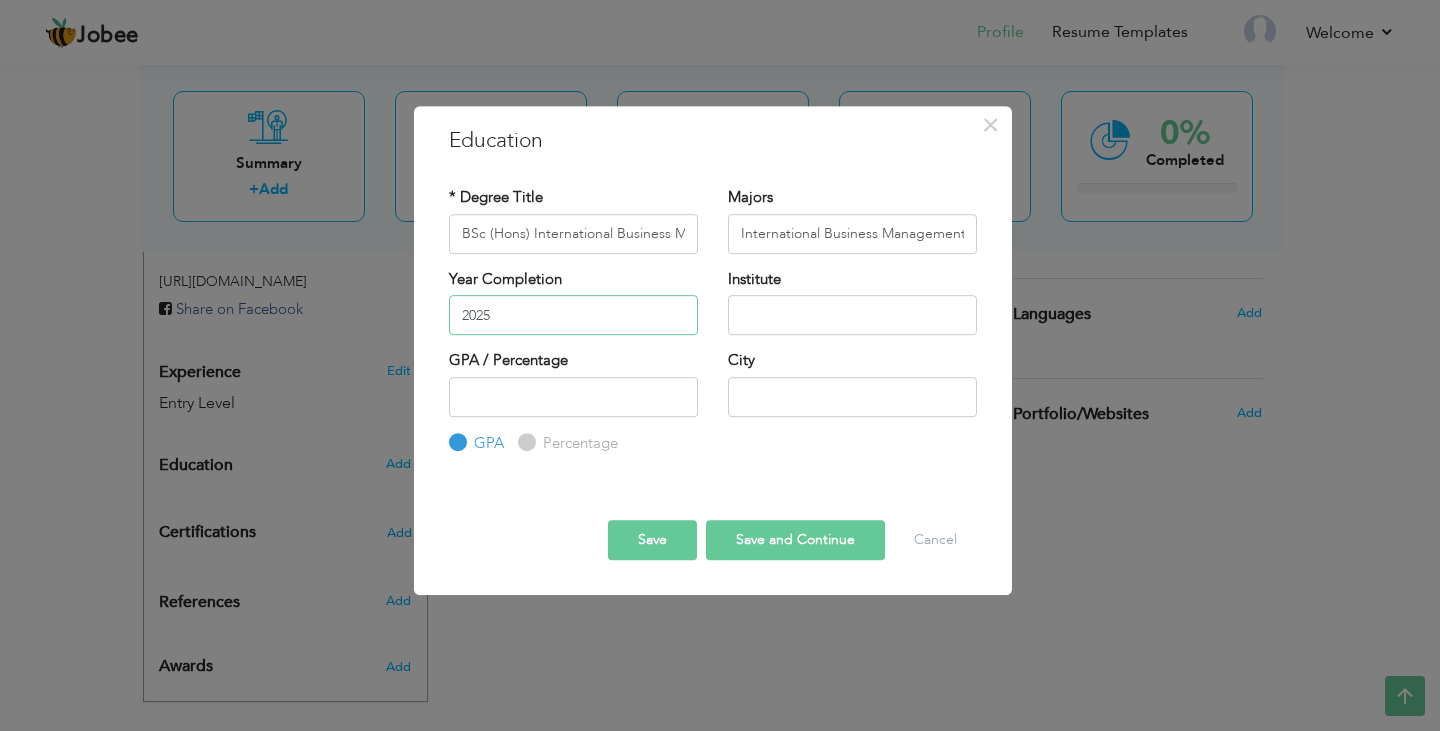 click on "2025" at bounding box center (573, 315) 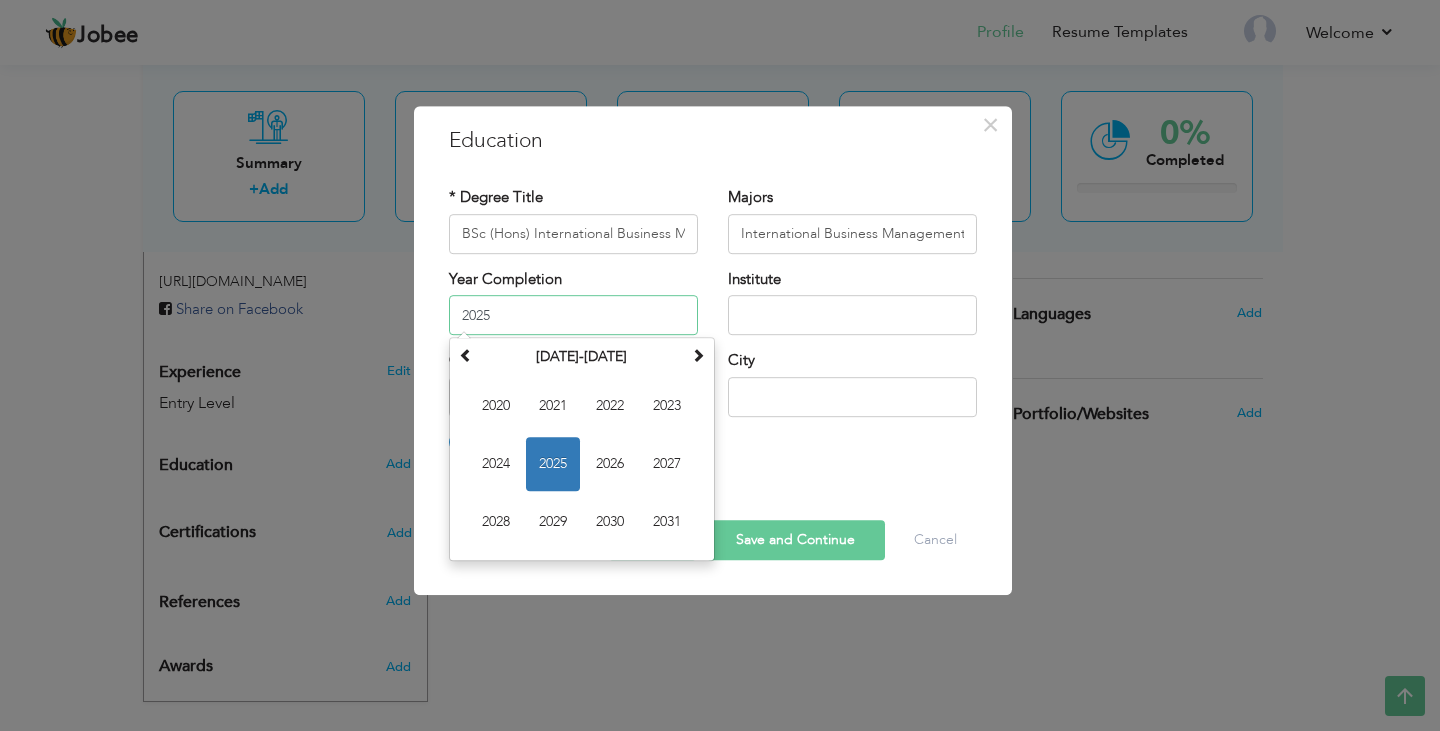 click on "2025" at bounding box center [553, 464] 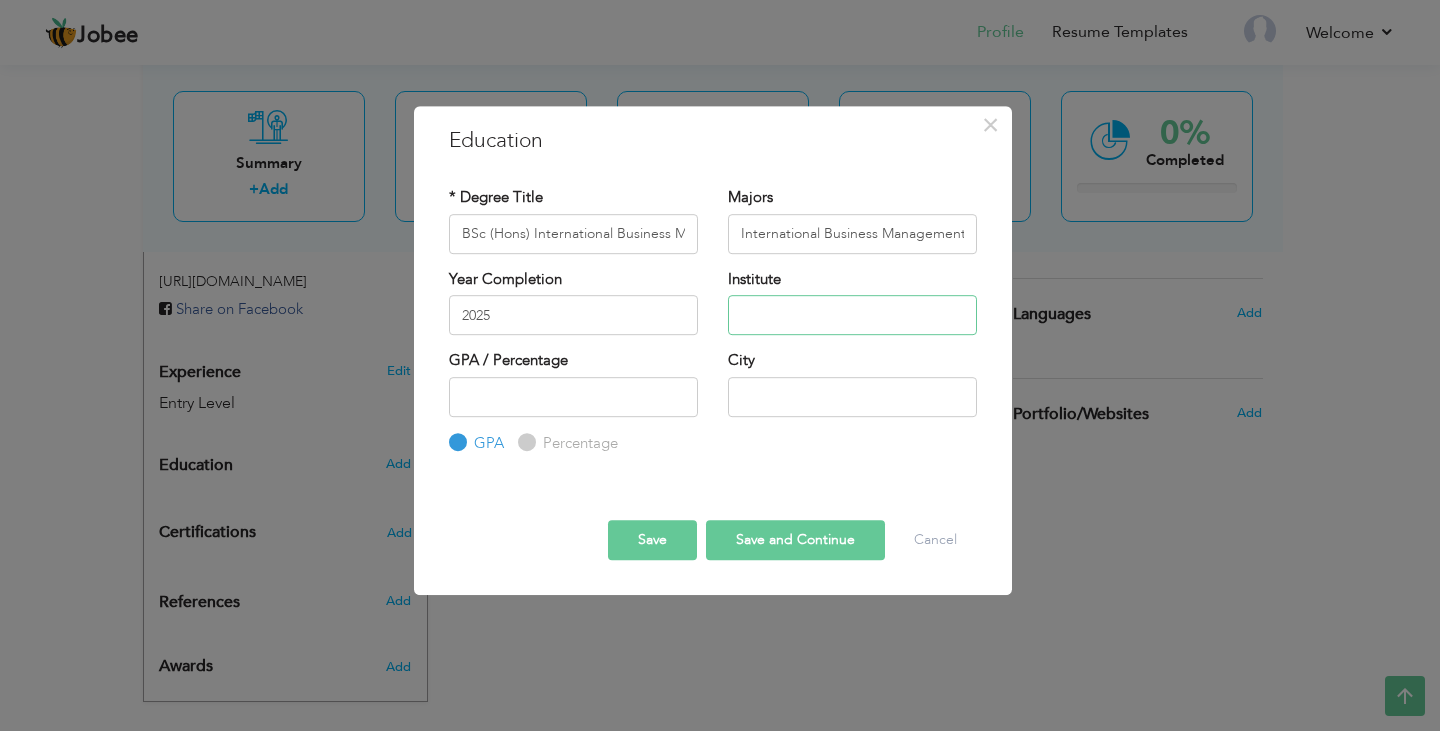click at bounding box center (852, 315) 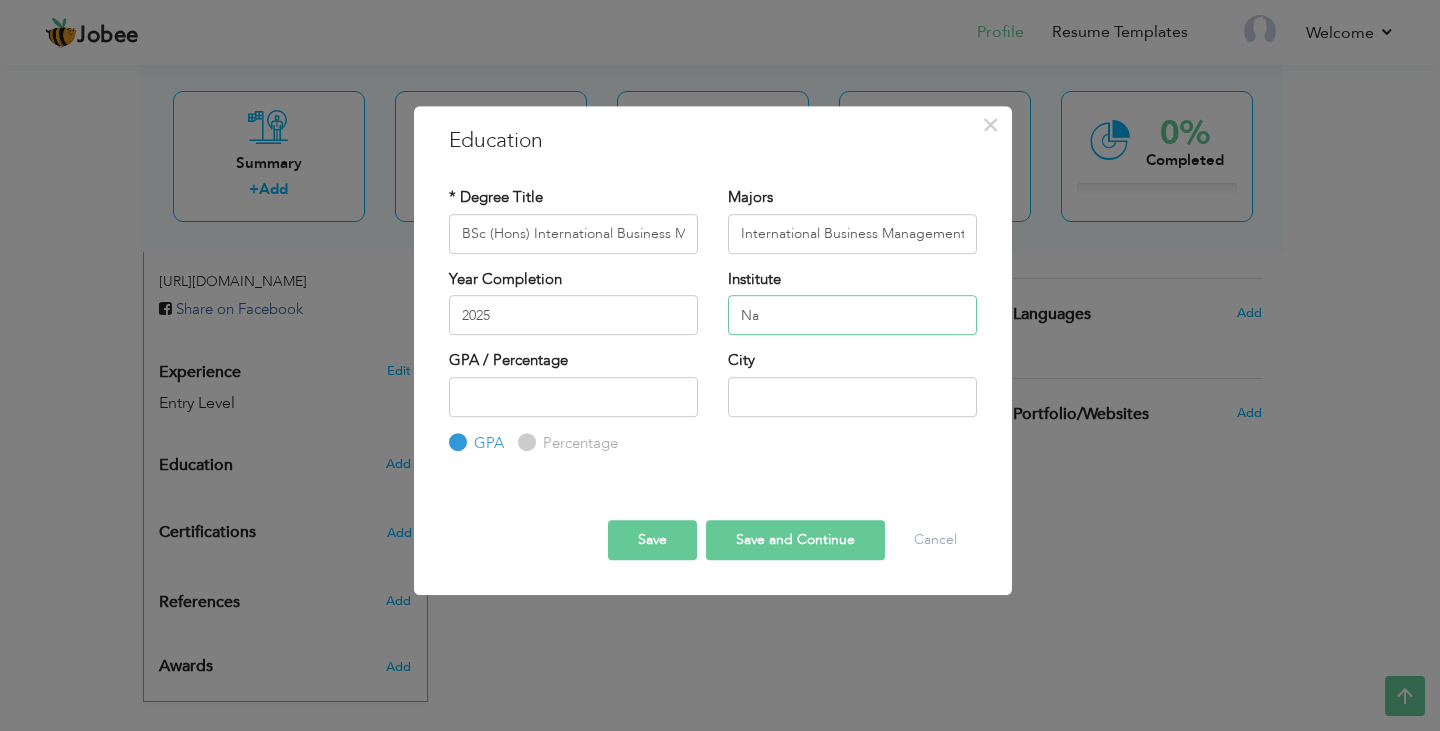 type on "N" 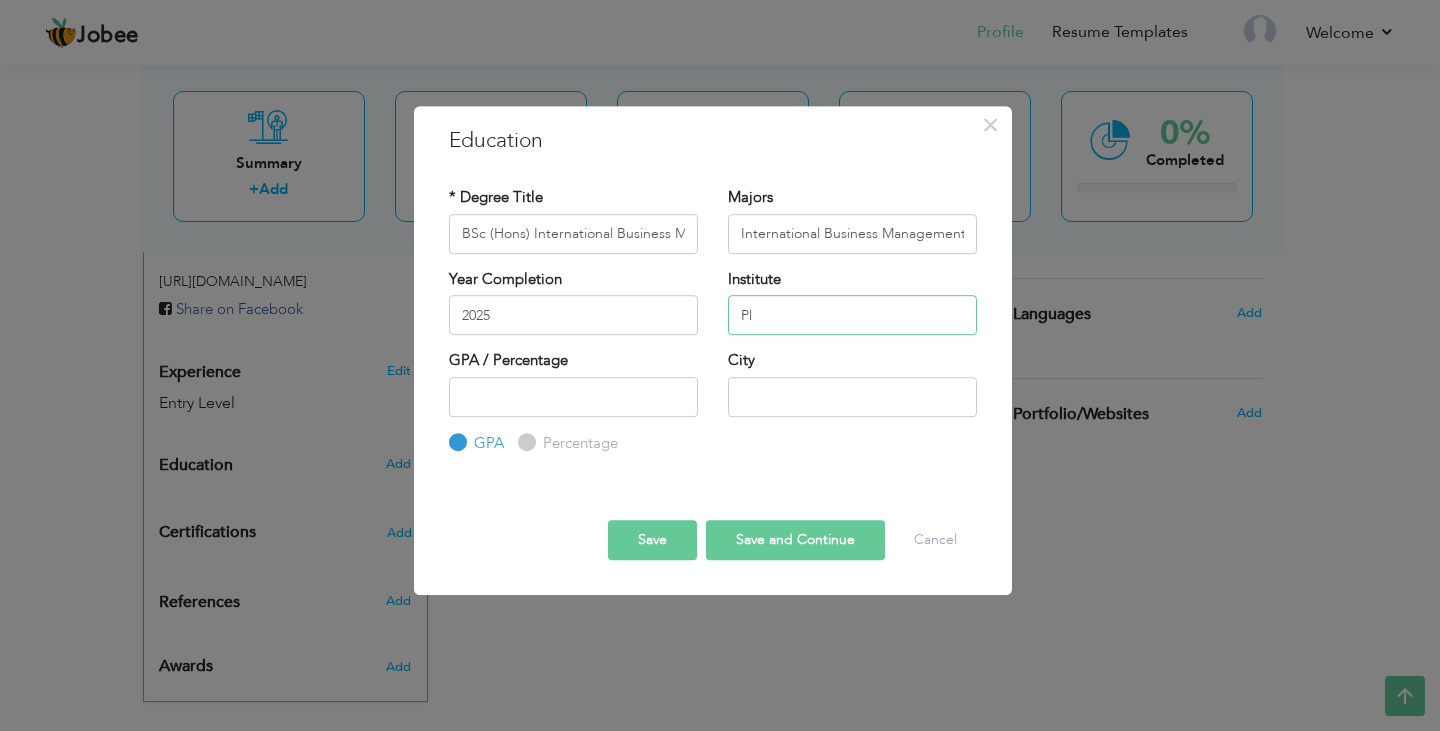 type on "P" 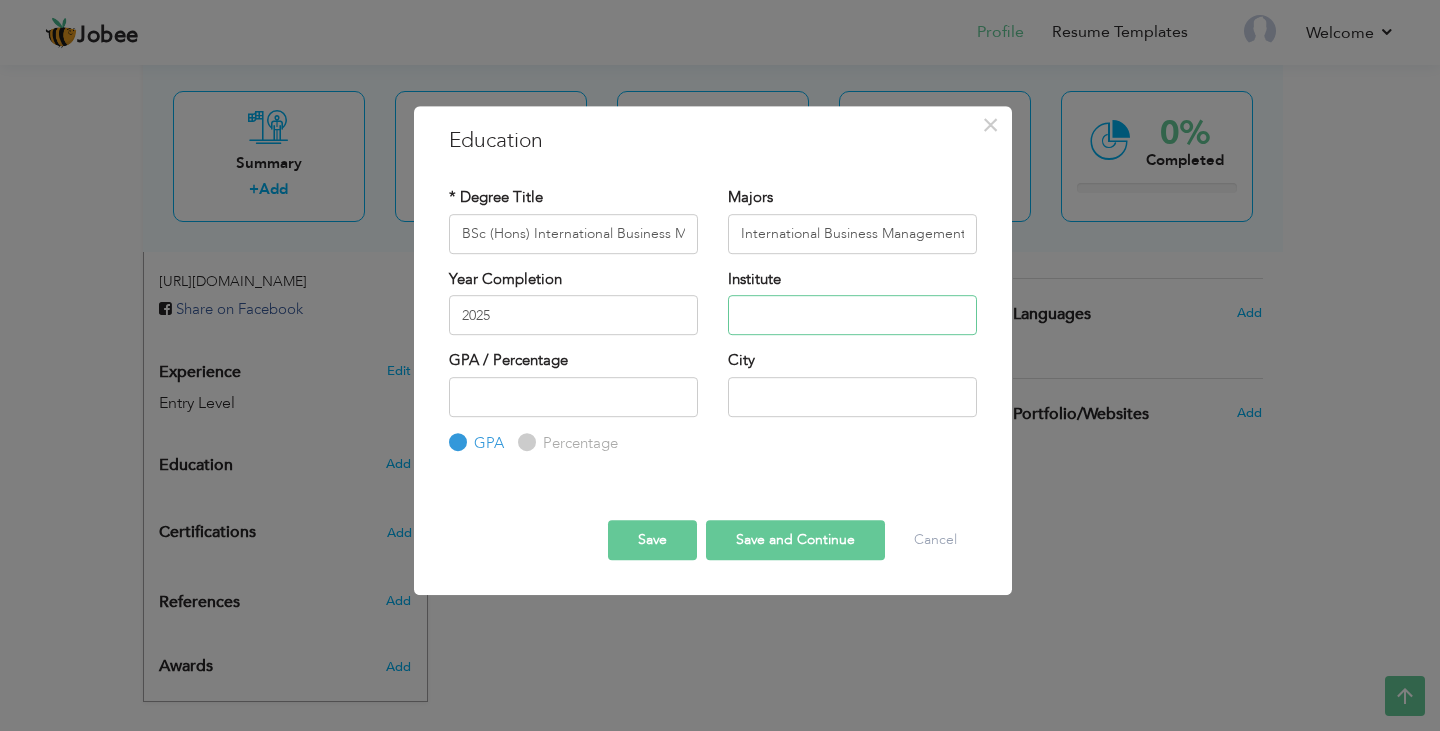 paste on "[GEOGRAPHIC_DATA]" 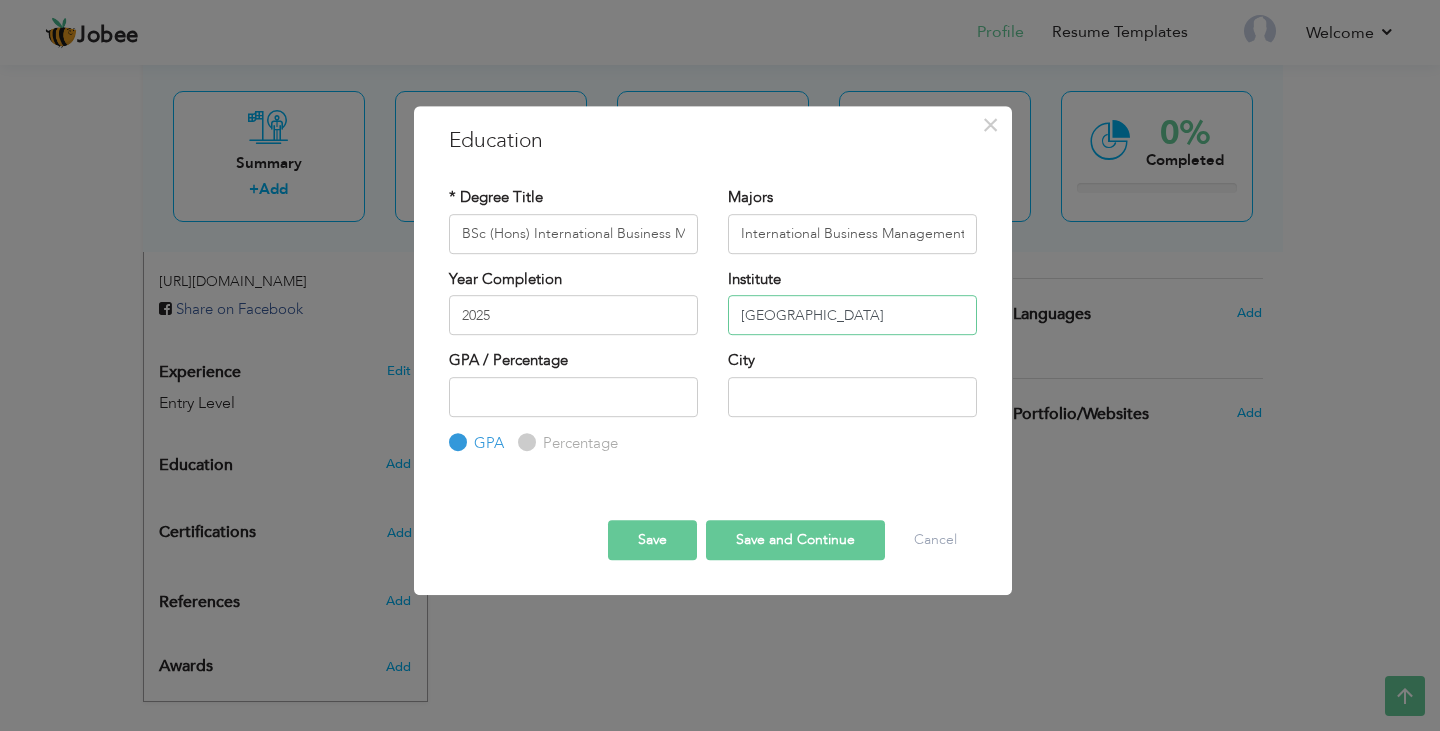 type on "[GEOGRAPHIC_DATA]" 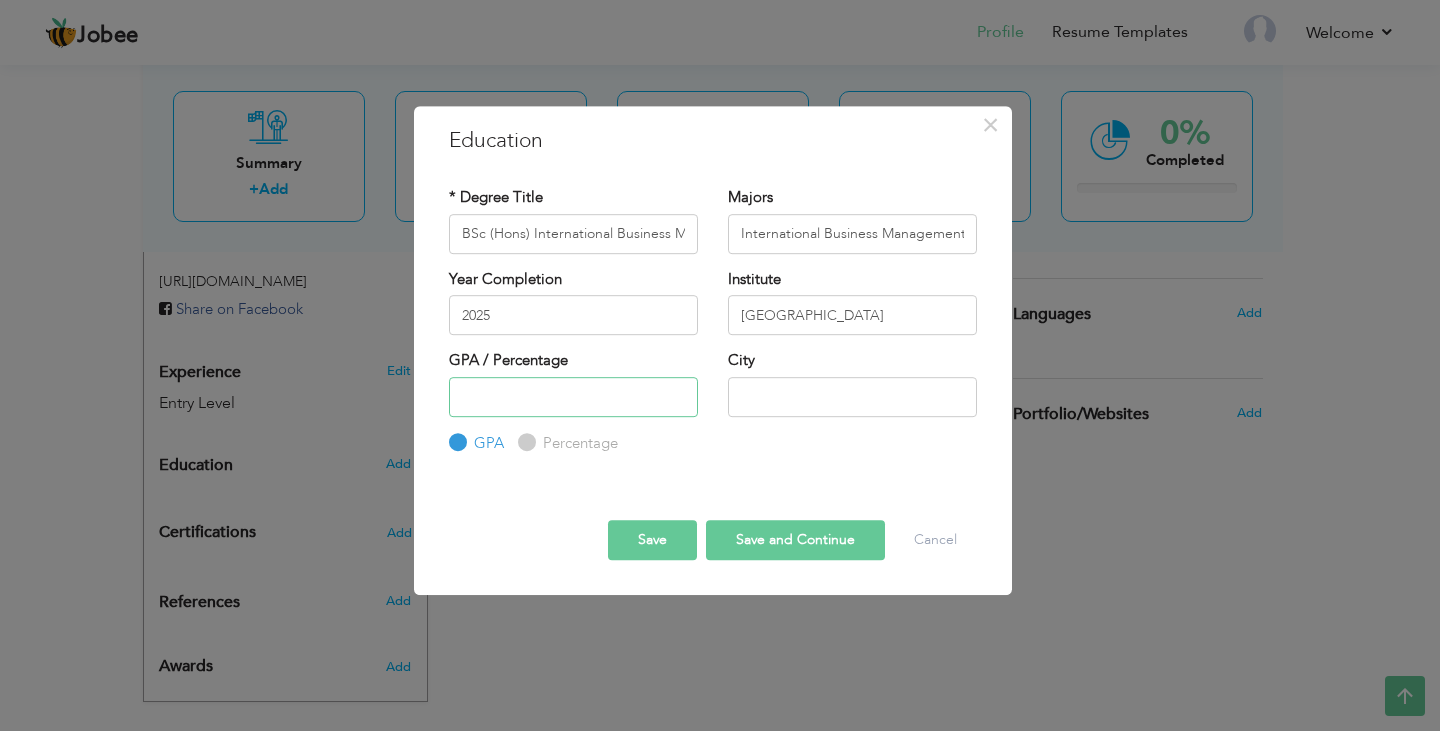click at bounding box center (573, 397) 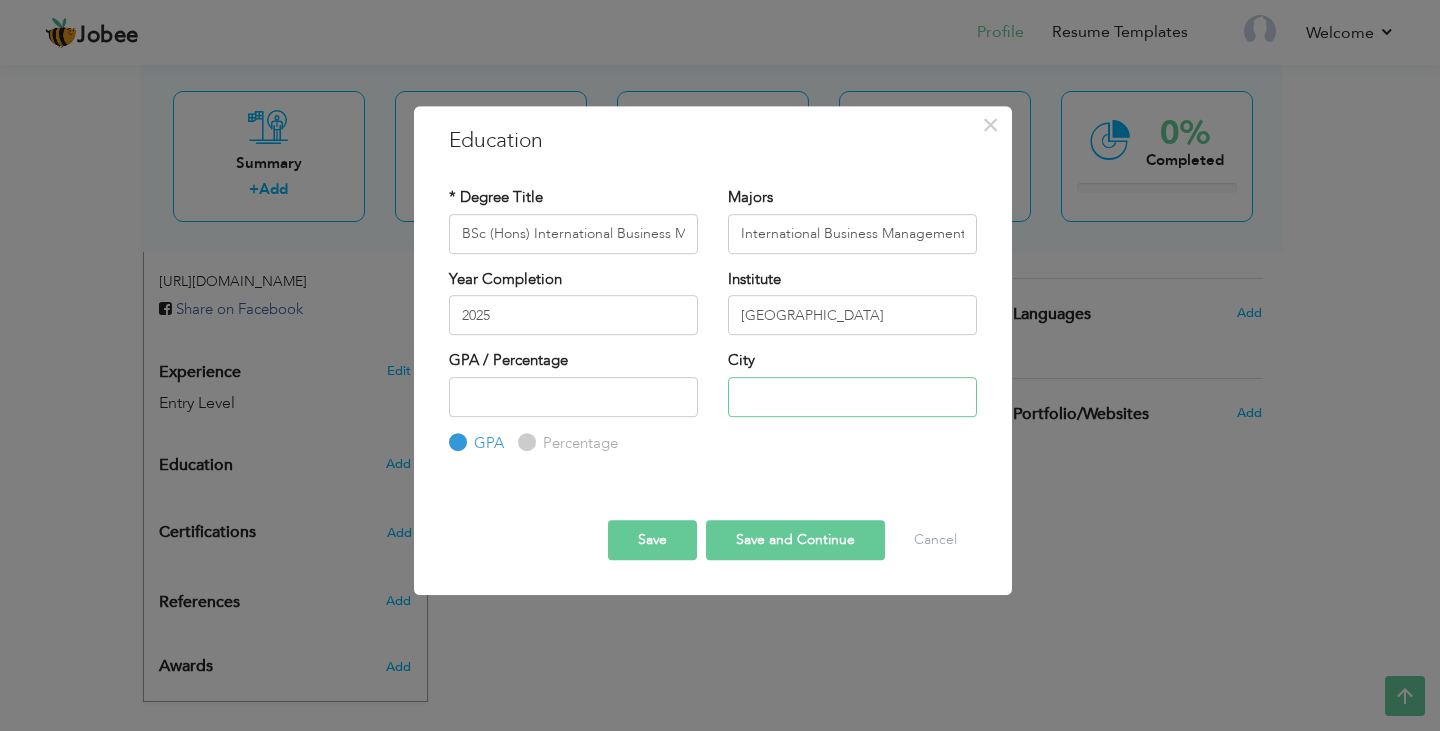 click at bounding box center (852, 397) 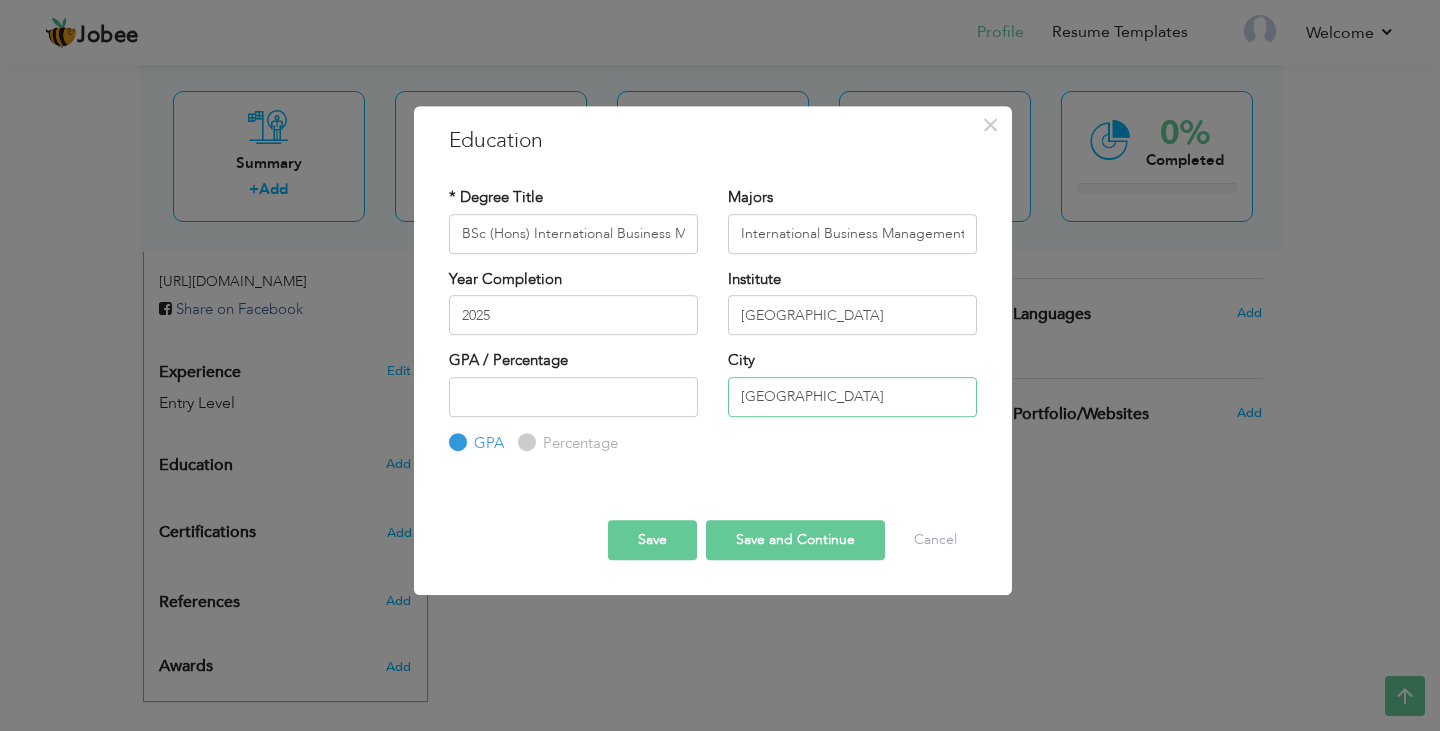 type on "[GEOGRAPHIC_DATA]" 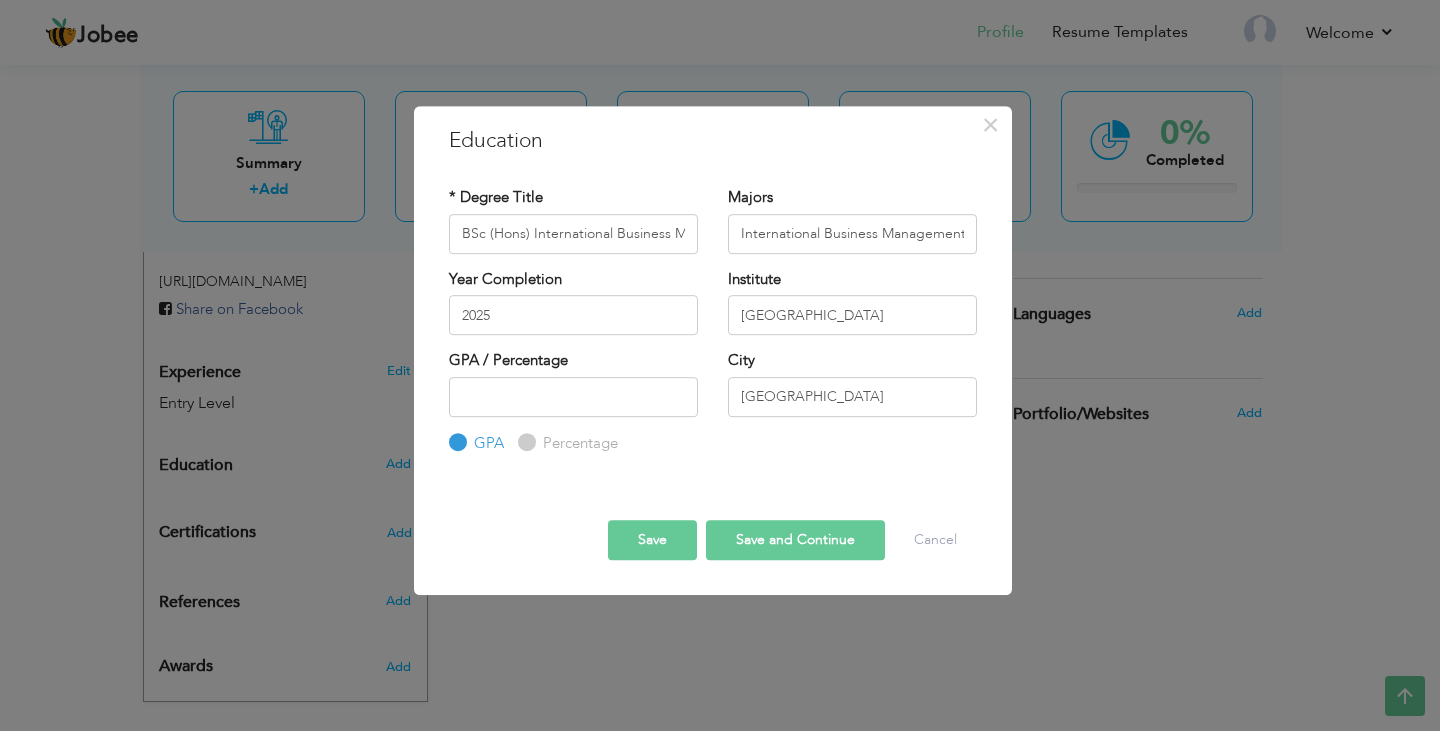 click on "Save and Continue" at bounding box center (795, 540) 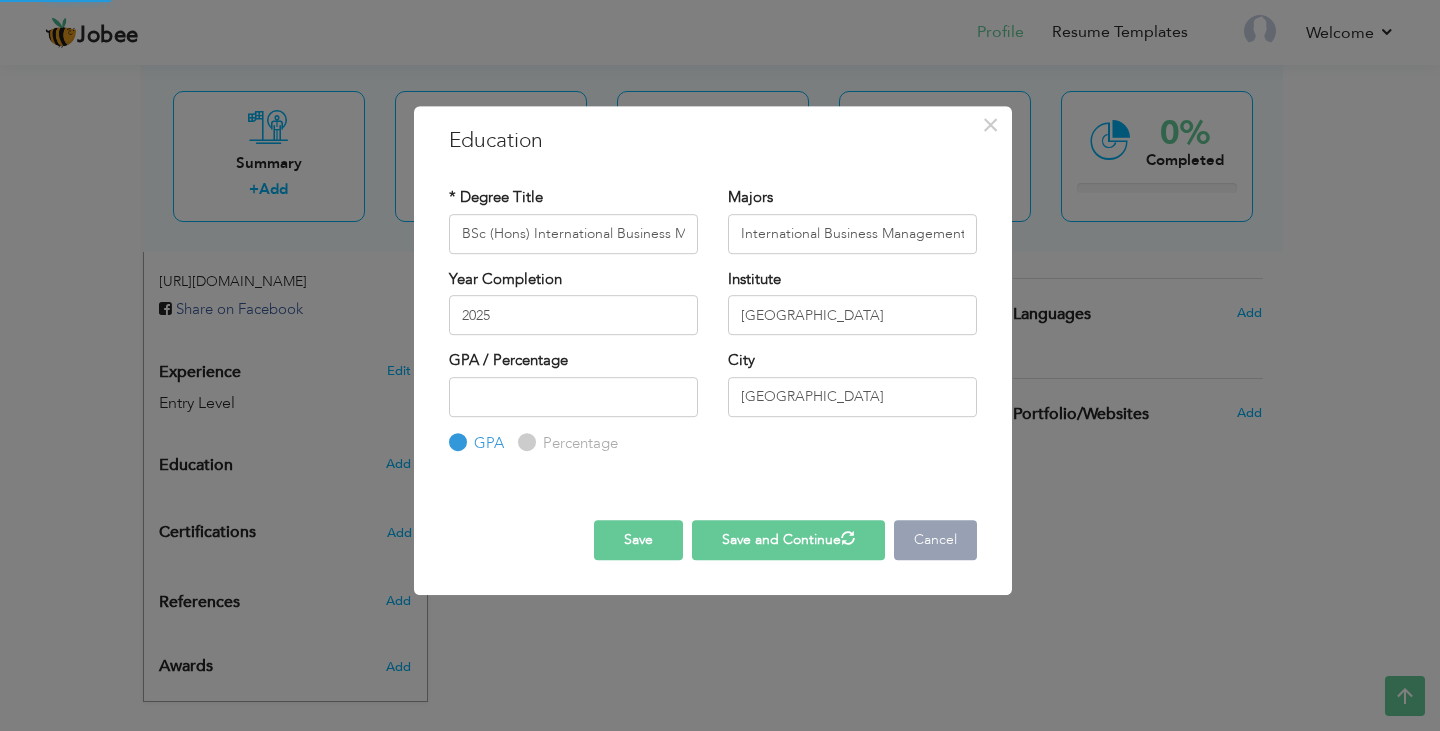 type 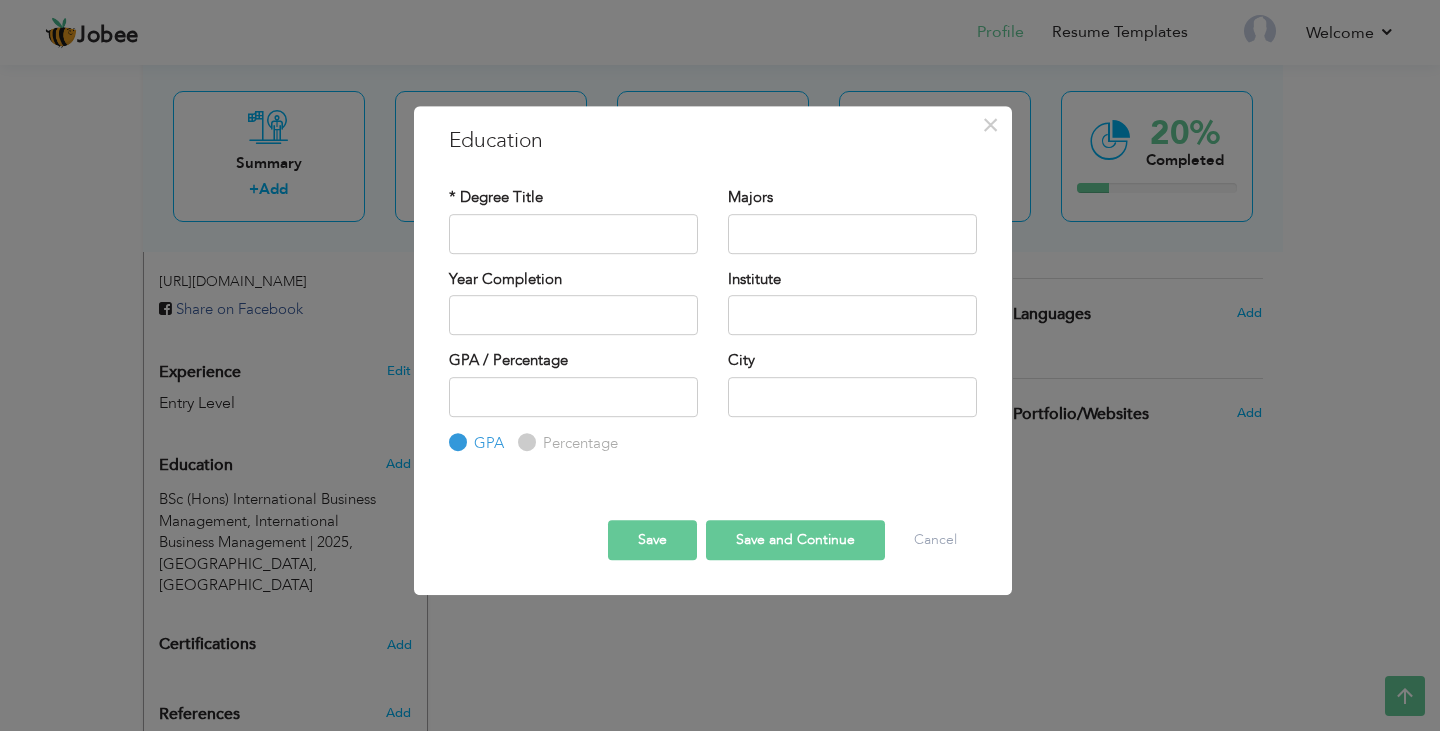 click on "×
Education
* Degree Title
Majors
Year Completion Institute GPA" at bounding box center (720, 365) 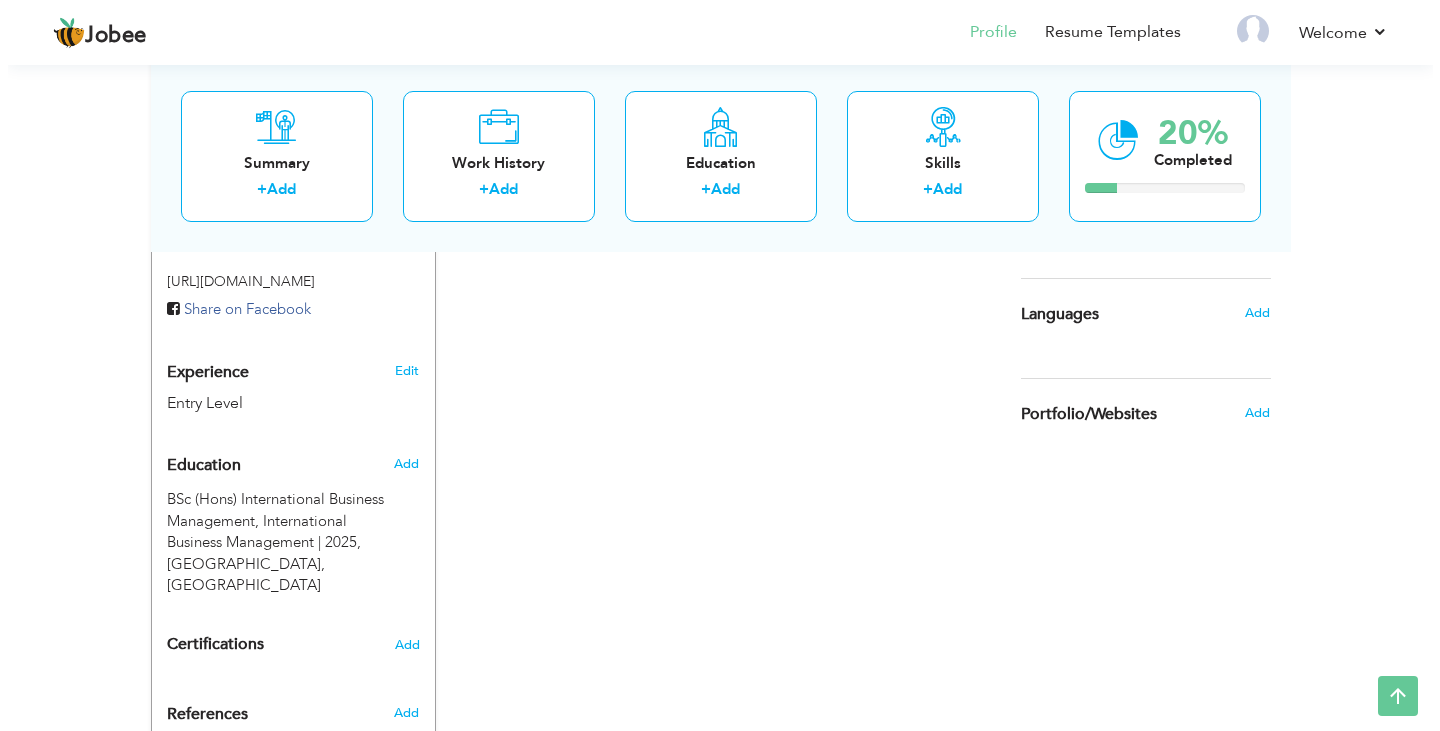 scroll, scrollTop: 749, scrollLeft: 0, axis: vertical 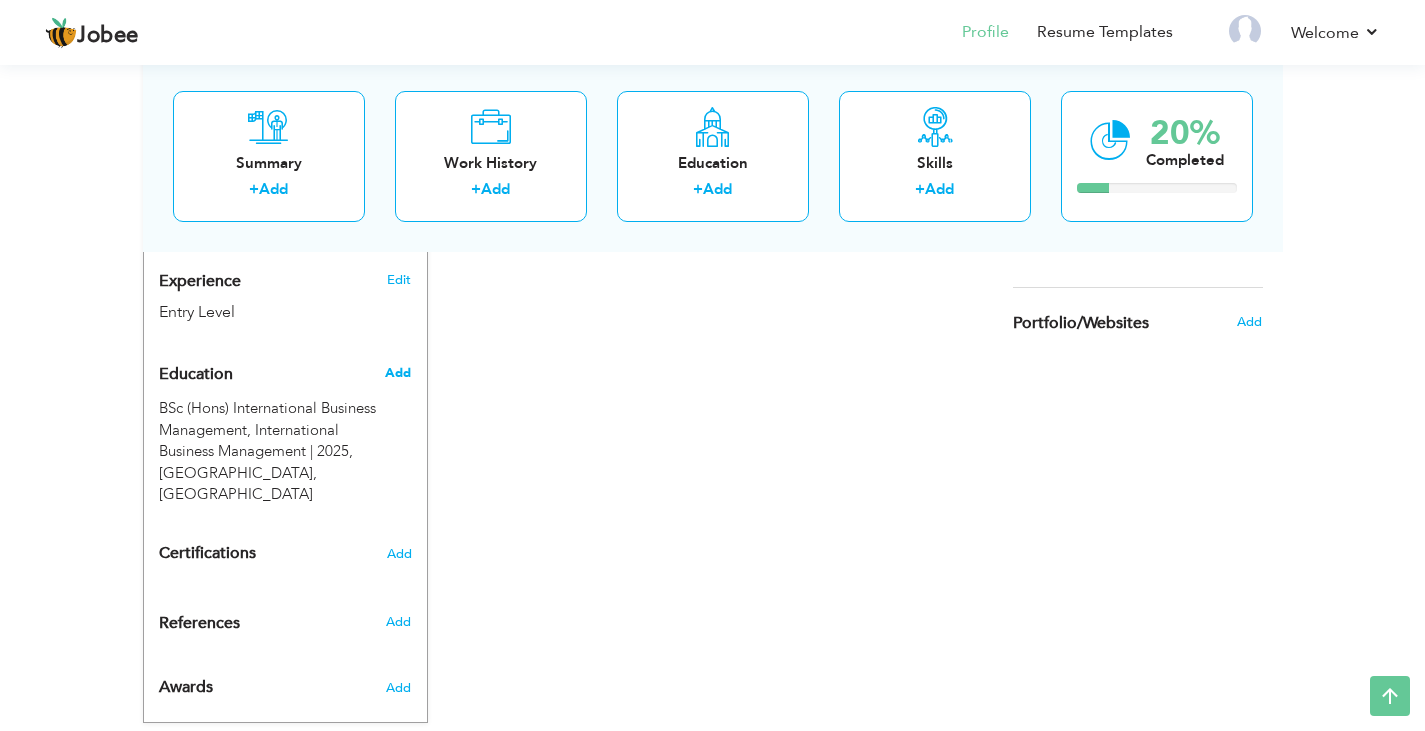 click on "Add" at bounding box center (398, 373) 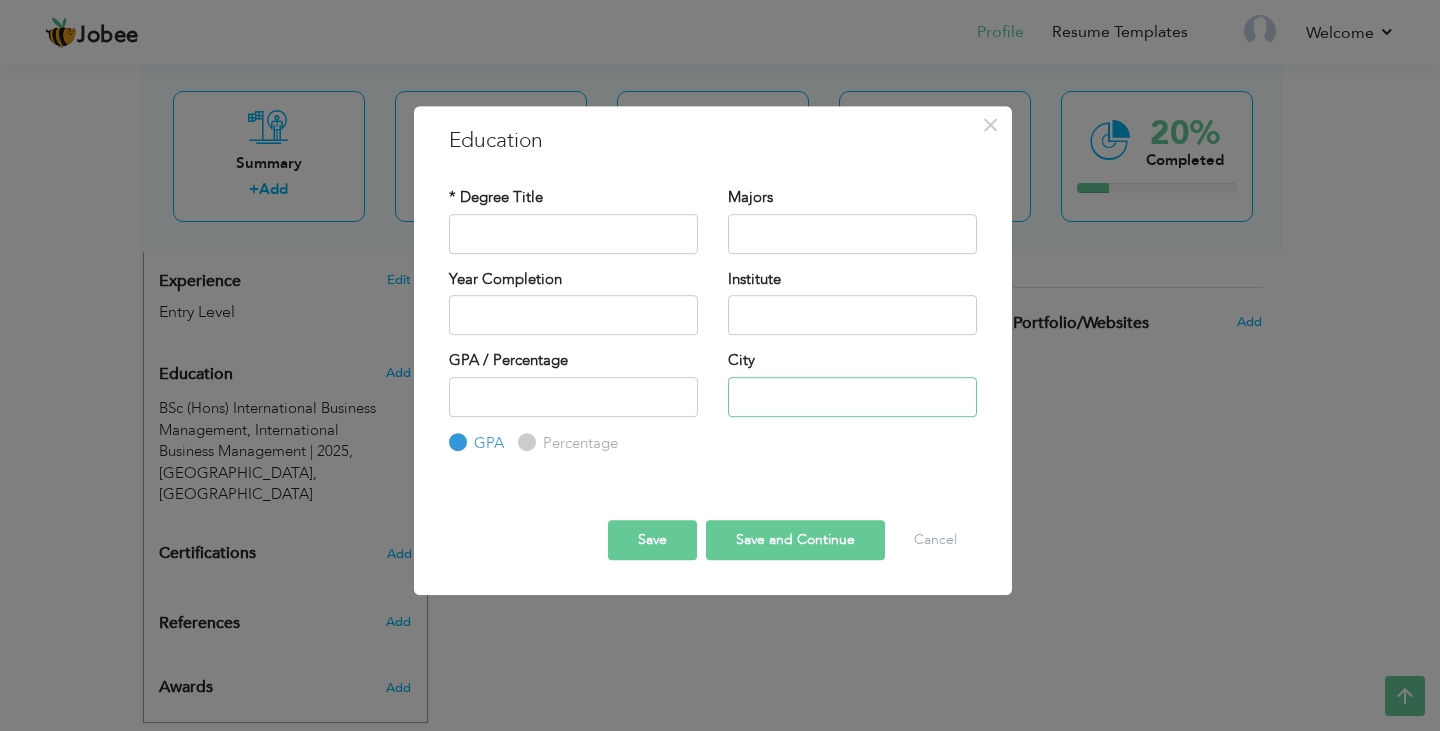 click at bounding box center (852, 397) 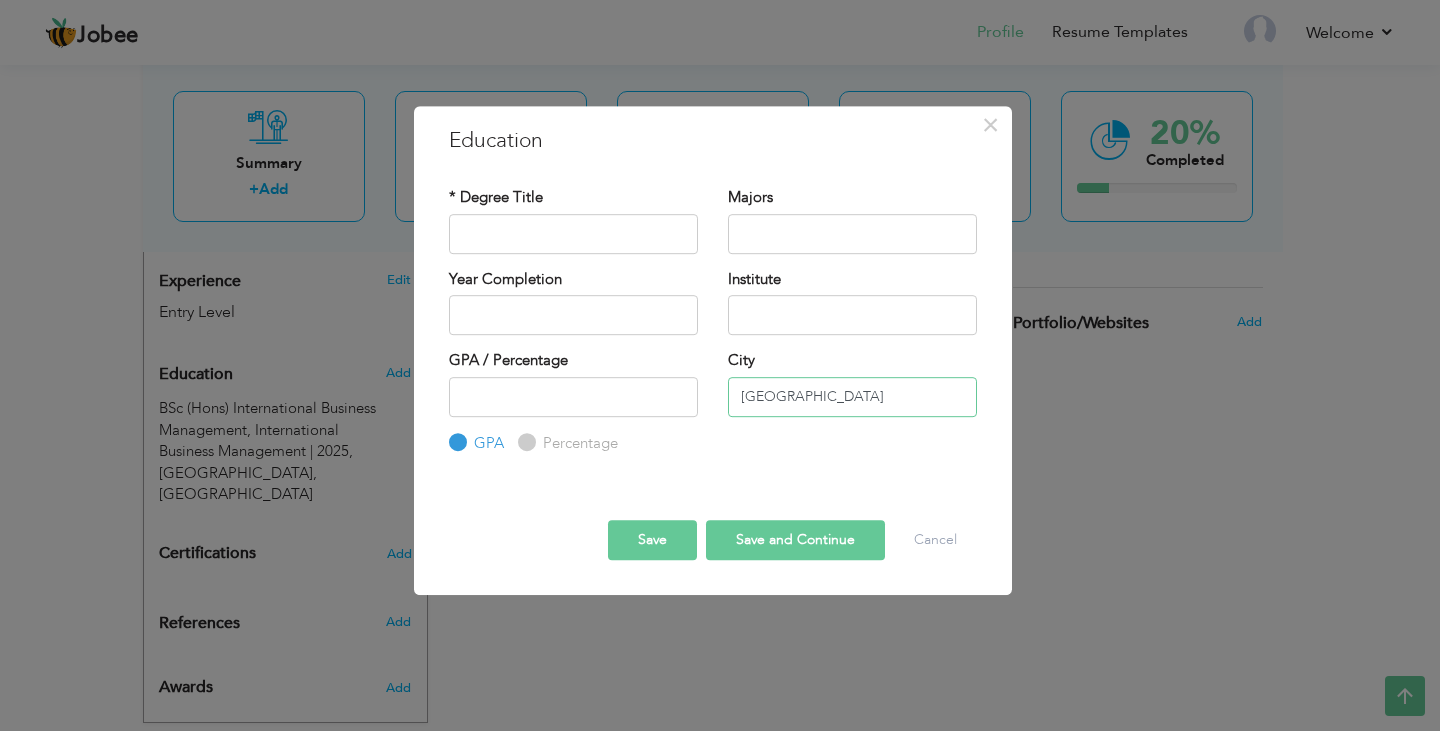 type on "[GEOGRAPHIC_DATA]" 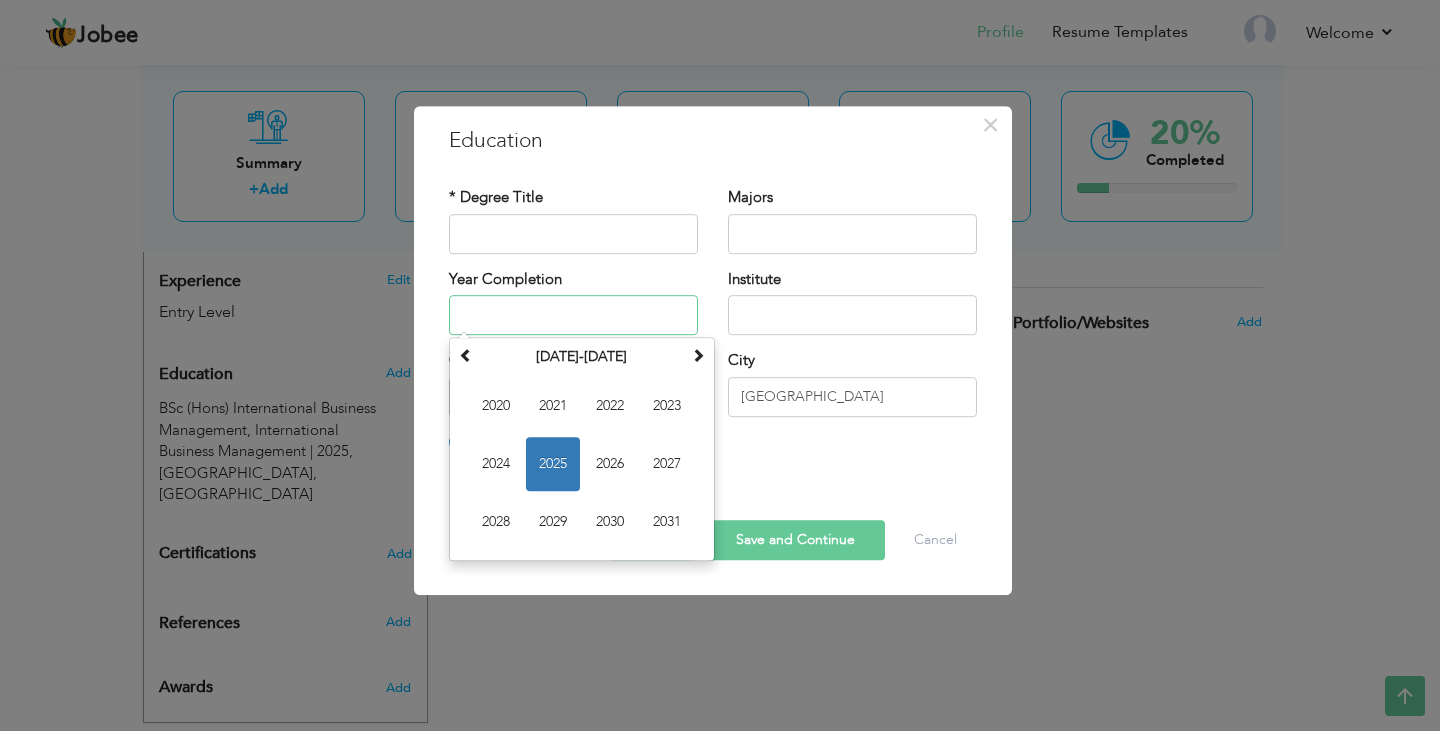 click at bounding box center (573, 315) 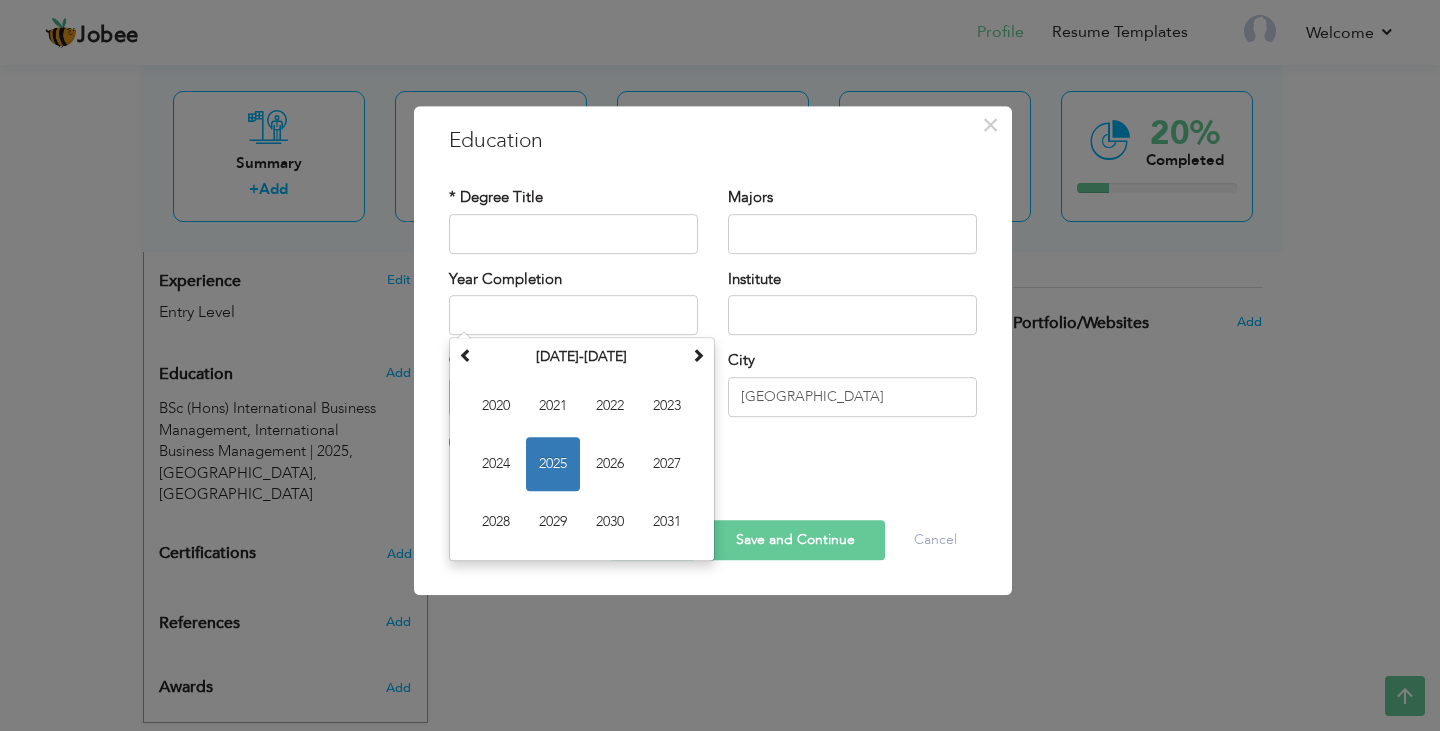 click on "Year Completion
July 2025 Su Mo Tu We Th Fr Sa 29 30 1 2 3 4 5 6 7 8 9 10 11 12 13 14 15 16 17 18 19 20 21 22 23 24 25 26 27 28 29 30 31 1 2 3 4 5 6 7 8 9 2025 Jan Feb Mar Apr May Jun Jul Aug Sep Oct Nov Dec 2020-2031 2020 2021 2022 2023 2024 2025 2026 2027 2028 2029 2030 2031 2000-2107 2000 - 2011 2012 - 2023 2024 - 2035 2036 - 2047 2048 - 2059 2060 - 2071 2072 - 2083 2084 - 2095 2096 - 2107" at bounding box center (573, 302) 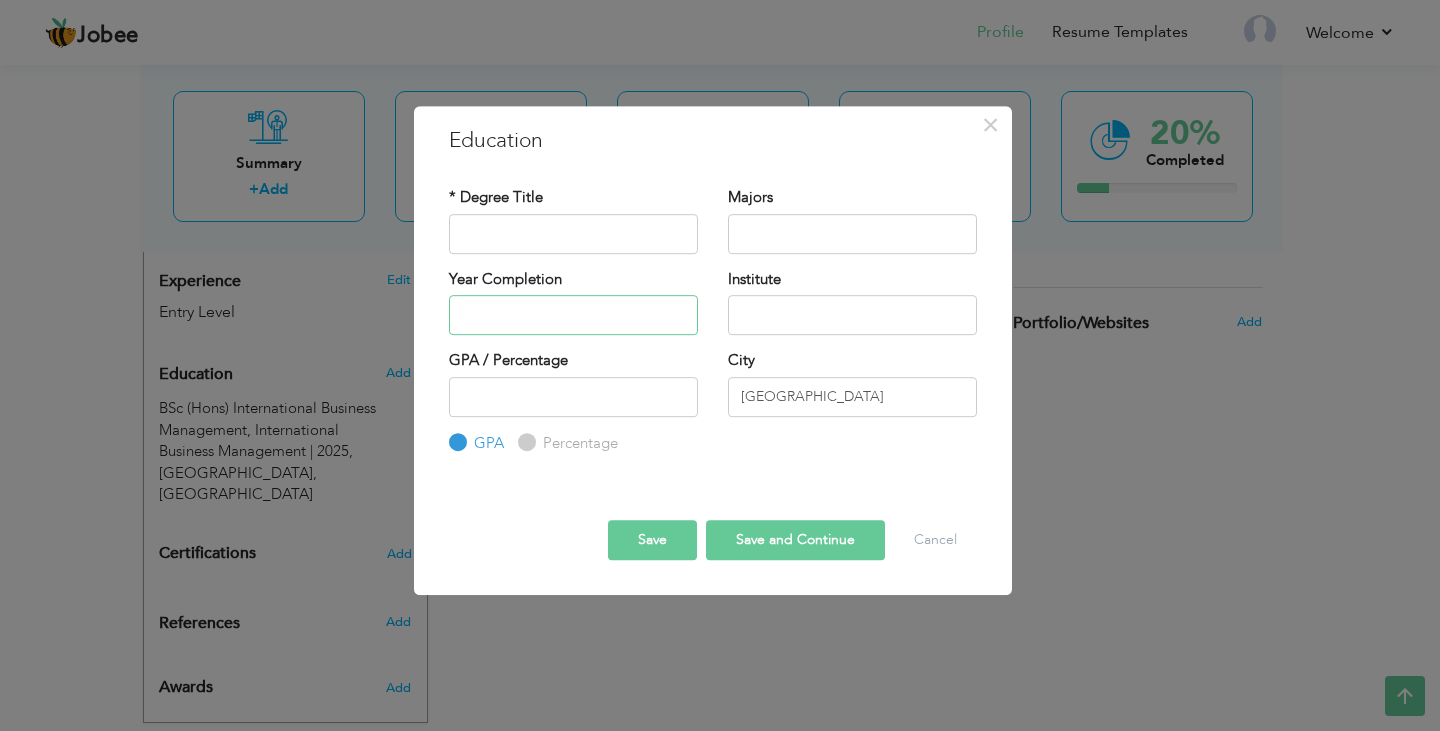 click at bounding box center [573, 315] 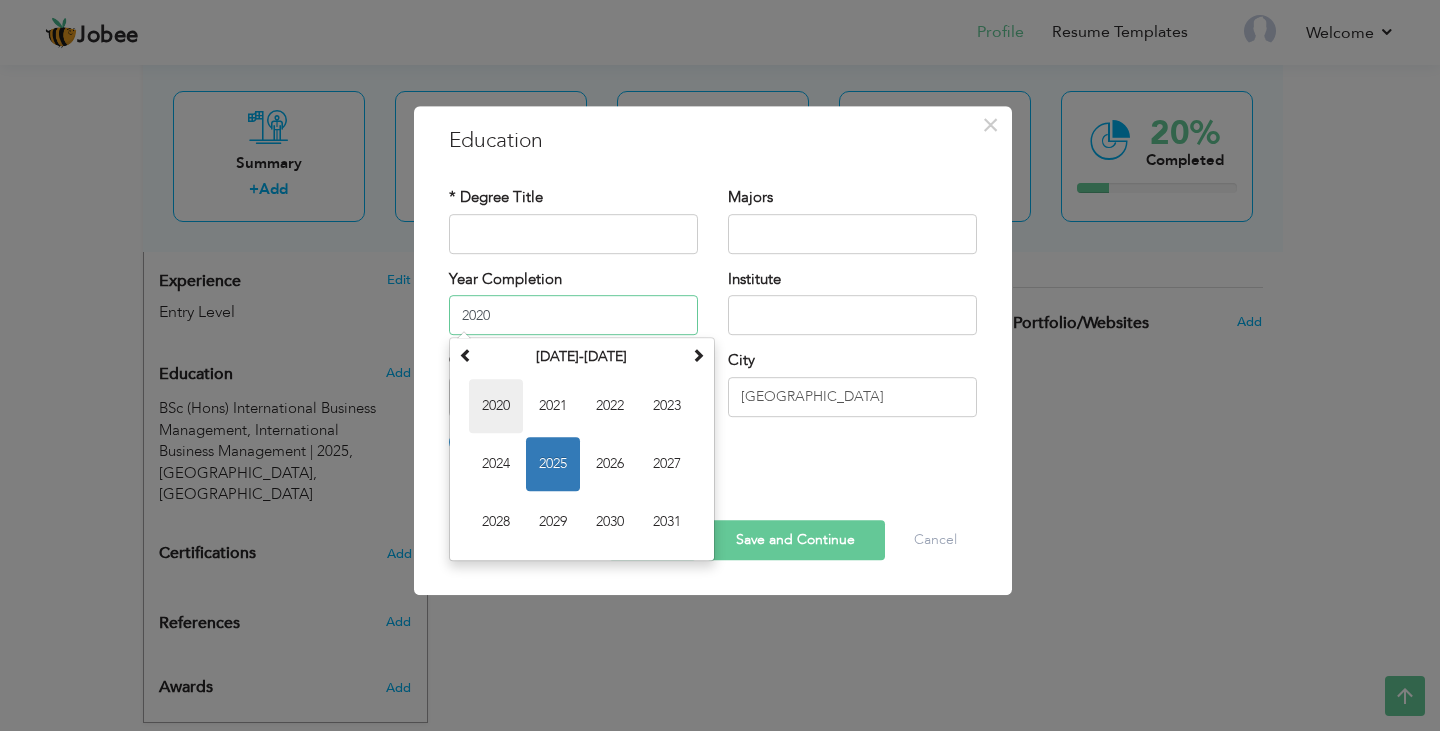 click on "2020" at bounding box center [496, 406] 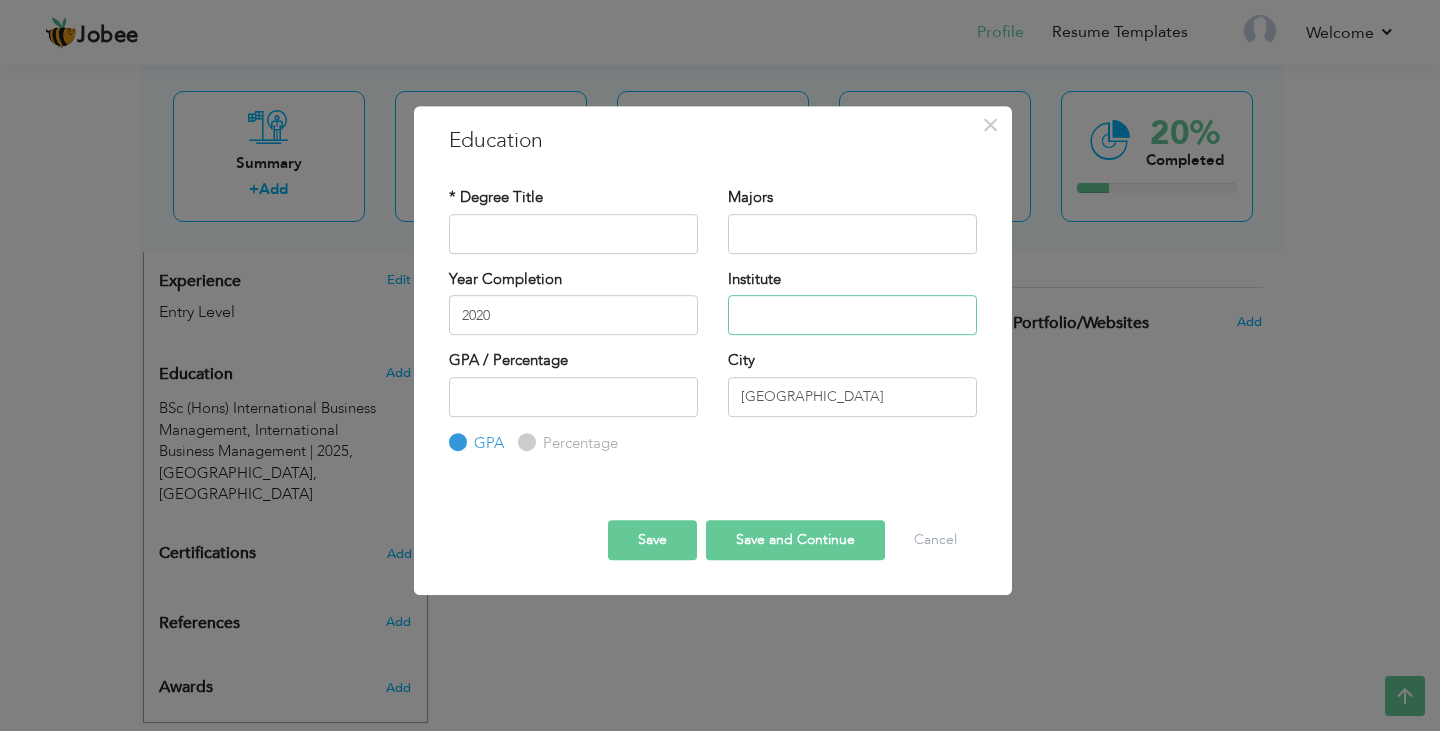 click at bounding box center (852, 315) 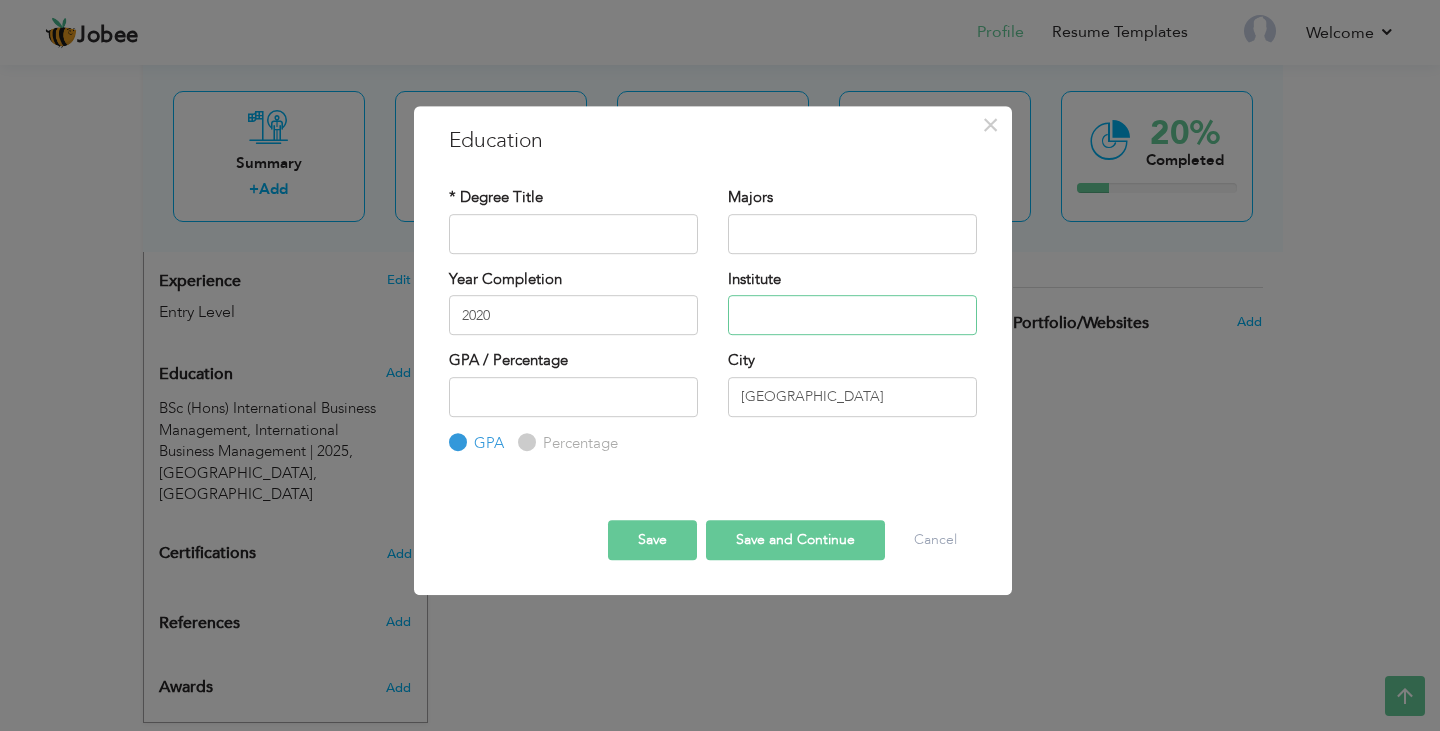 paste on "Lyceum International School – Wattala" 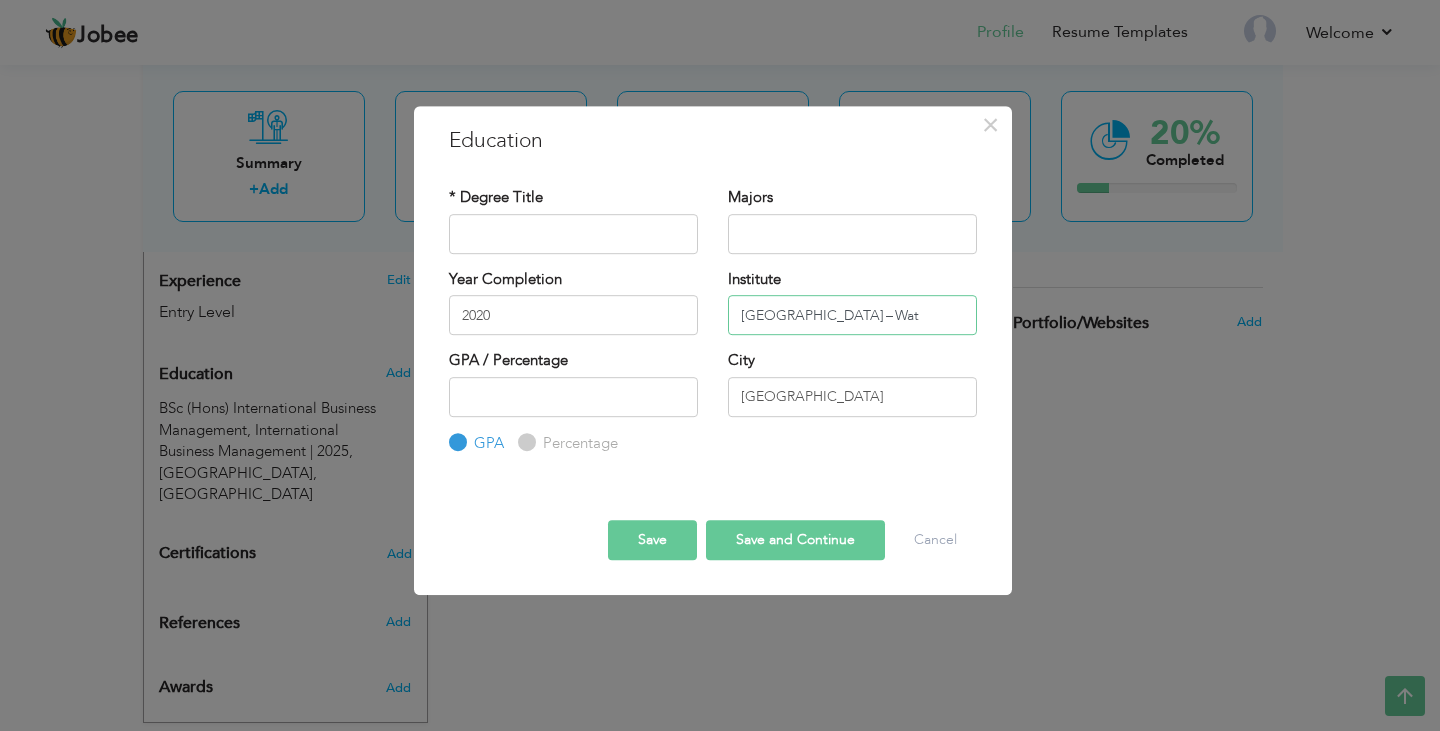scroll, scrollTop: 0, scrollLeft: 0, axis: both 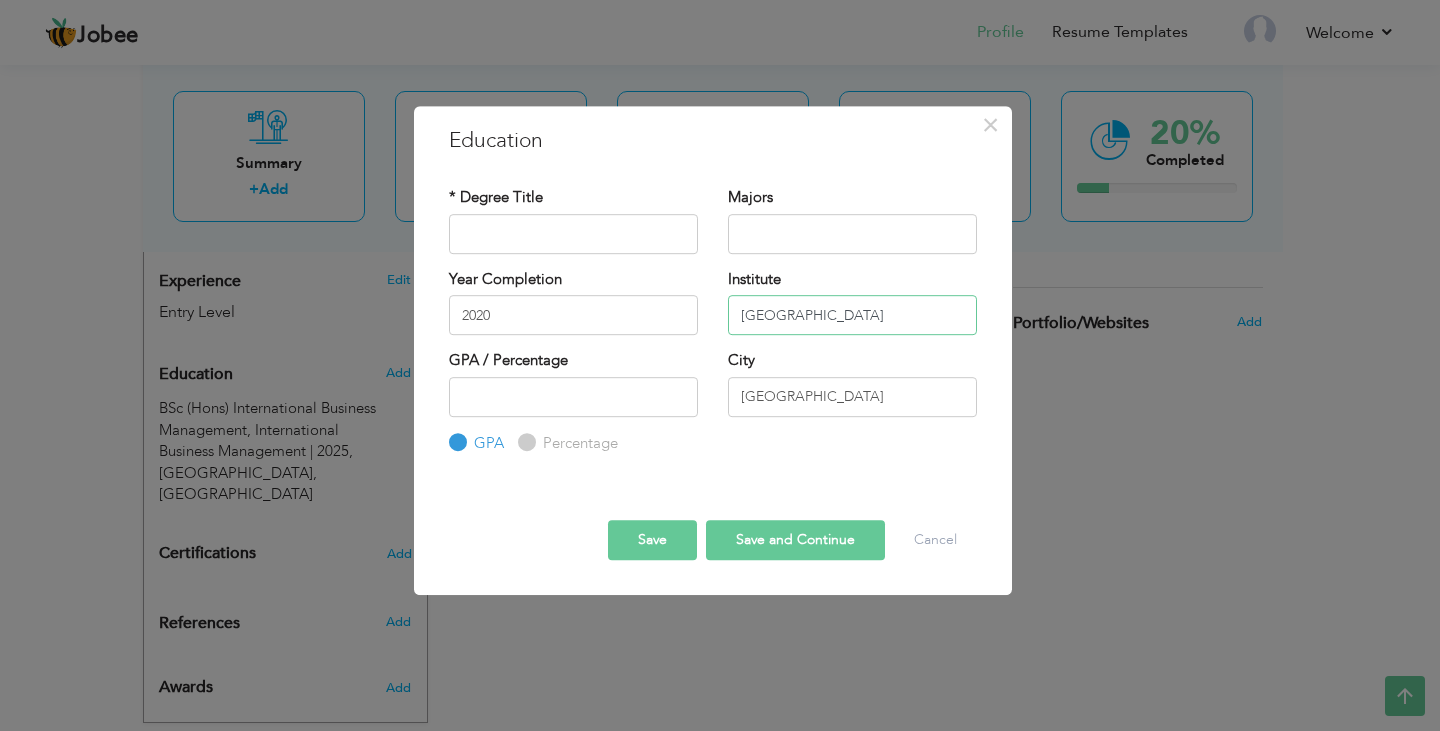 type on "[GEOGRAPHIC_DATA]" 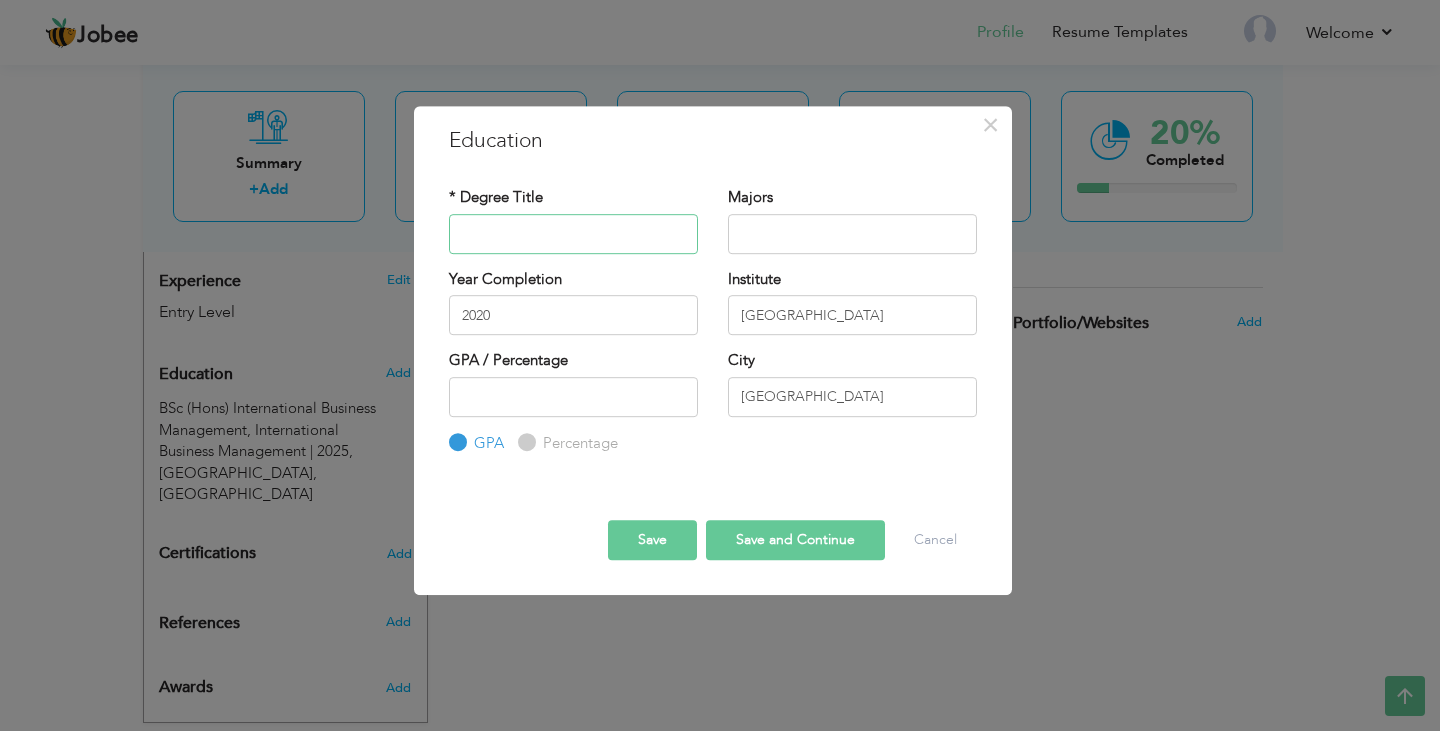 click at bounding box center (573, 234) 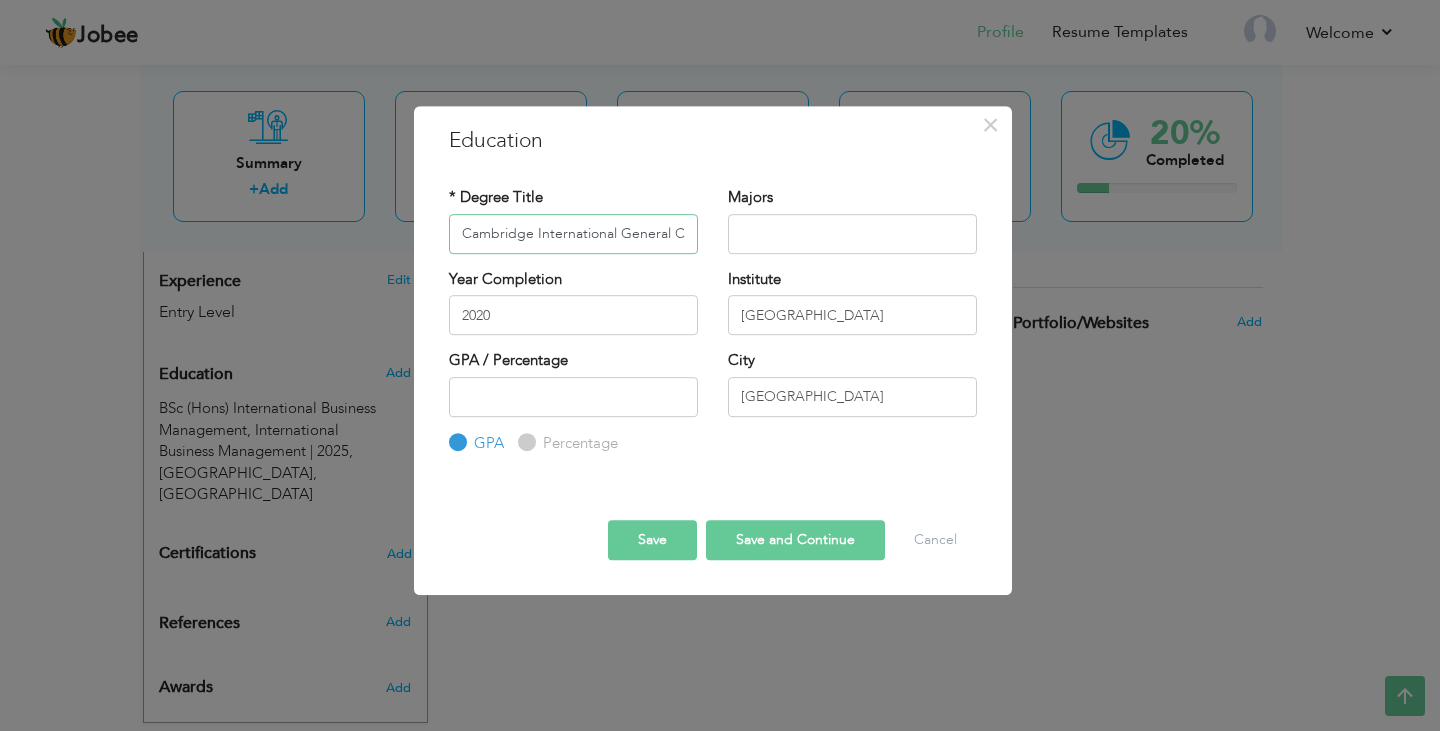 scroll, scrollTop: 0, scrollLeft: 237, axis: horizontal 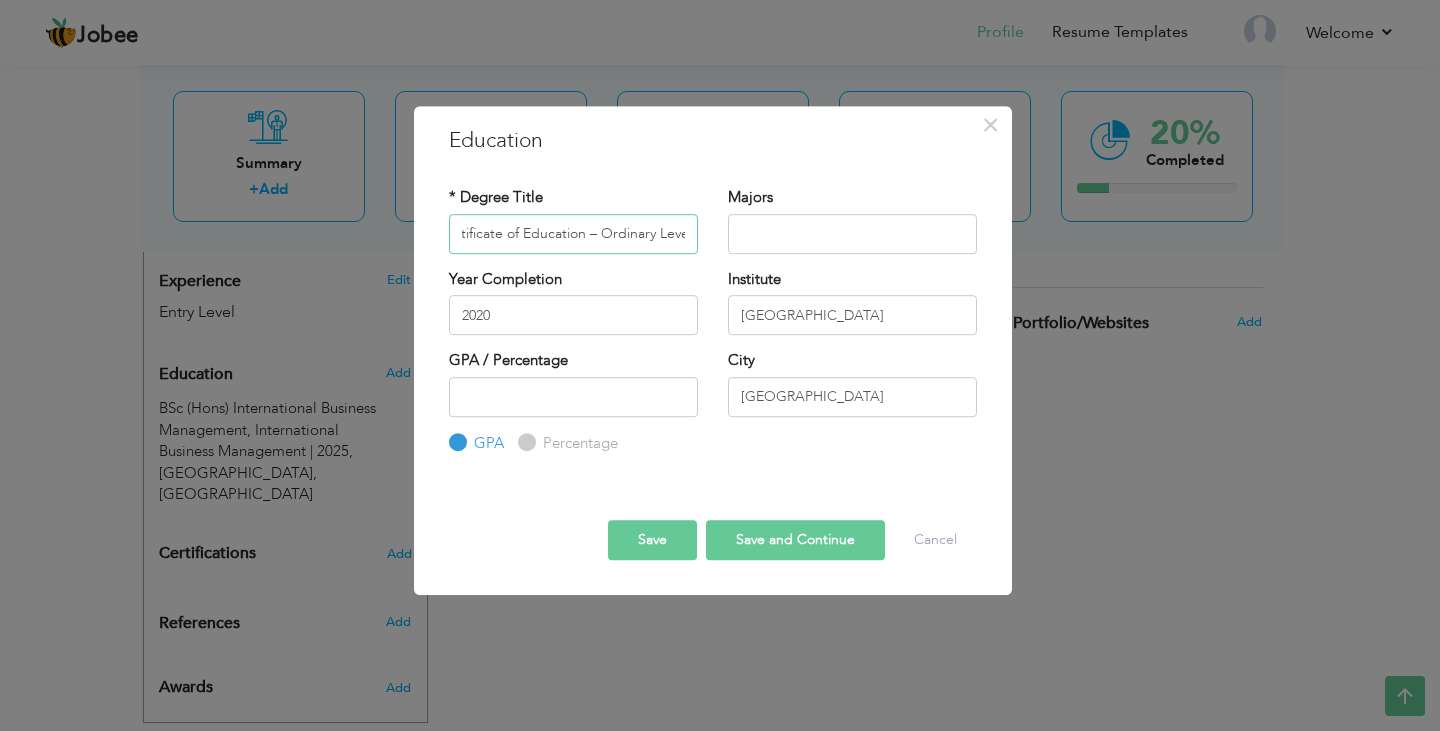 type on "Cambridge International General Certificate of Education – Ordinary Level" 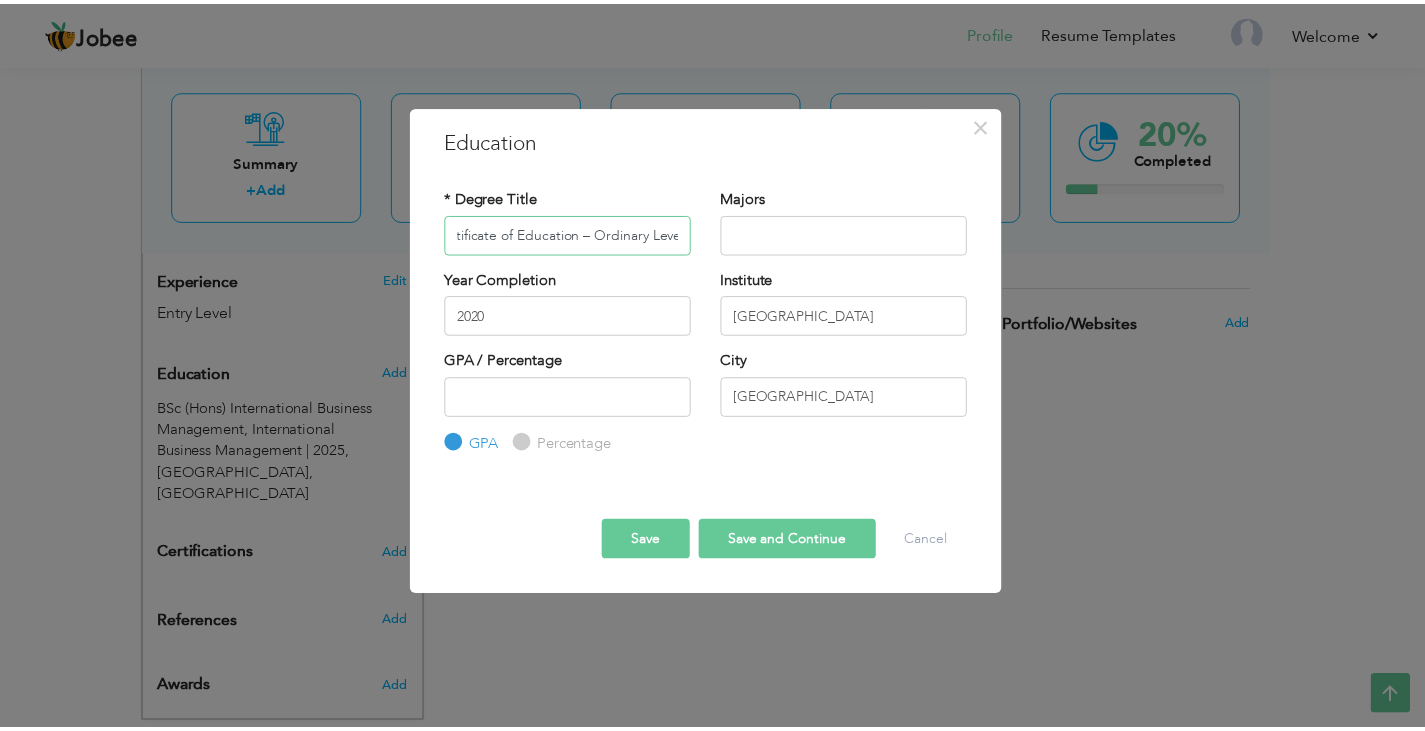 scroll, scrollTop: 0, scrollLeft: 0, axis: both 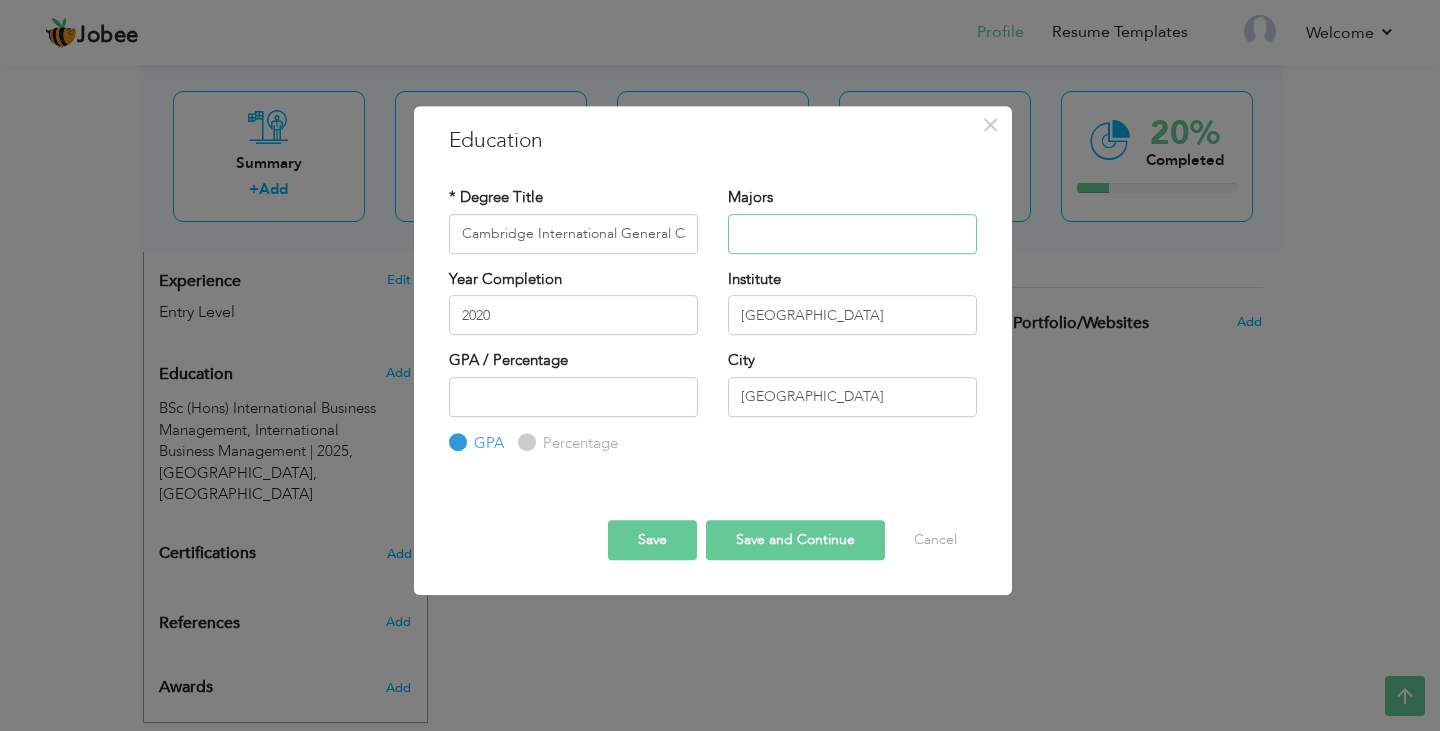 click at bounding box center [852, 234] 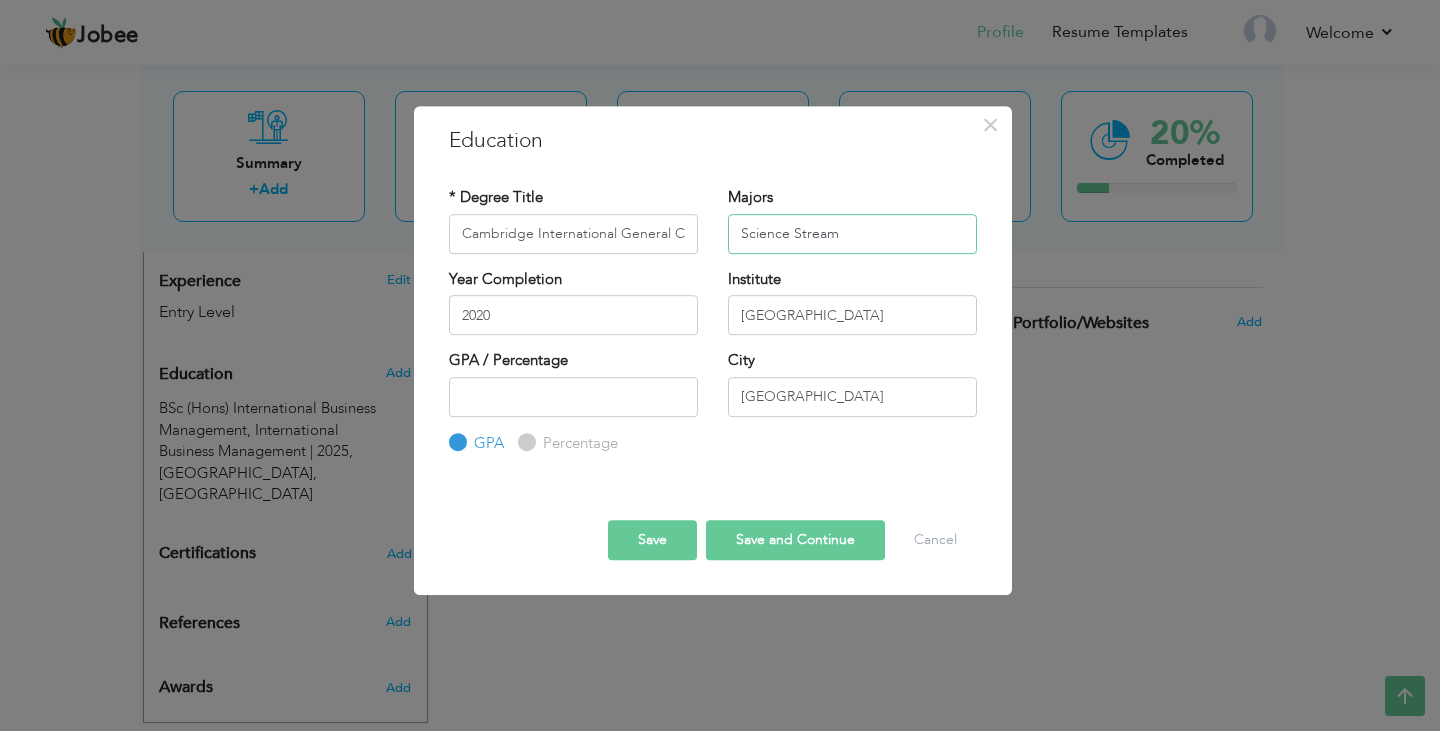 type on "Science Stream" 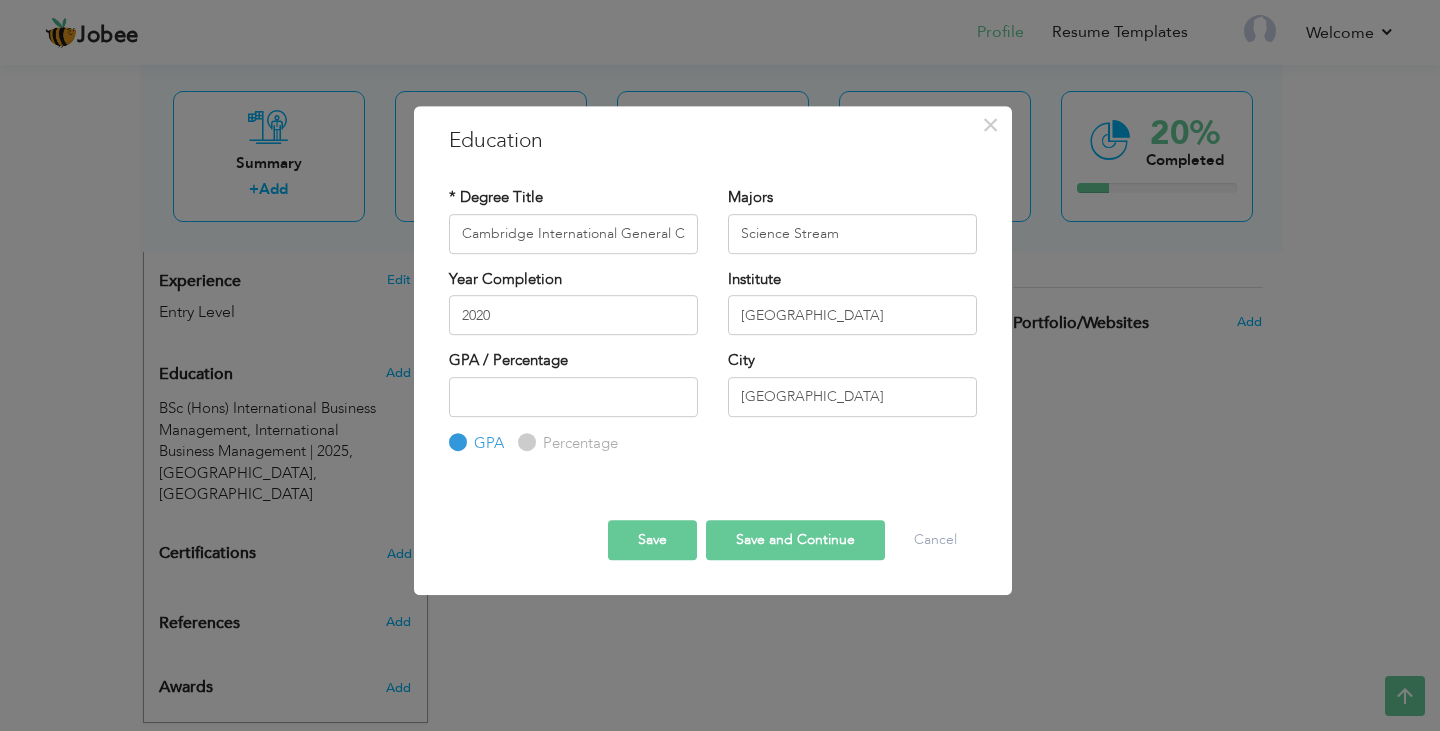 click on "Save and Continue" at bounding box center (795, 540) 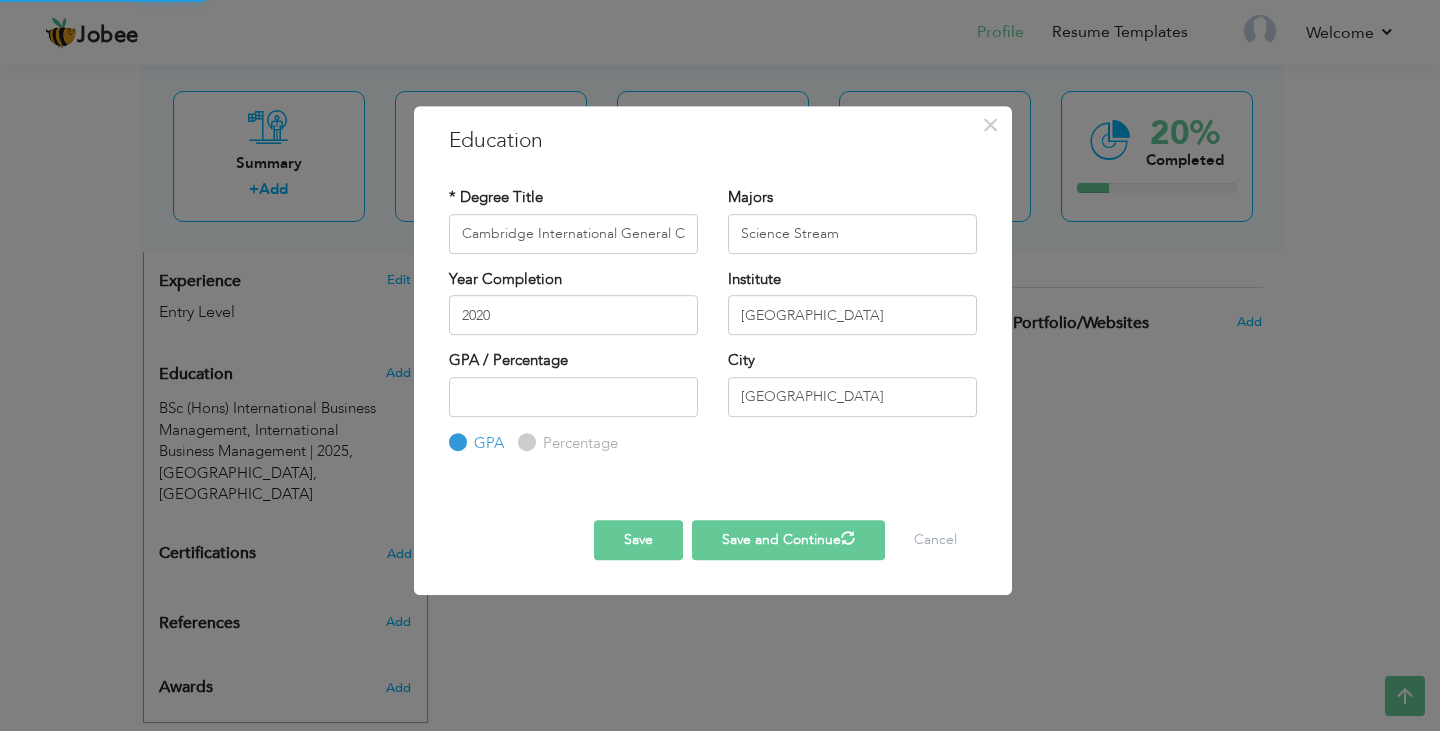type 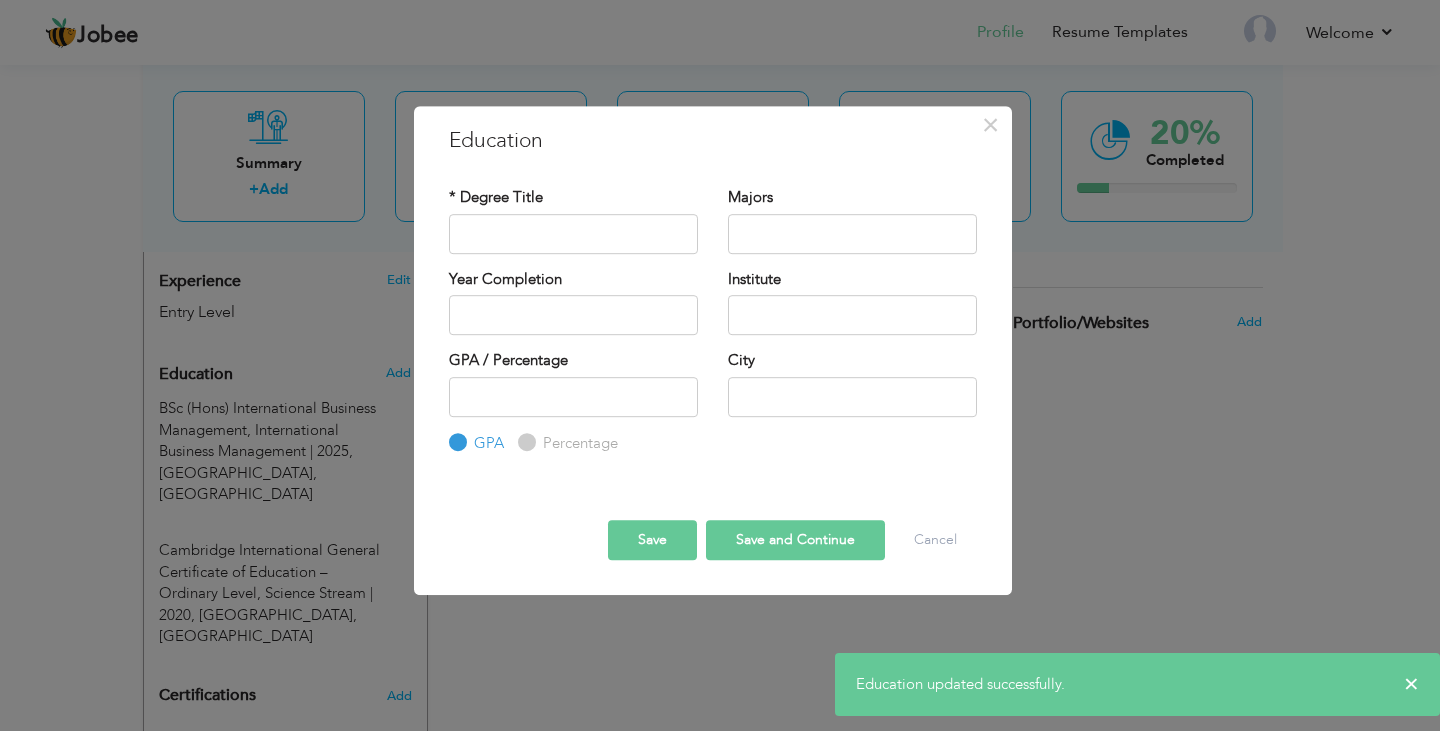 click on "×
Education
* Degree Title
Majors
Year Completion Institute GPA" at bounding box center [720, 365] 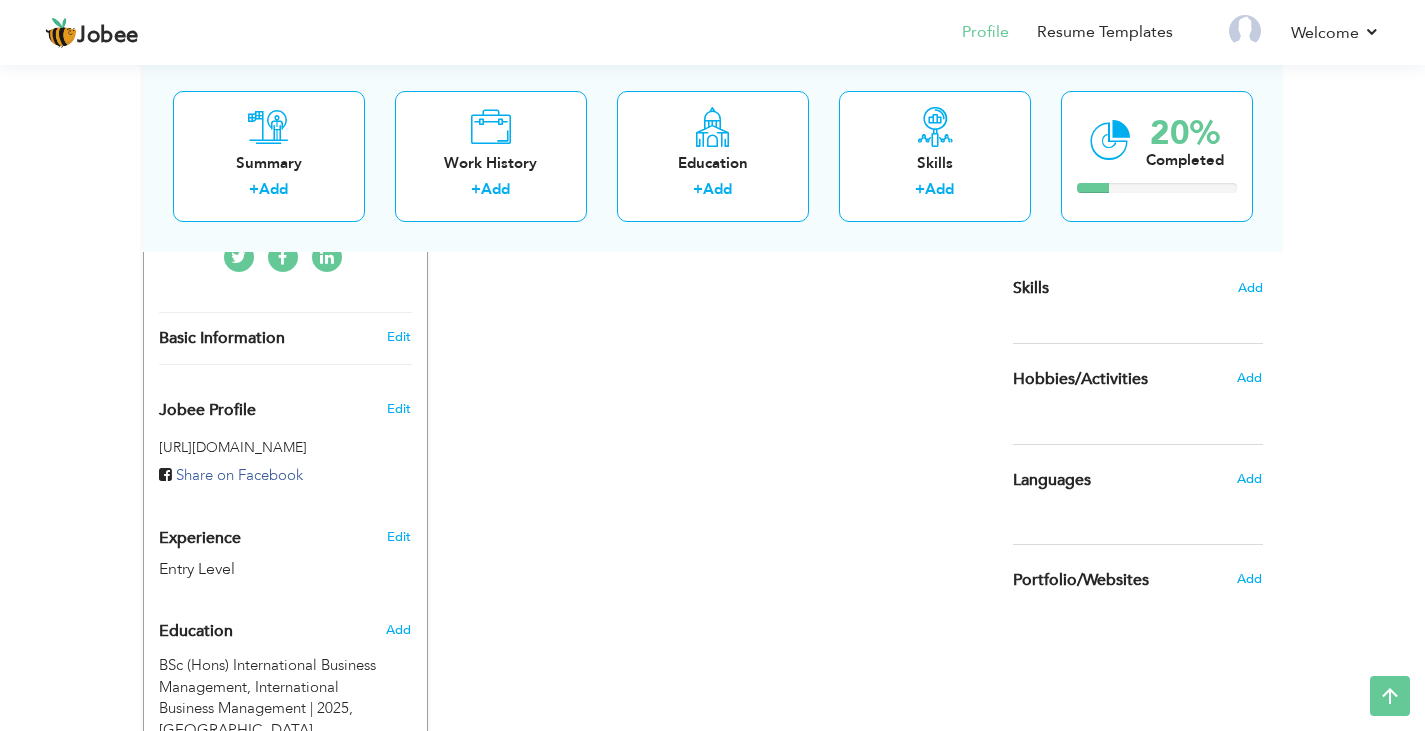 scroll, scrollTop: 493, scrollLeft: 0, axis: vertical 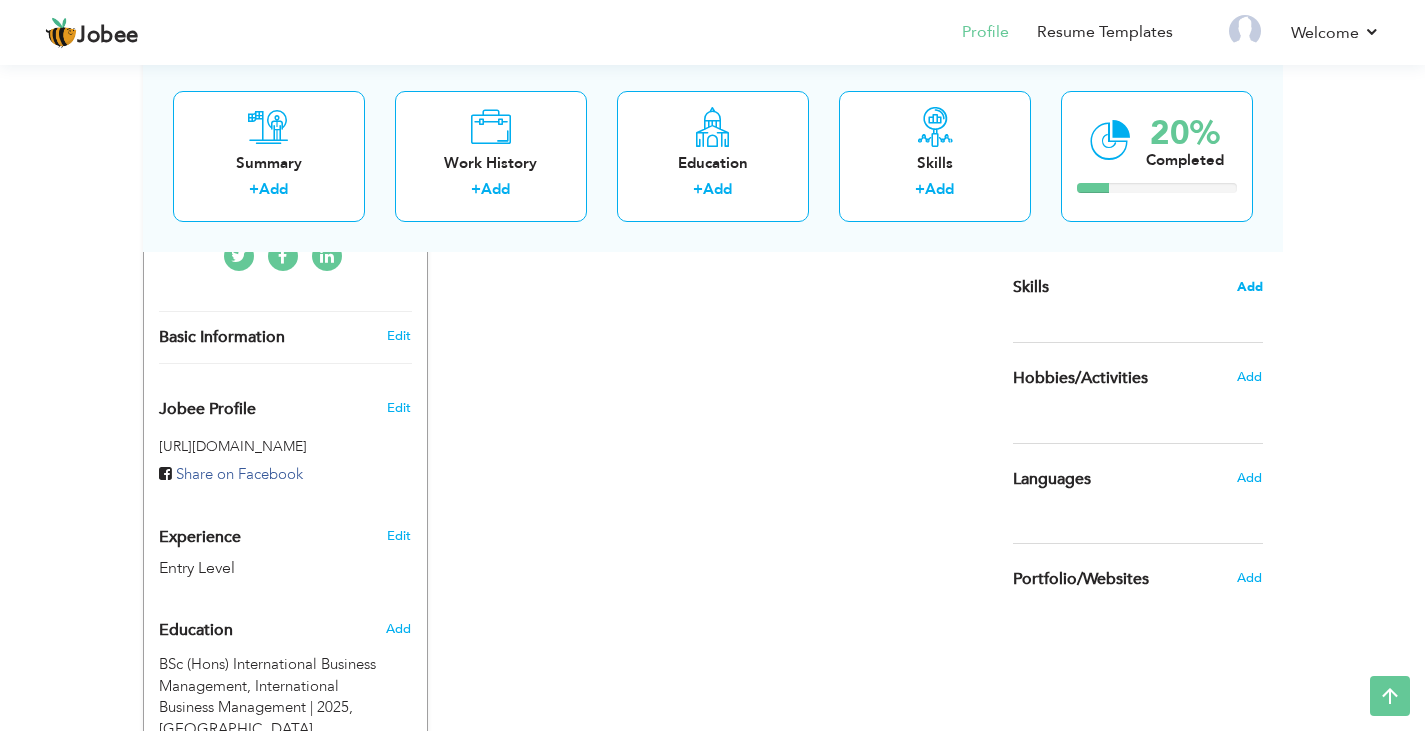 click on "Add" at bounding box center (1250, 287) 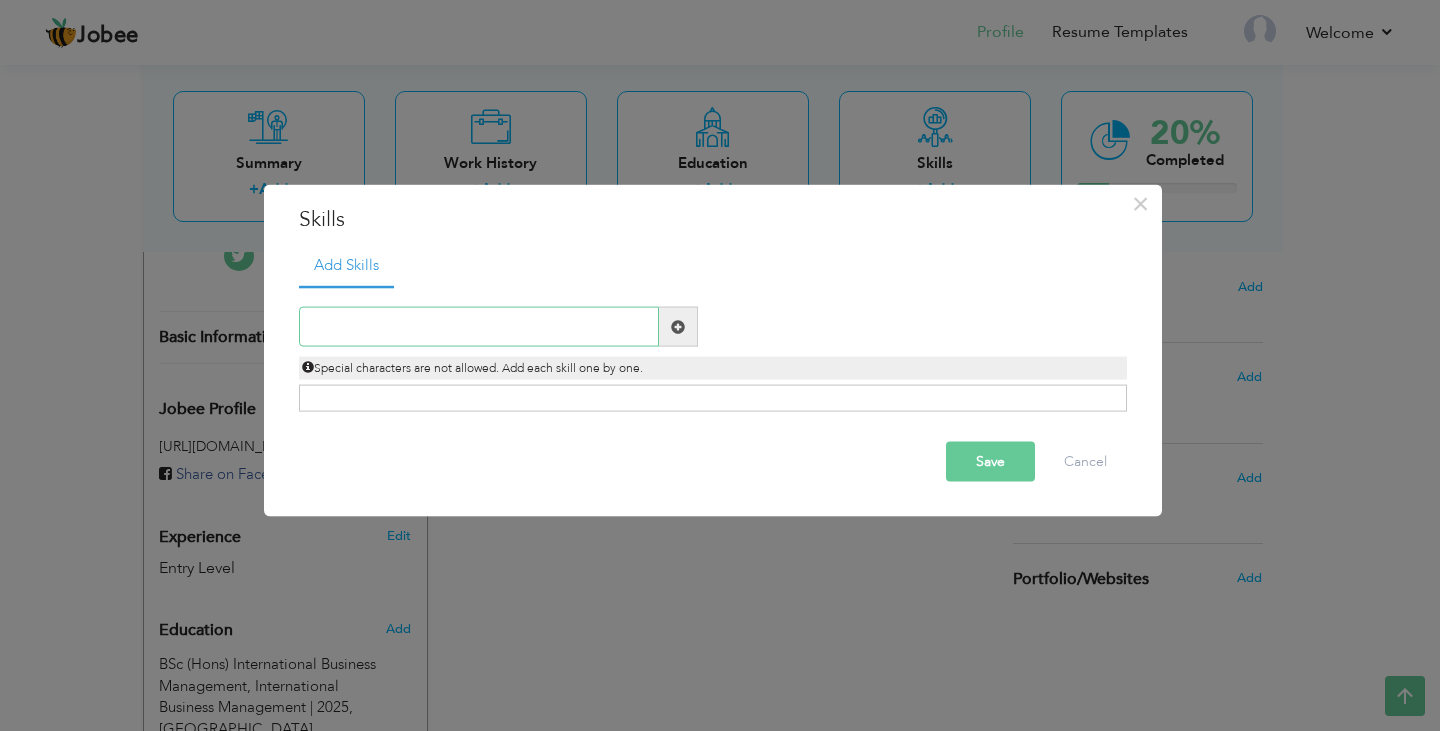 paste on "Strong verbal & written communication" 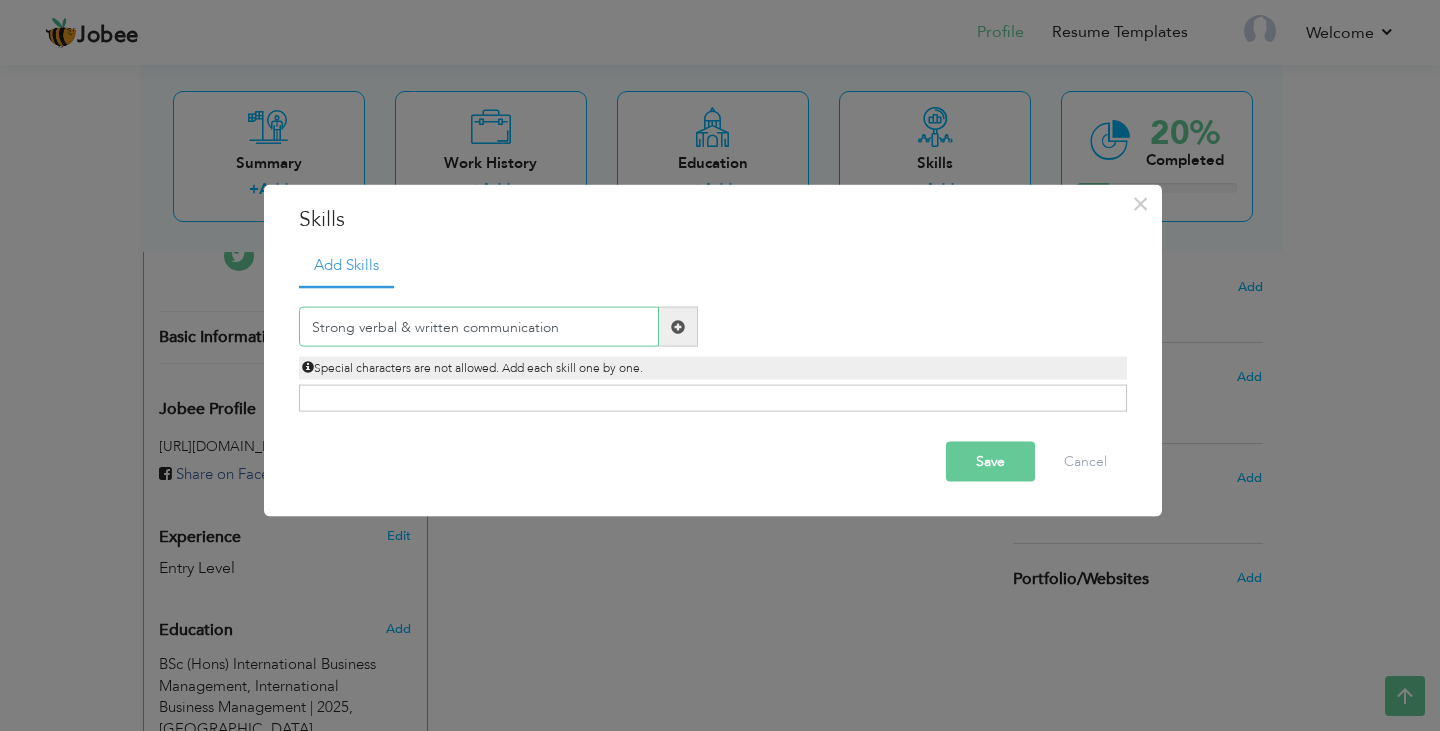 type on "Strong verbal & written communication" 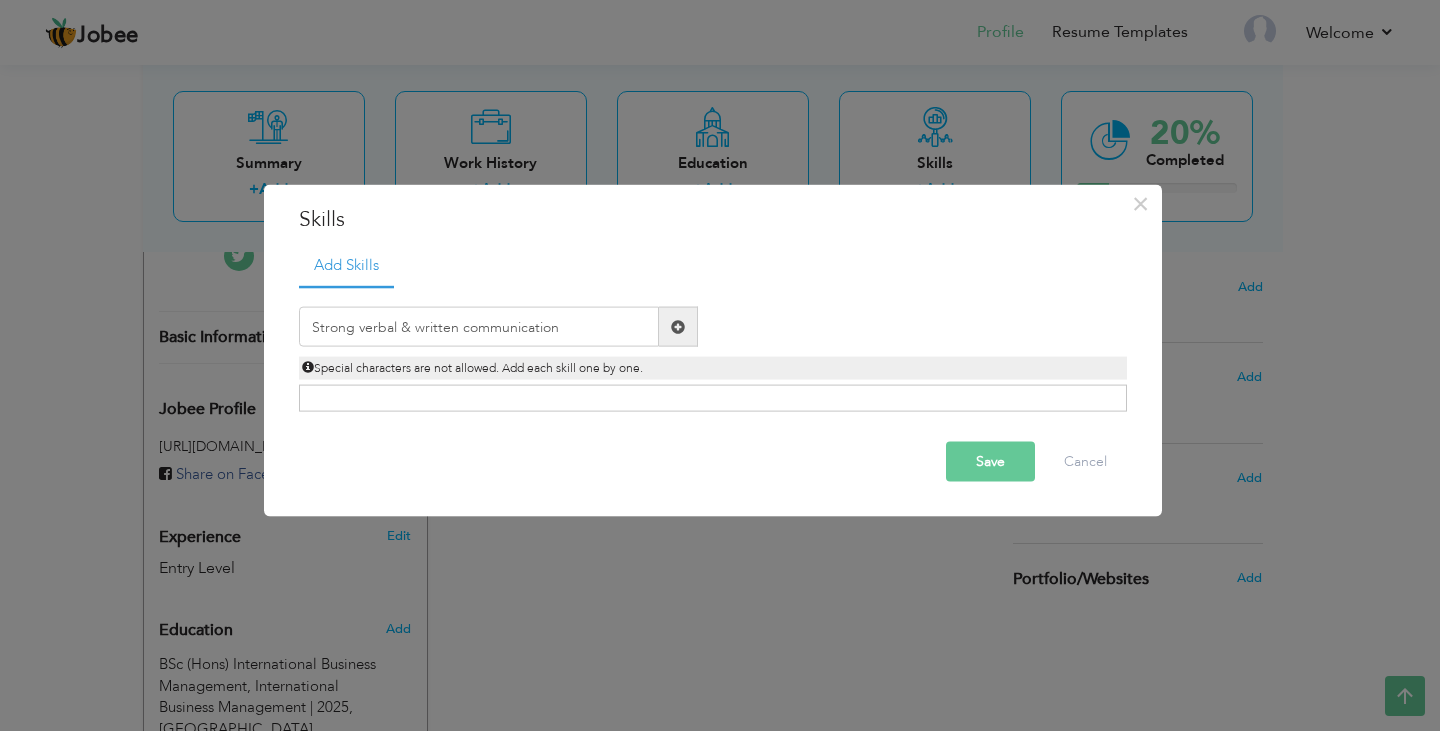 click at bounding box center [678, 327] 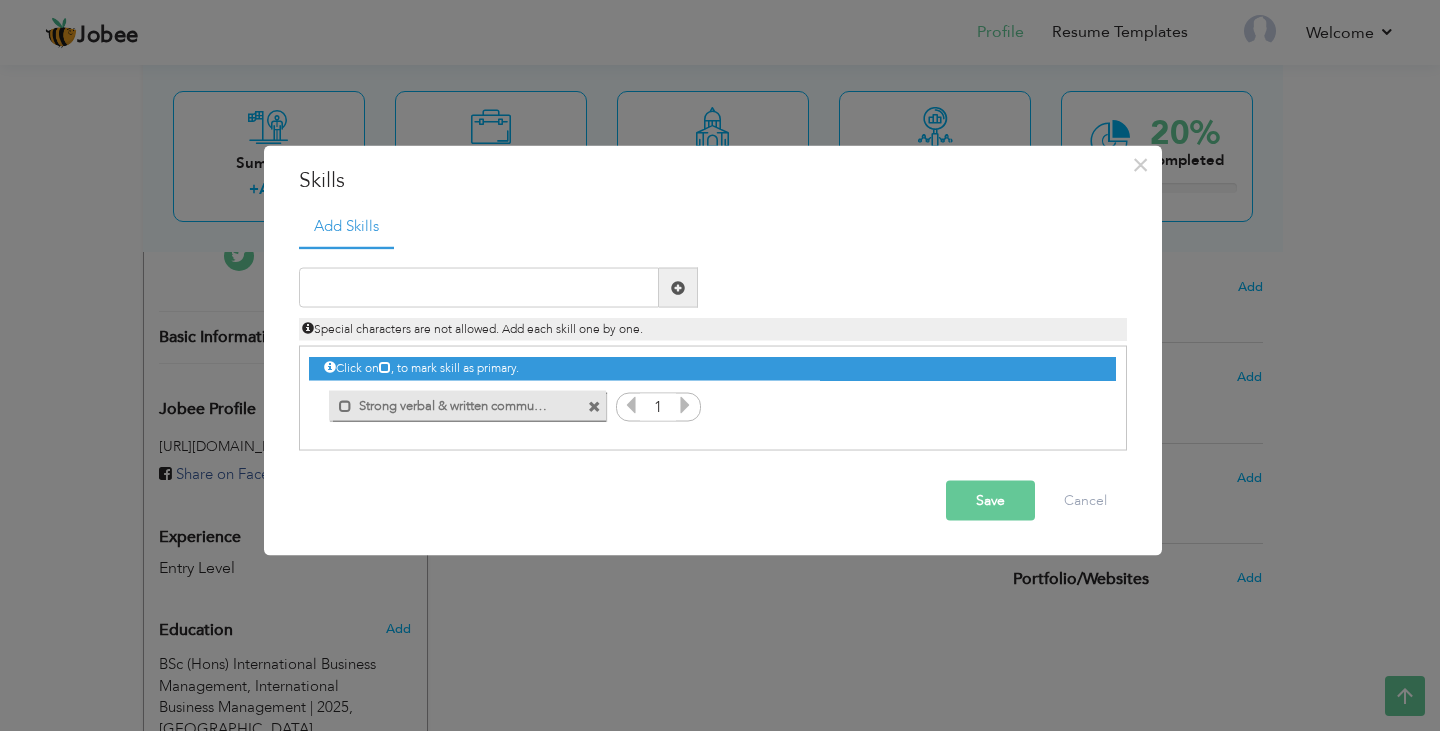 click at bounding box center (678, 288) 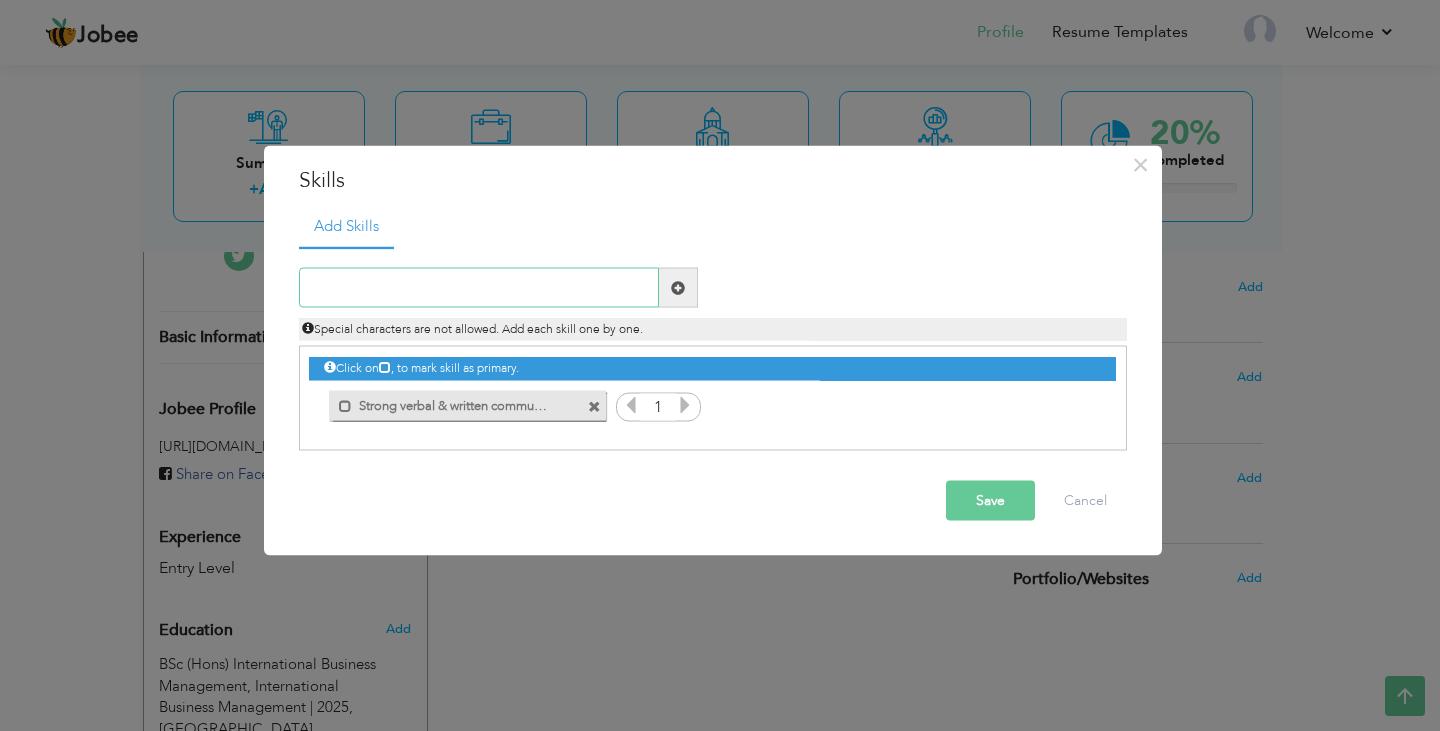 click at bounding box center [479, 288] 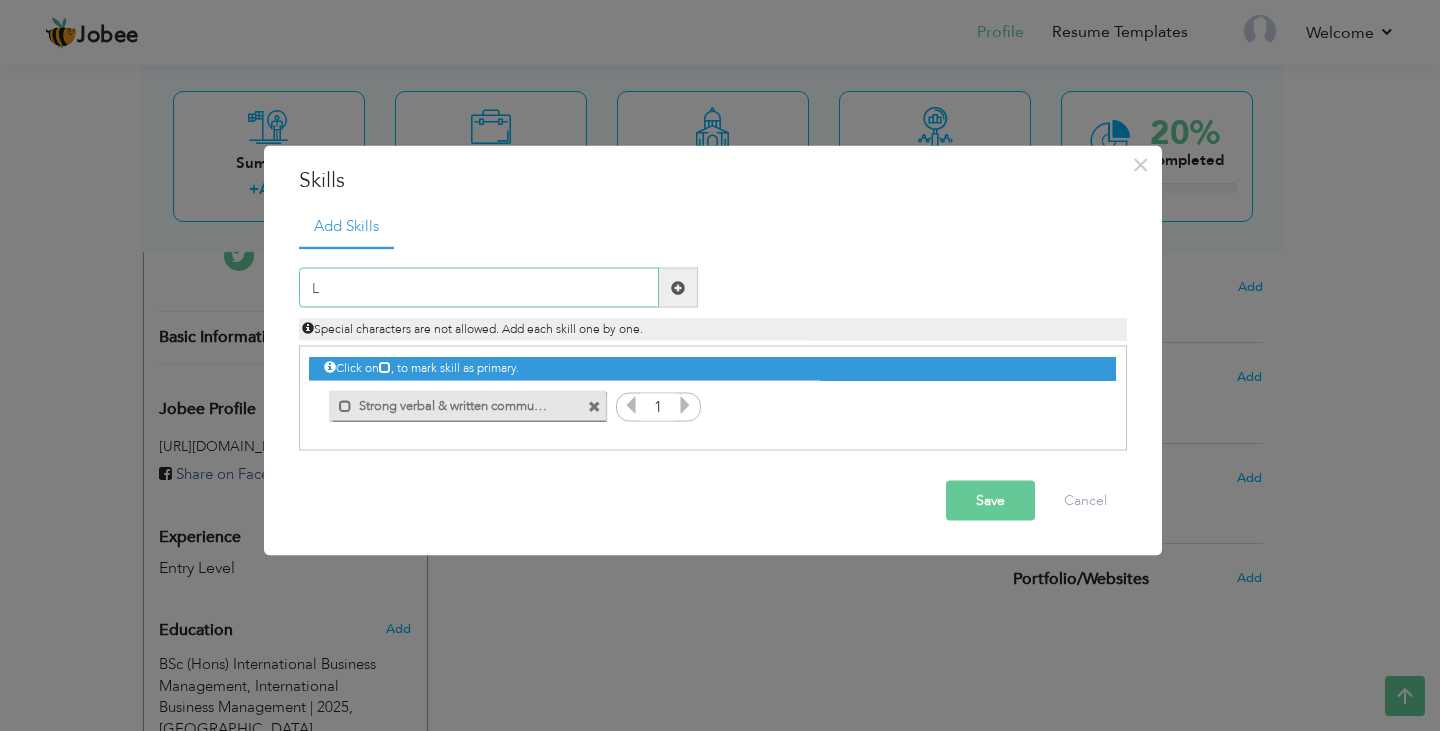 paste on "ead generation & client outreach" 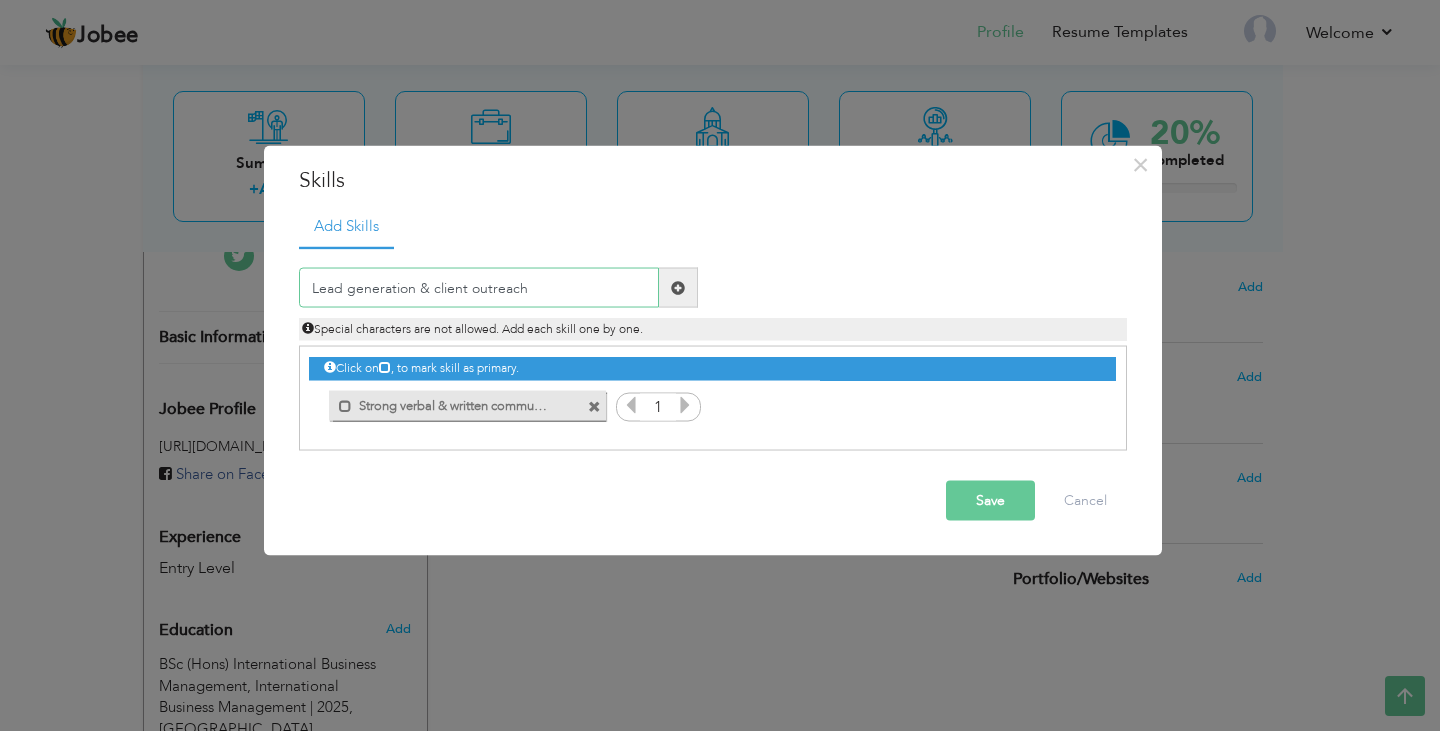 type on "Lead generation & client outreach" 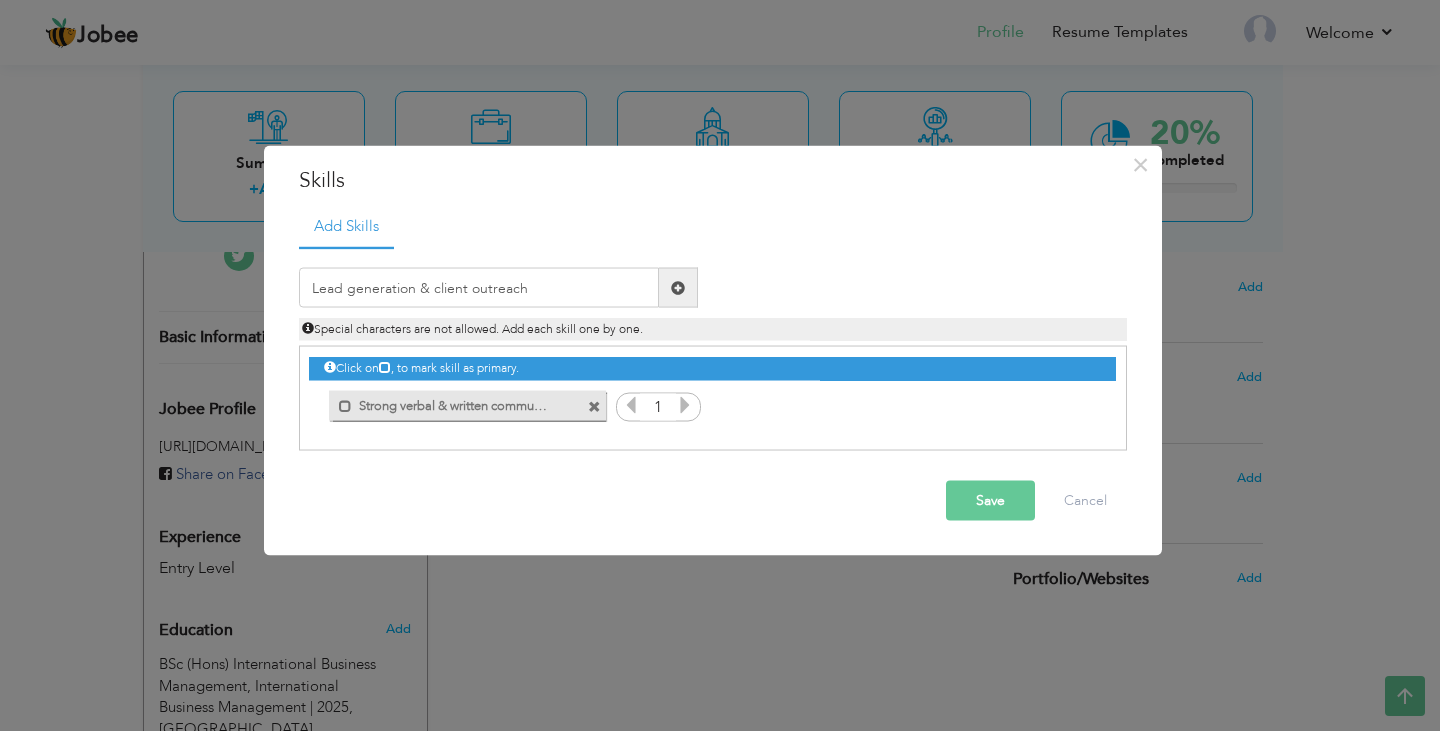 click at bounding box center (678, 287) 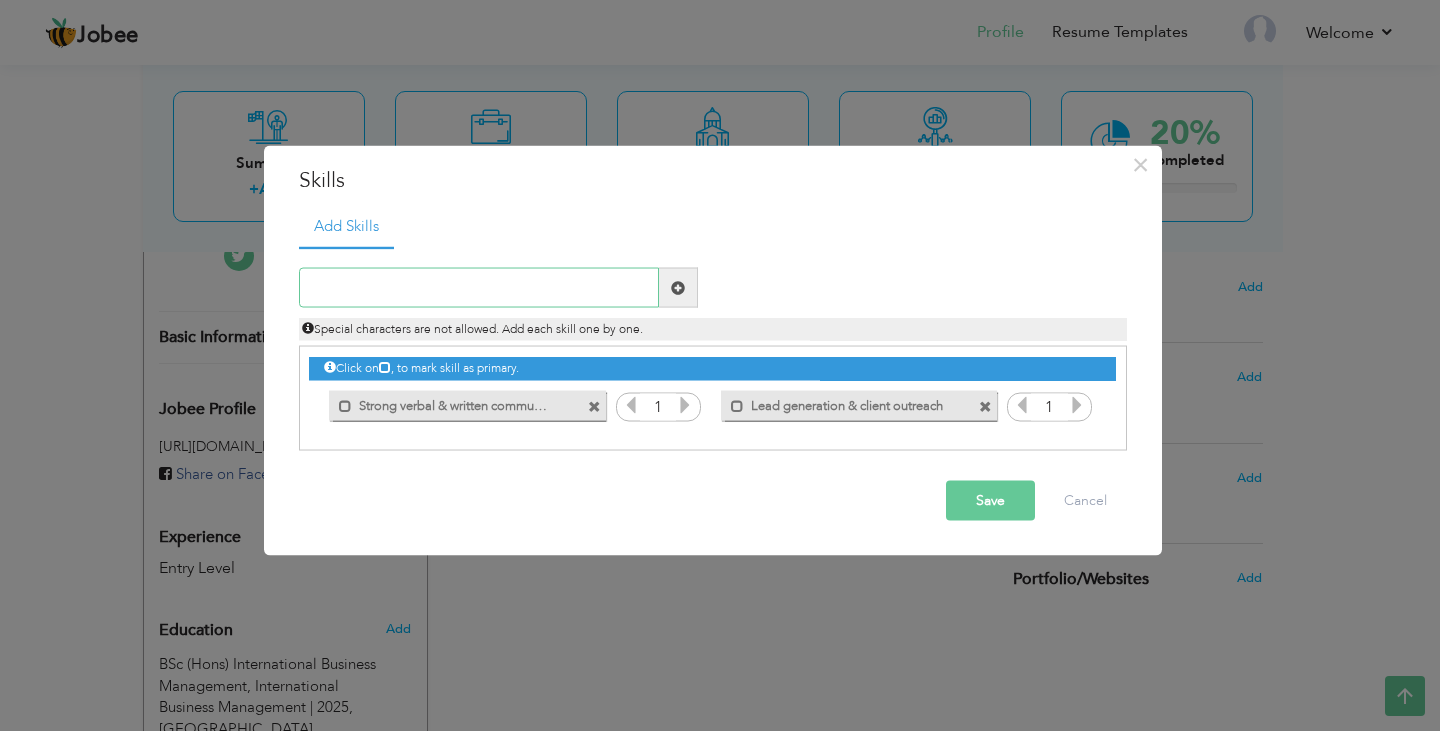 click at bounding box center (479, 288) 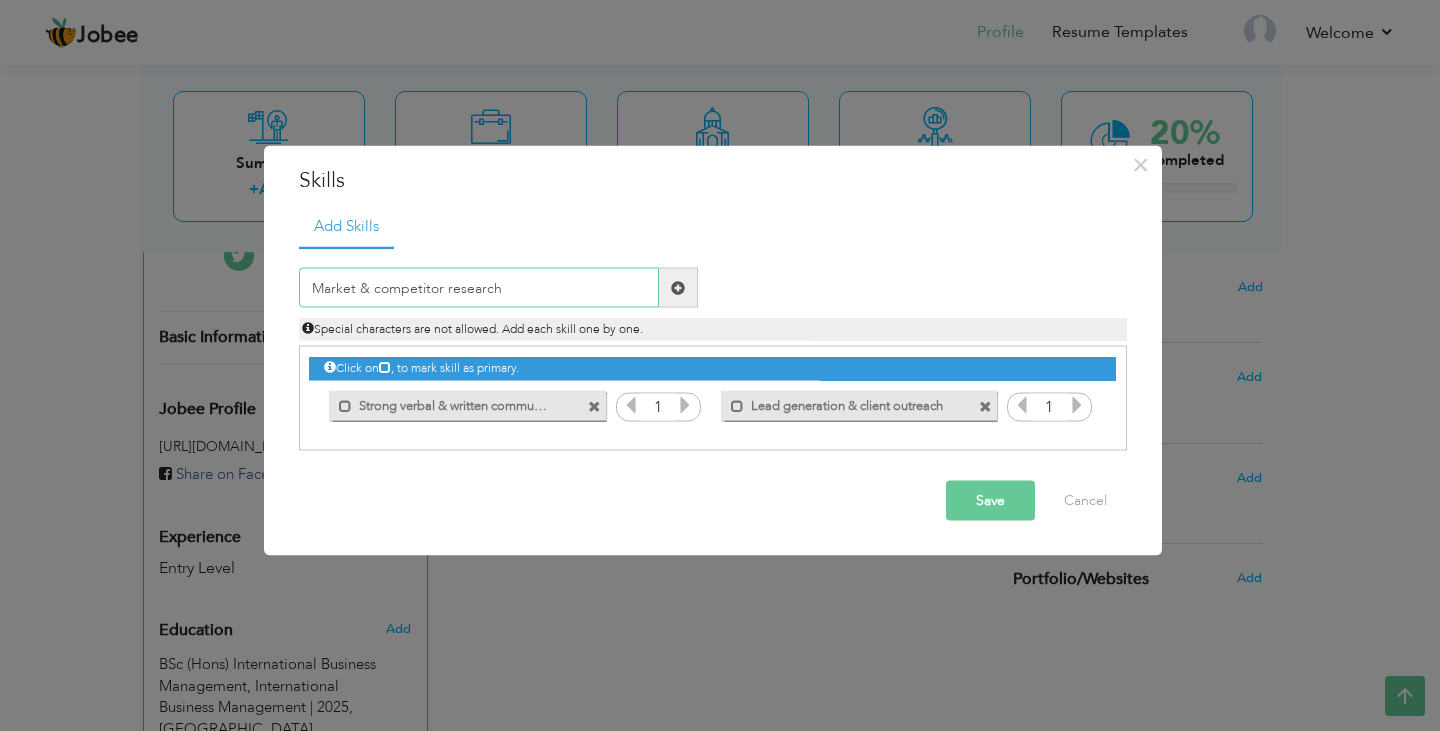 type on "Market & competitor research" 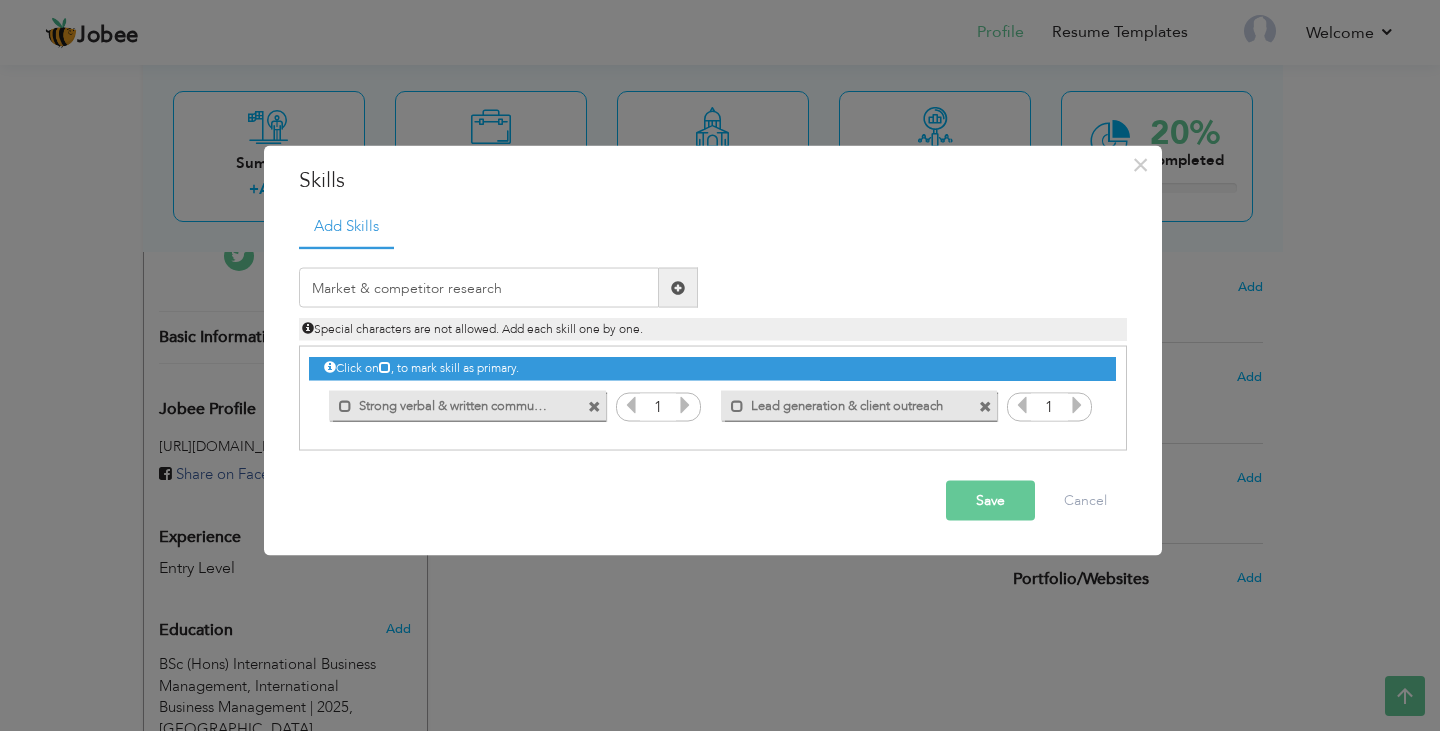 click at bounding box center (678, 288) 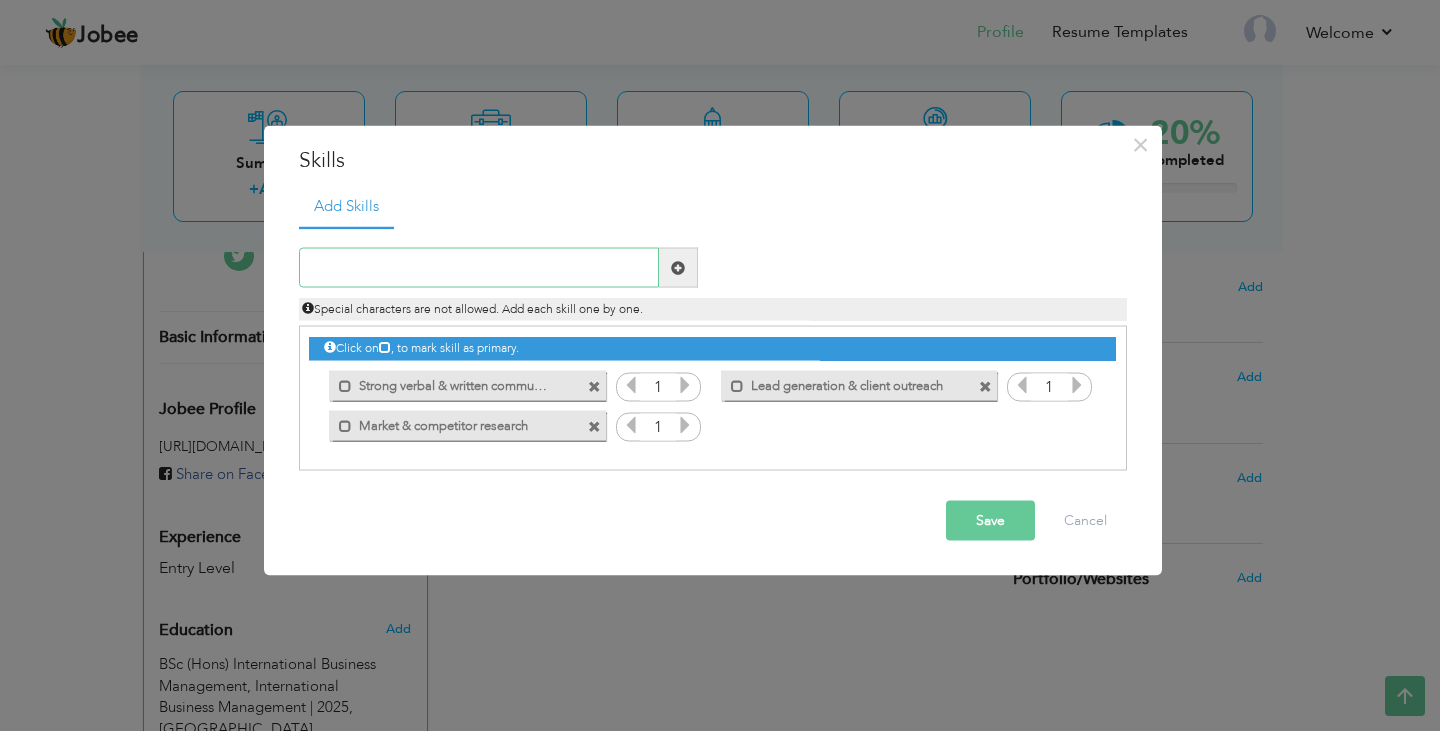 click at bounding box center (479, 268) 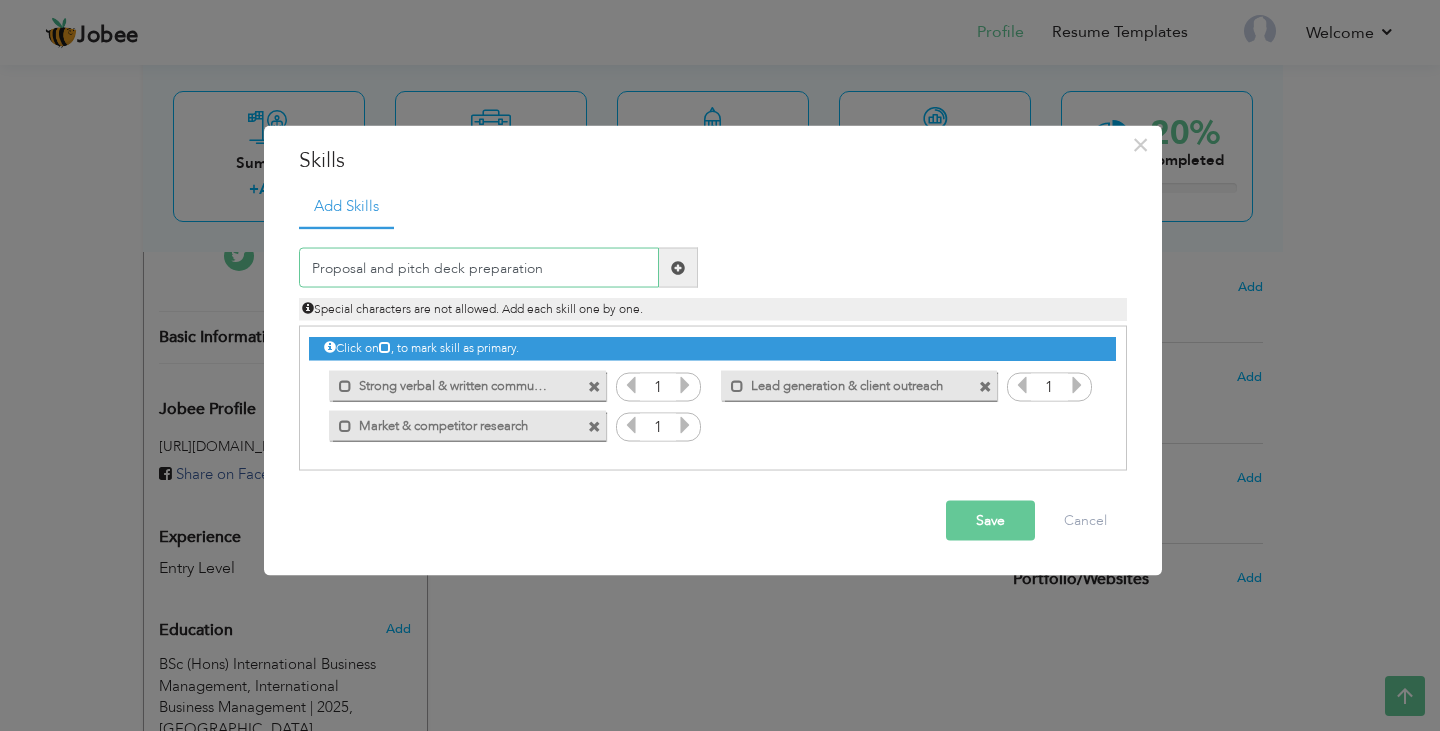 type on "Proposal and pitch deck preparation" 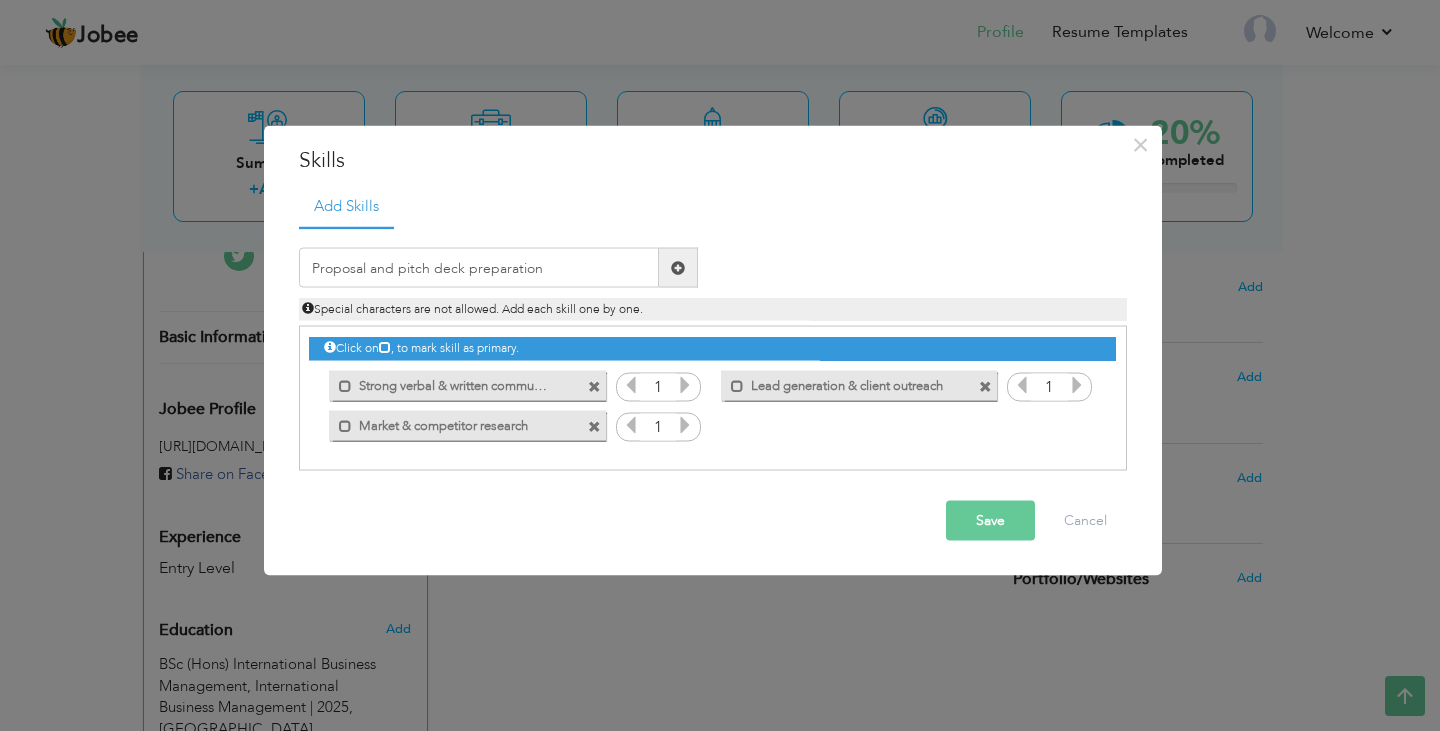 click at bounding box center [678, 268] 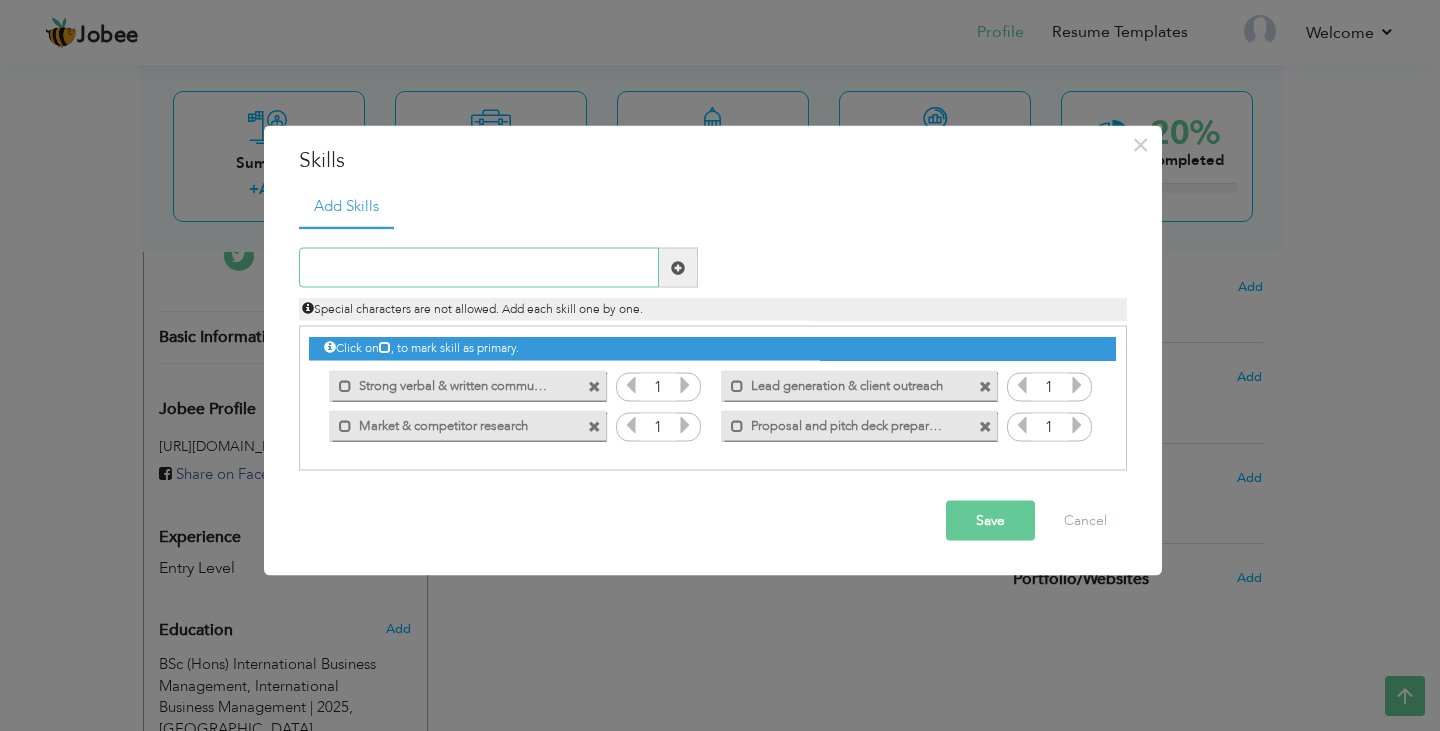 click at bounding box center [479, 268] 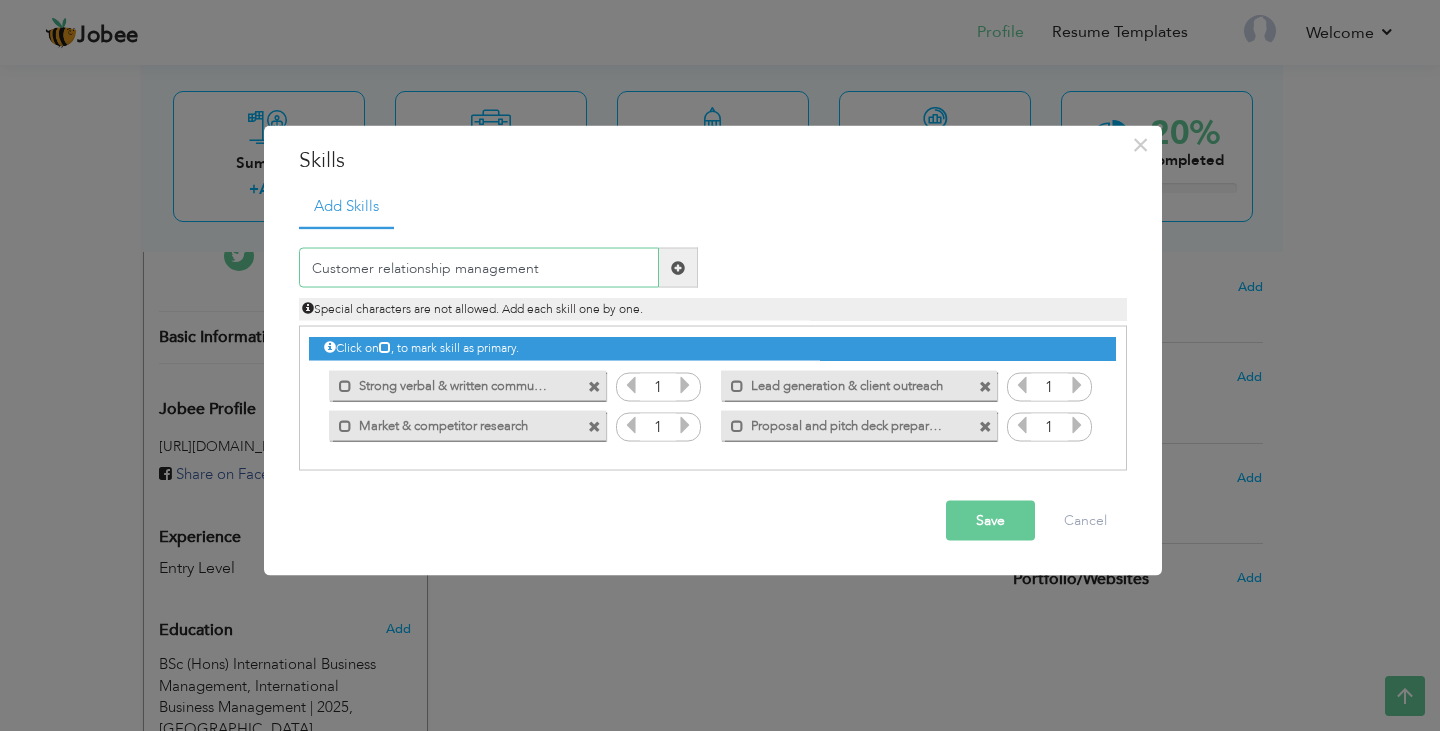 type on "Customer relationship management" 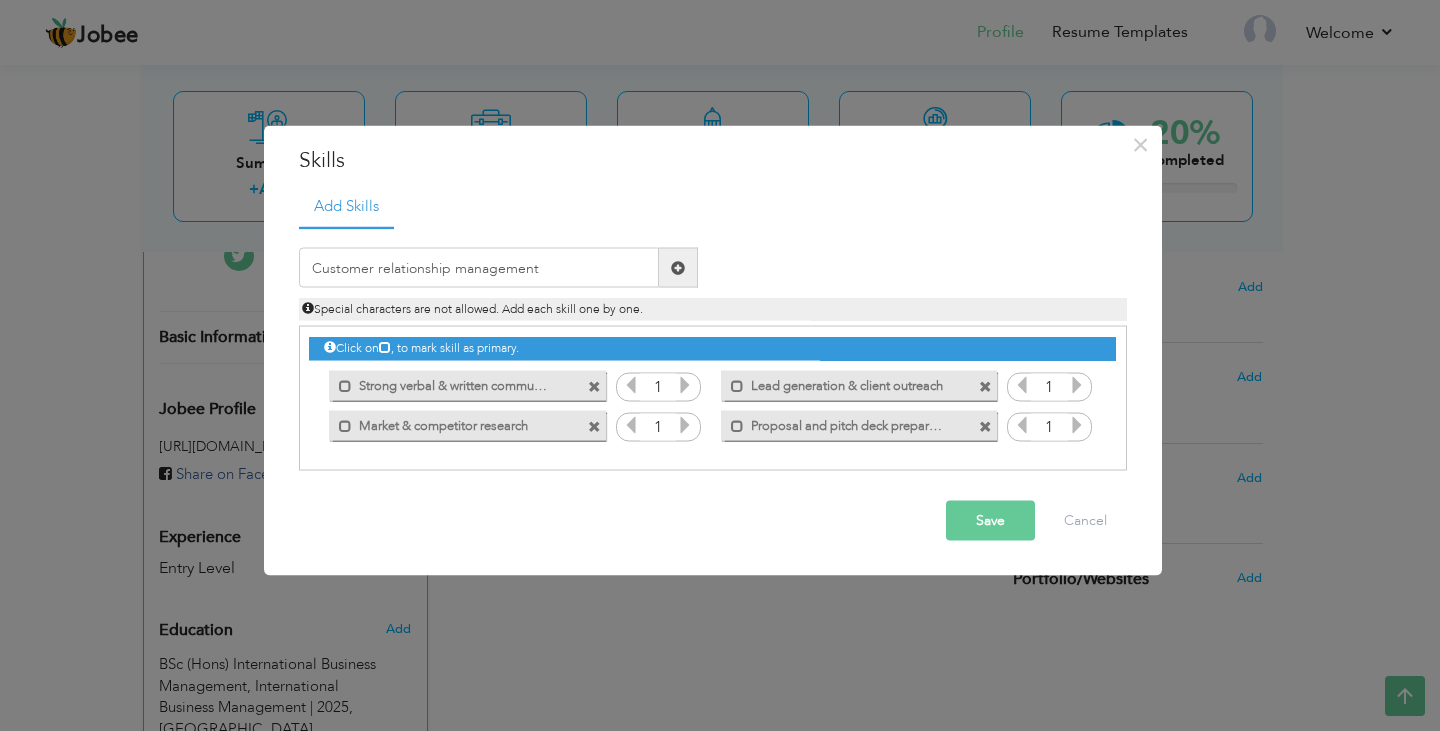click at bounding box center [678, 268] 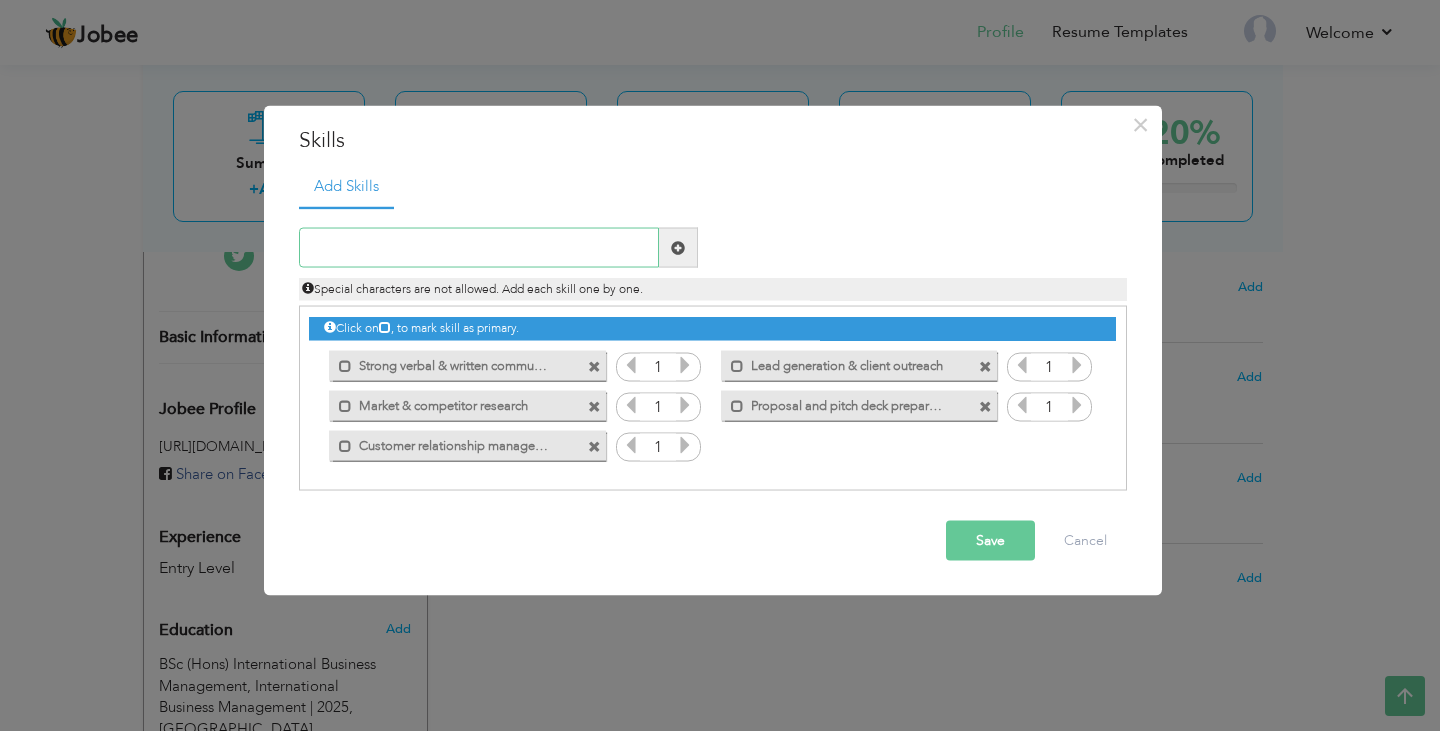 click at bounding box center (479, 248) 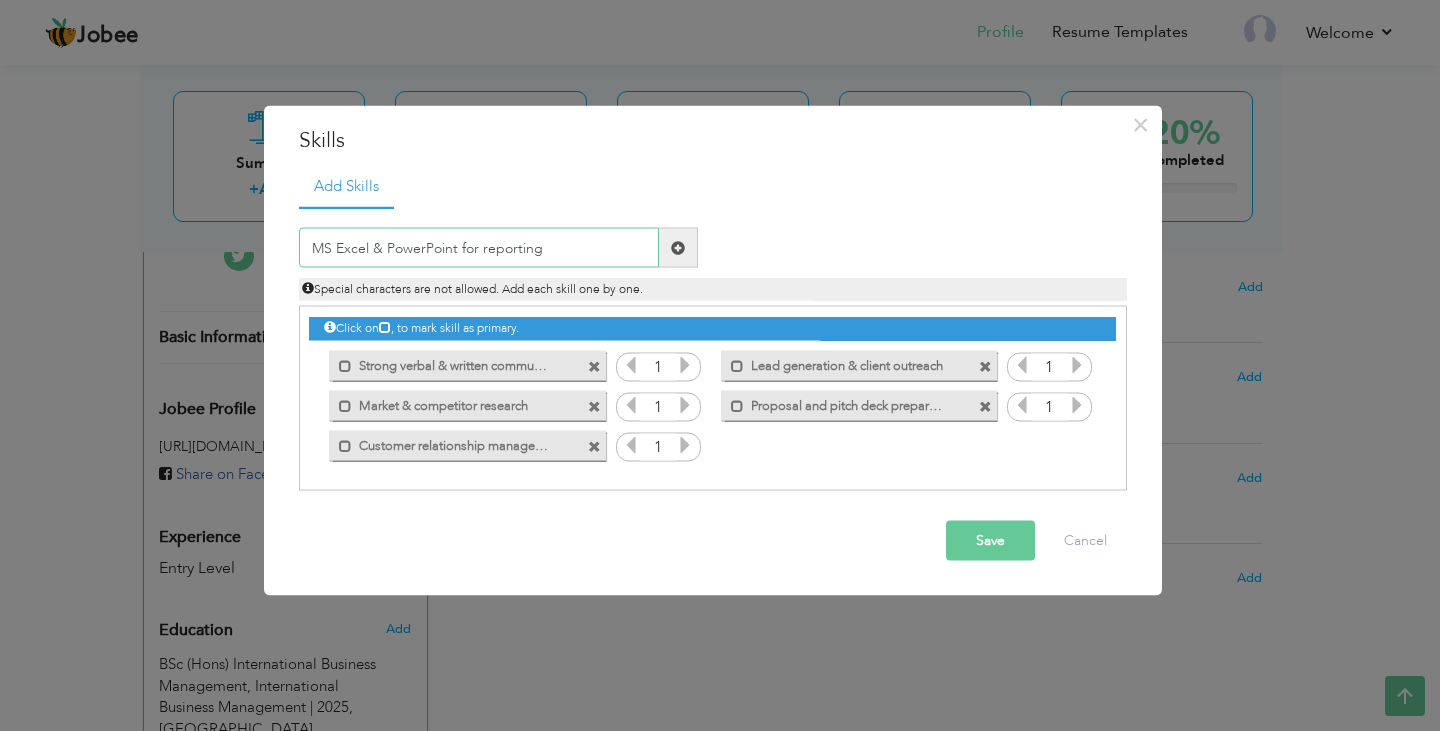 type on "MS Excel & PowerPoint for reporting" 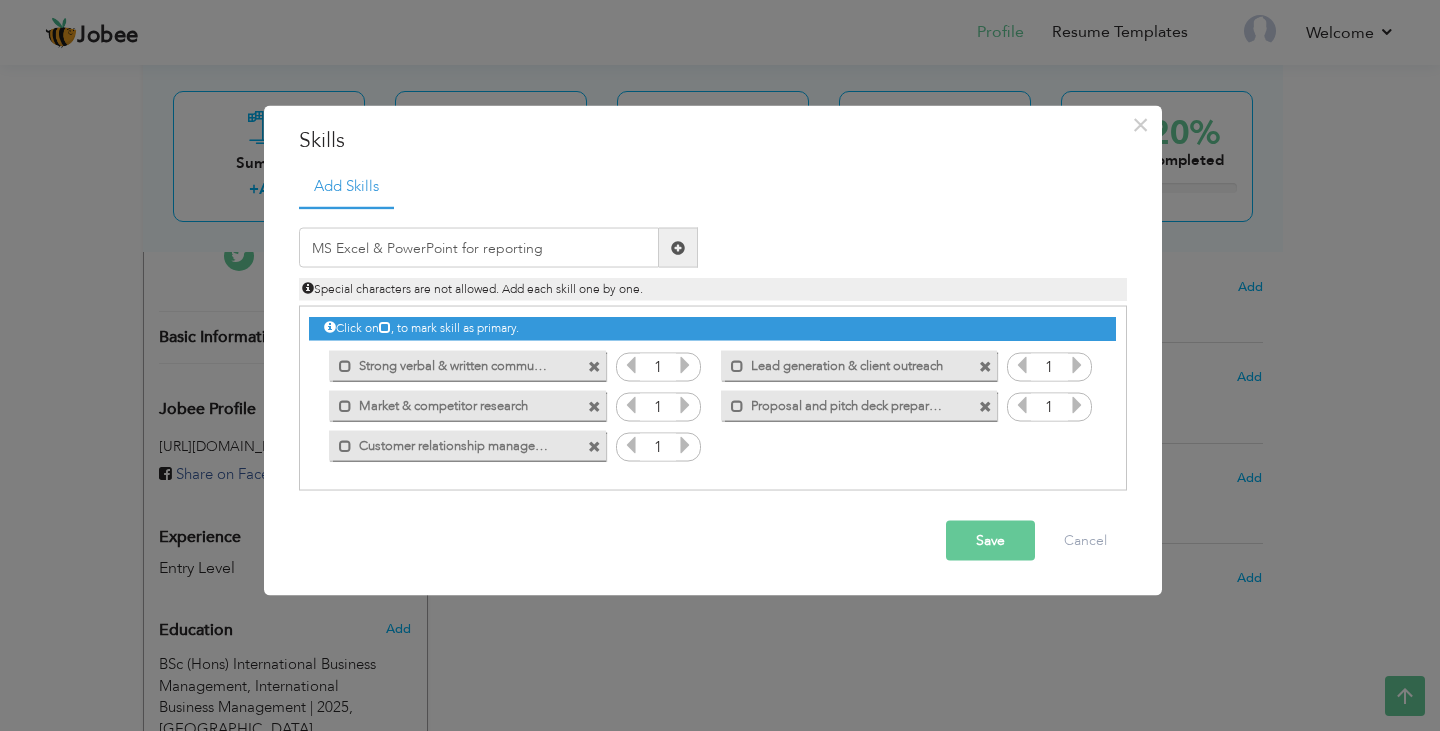 click at bounding box center (678, 248) 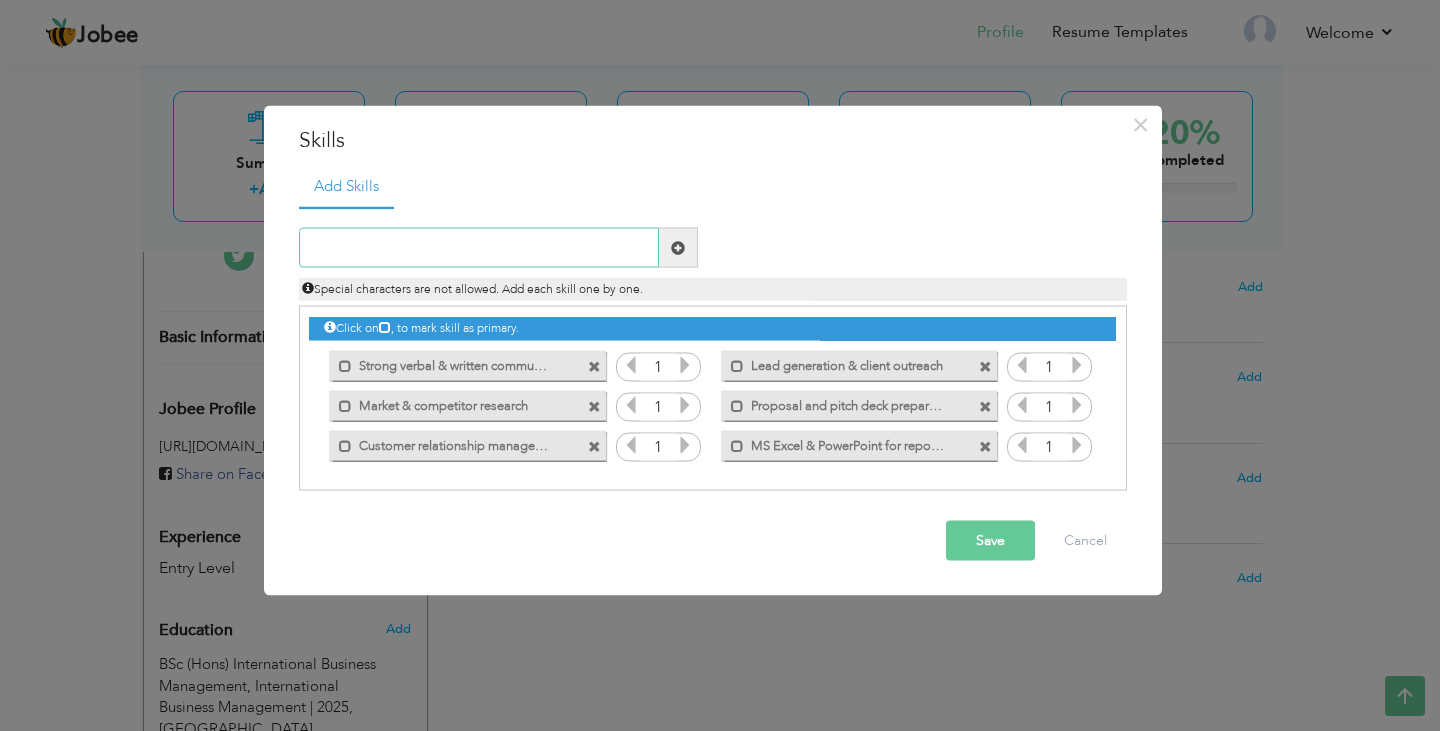 click at bounding box center [479, 248] 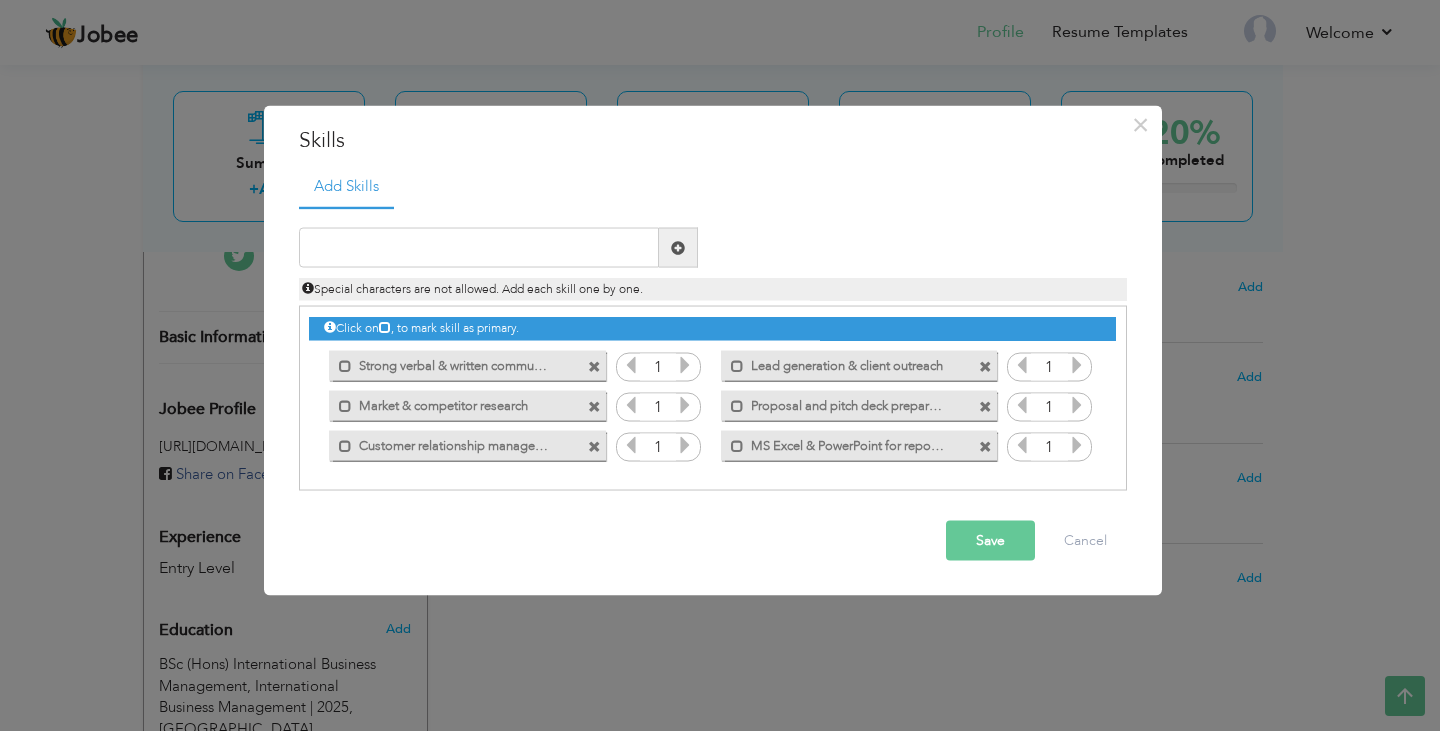 click at bounding box center [985, 406] 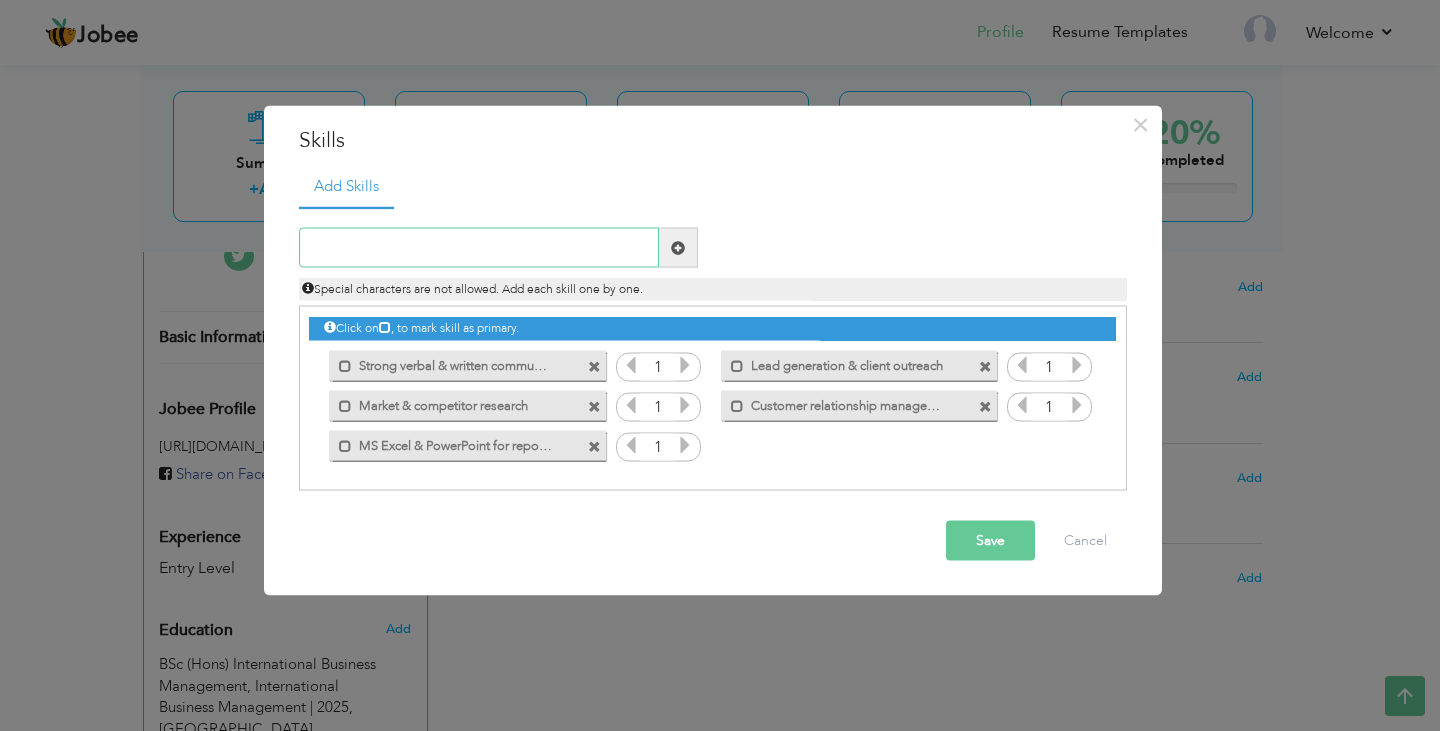 click at bounding box center [479, 248] 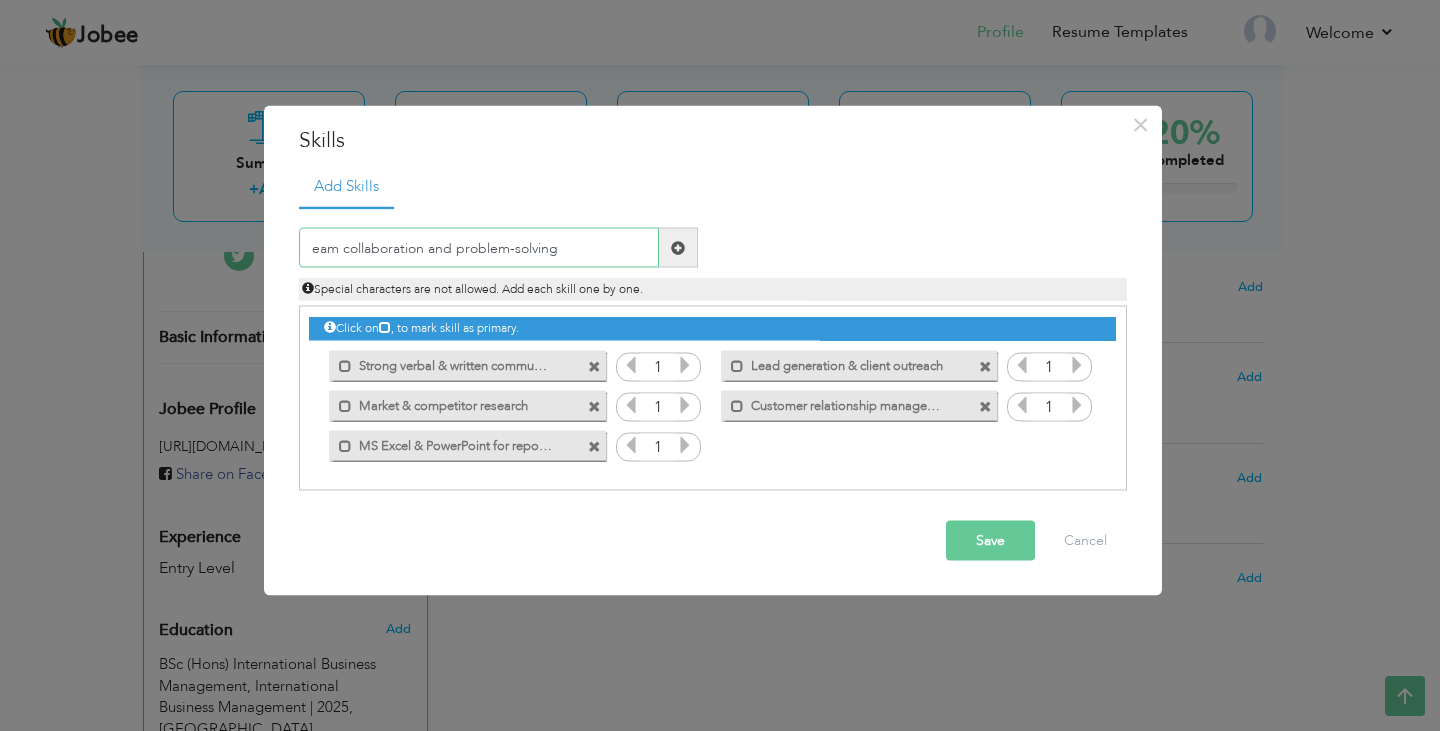click on "eam collaboration and problem-solving" at bounding box center [479, 248] 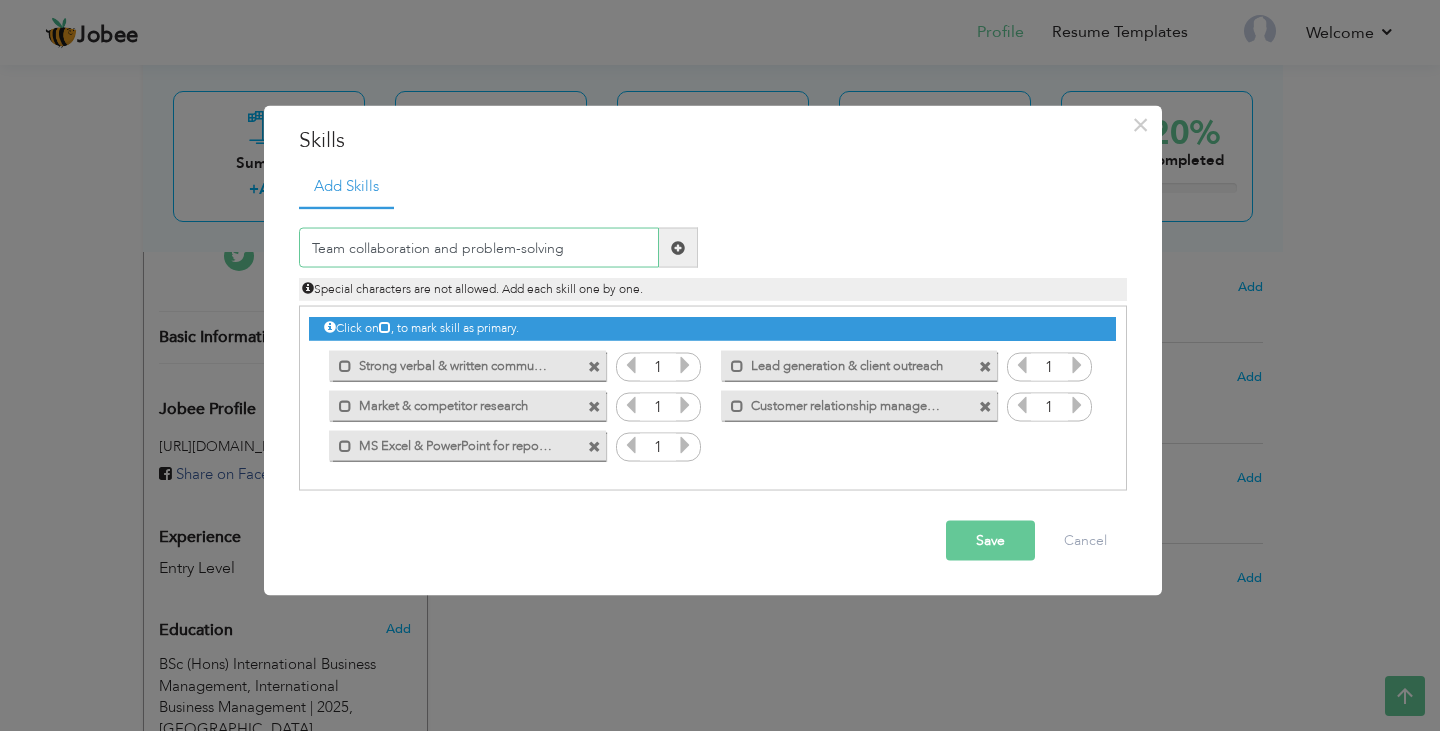 type on "Team collaboration and problem-solving" 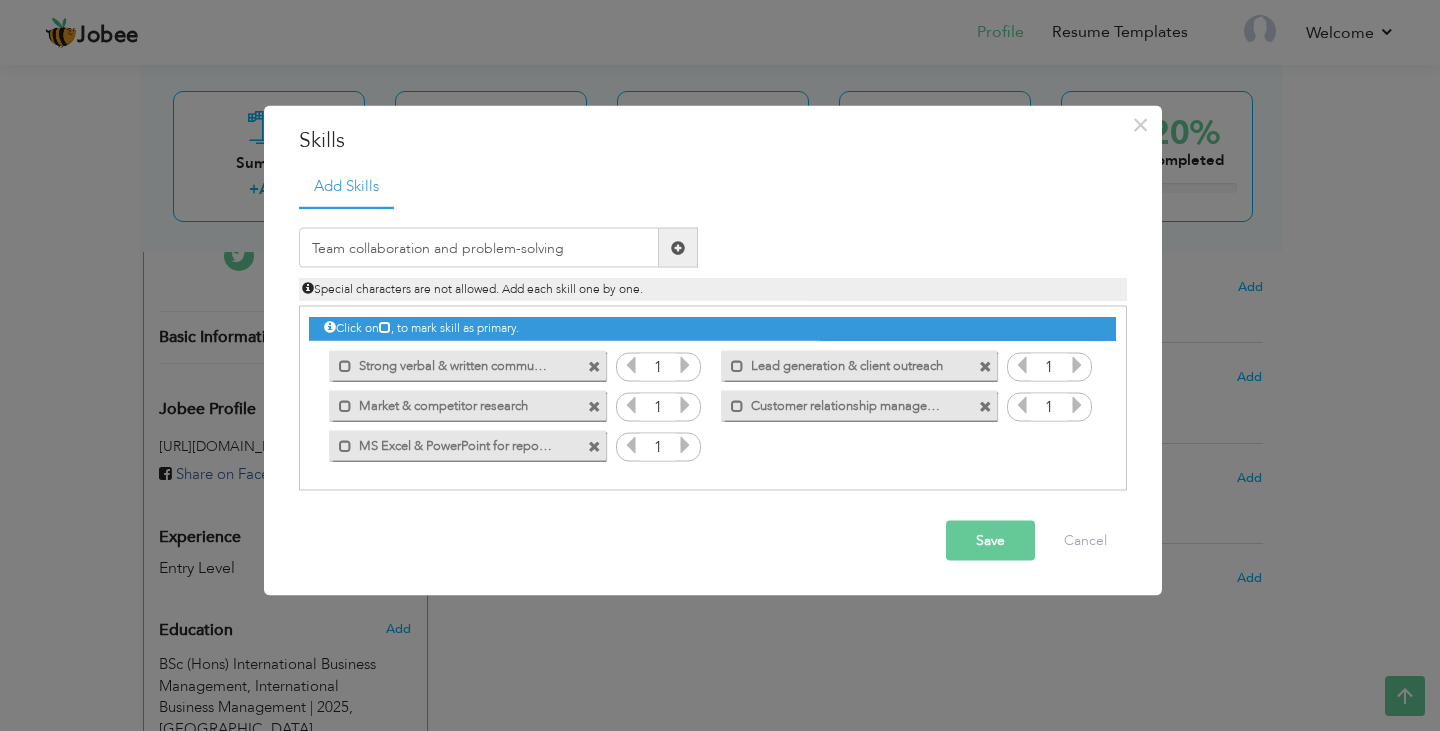 click at bounding box center [678, 248] 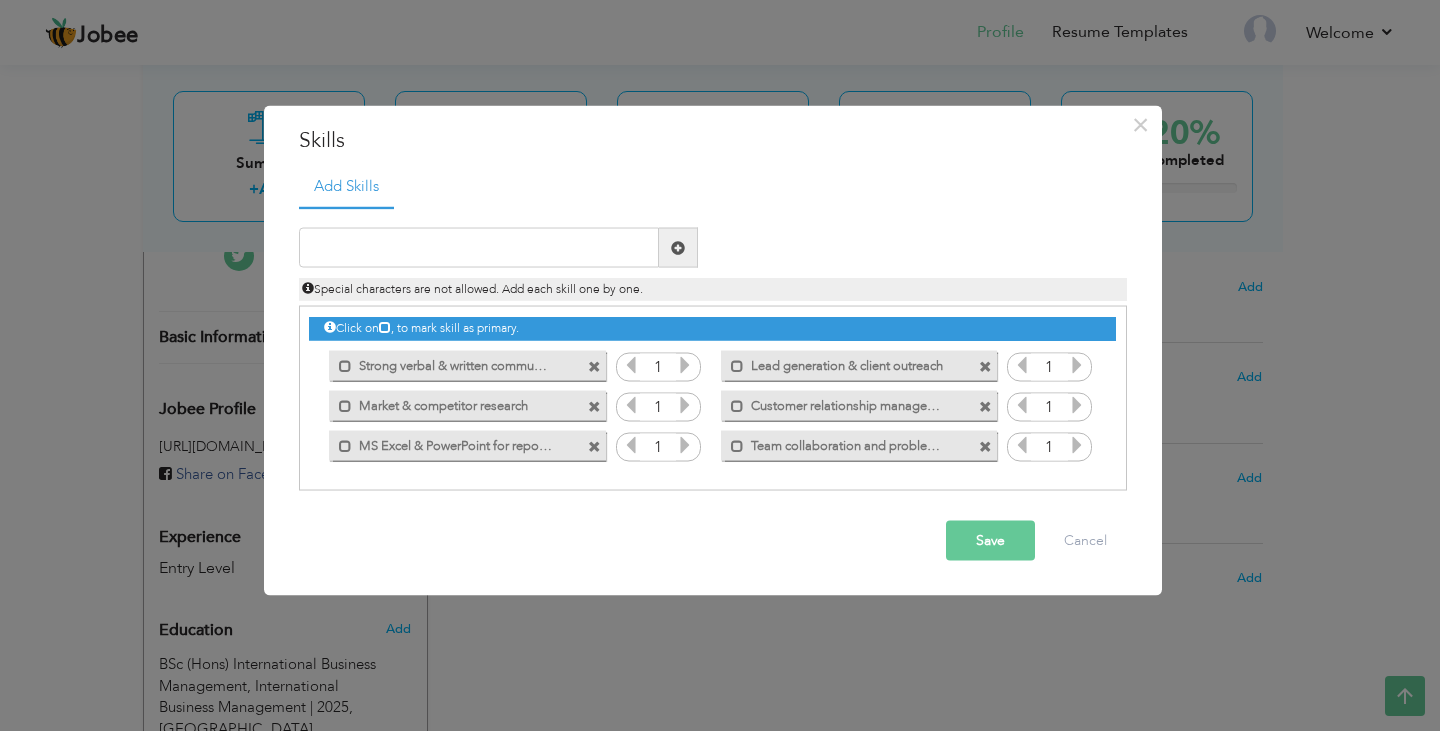 click at bounding box center [685, 365] 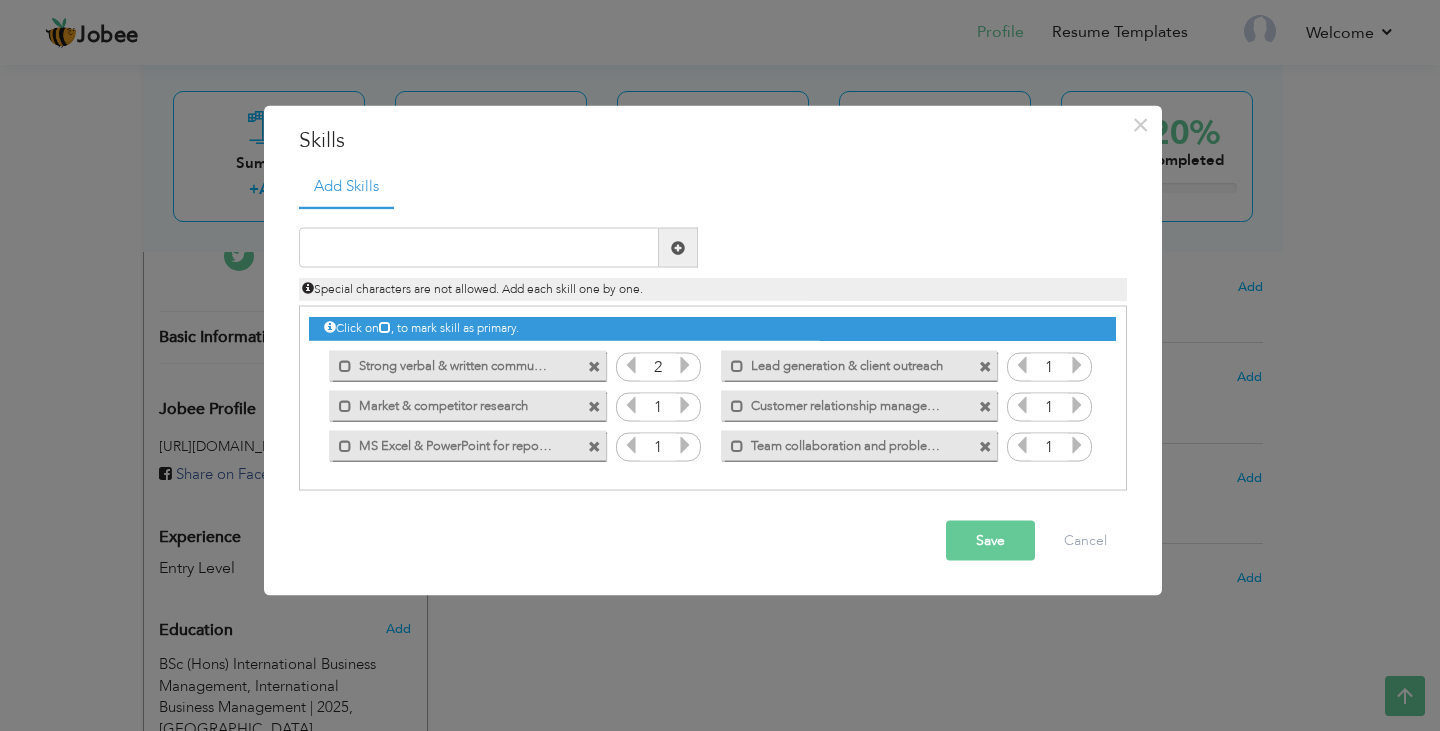 click at bounding box center (685, 365) 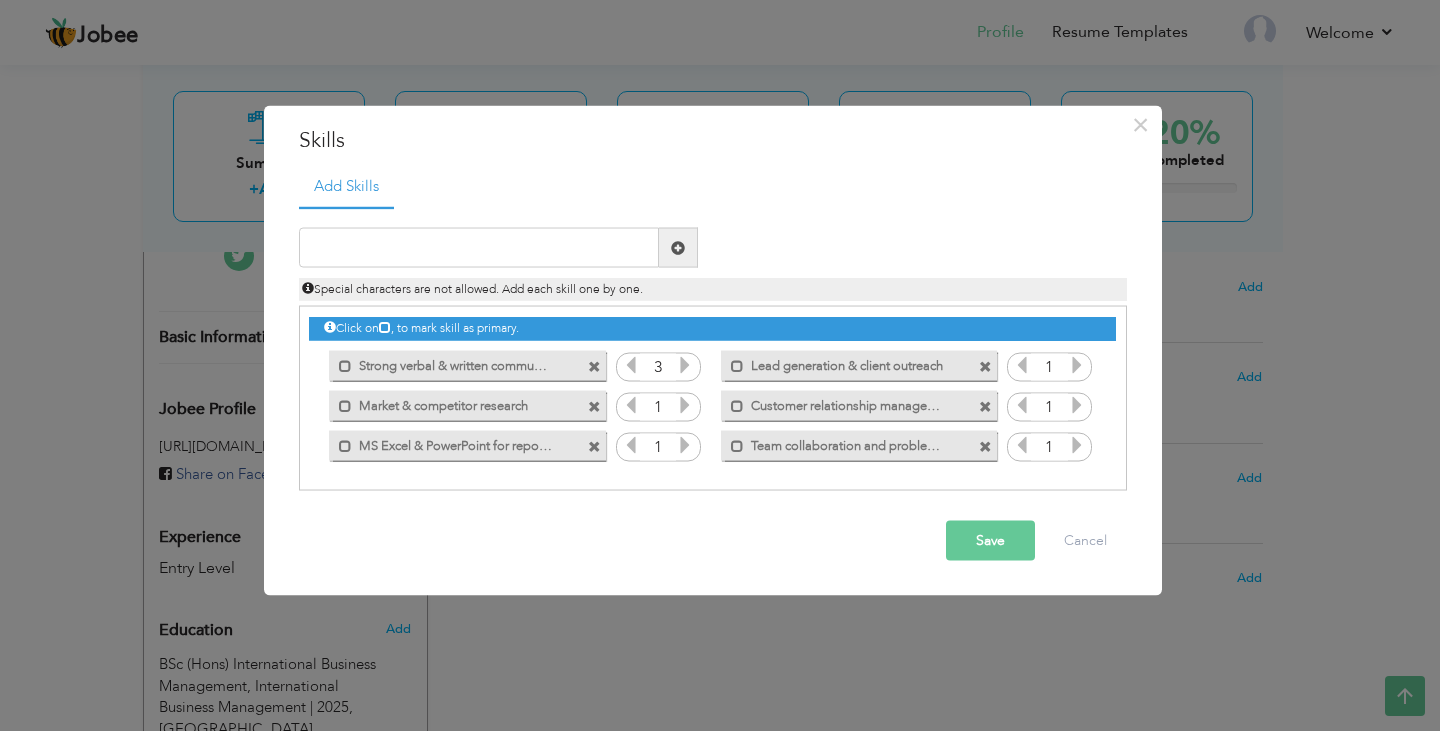 click at bounding box center [685, 365] 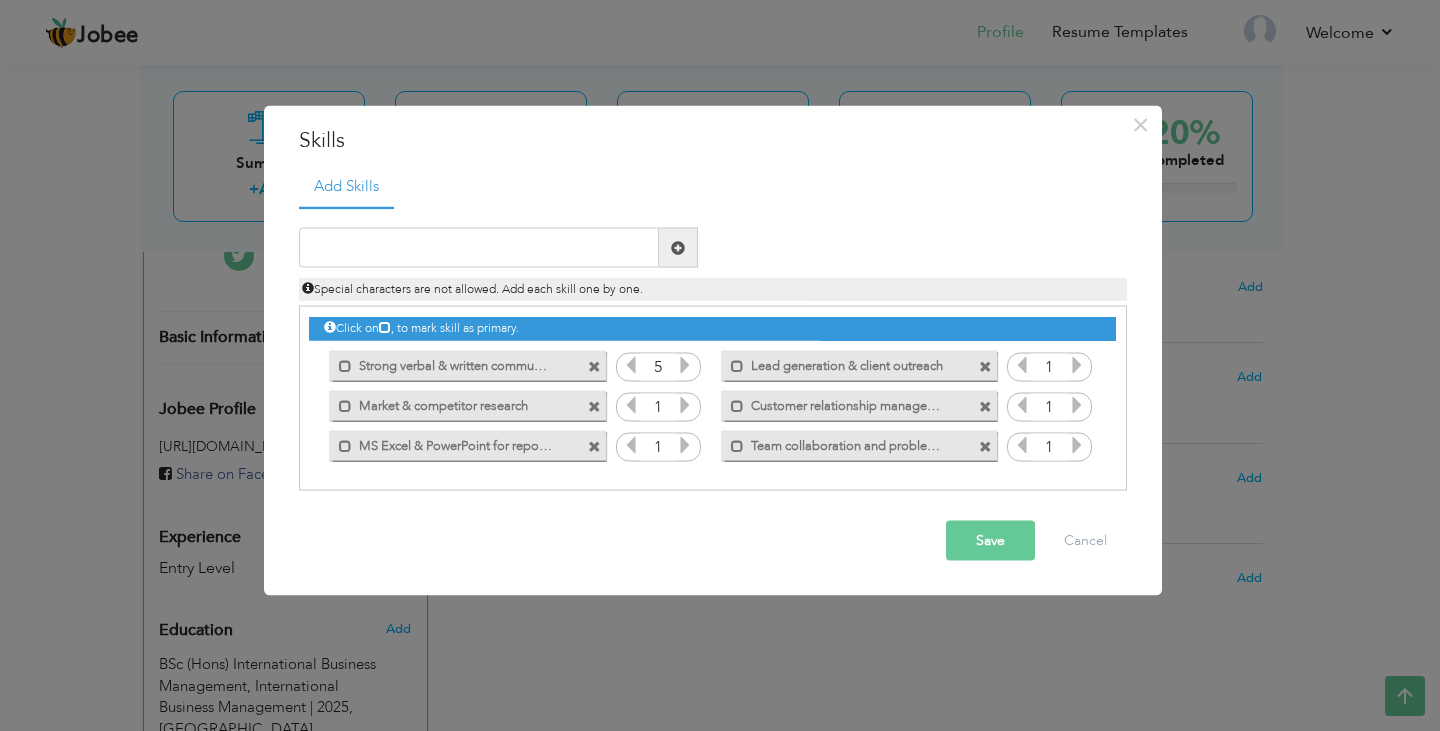 click at bounding box center [685, 365] 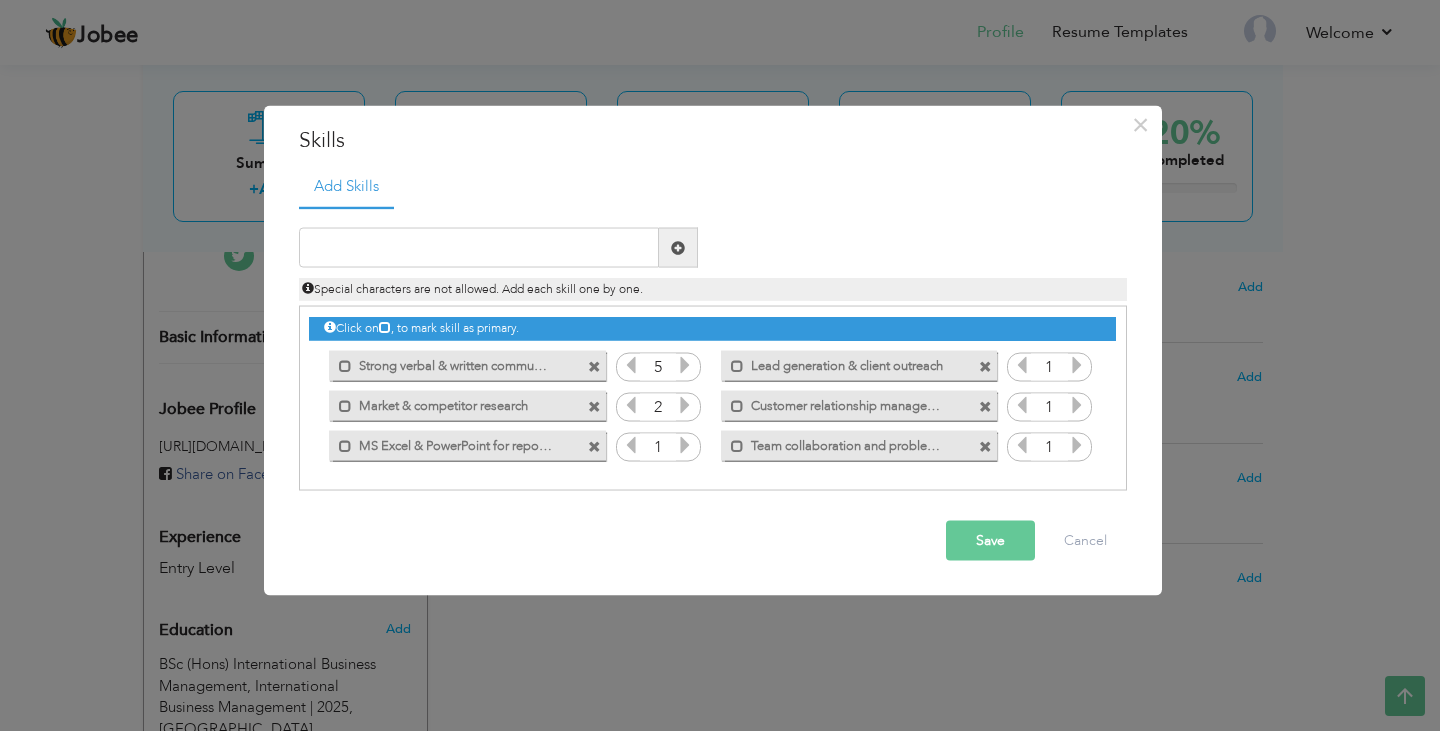 click at bounding box center [685, 405] 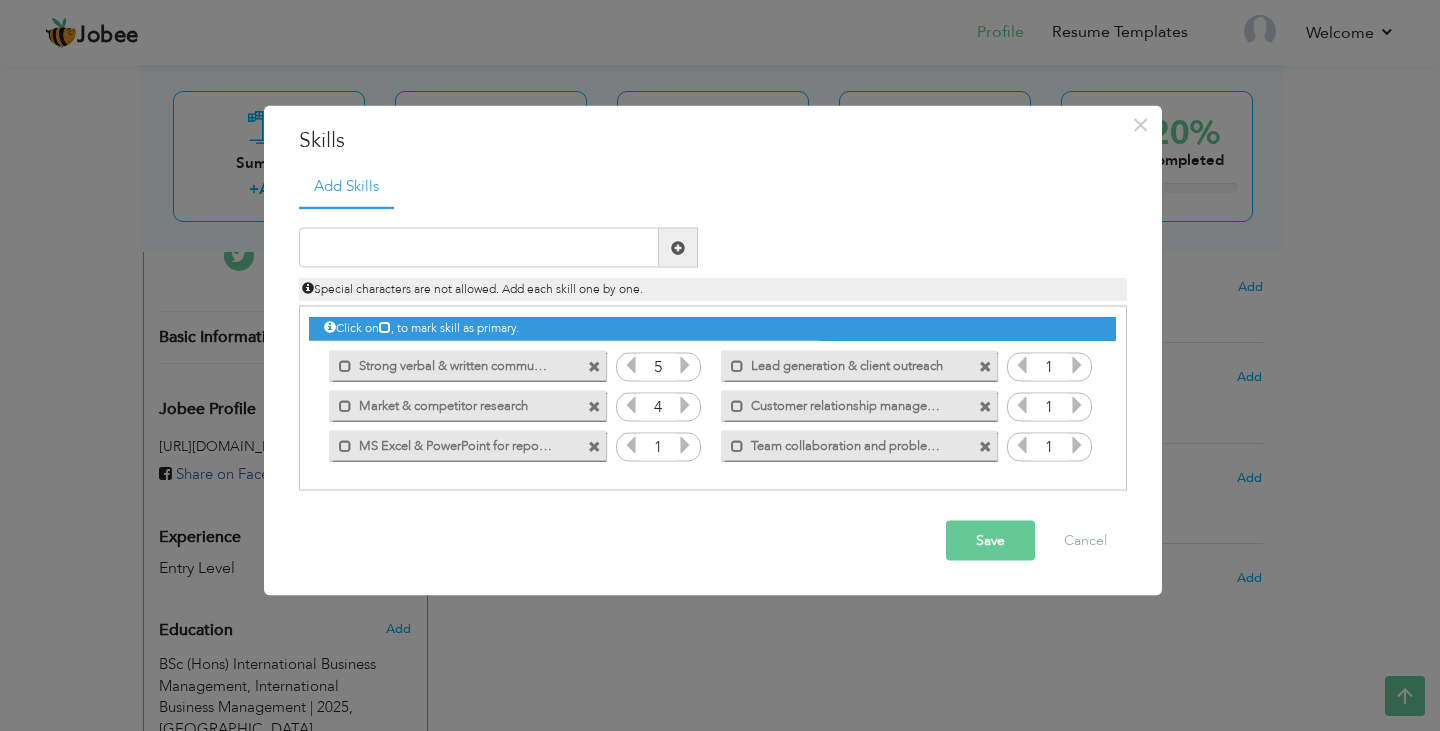click at bounding box center (685, 405) 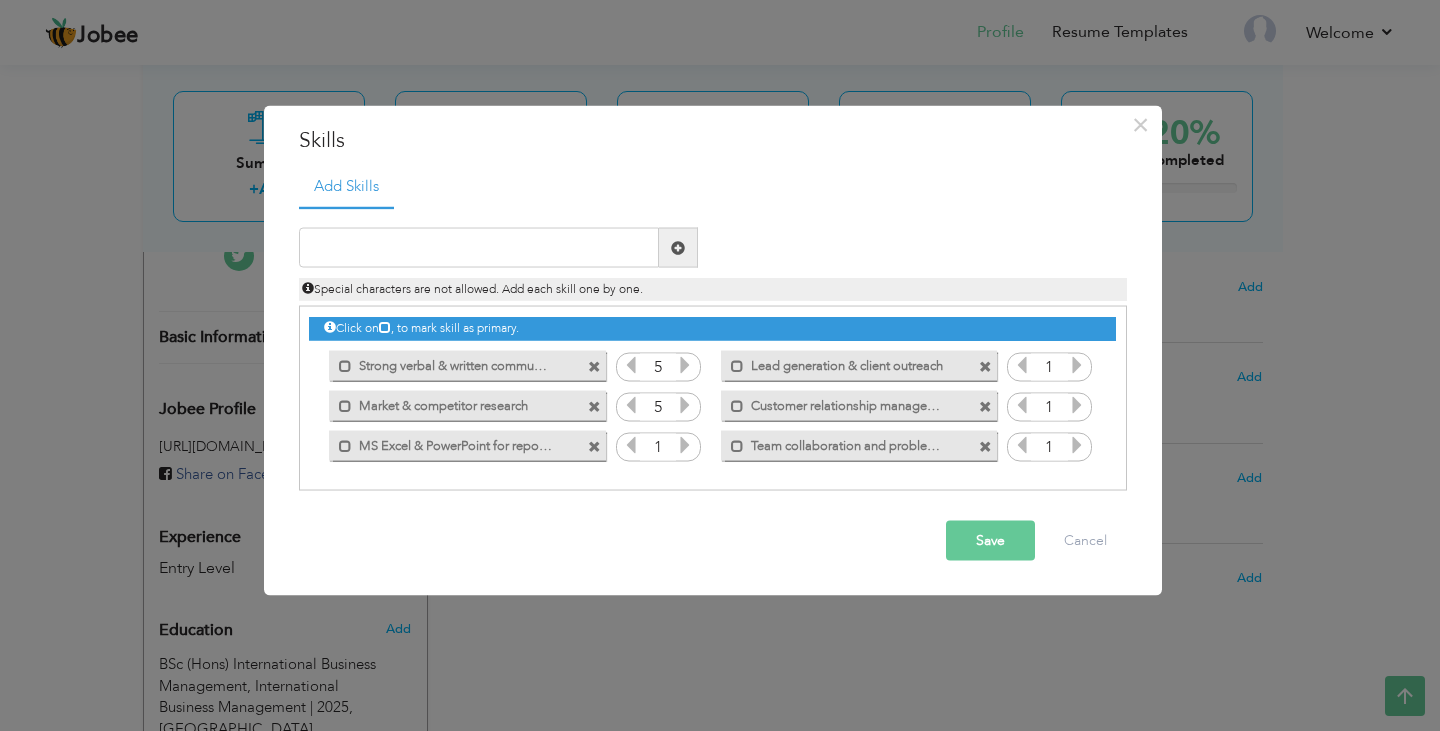 drag, startPoint x: 687, startPoint y: 395, endPoint x: 690, endPoint y: 436, distance: 41.109608 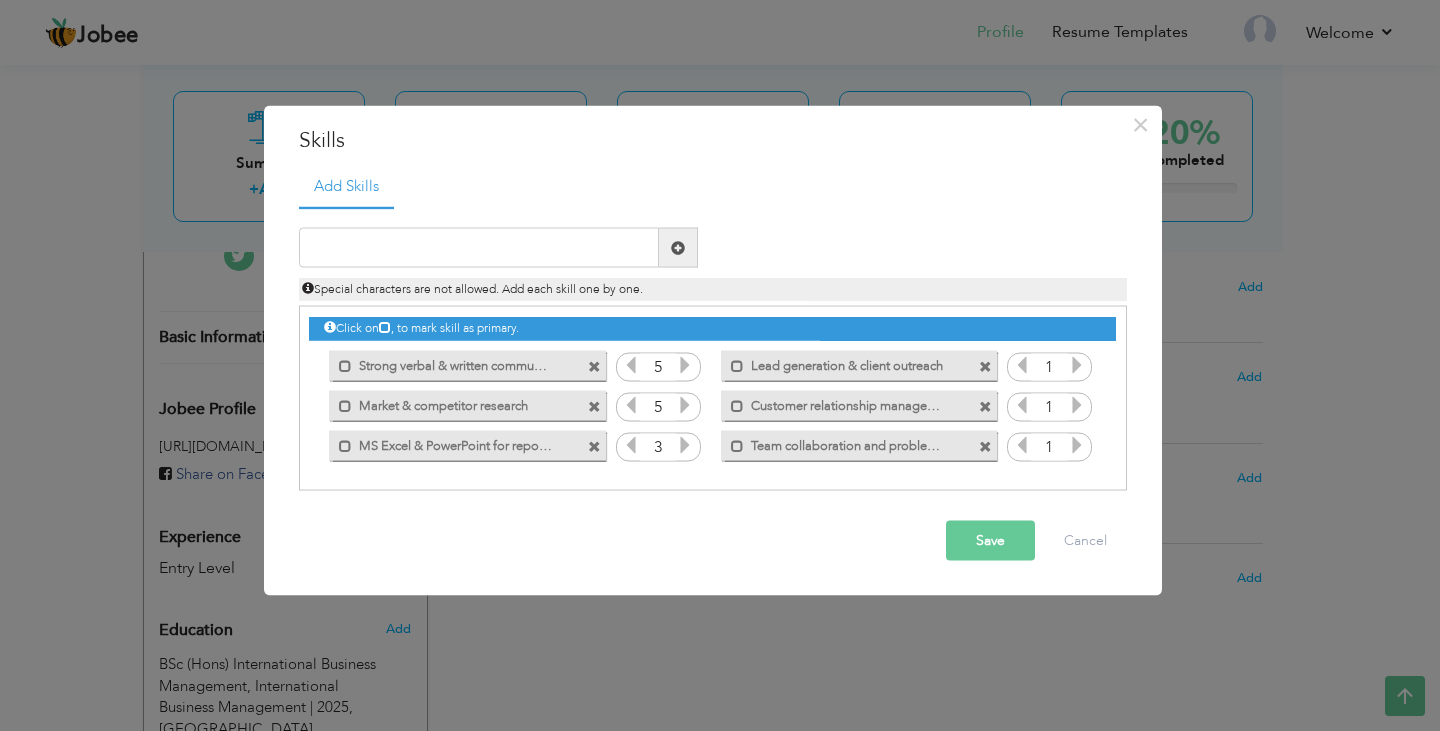 click at bounding box center [685, 445] 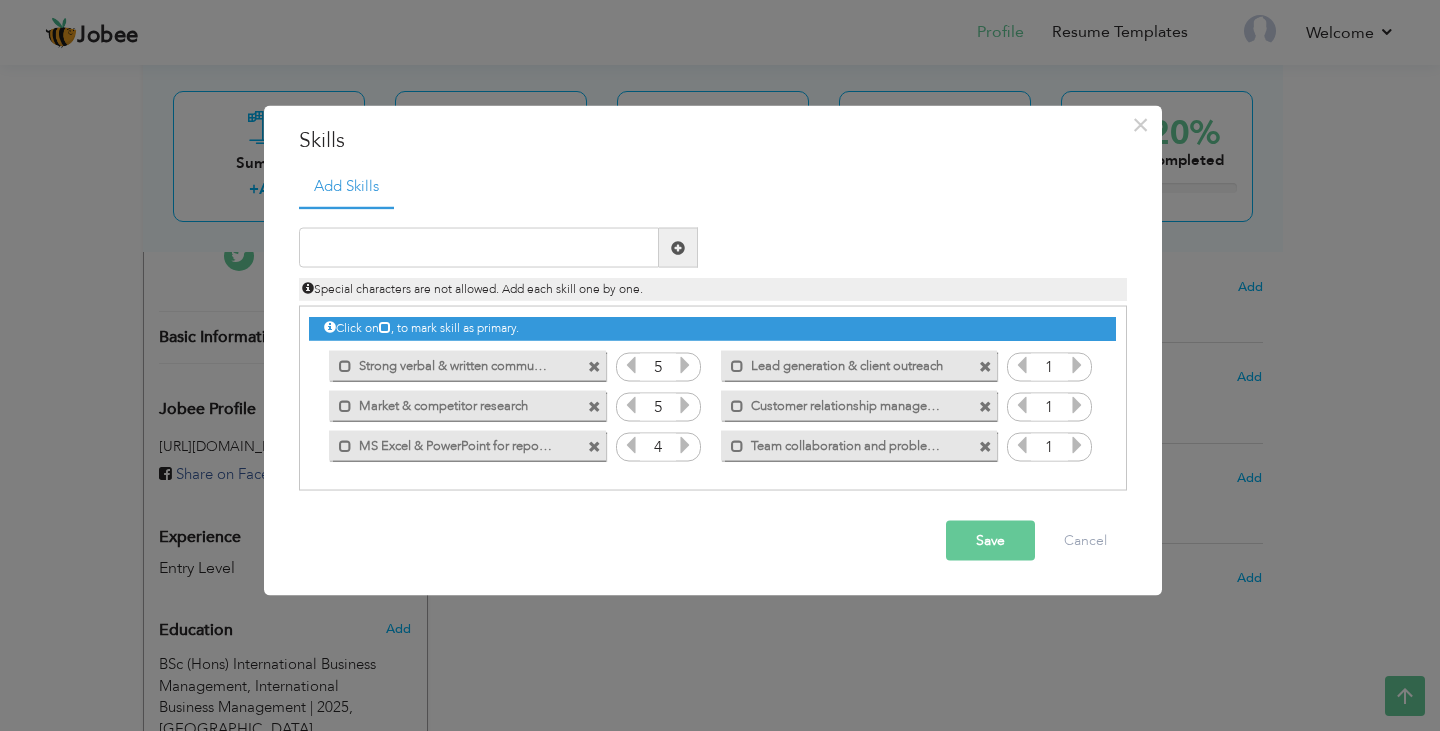 click at bounding box center (685, 445) 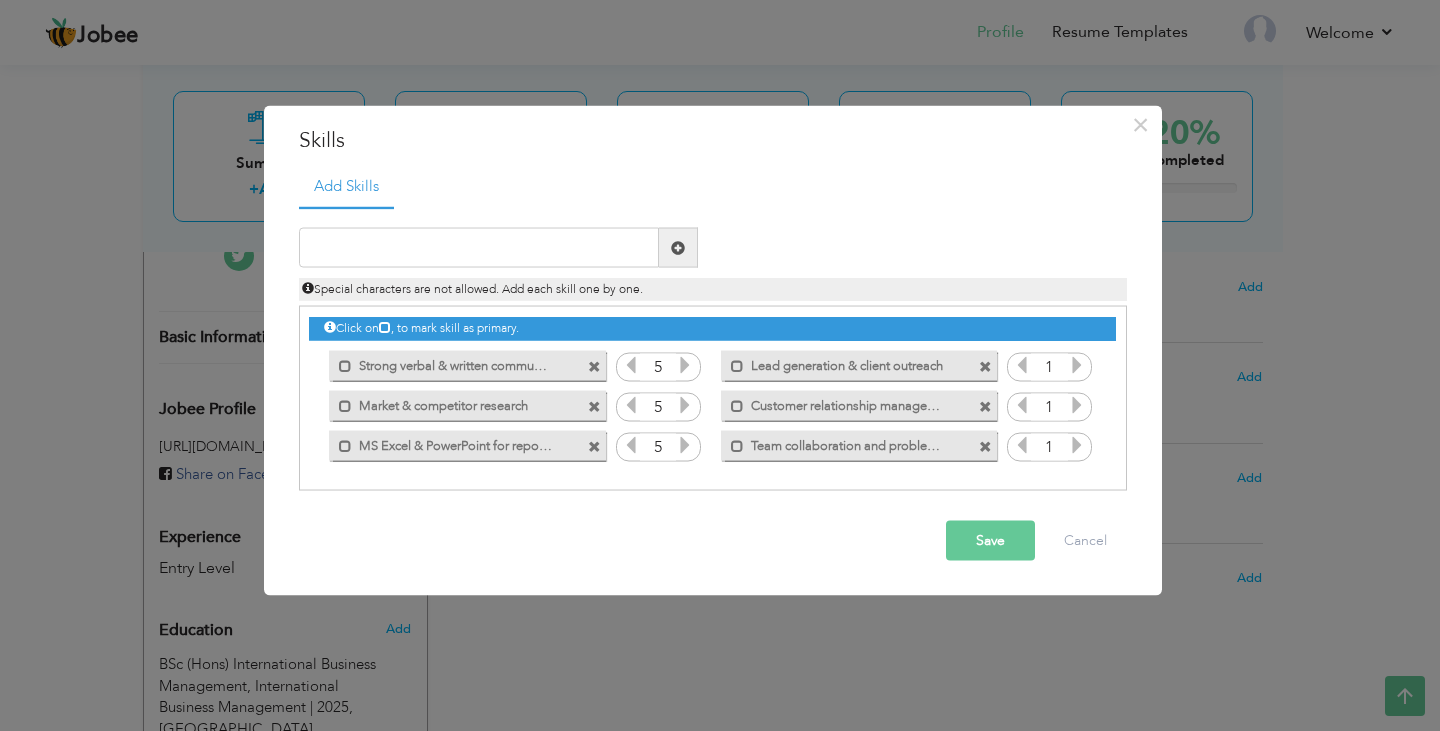 click at bounding box center [685, 445] 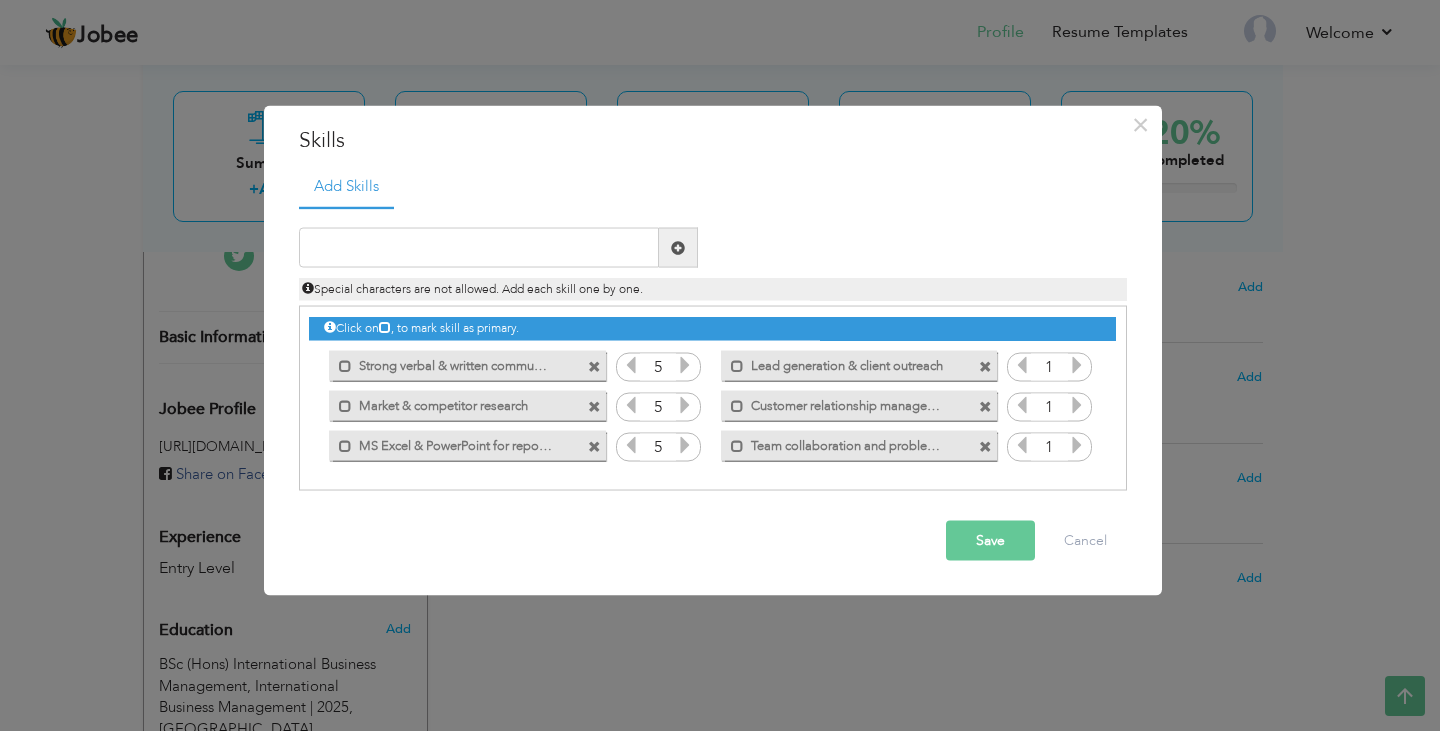 drag, startPoint x: 690, startPoint y: 436, endPoint x: 1070, endPoint y: 442, distance: 380.04736 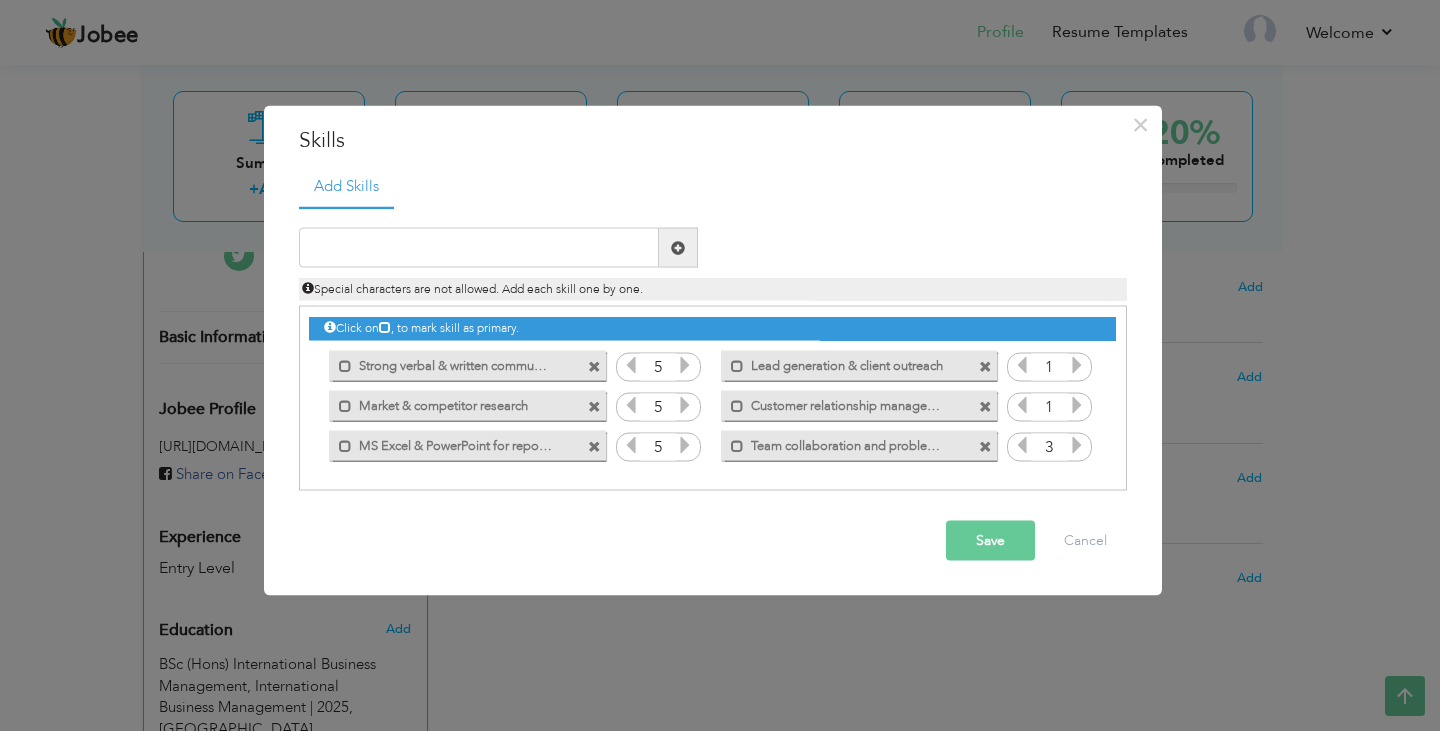click at bounding box center [1077, 445] 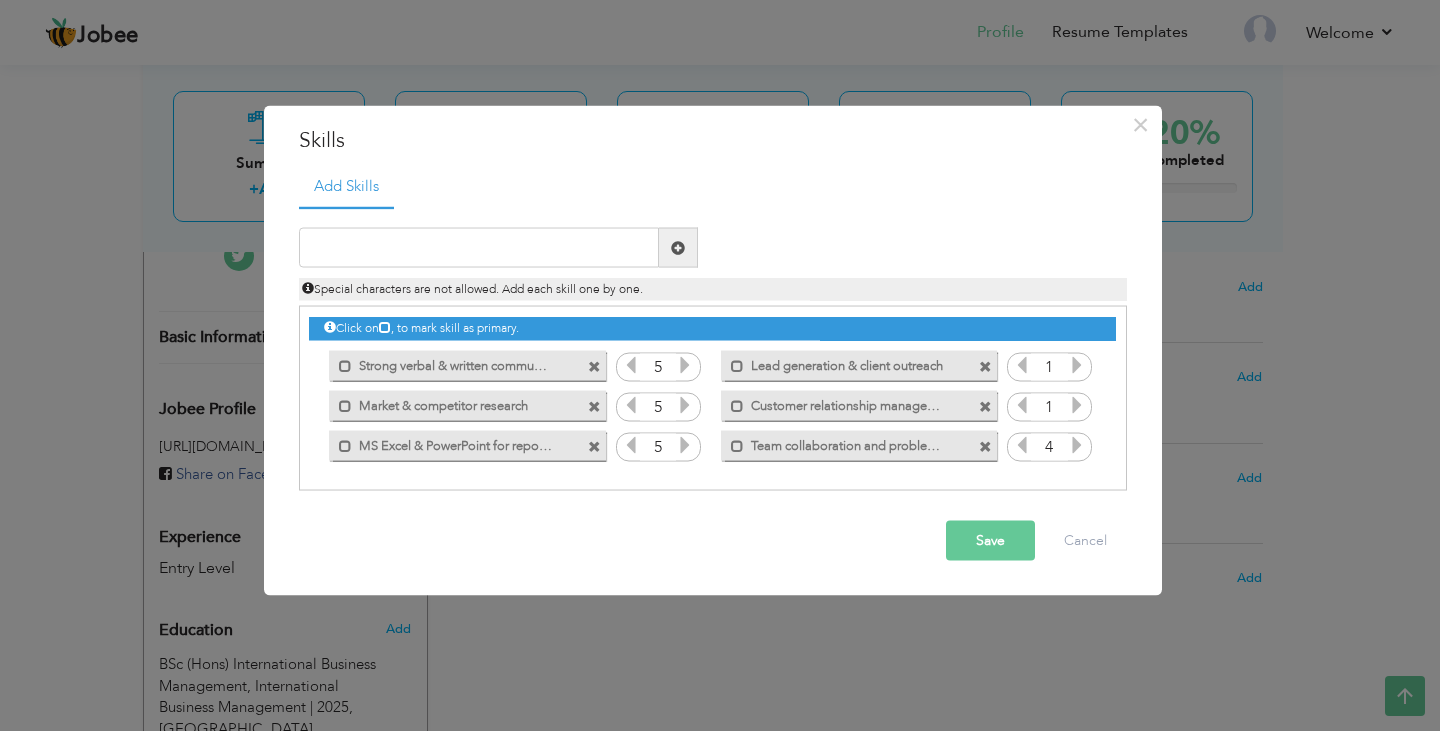 click at bounding box center (1077, 445) 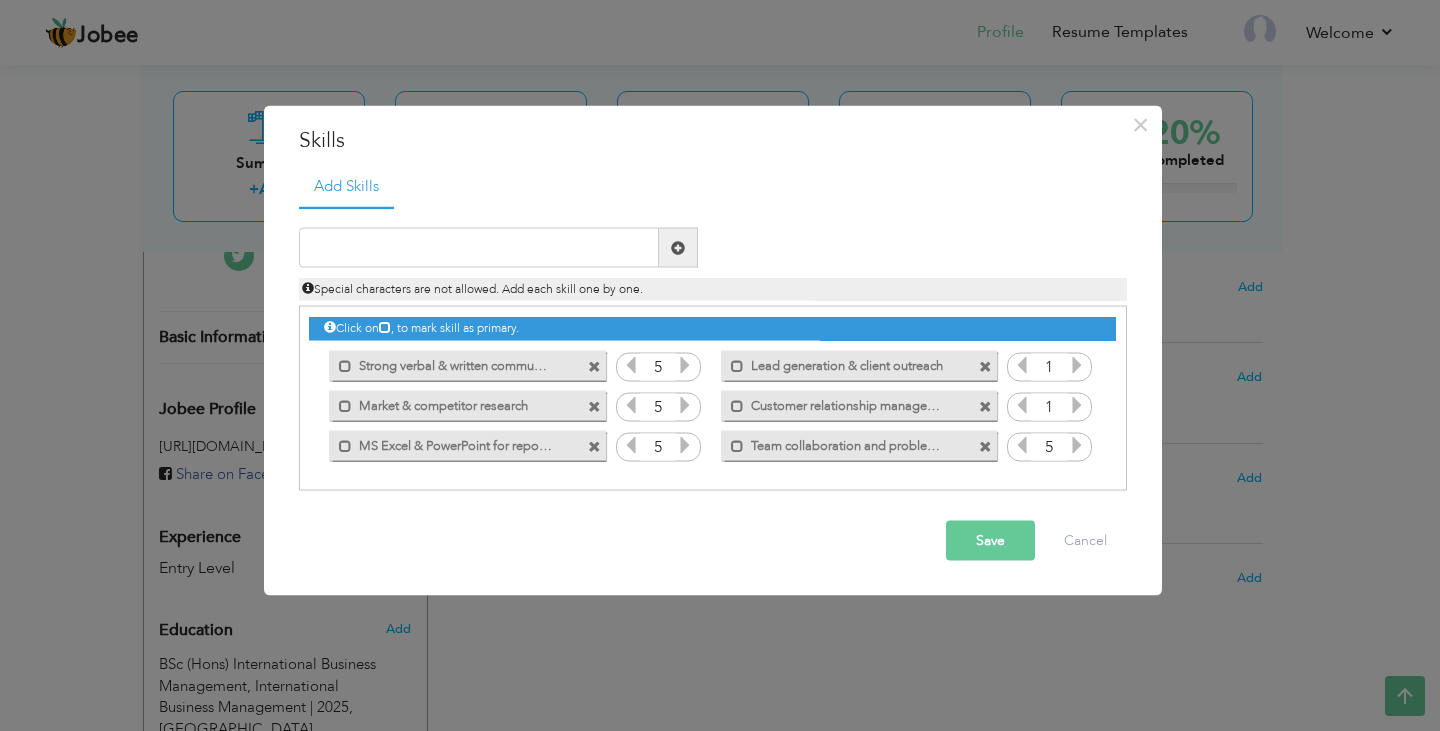 drag, startPoint x: 1070, startPoint y: 442, endPoint x: 1078, endPoint y: 406, distance: 36.878178 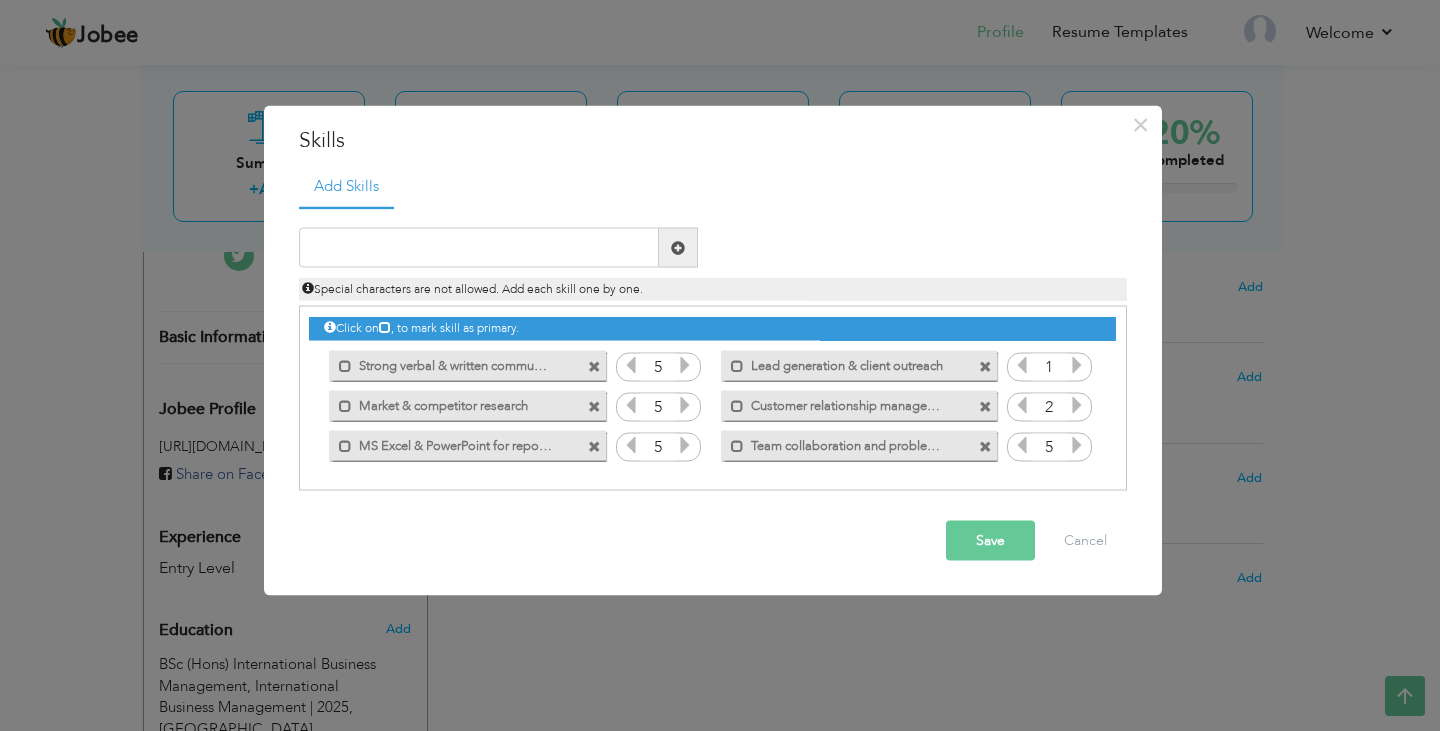 click at bounding box center (1077, 405) 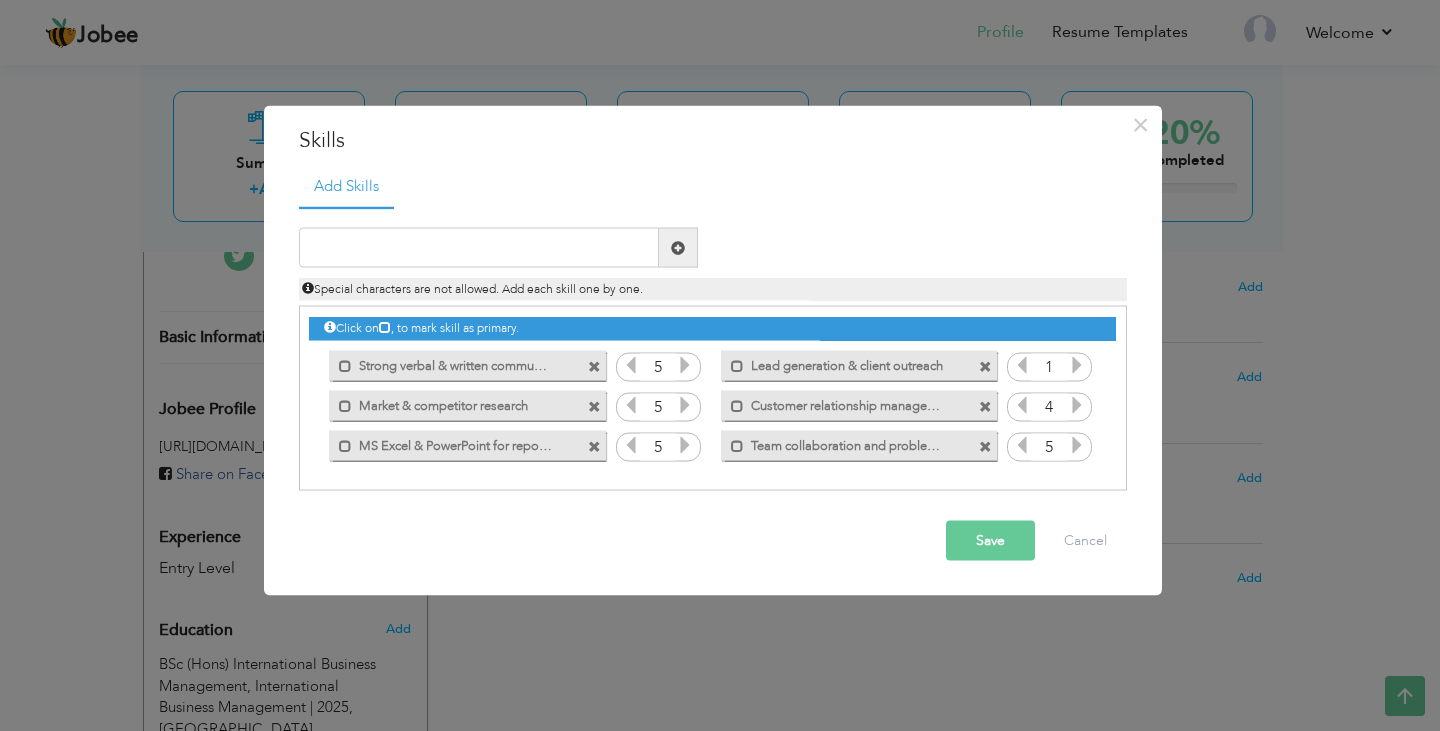 click at bounding box center [1077, 405] 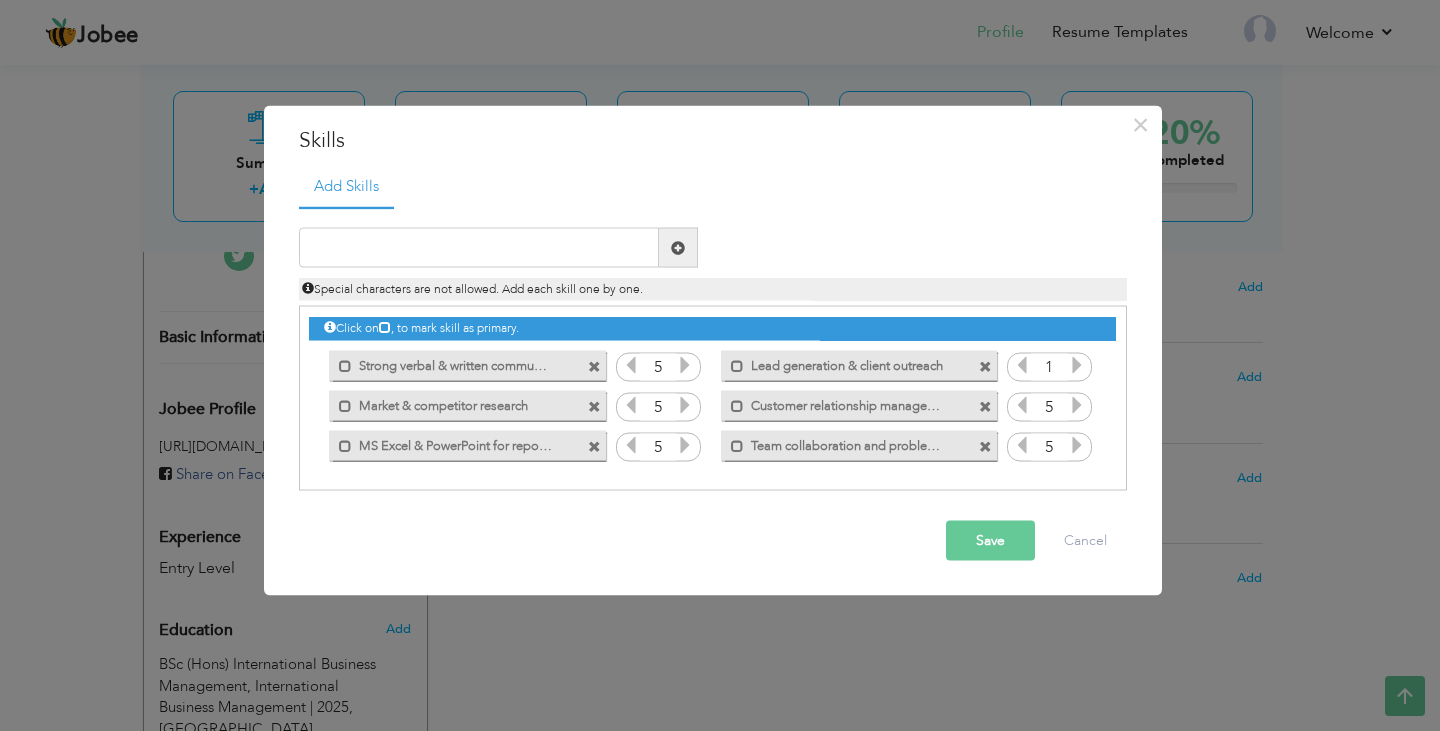 click at bounding box center [1077, 405] 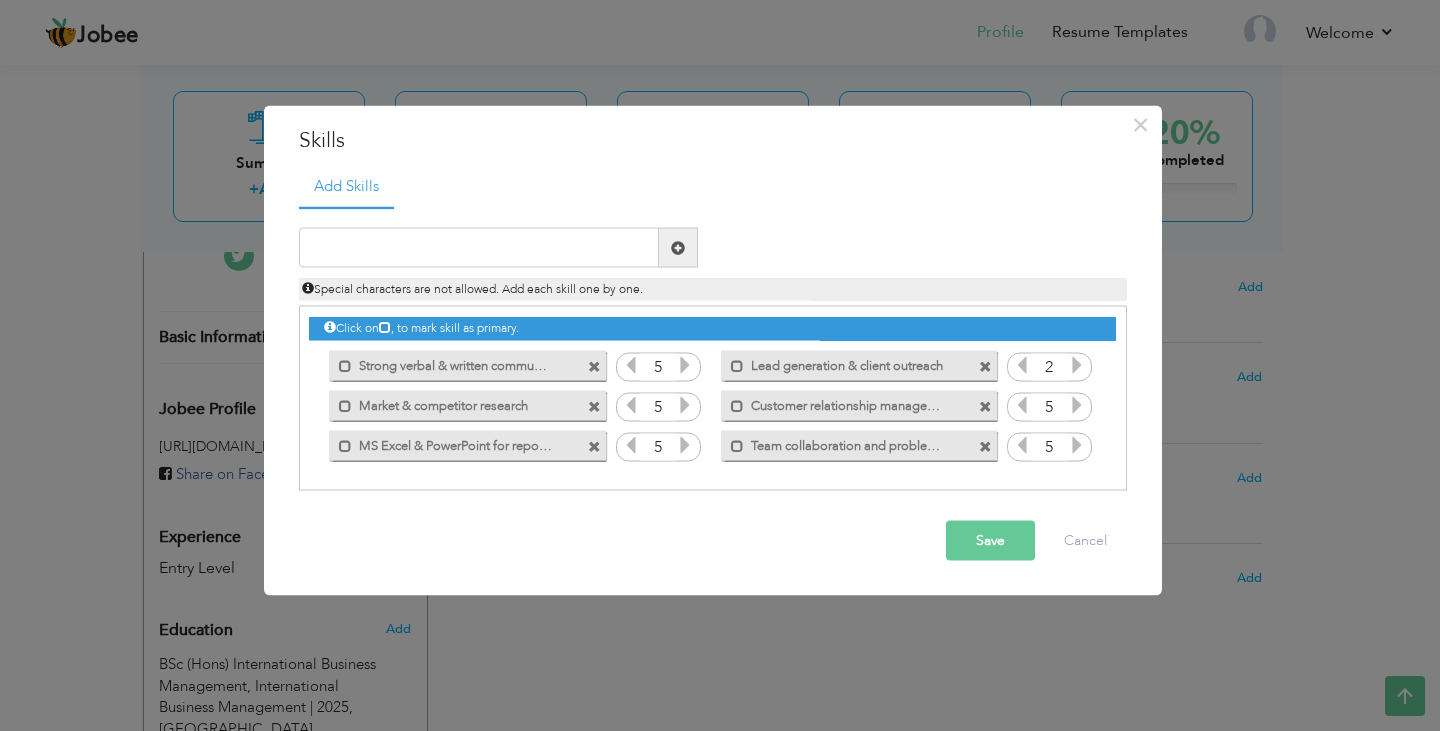 click at bounding box center [1077, 365] 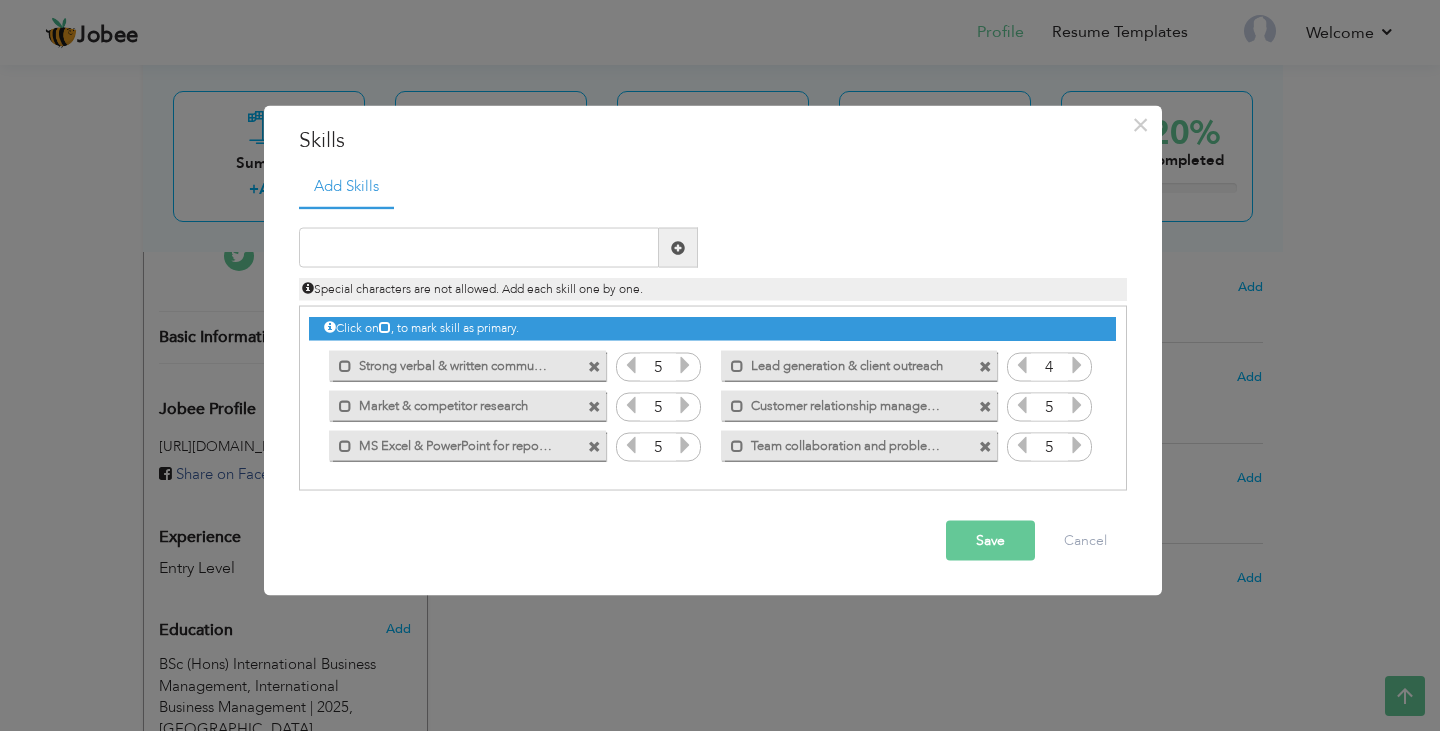 click at bounding box center [1077, 365] 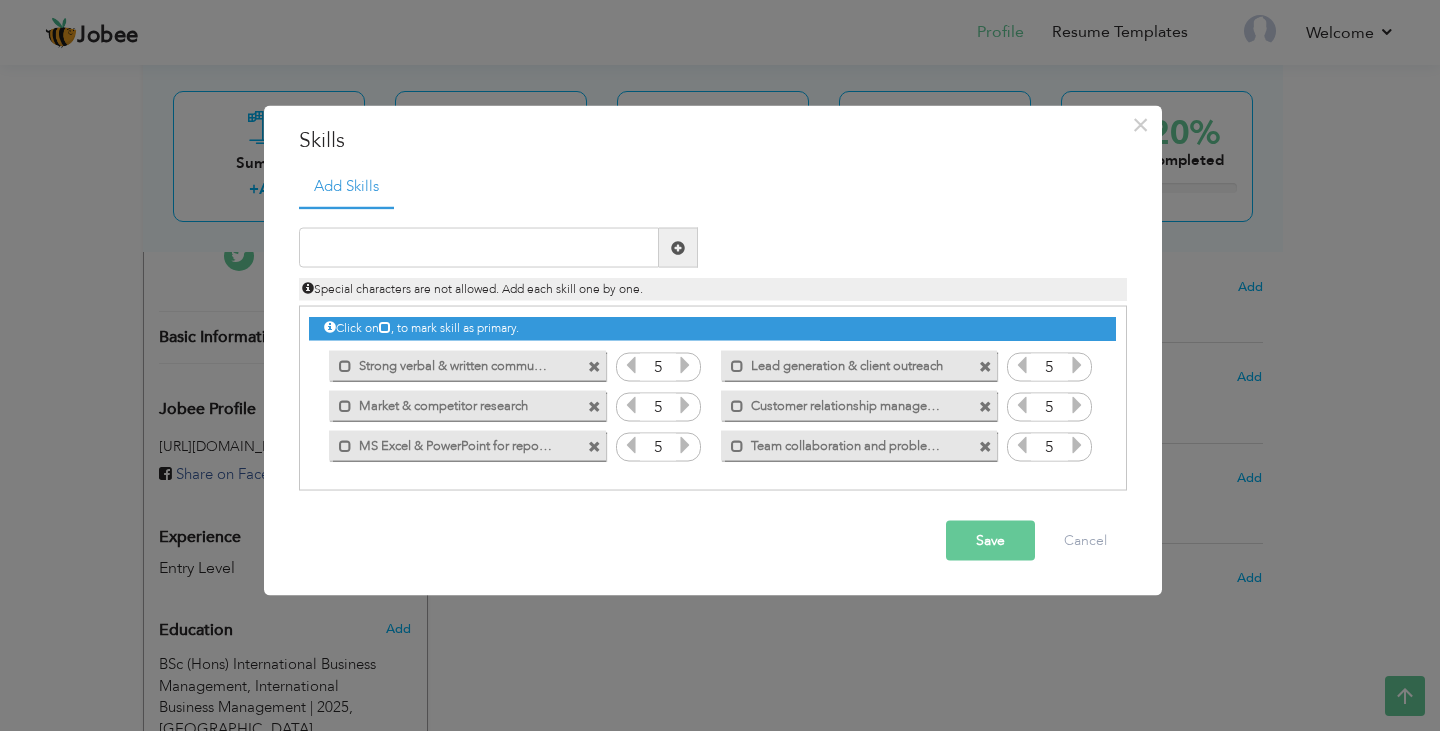 click at bounding box center [1077, 365] 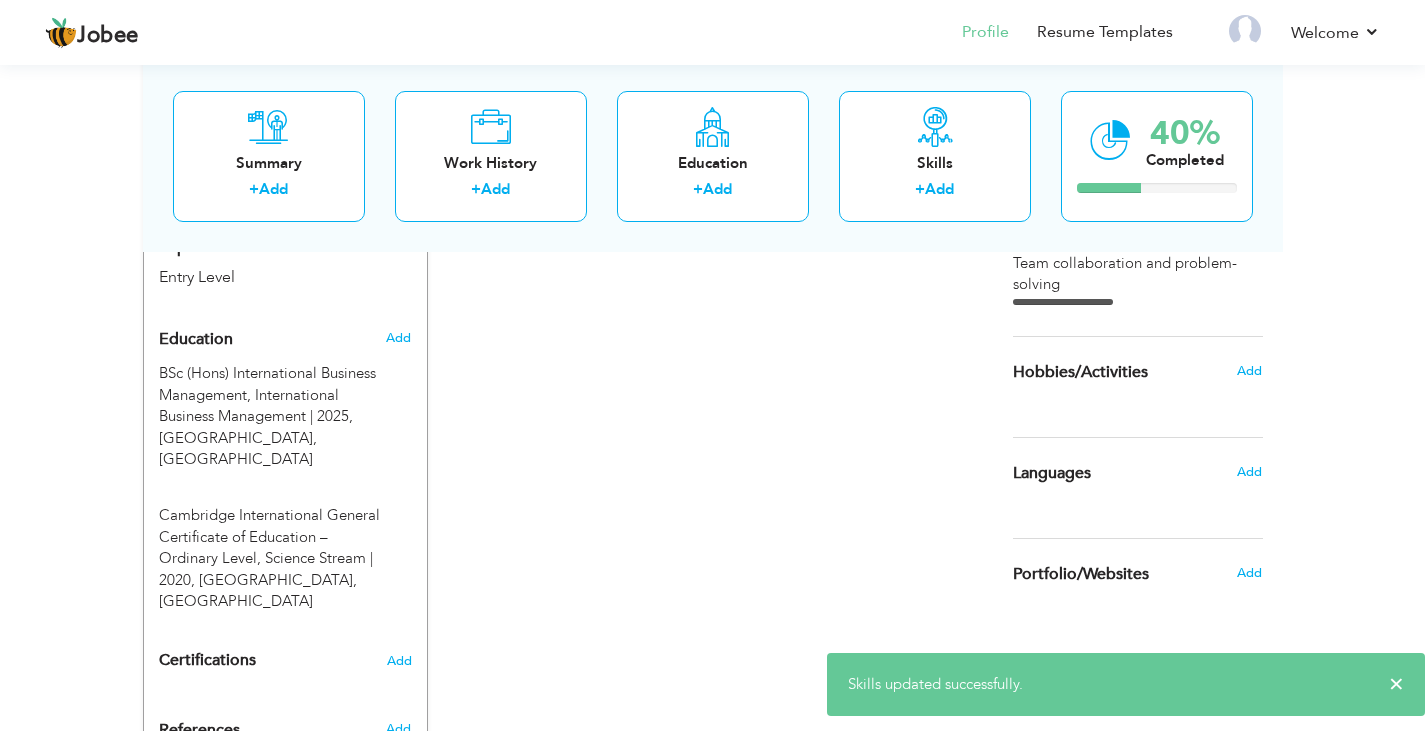 scroll, scrollTop: 785, scrollLeft: 0, axis: vertical 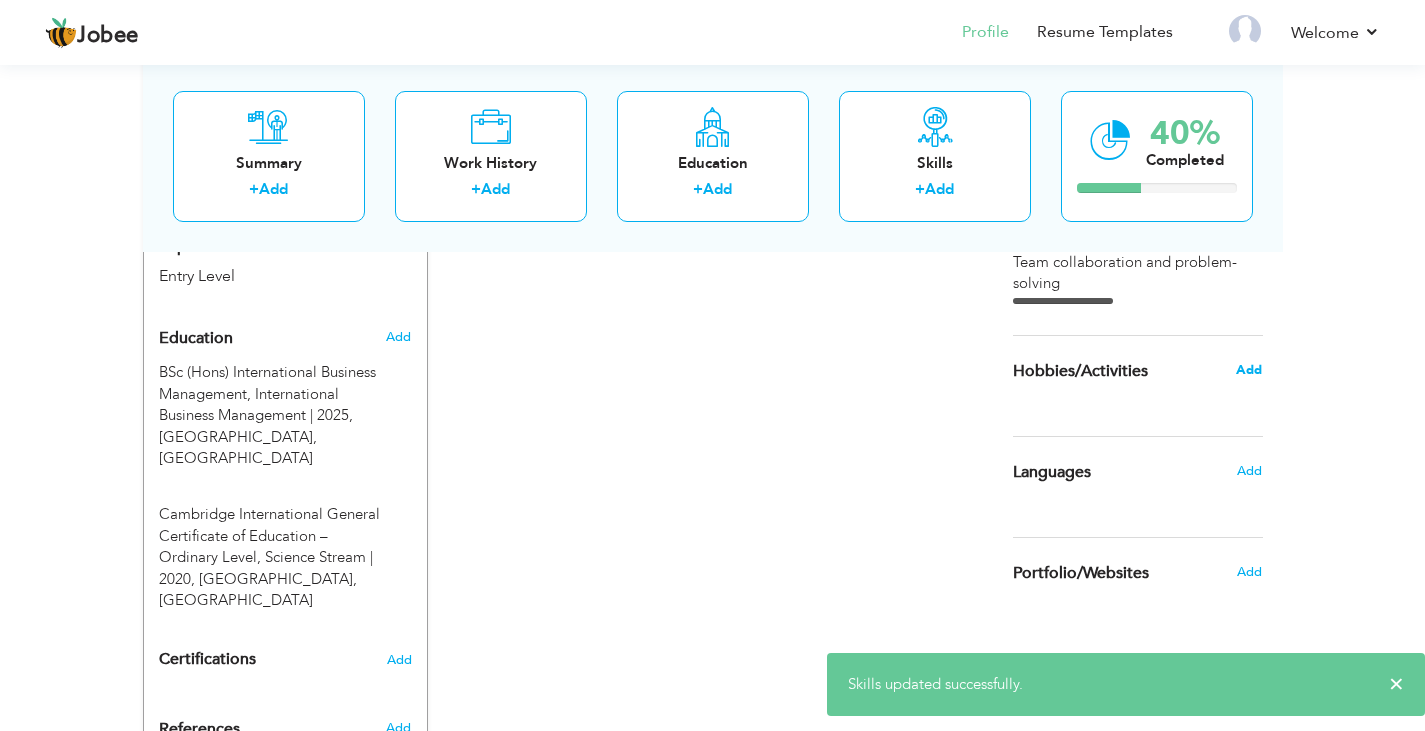 click on "Add" at bounding box center (1249, 370) 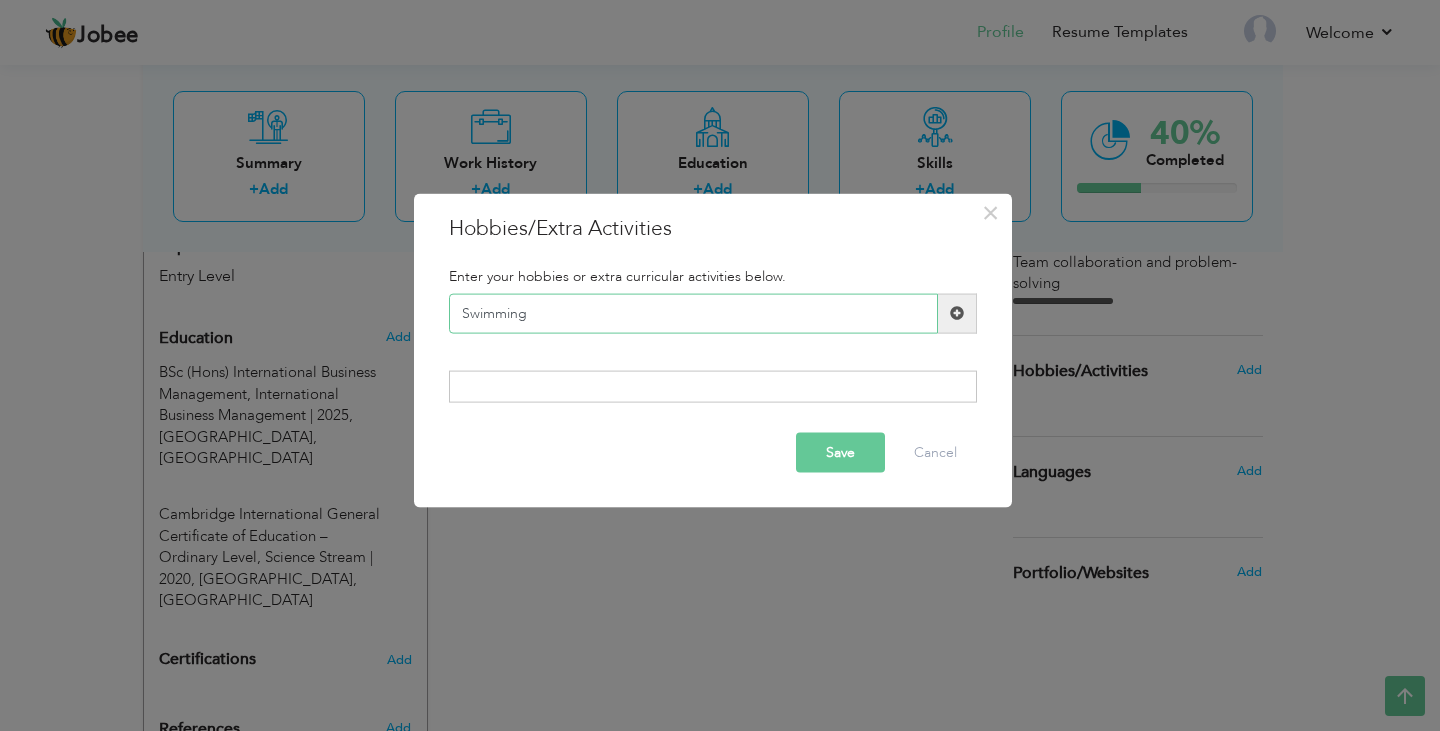 type on "Swimming" 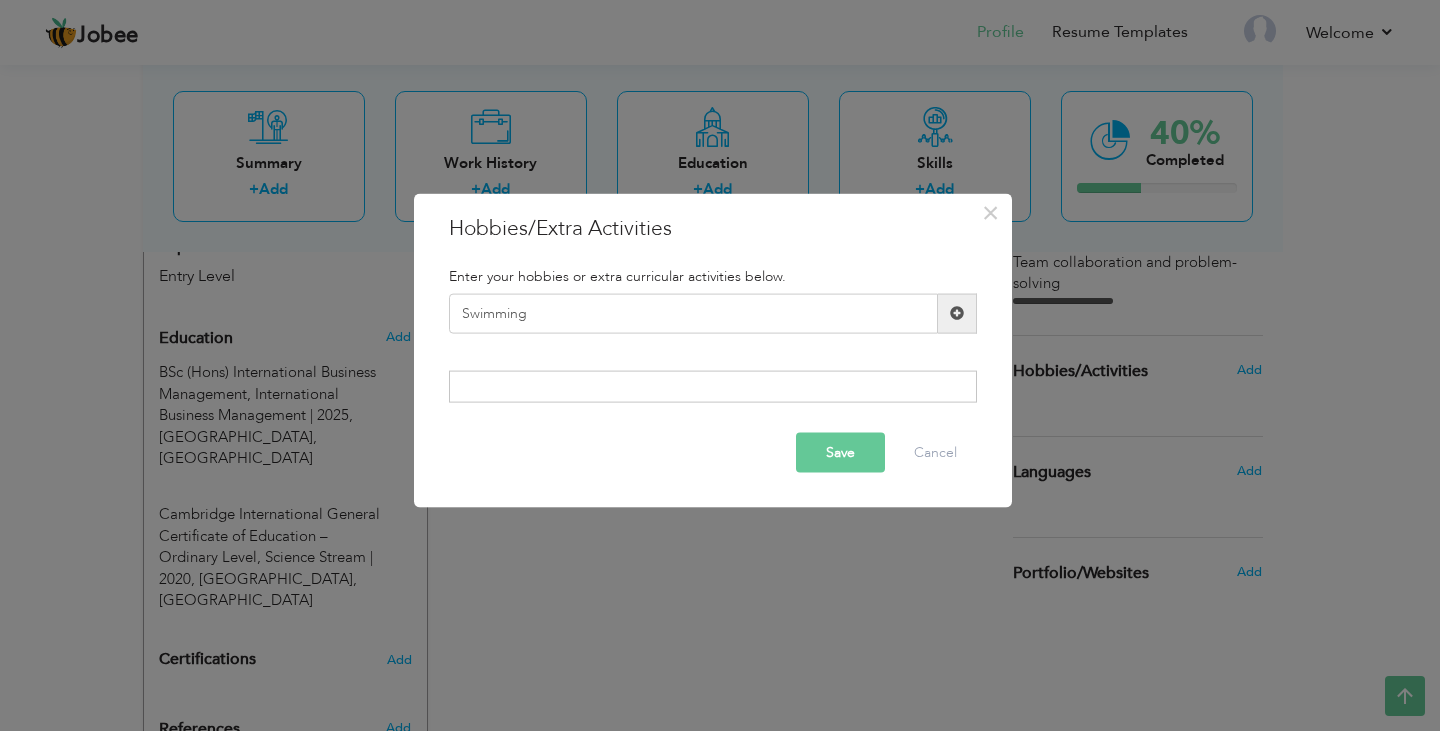 click at bounding box center [957, 313] 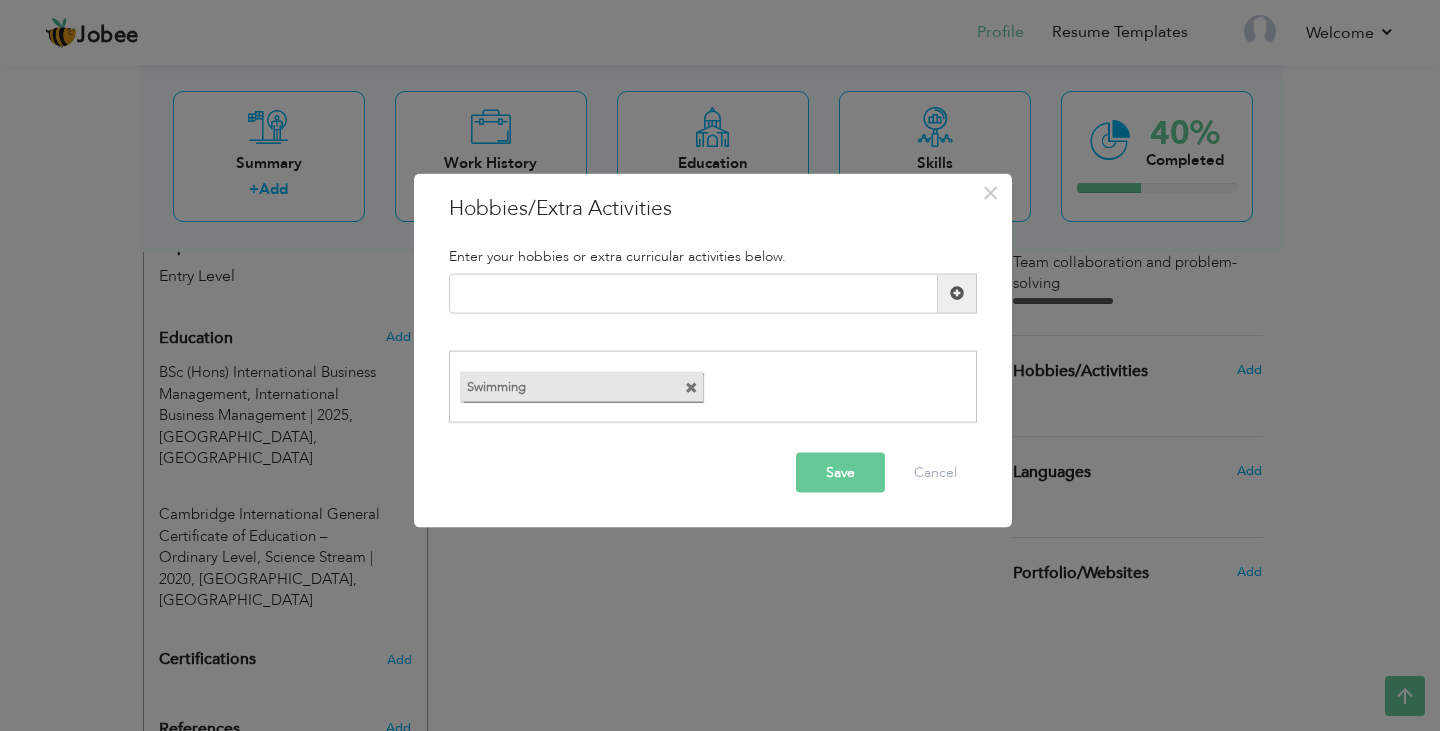 click on "Duplicate entry" at bounding box center [713, 301] 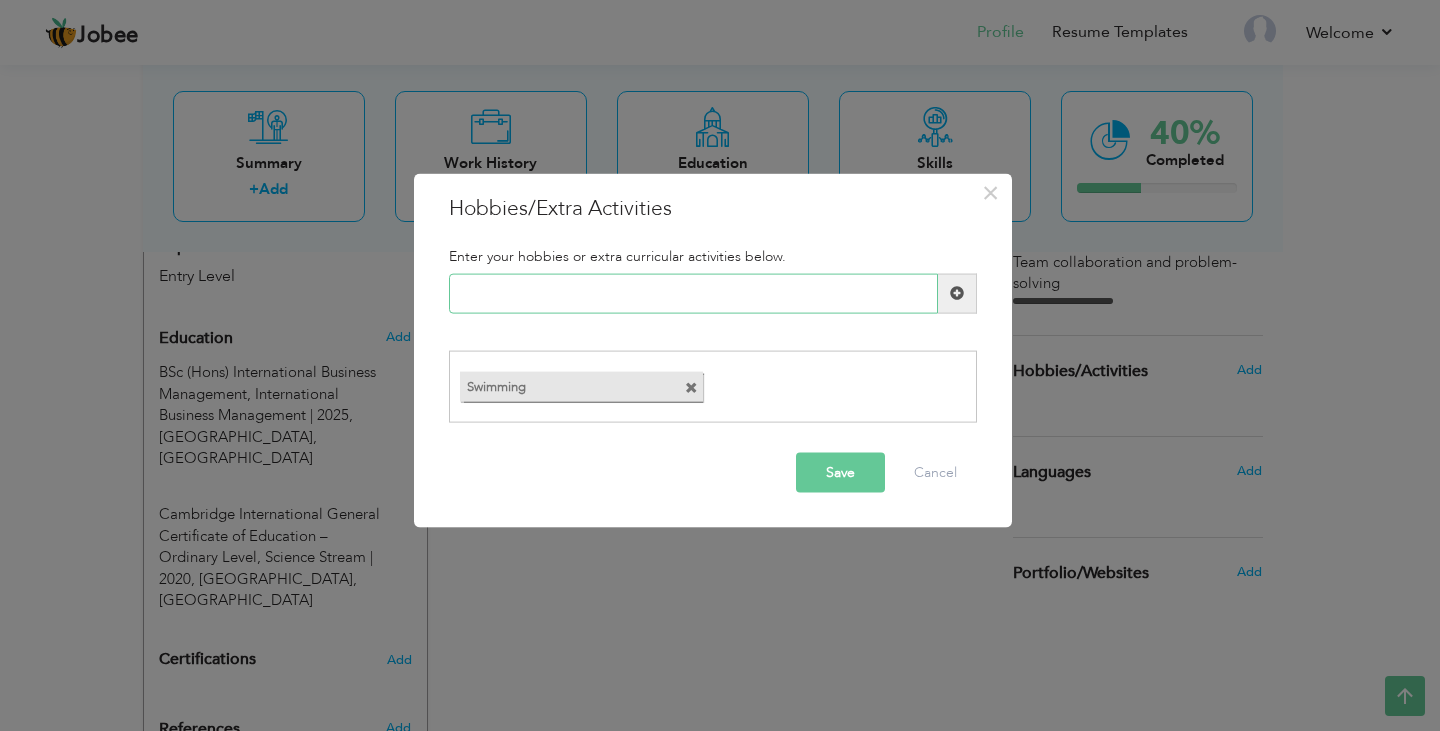 click at bounding box center [693, 293] 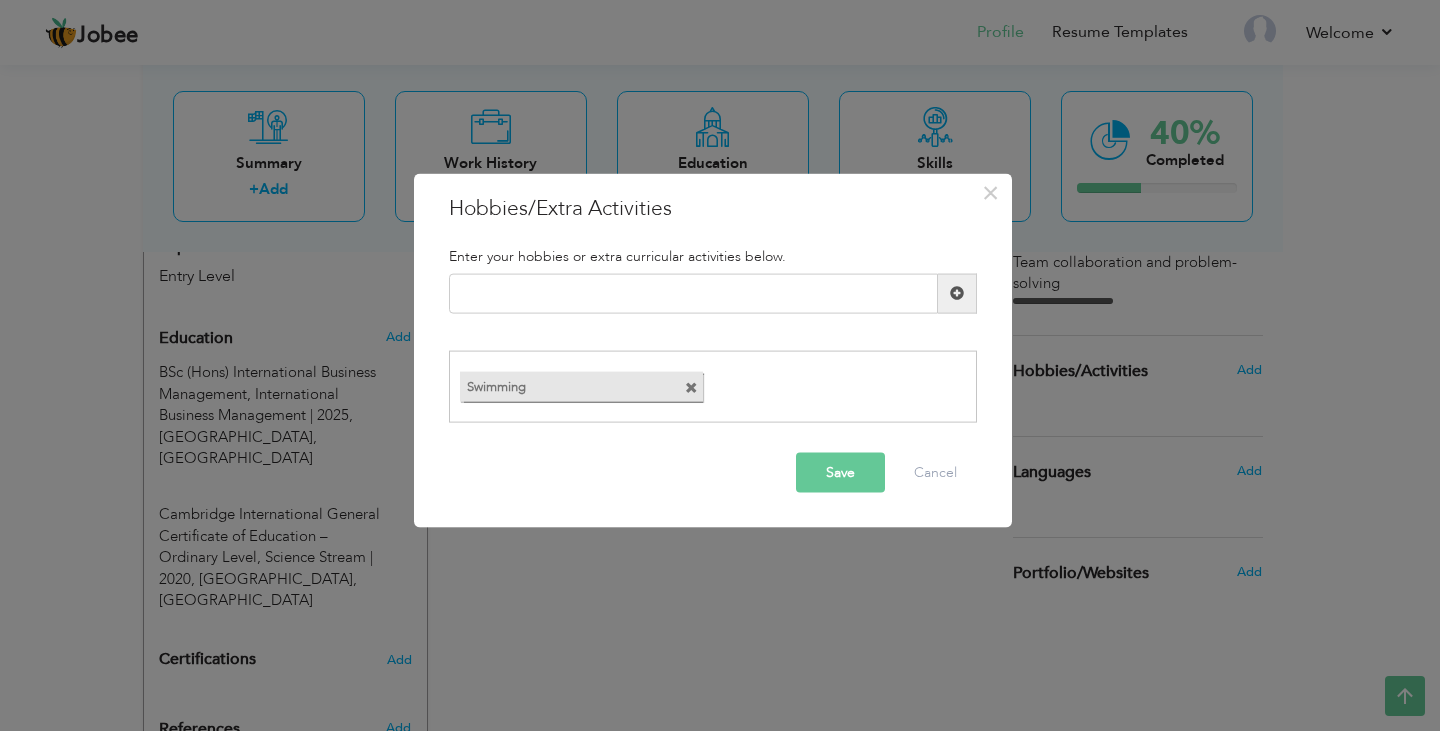 click on "Save" at bounding box center [840, 473] 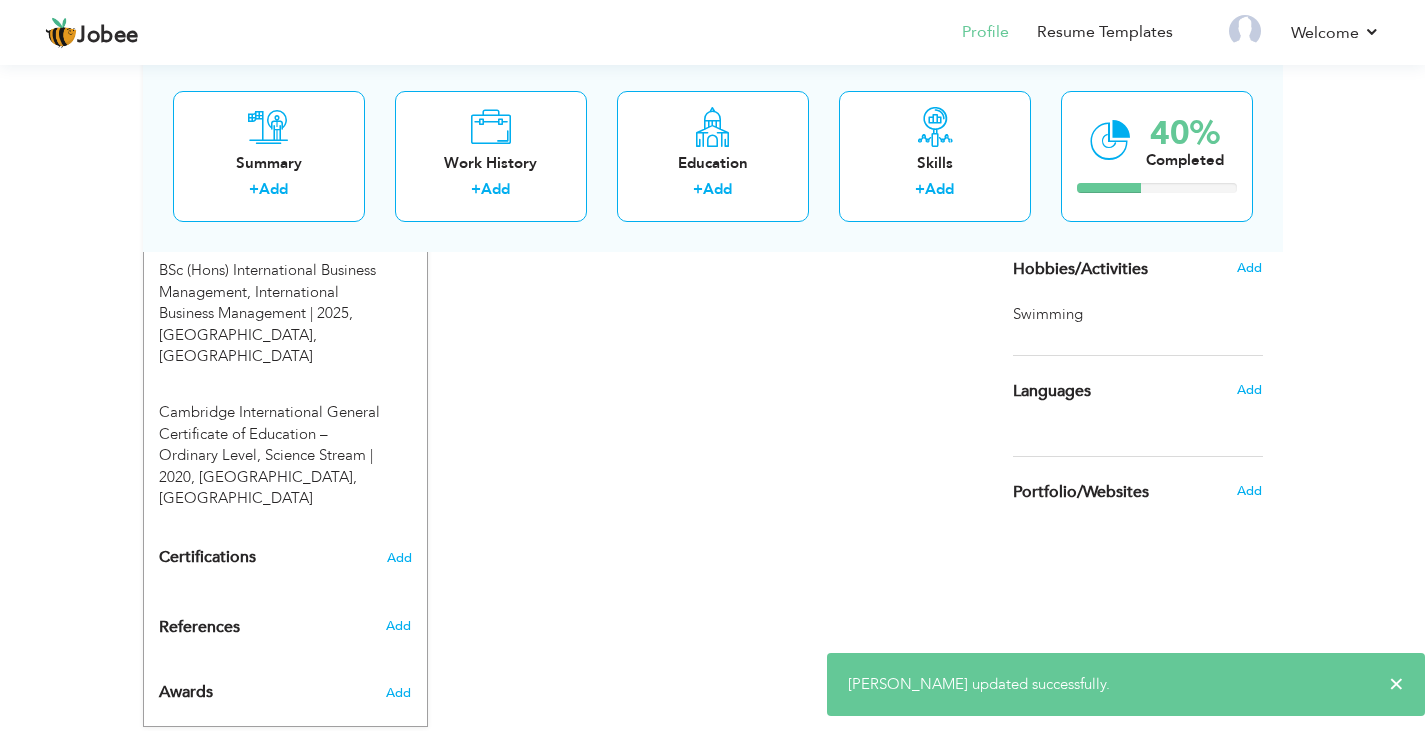 scroll, scrollTop: 888, scrollLeft: 0, axis: vertical 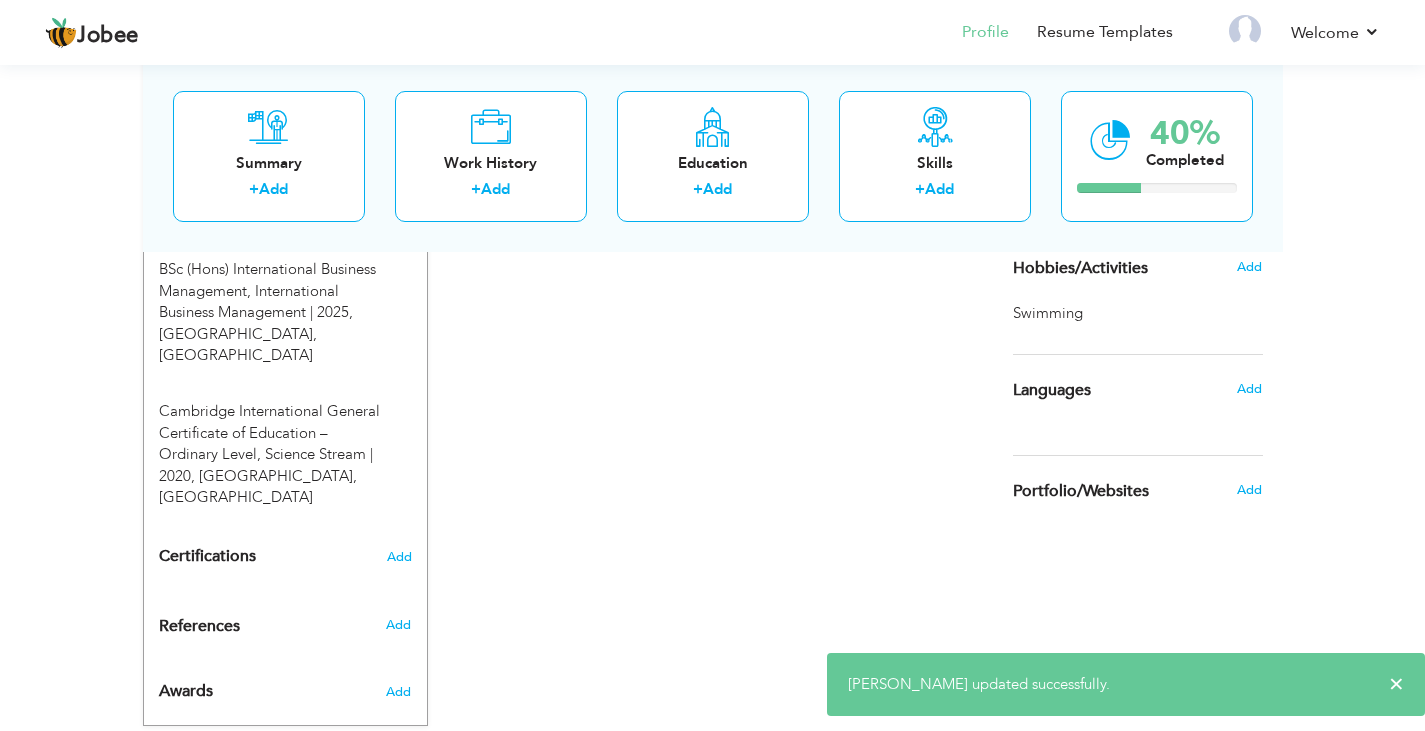 click on "Add" at bounding box center (1249, 389) 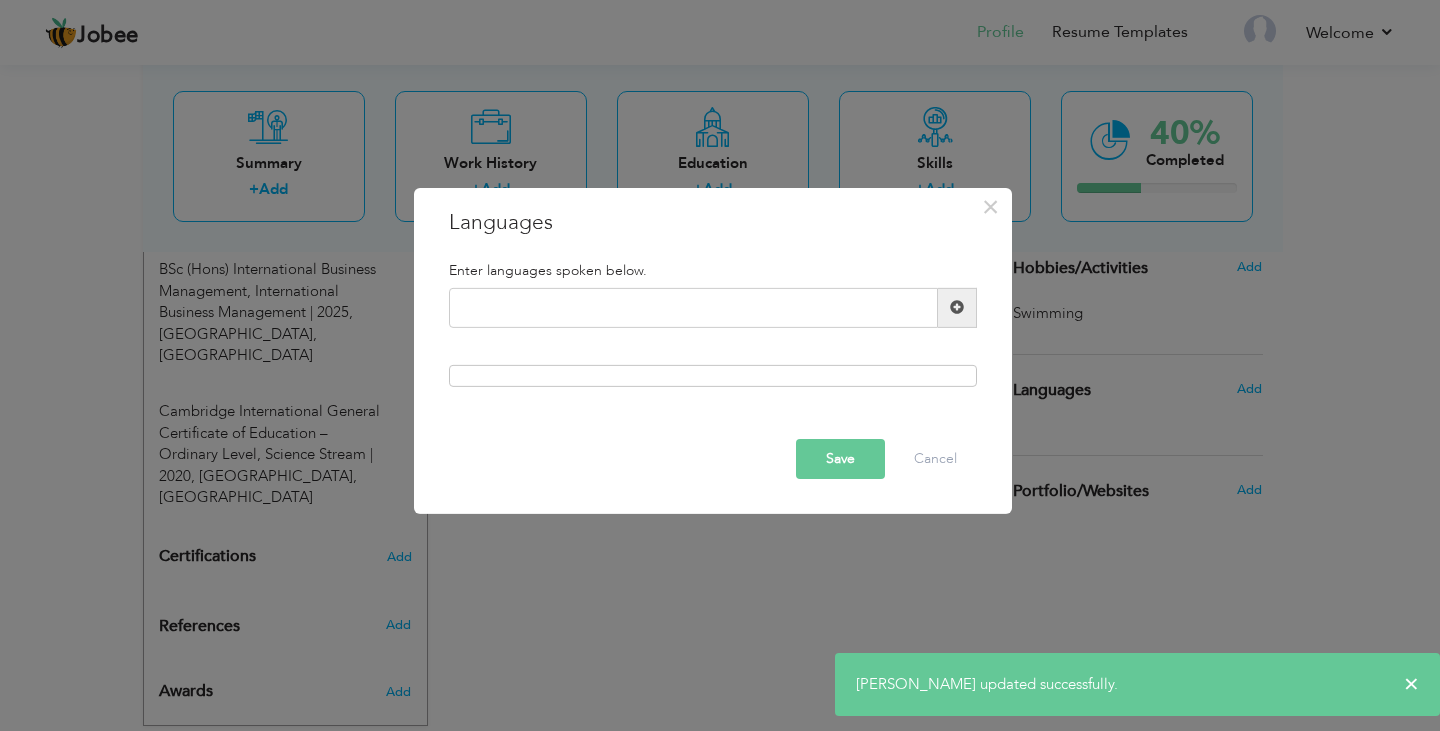 click on "Please enter a valid language." at bounding box center (713, 316) 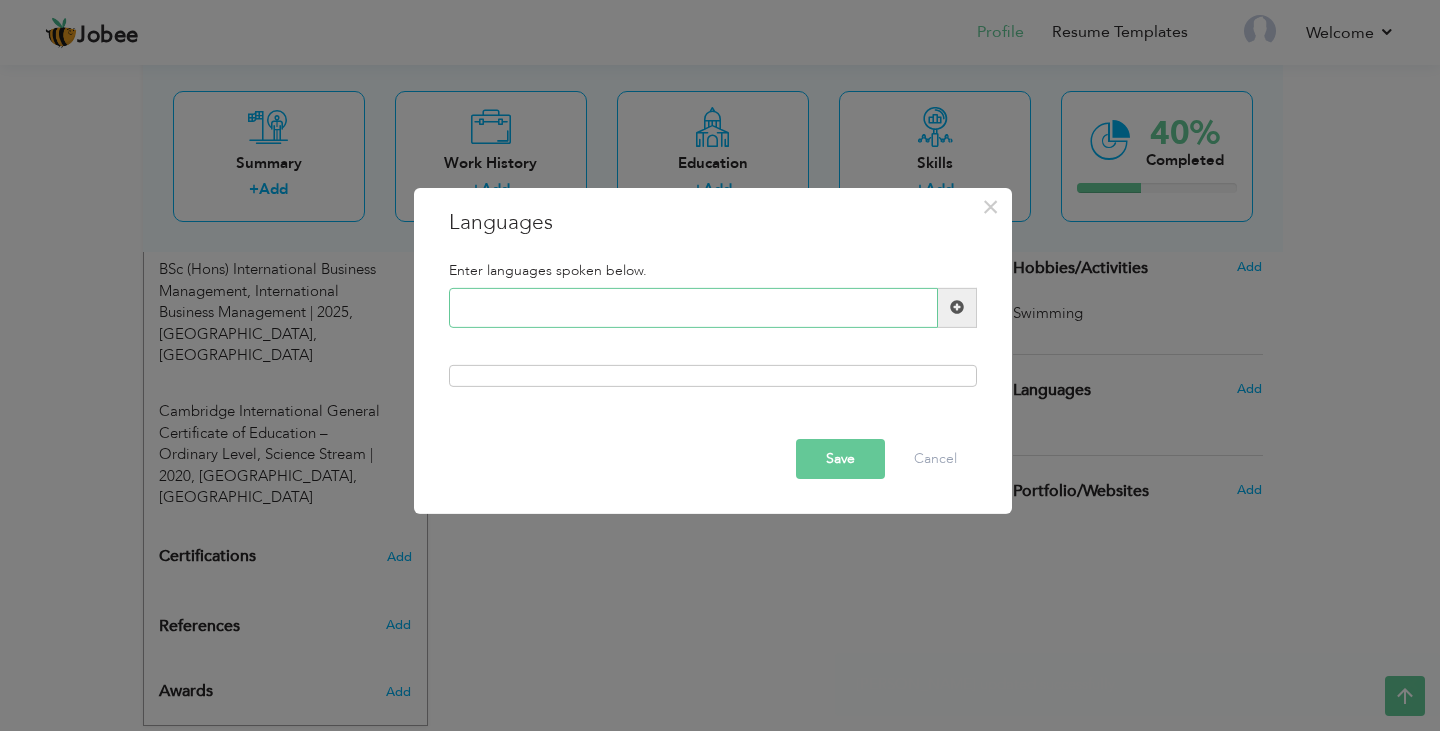 click at bounding box center (693, 308) 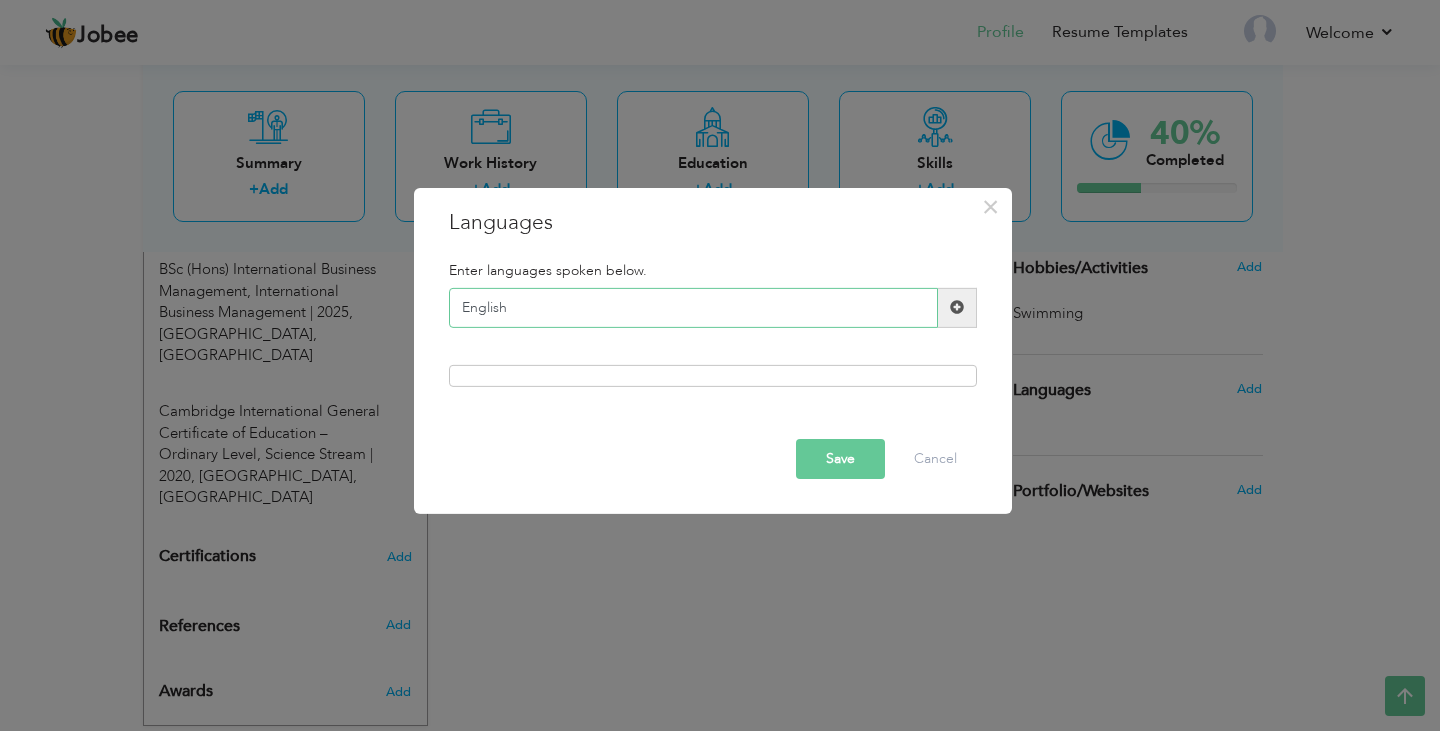 type on "English" 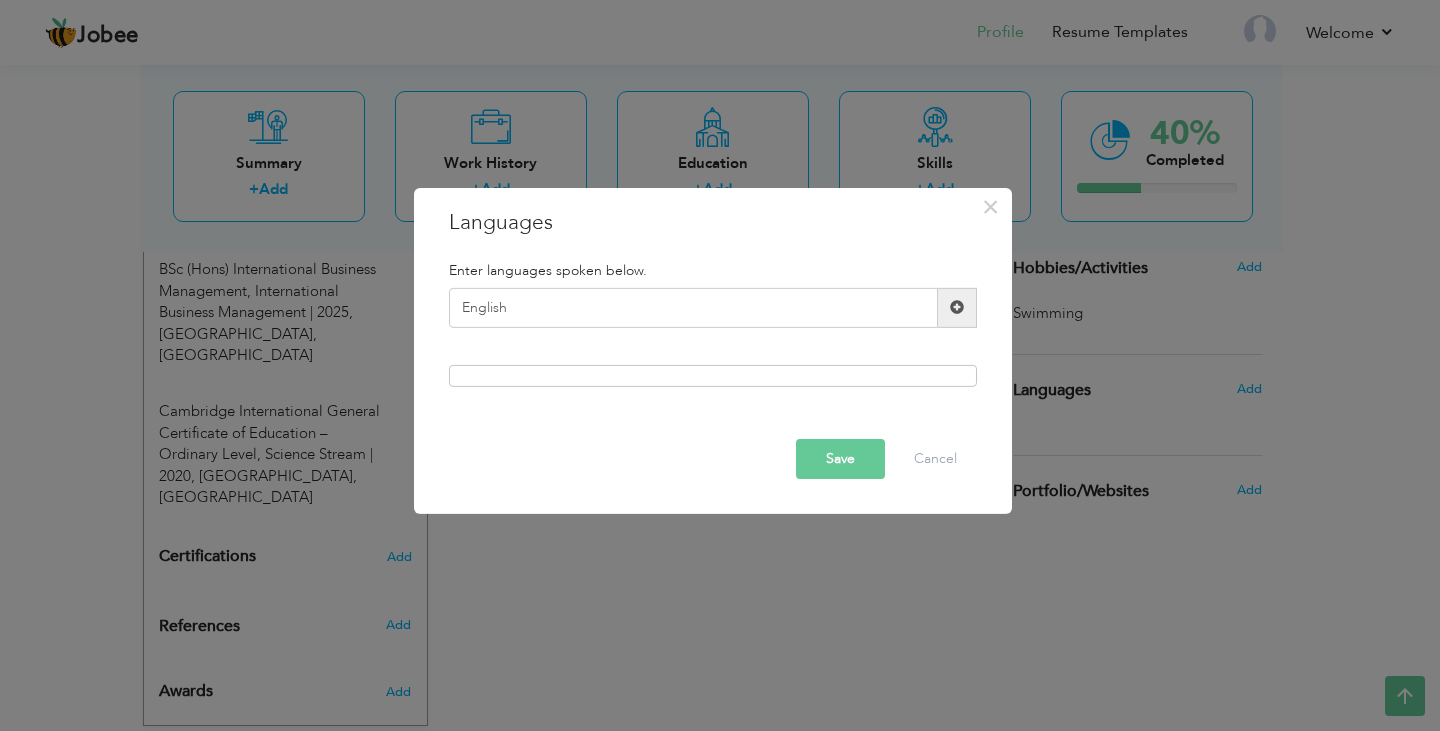 click at bounding box center (957, 308) 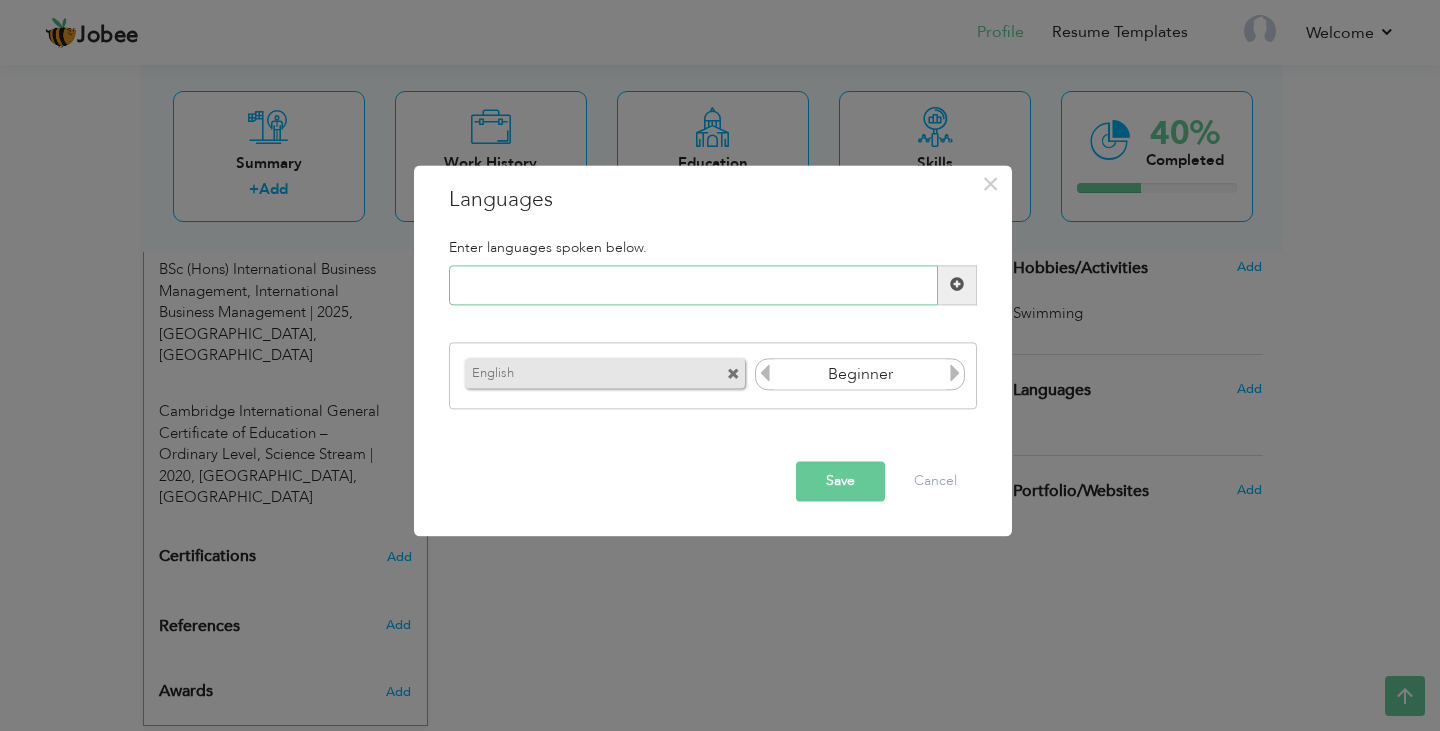 click at bounding box center (693, 285) 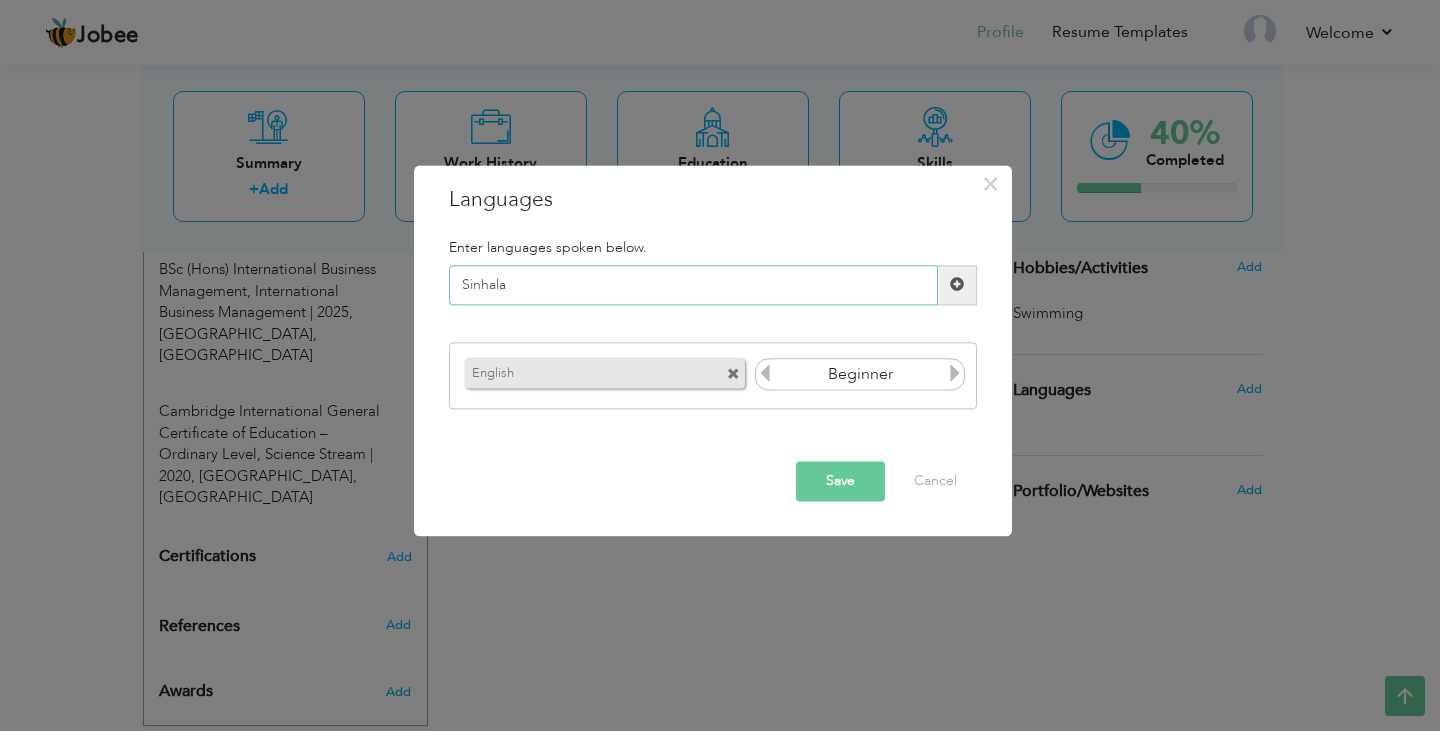 type on "Sinhala" 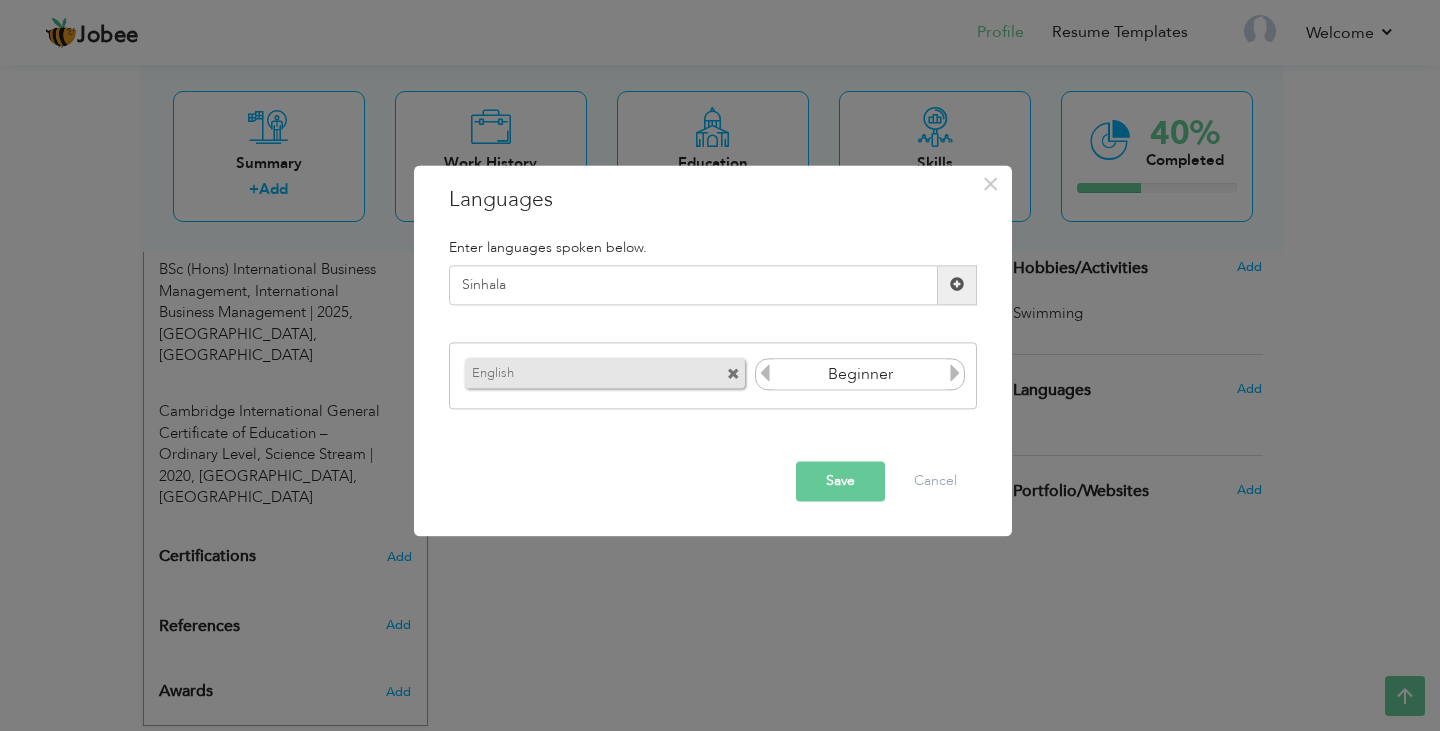 click at bounding box center (955, 374) 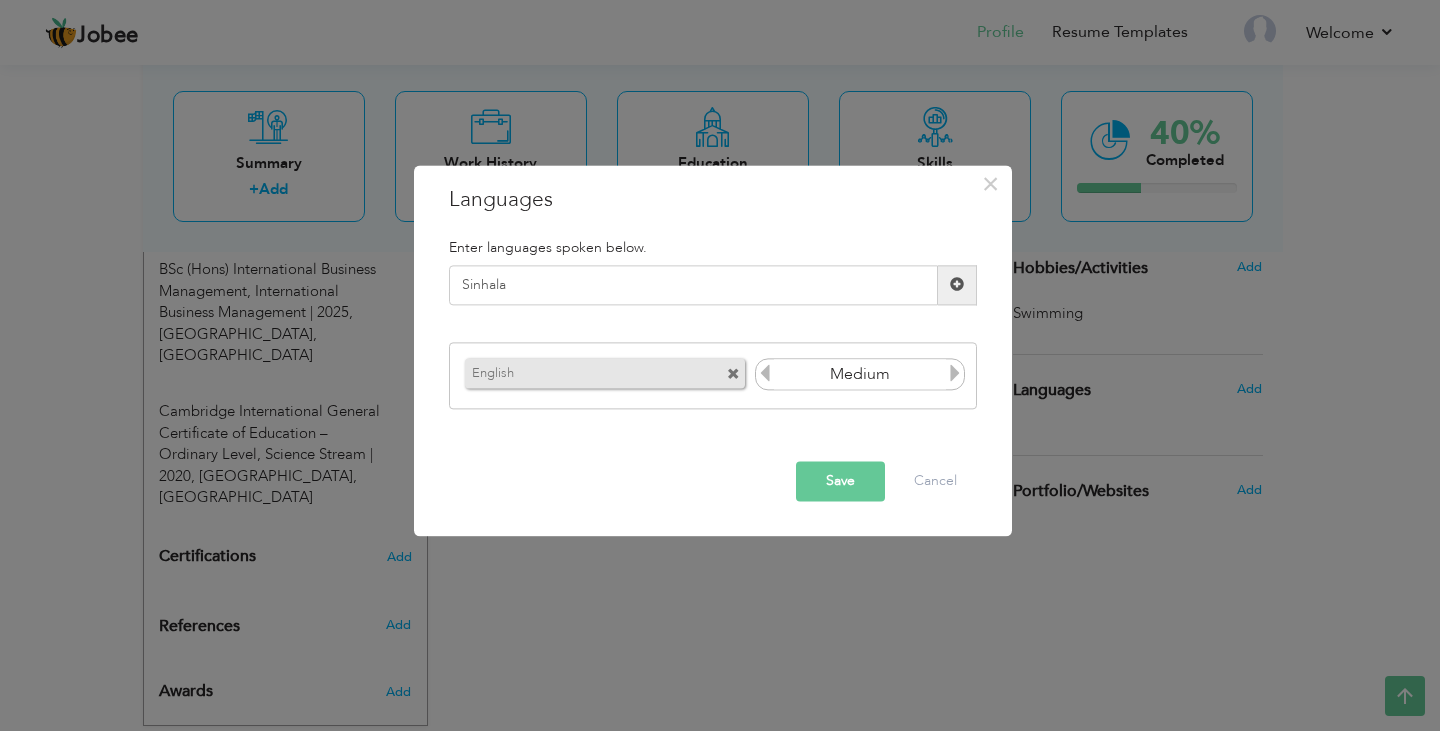 click at bounding box center [955, 374] 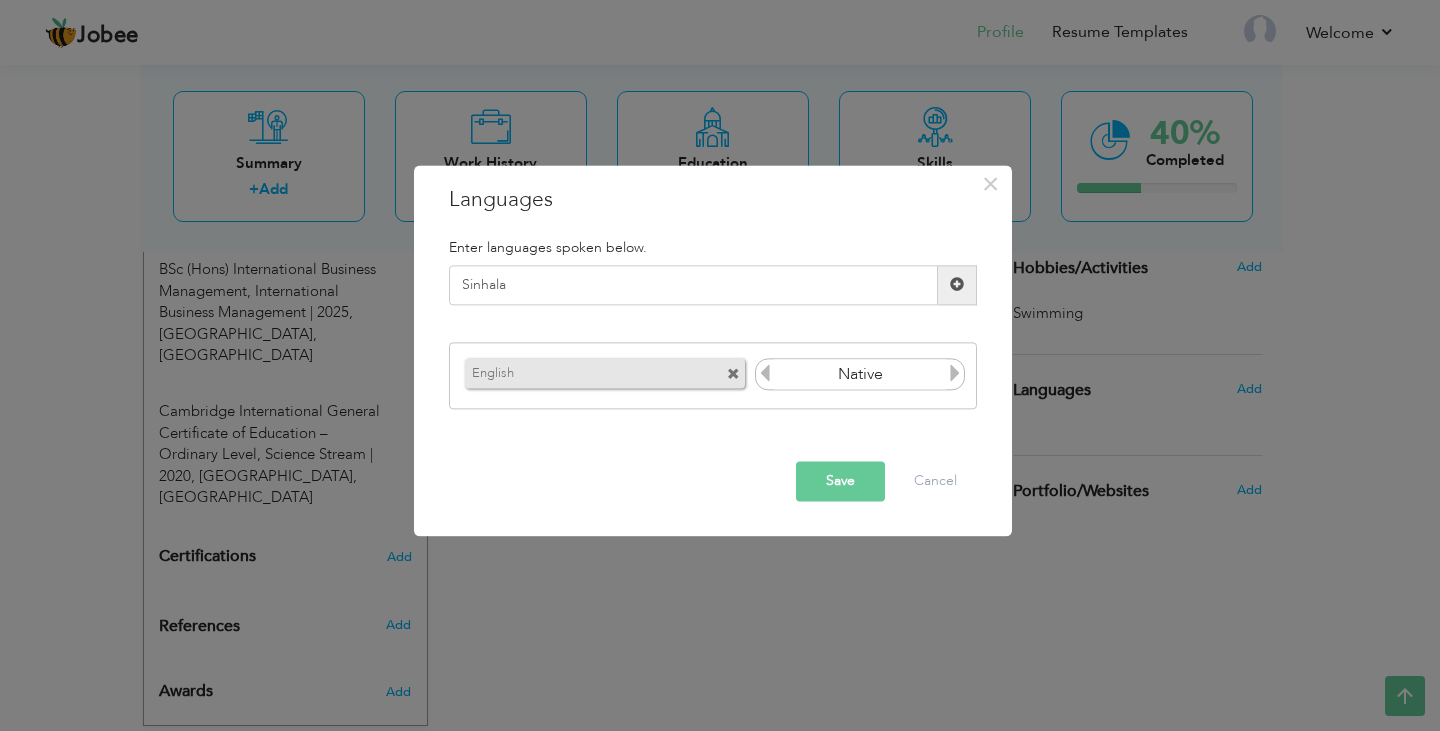 click at bounding box center (955, 374) 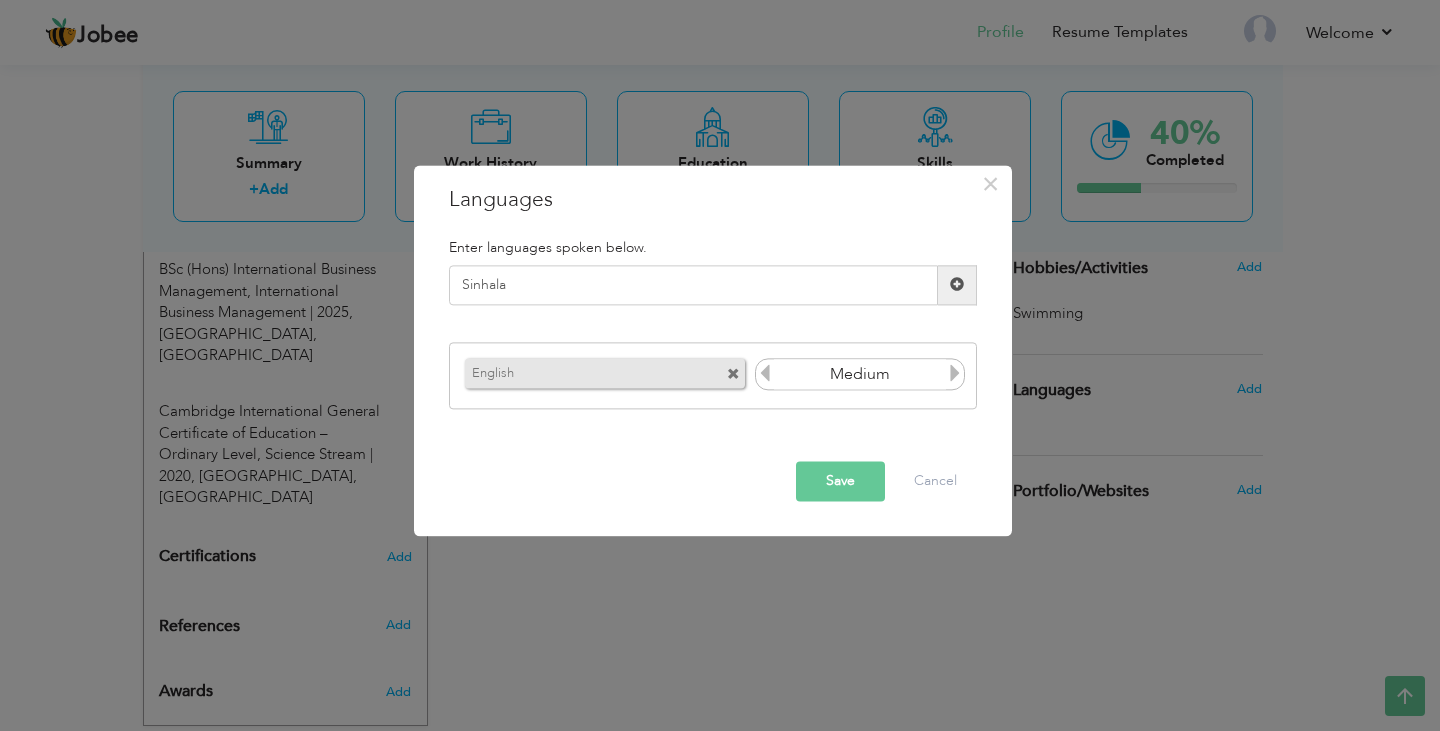 click at bounding box center [957, 285] 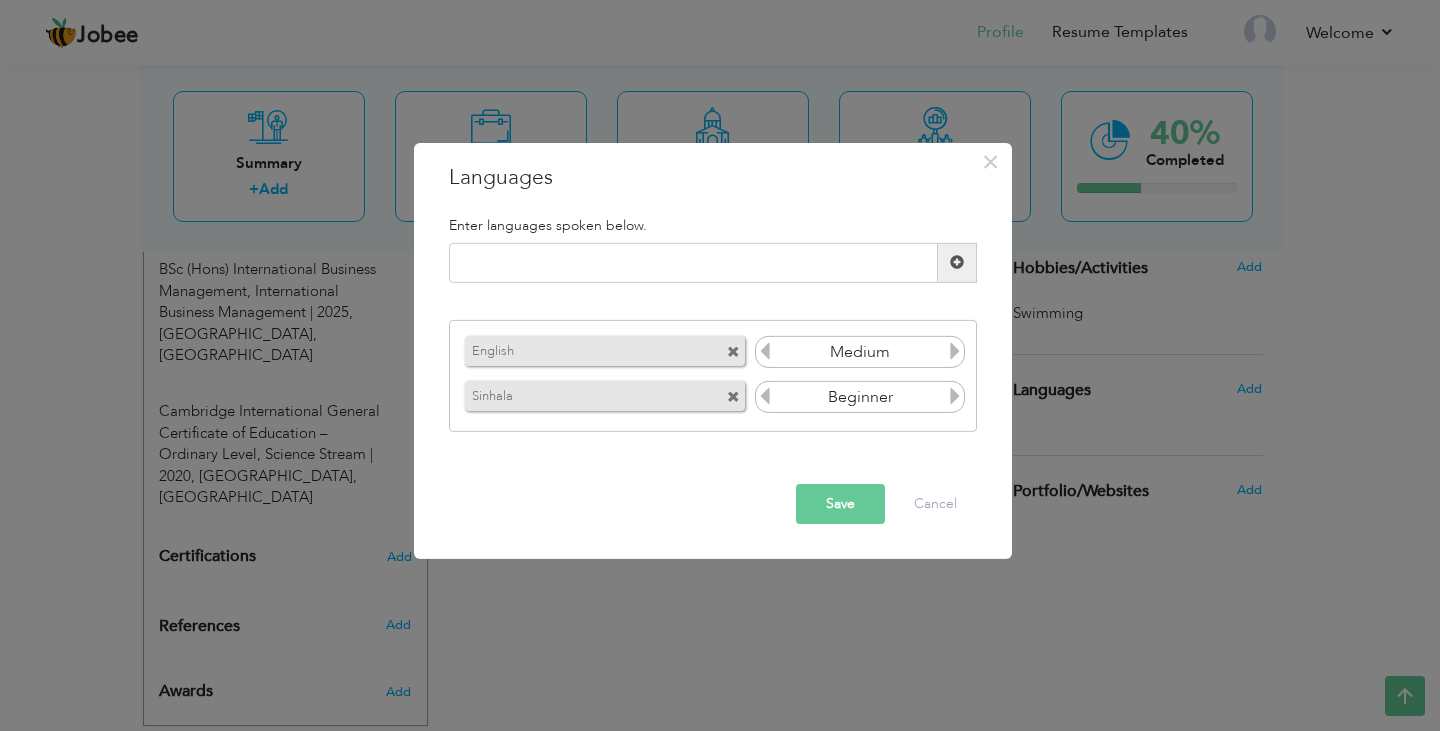 click at bounding box center (955, 396) 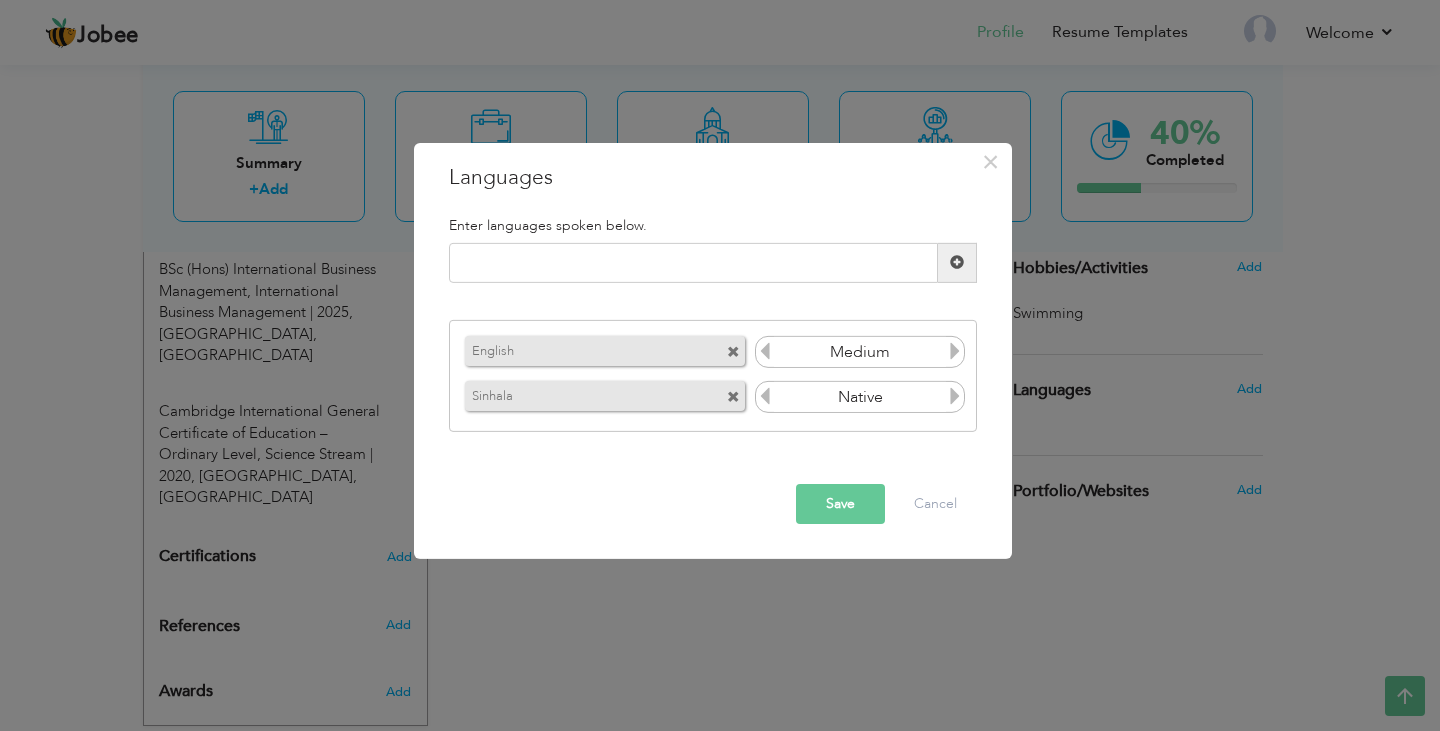 click on "Save" at bounding box center (840, 504) 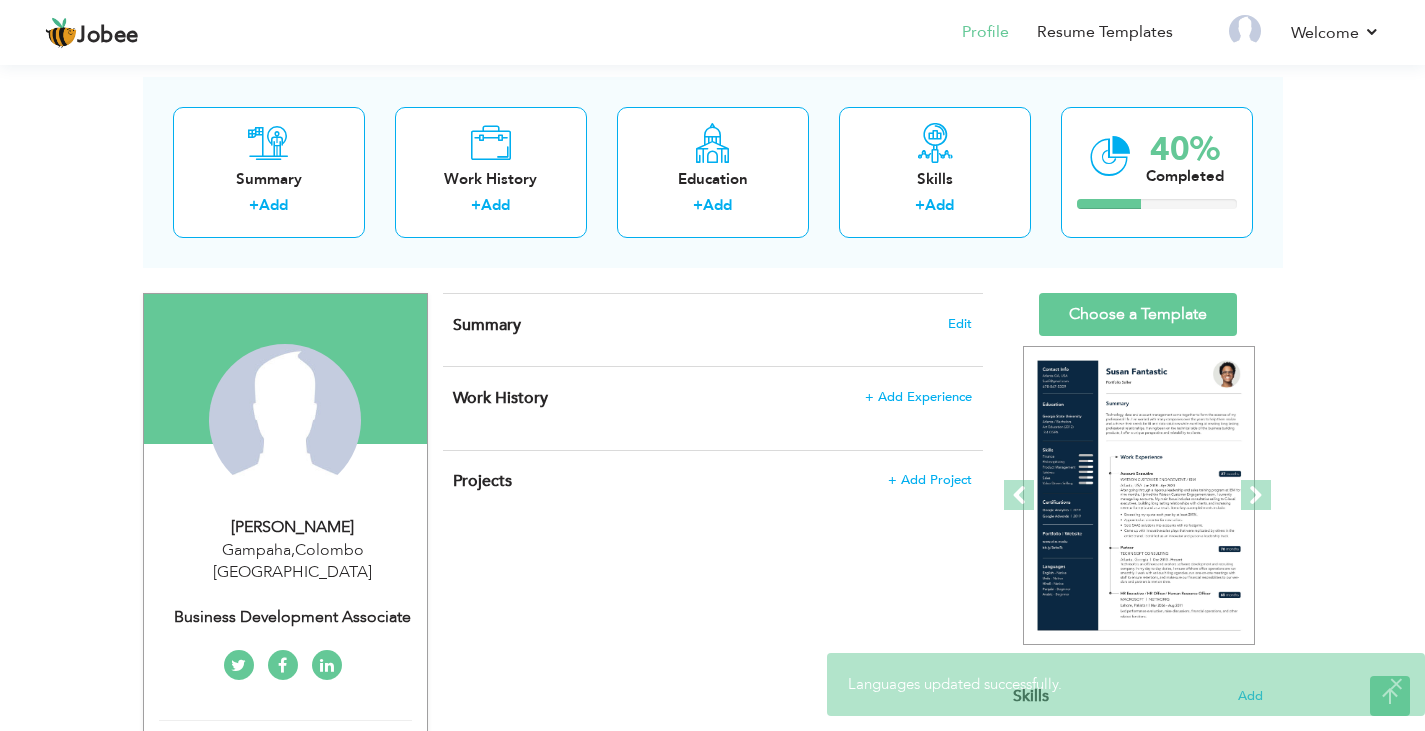 scroll, scrollTop: 0, scrollLeft: 0, axis: both 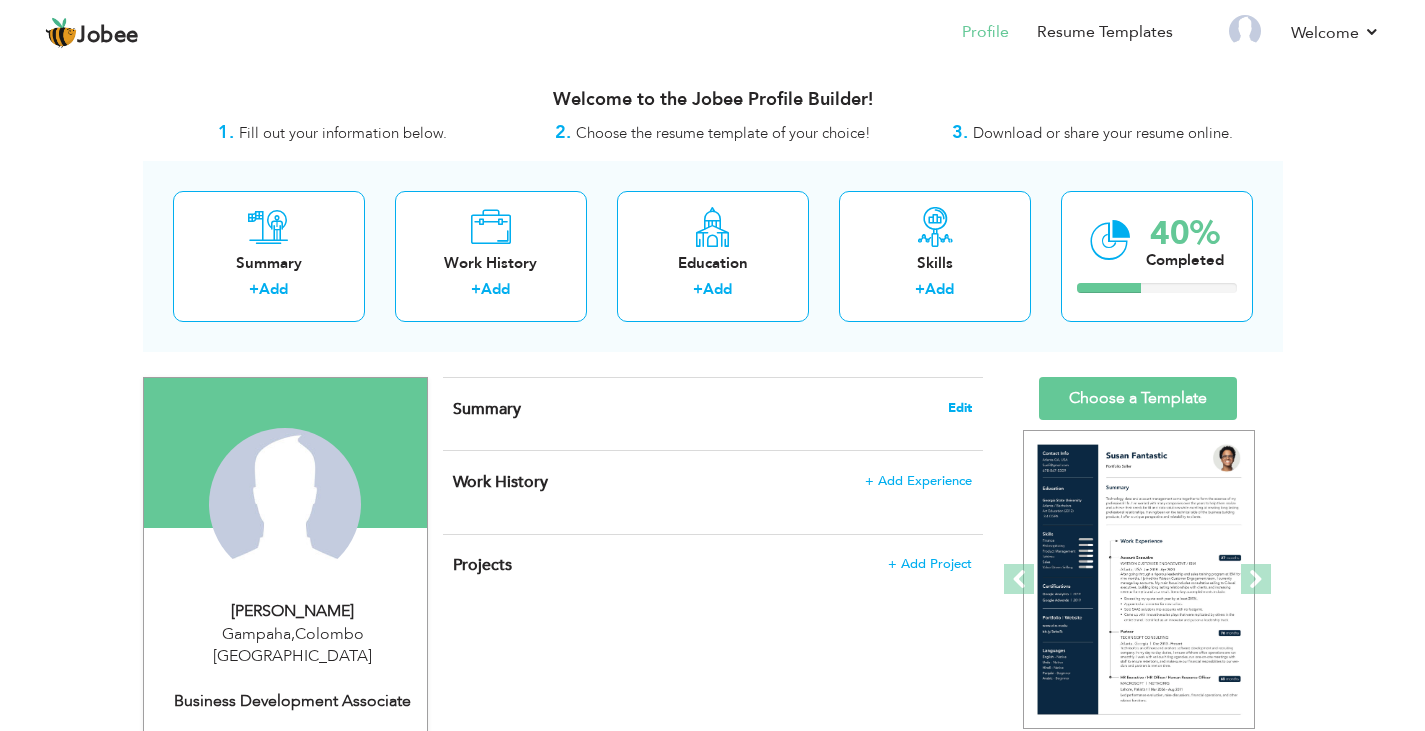 click on "Edit" at bounding box center [960, 408] 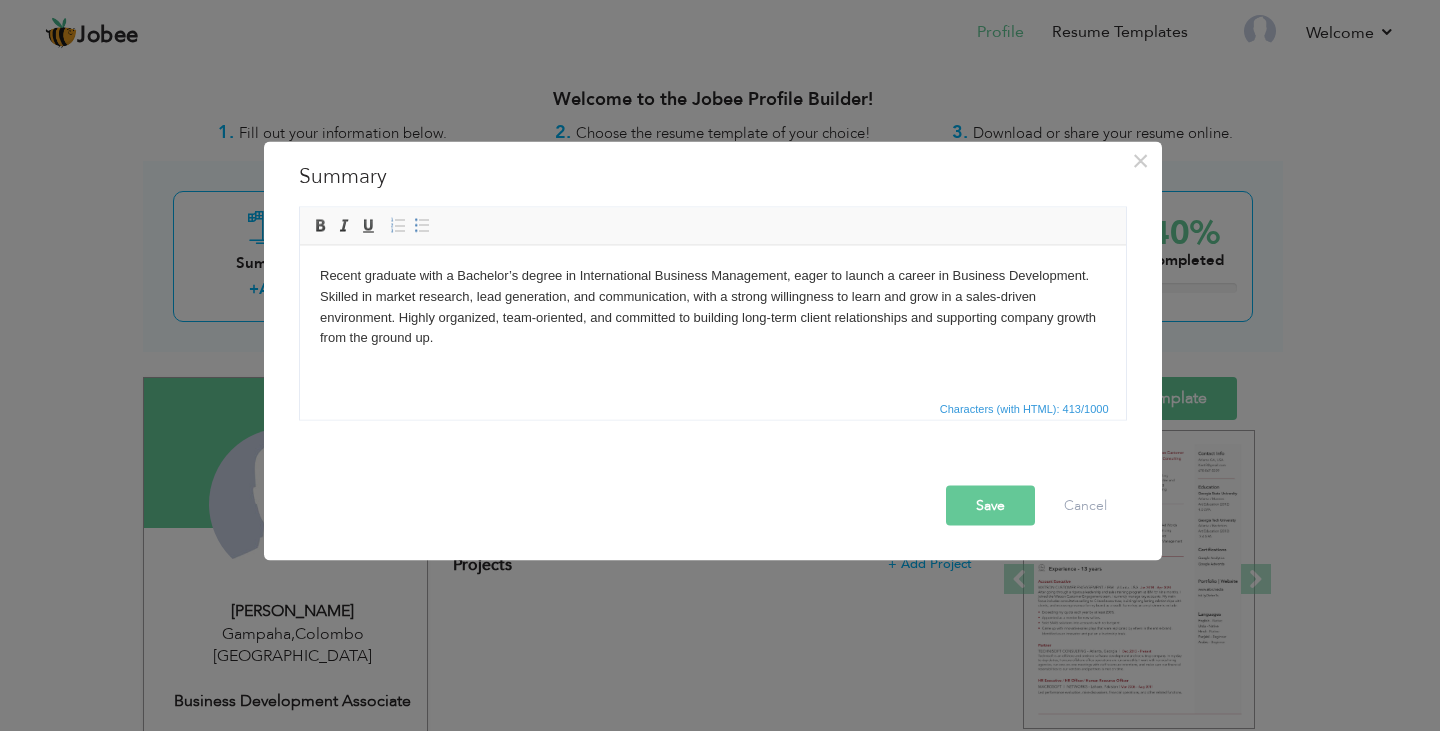 click on "Save" at bounding box center (990, 505) 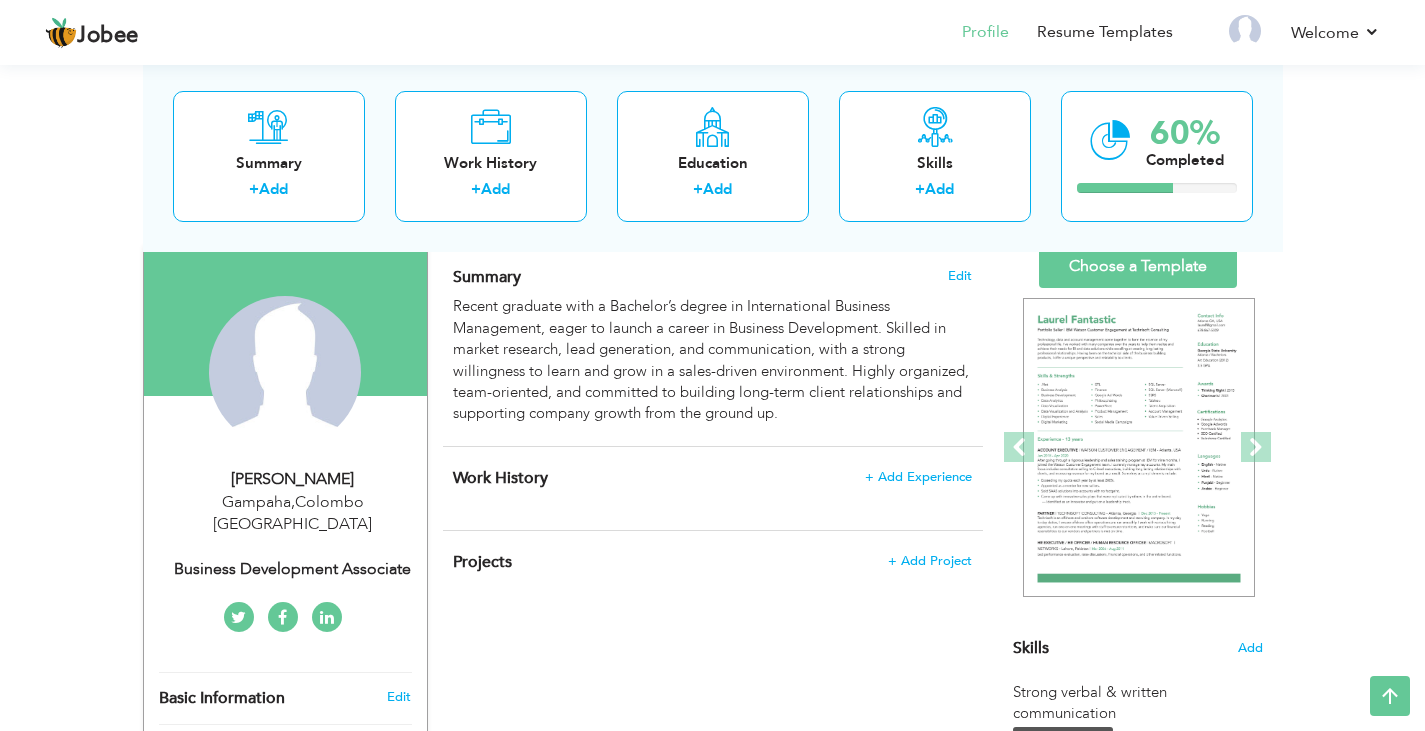 scroll, scrollTop: 187, scrollLeft: 0, axis: vertical 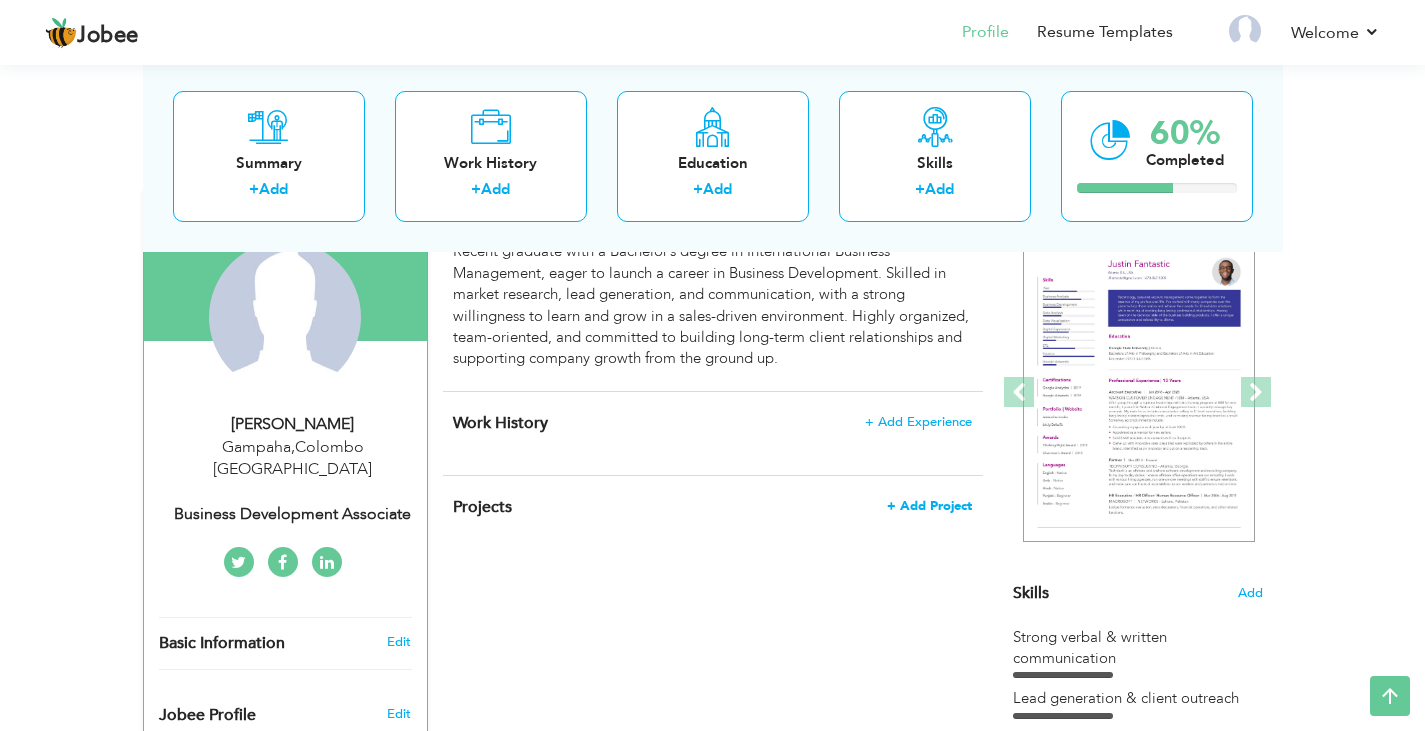click on "+ Add Project" at bounding box center [929, 506] 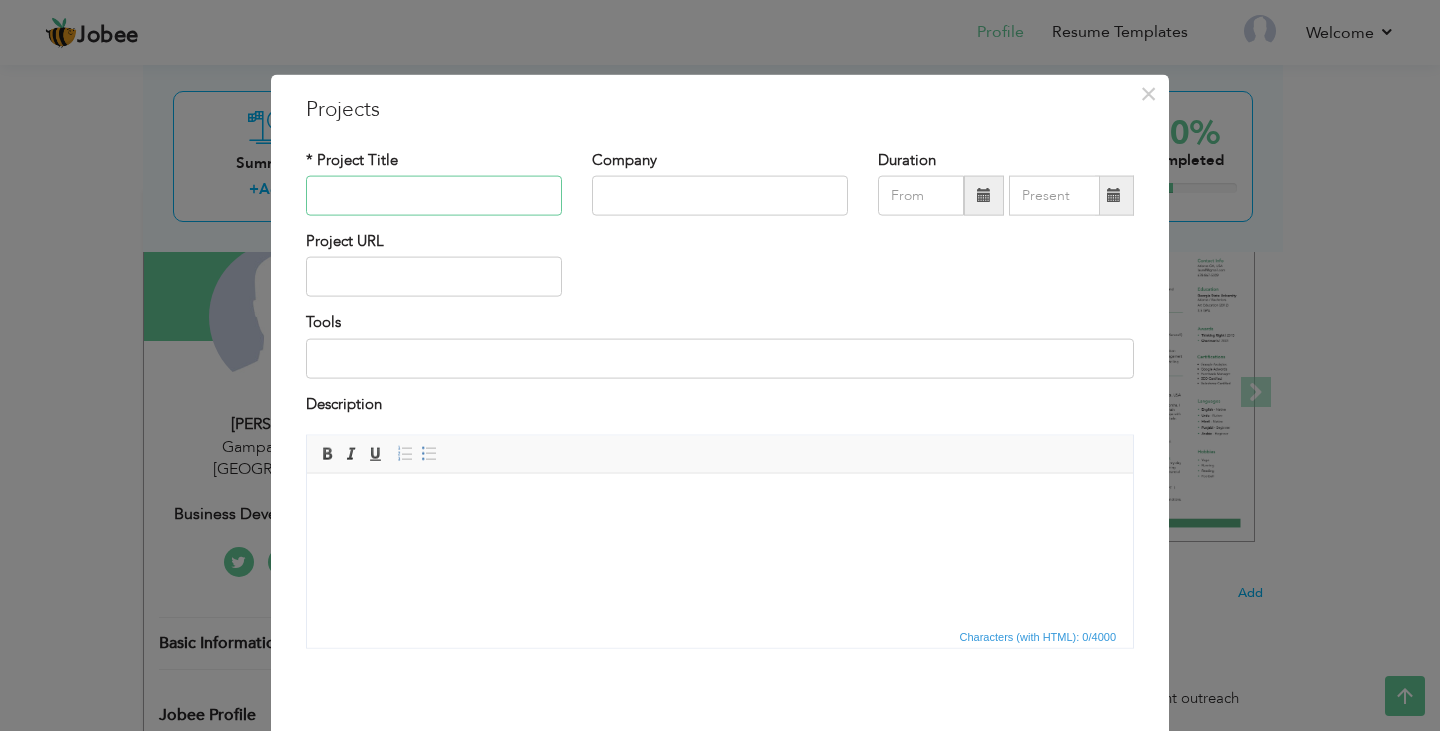 click at bounding box center (434, 196) 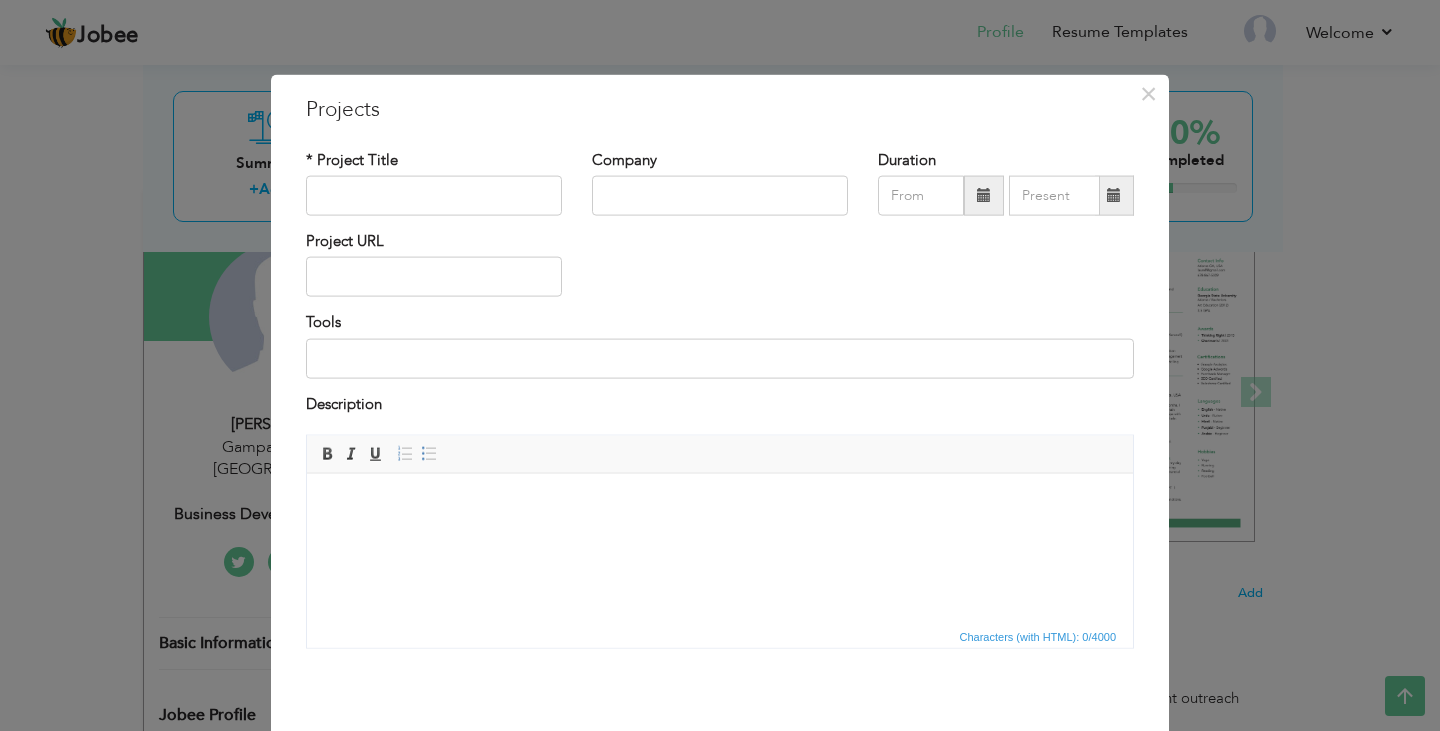 click on "* Project Title" at bounding box center [434, 182] 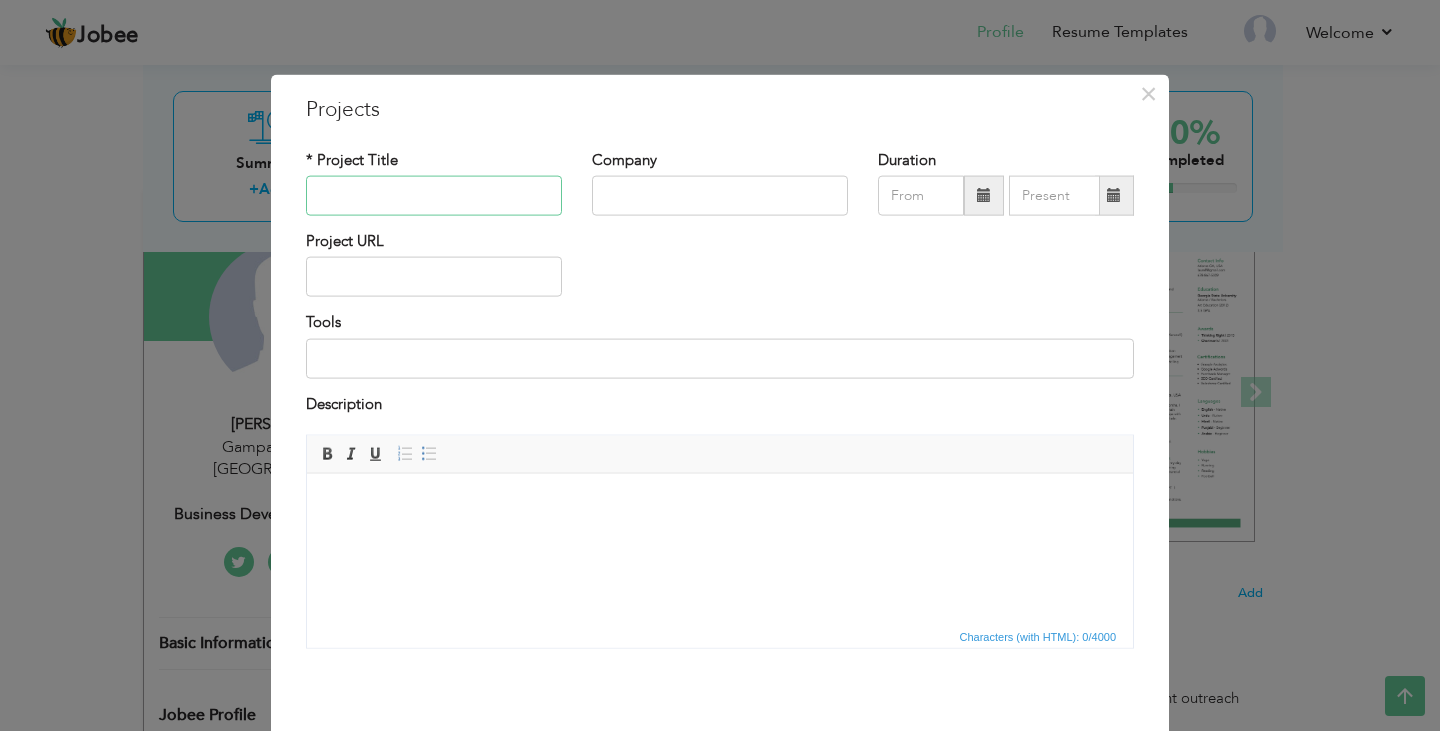 click at bounding box center (434, 196) 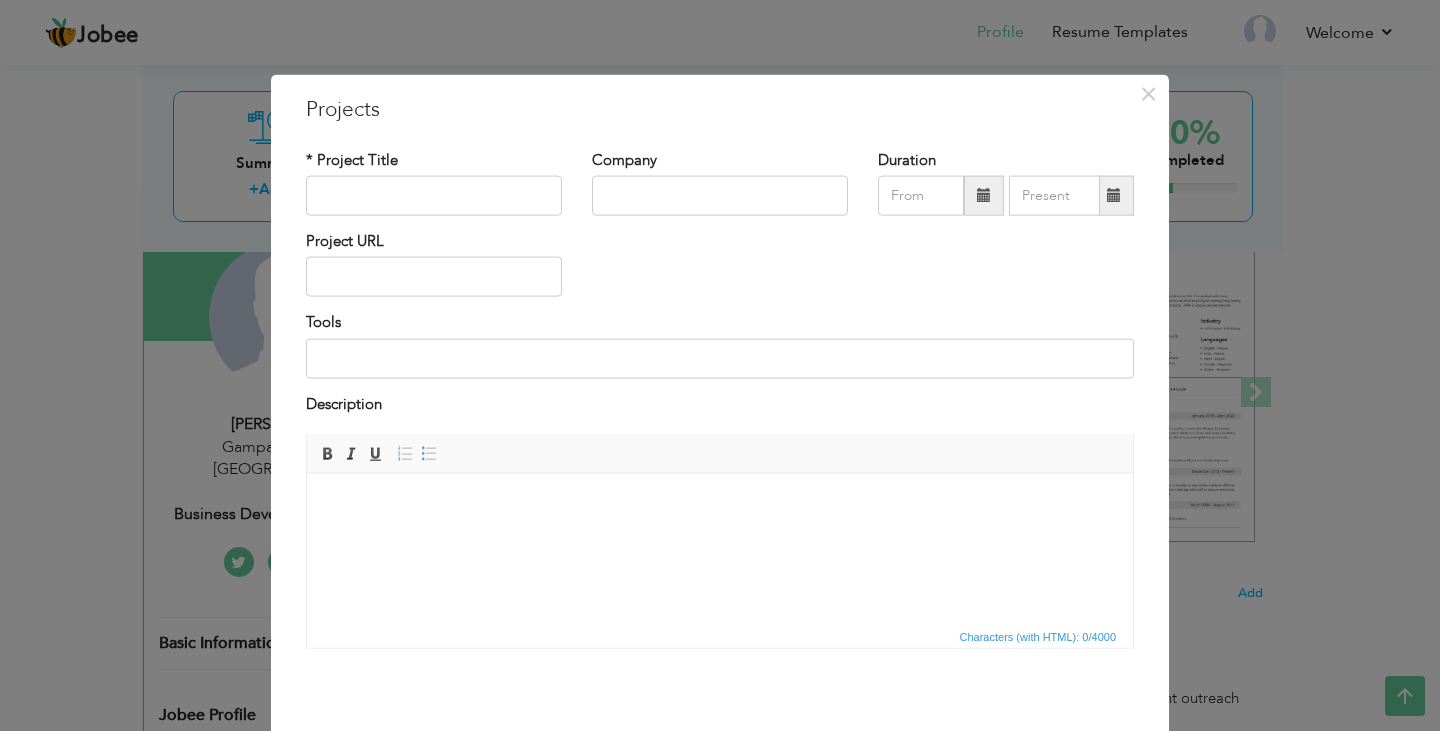 click on "×
Projects
* Project Title
Company
Duration Project URL Tools Description" at bounding box center [720, 365] 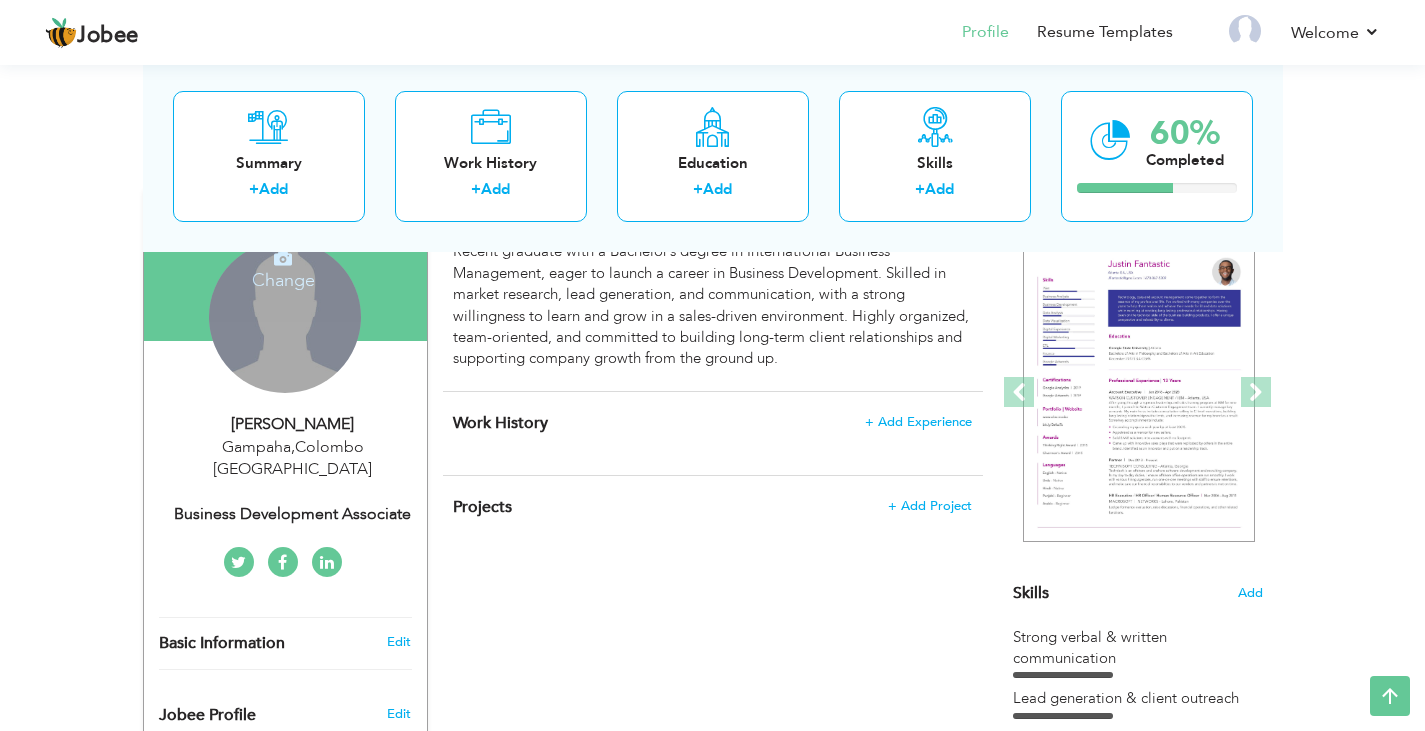 click on "Change
Remove" at bounding box center (285, 317) 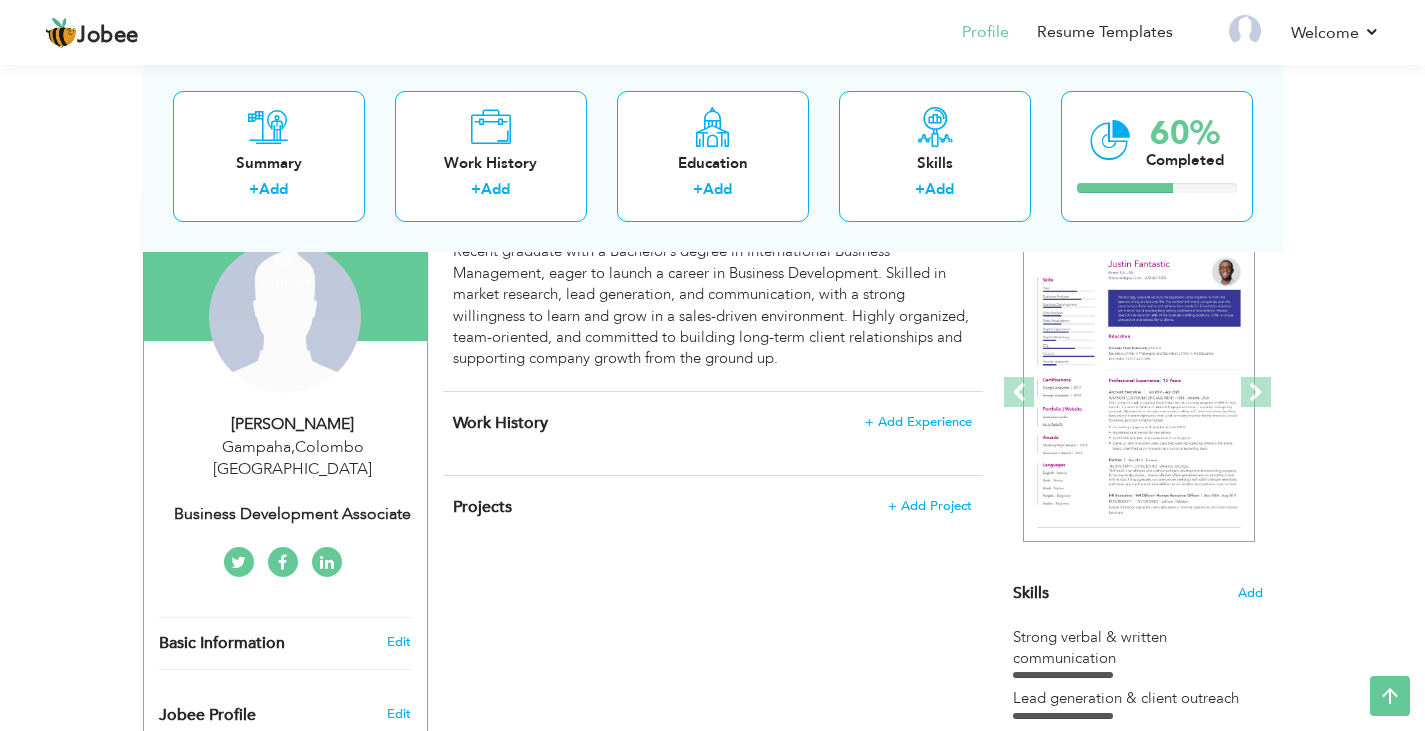 click on "Change
Remove" at bounding box center (285, 327) 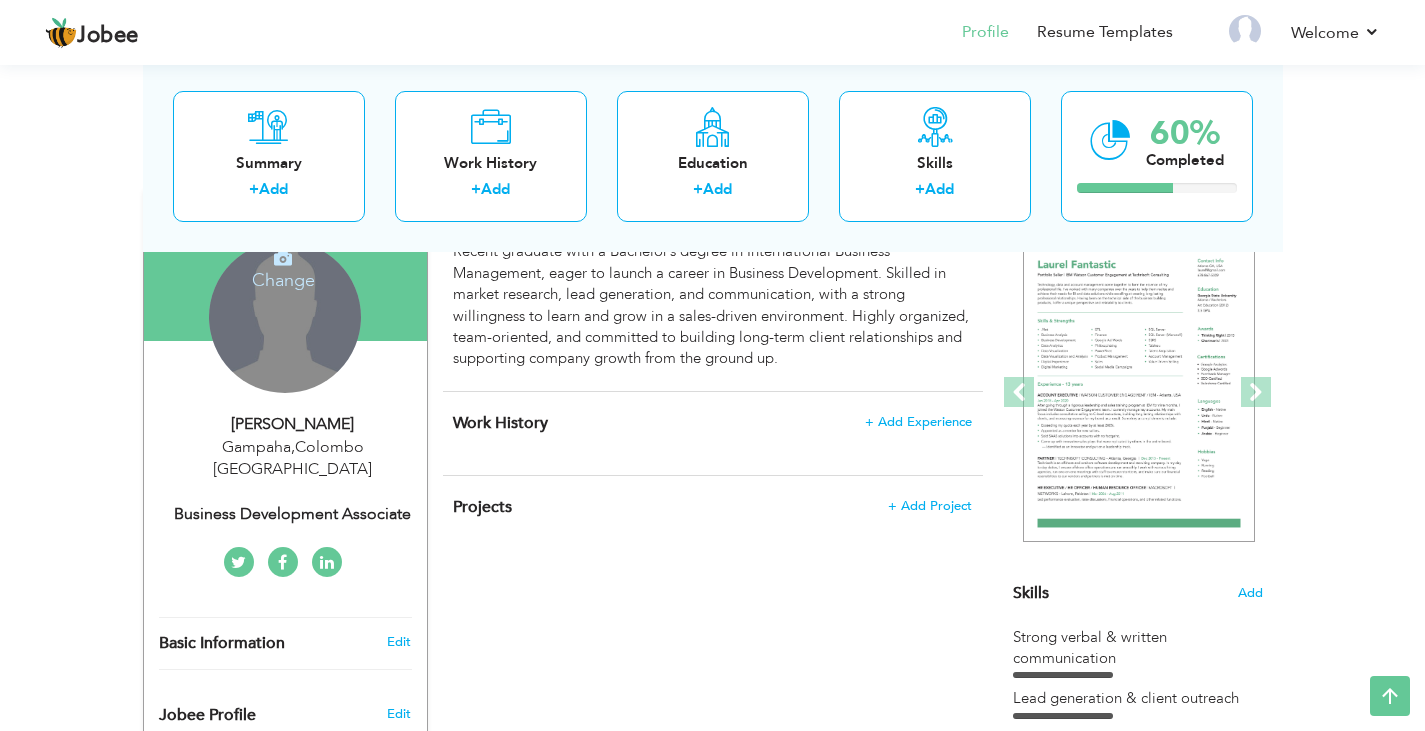 click at bounding box center (283, 258) 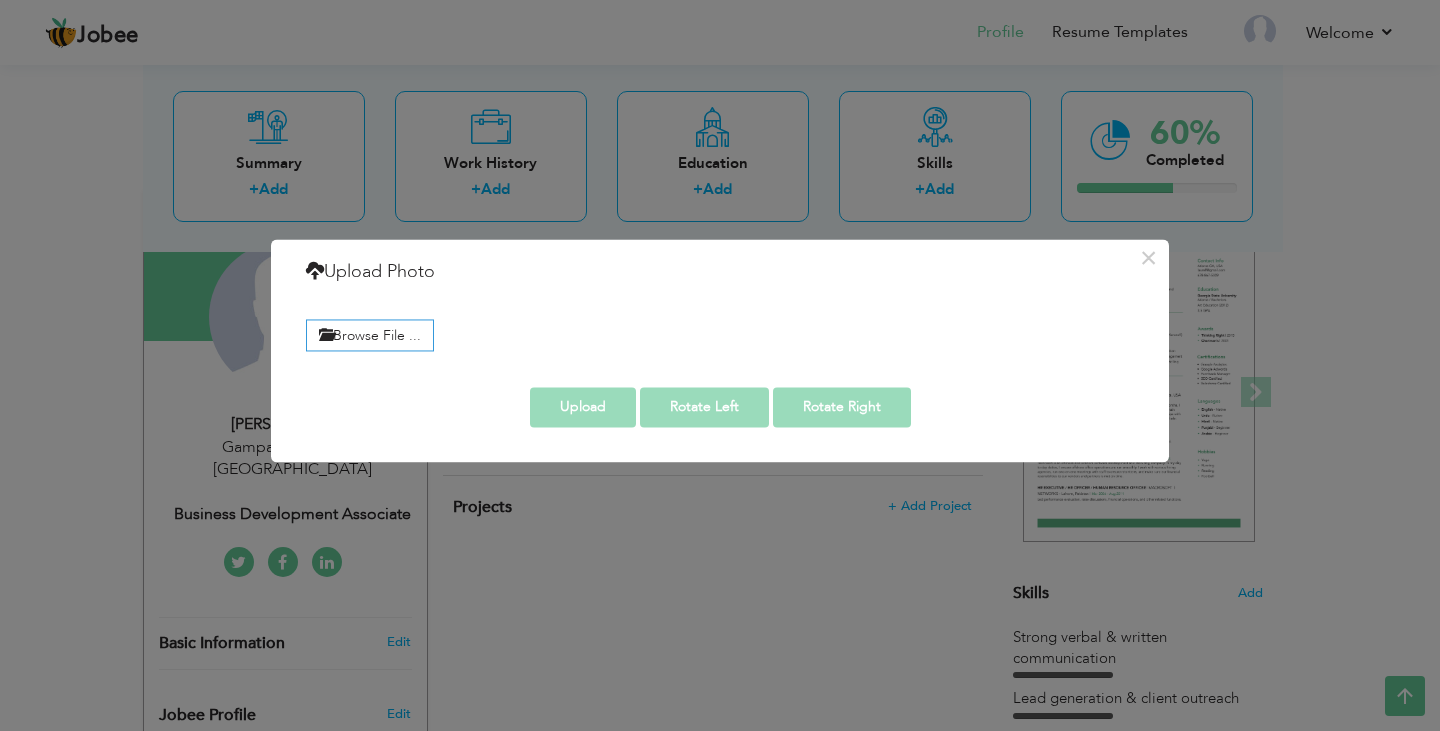 click on "Browse File ..." at bounding box center (720, 333) 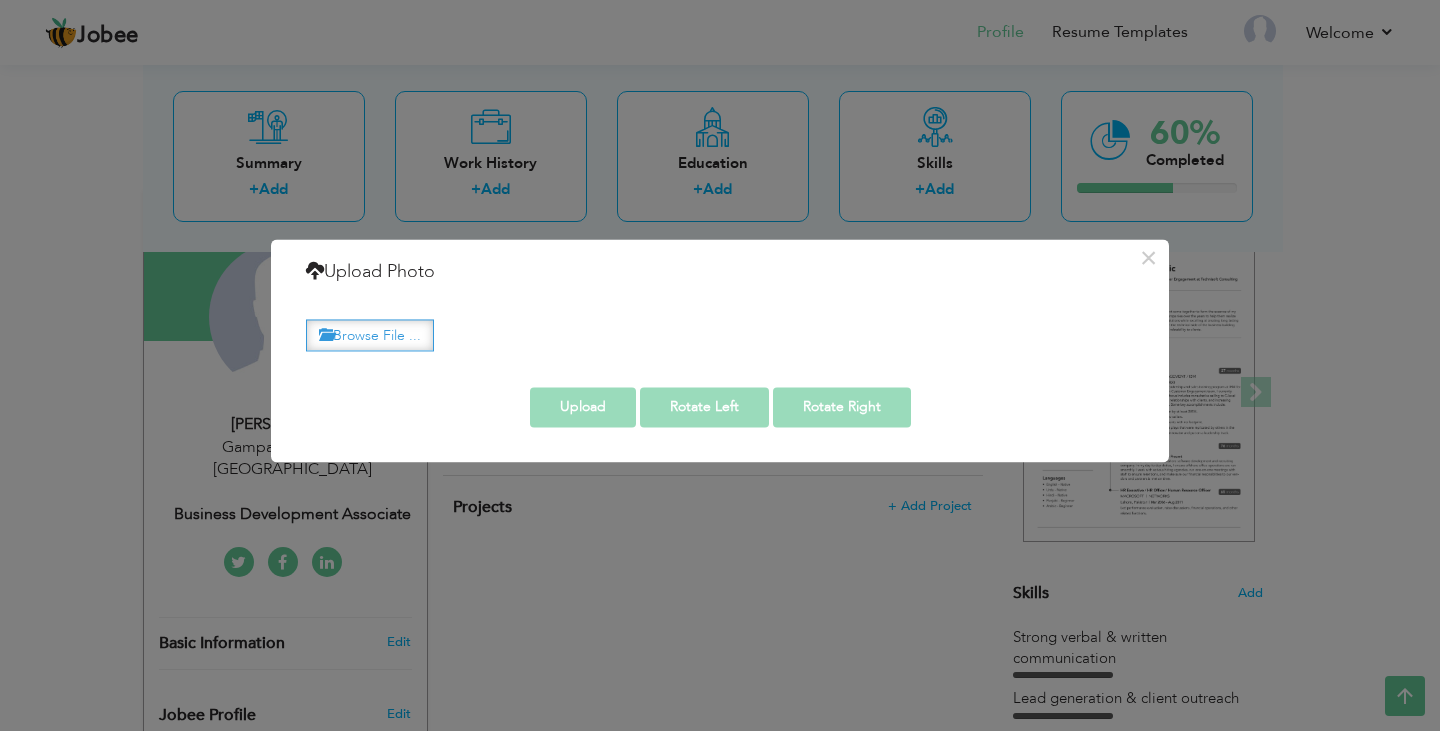 click on "Browse File ..." at bounding box center [370, 335] 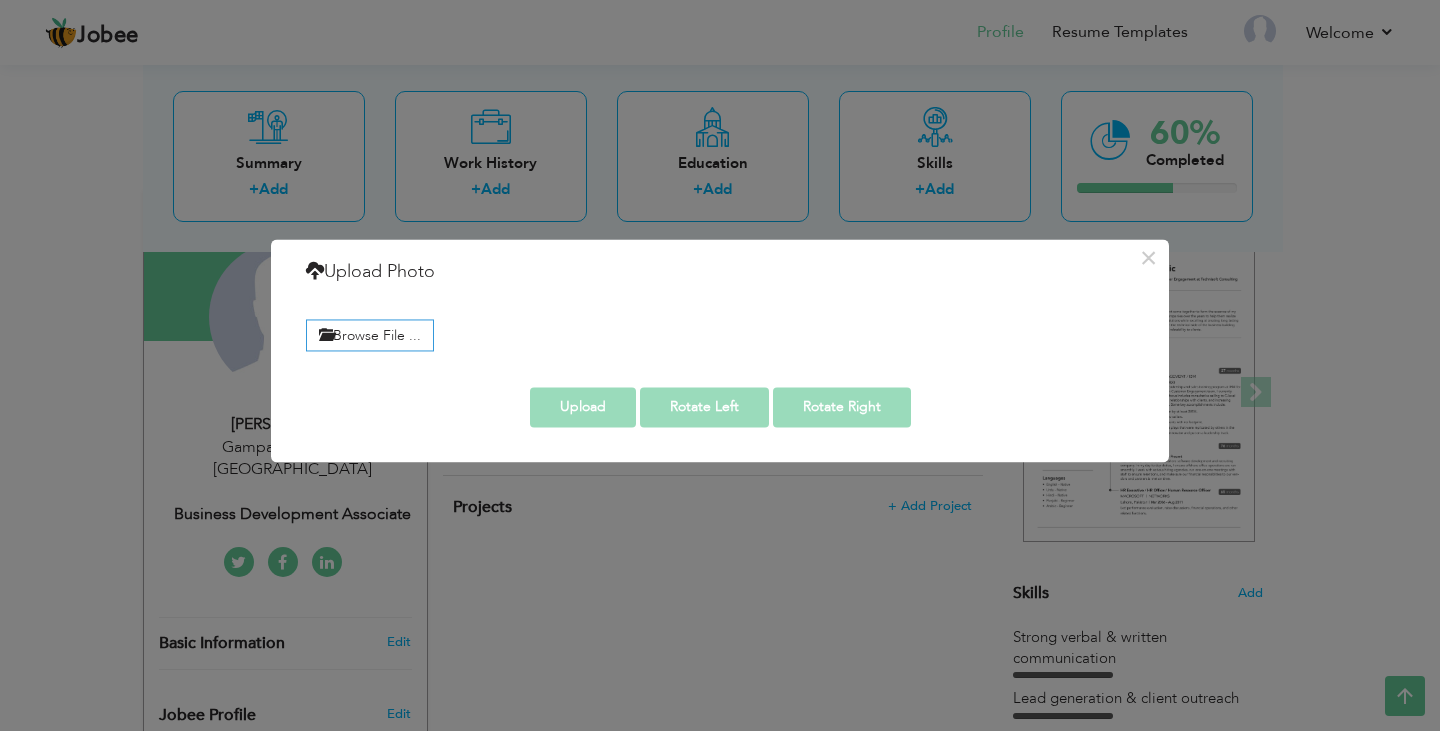 click on "Browse File ...
Preview" at bounding box center (720, 333) 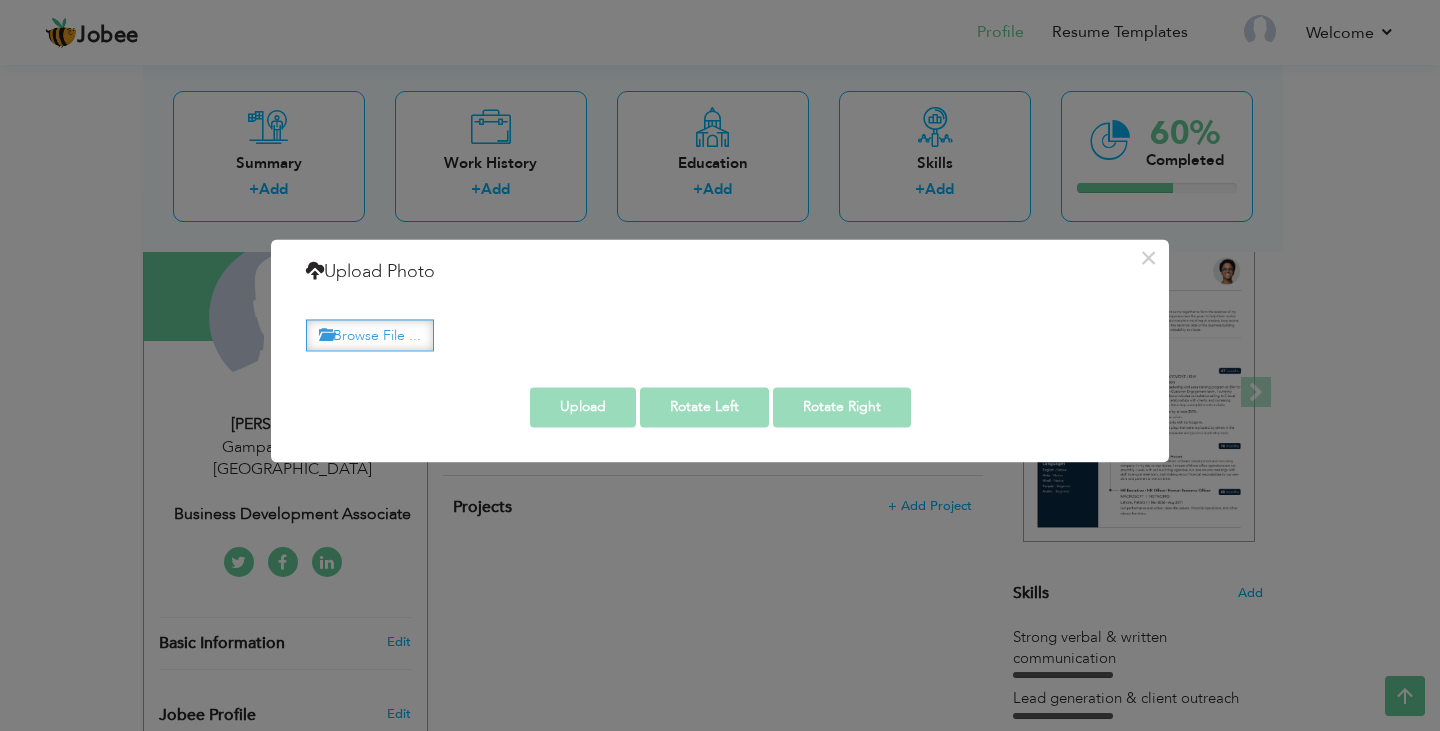 click on "Browse File ..." at bounding box center [370, 335] 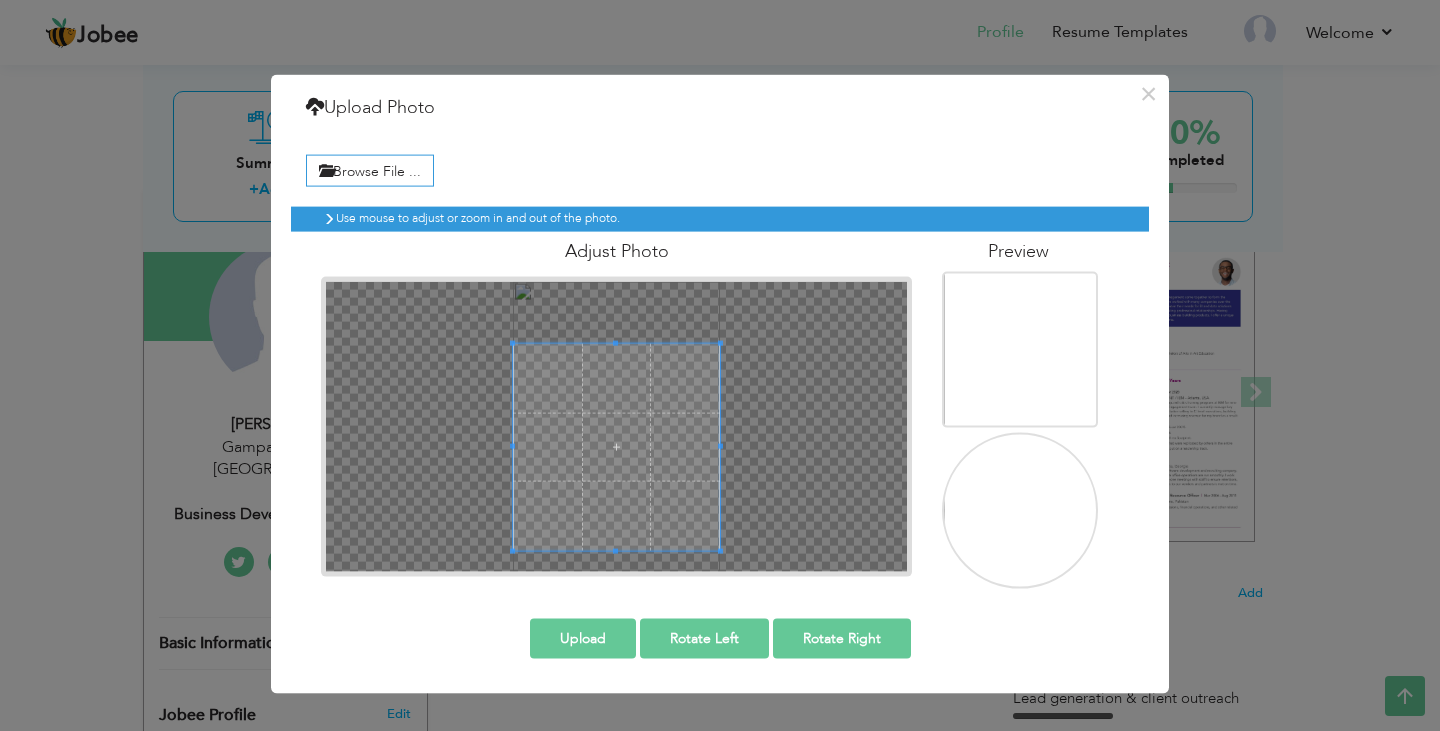 click on "Use mouse to adjust or zoom in and out of the photo.
Adjust Photo" at bounding box center [720, 389] 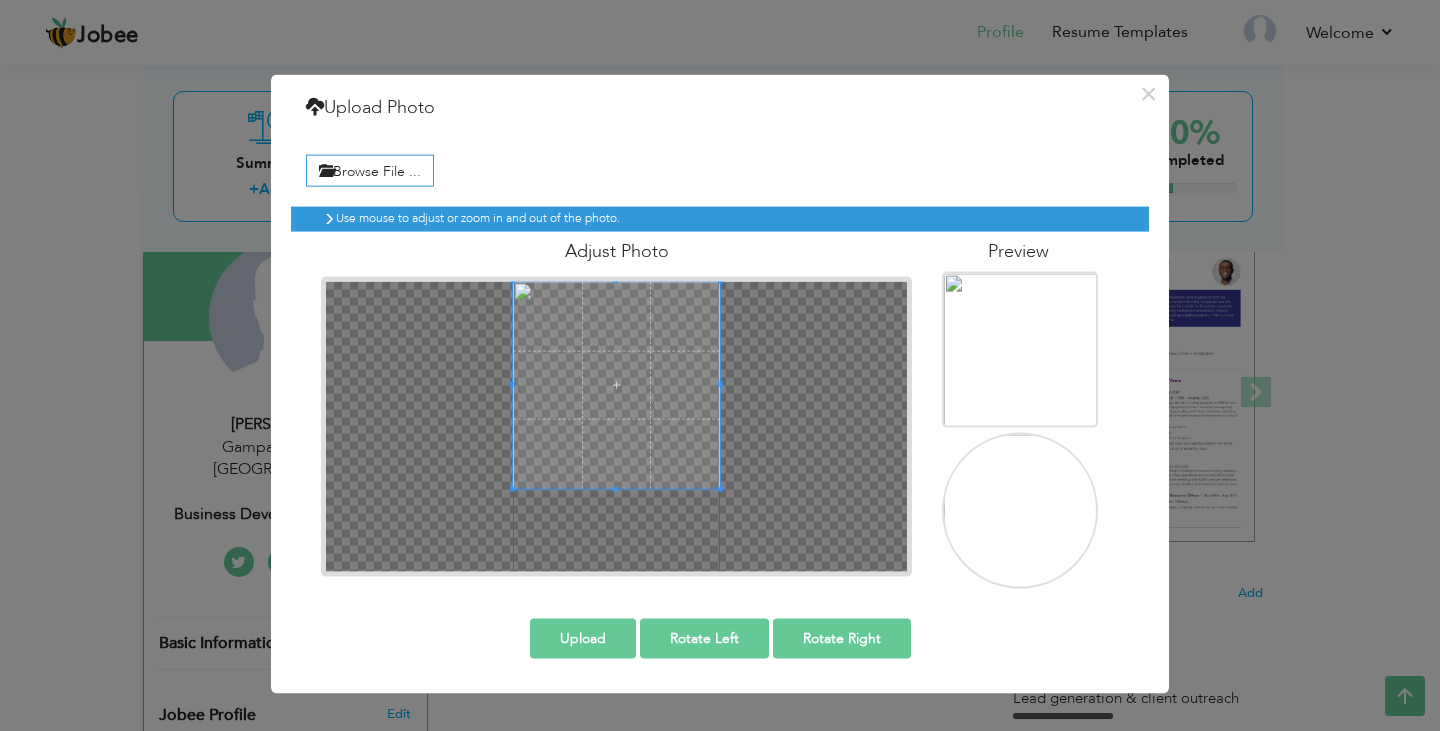 click at bounding box center (616, 384) 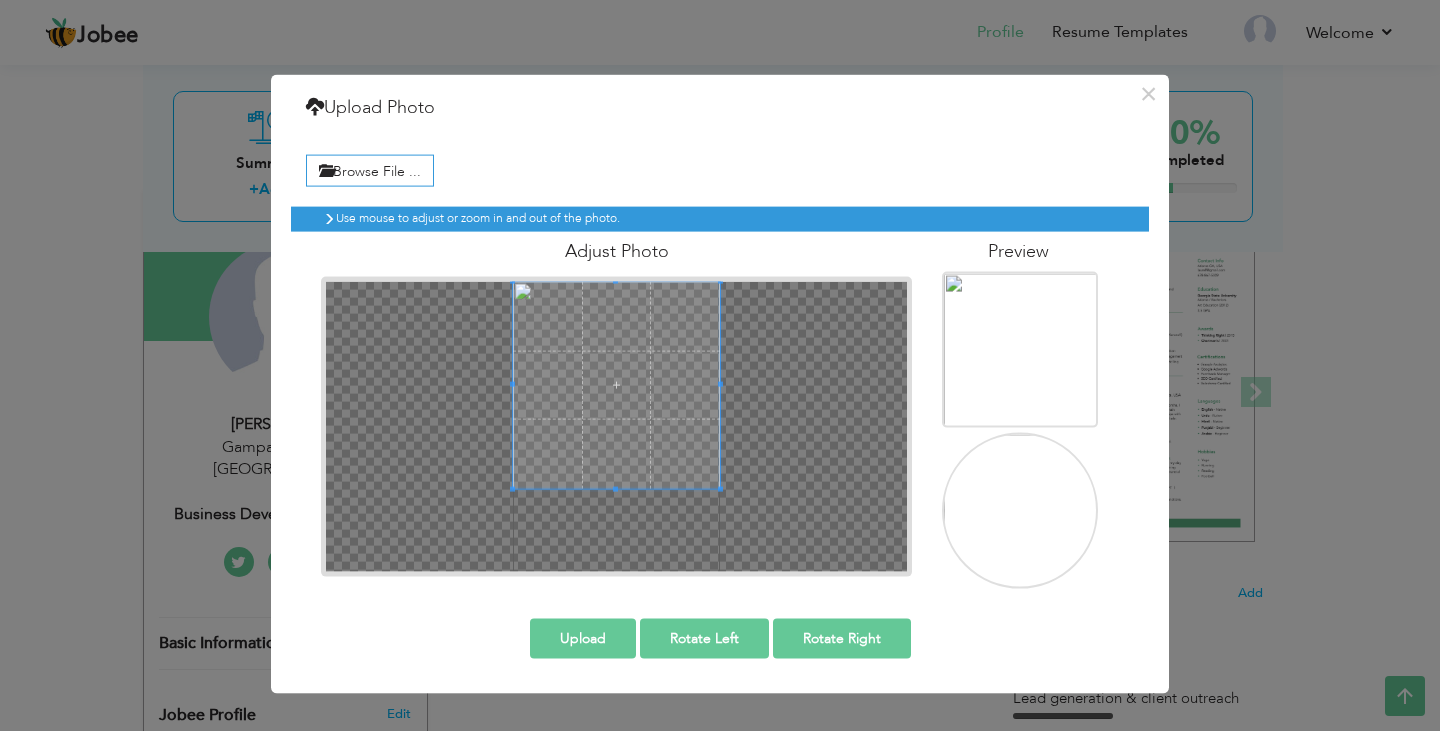 click at bounding box center (616, 426) 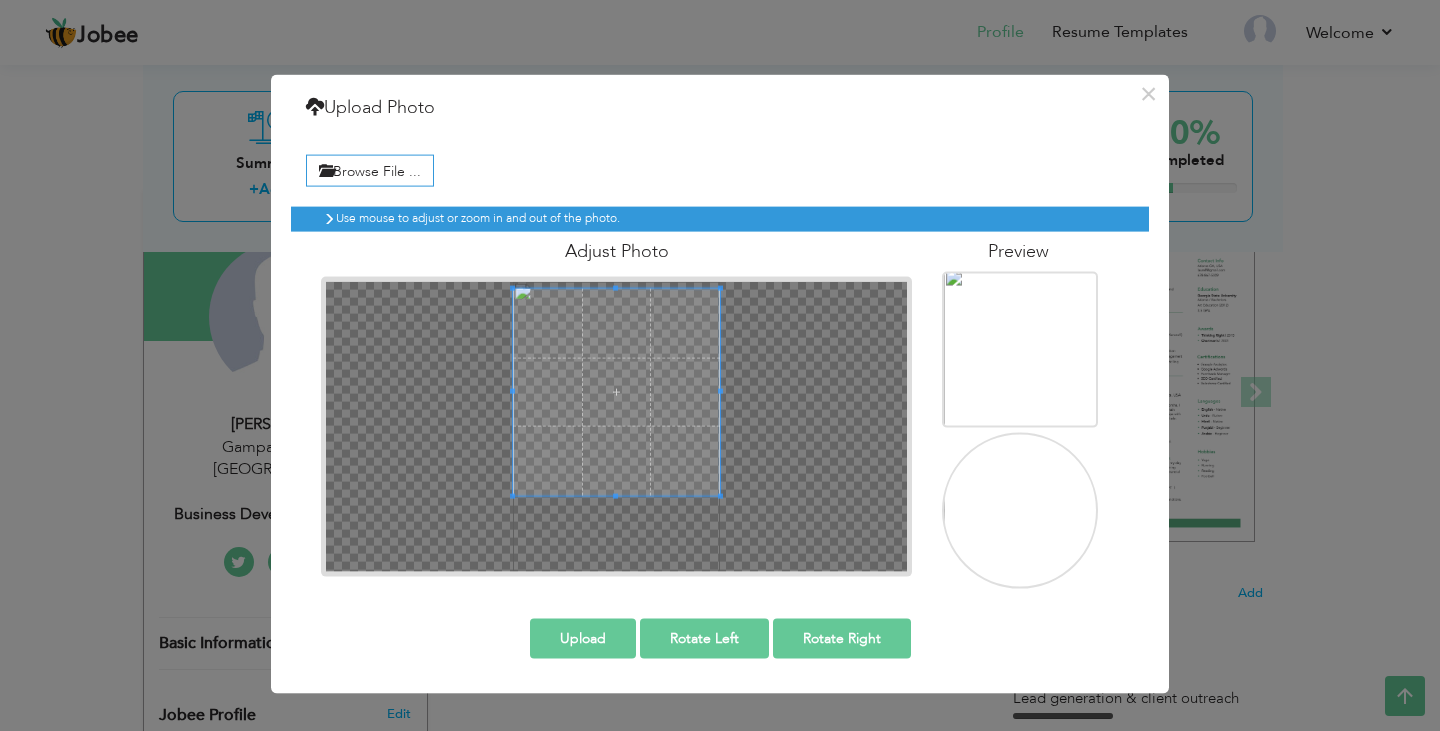 click at bounding box center [616, 391] 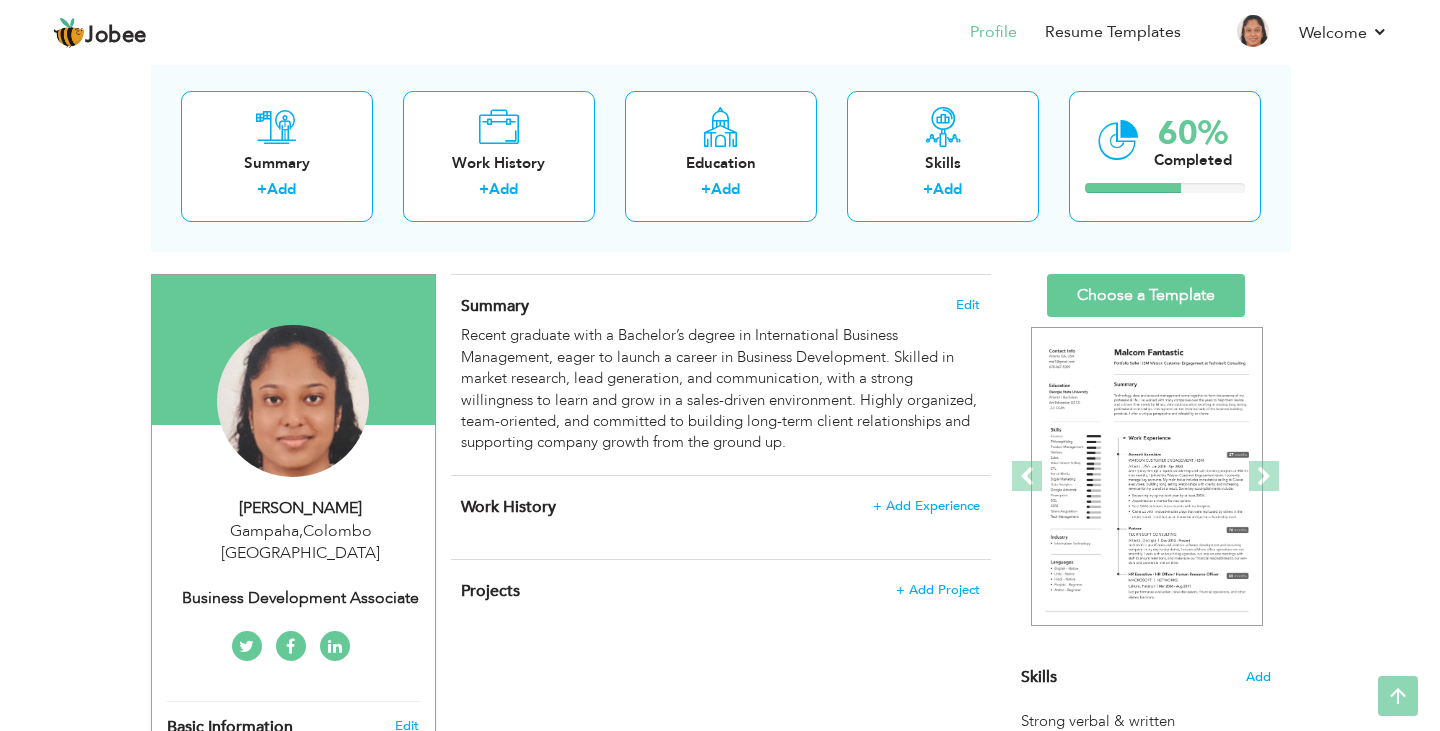 scroll, scrollTop: 89, scrollLeft: 0, axis: vertical 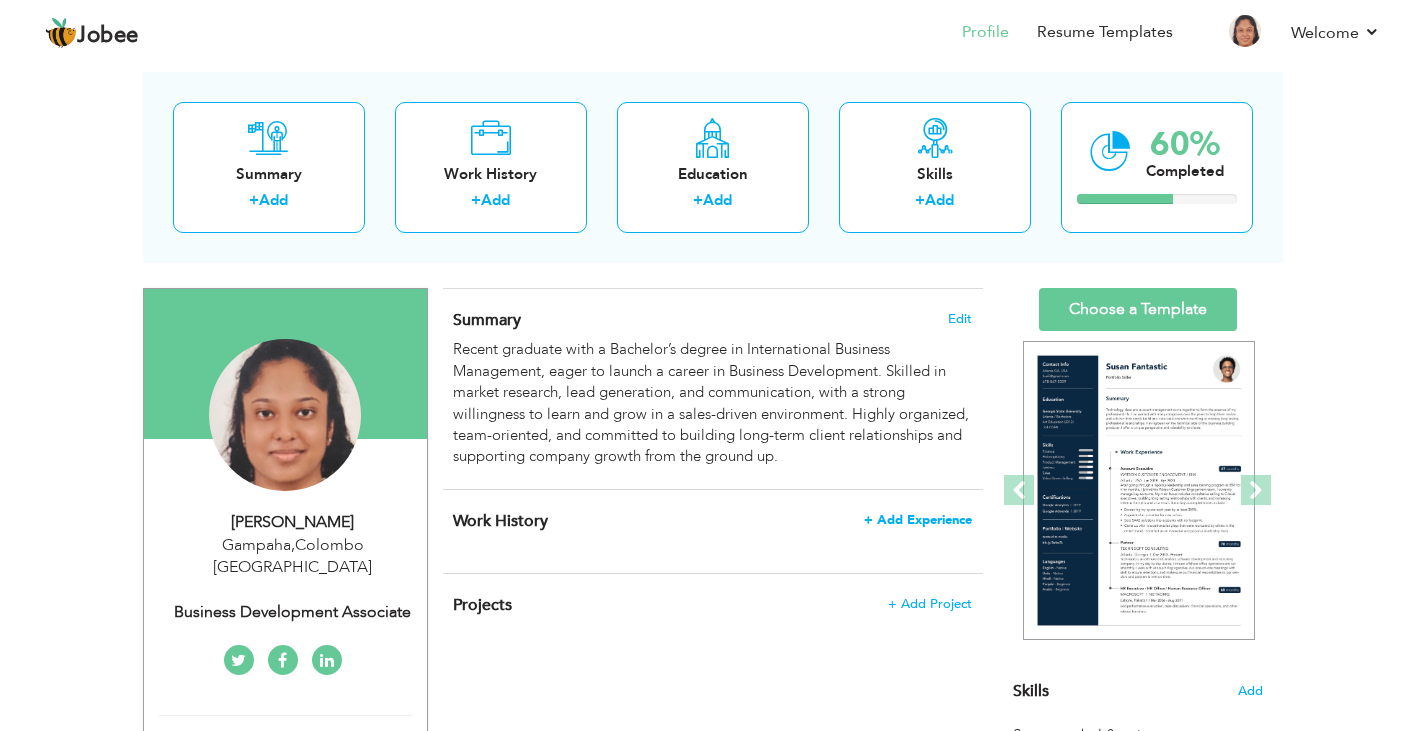 click on "+ Add Experience" at bounding box center [918, 520] 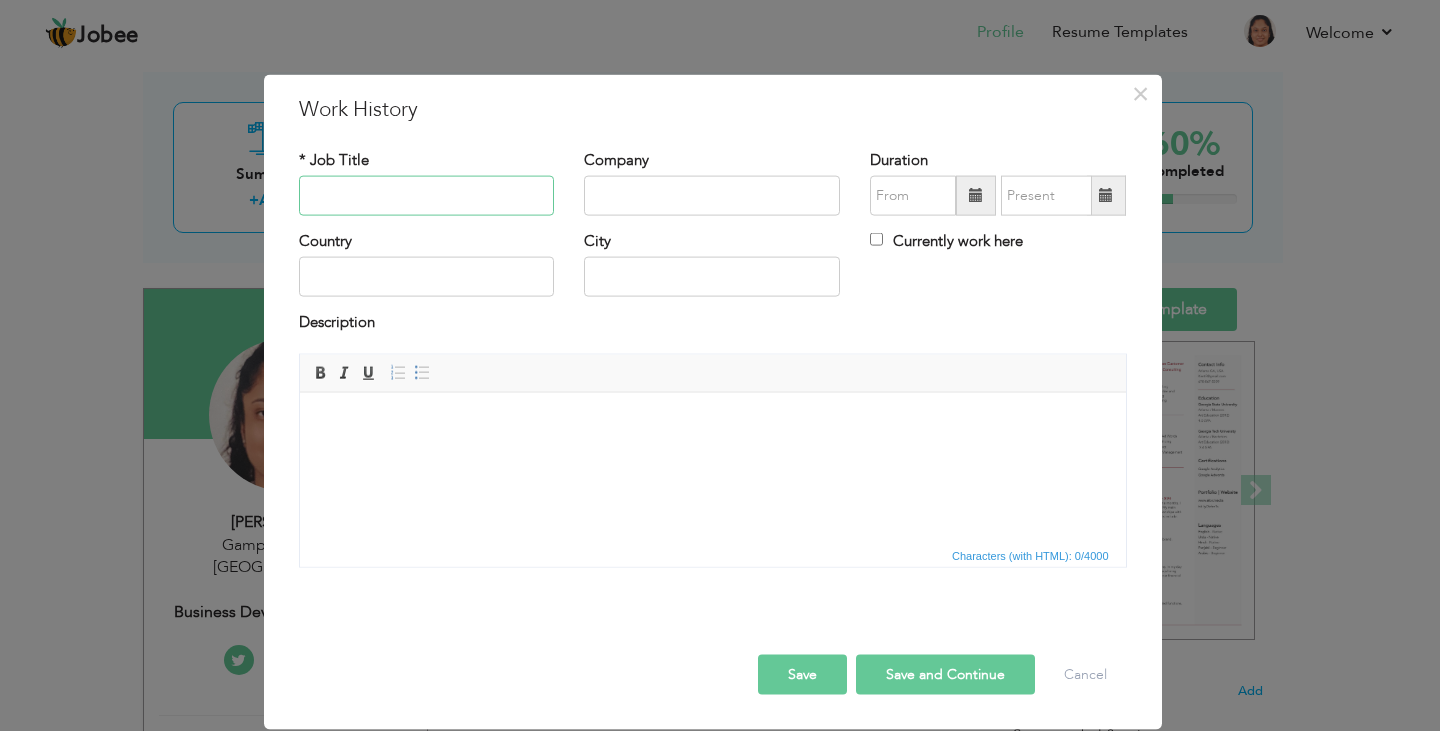 paste on "Business Development Intern" 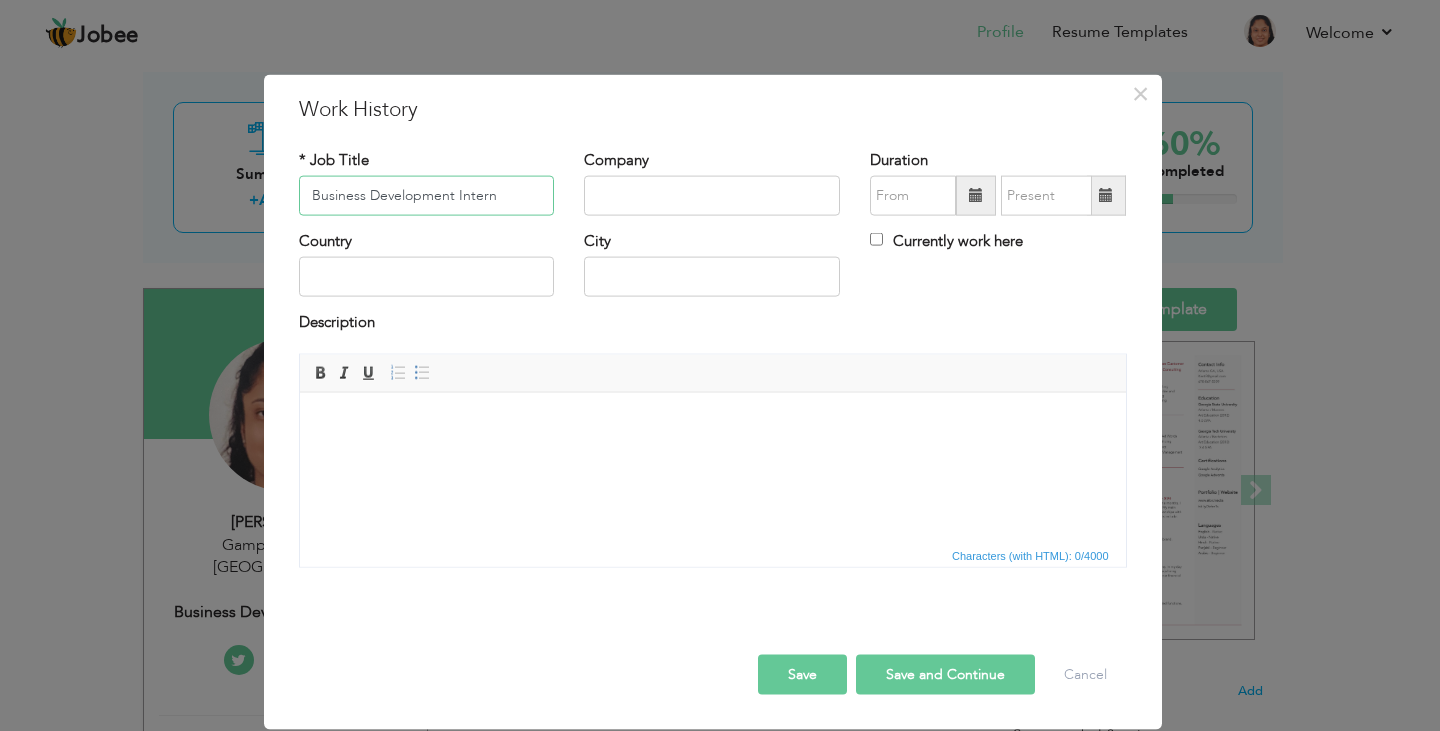 type on "Business Development Intern" 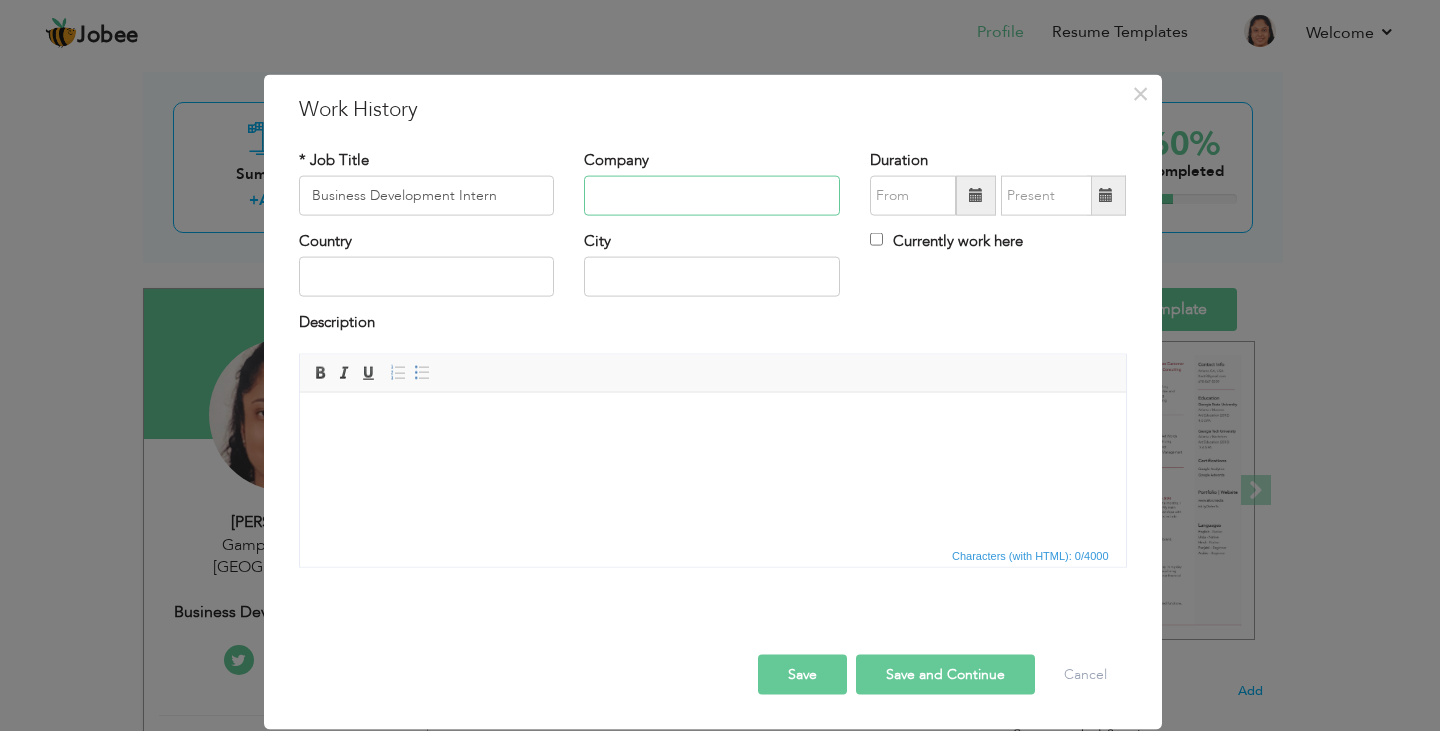 click at bounding box center [712, 196] 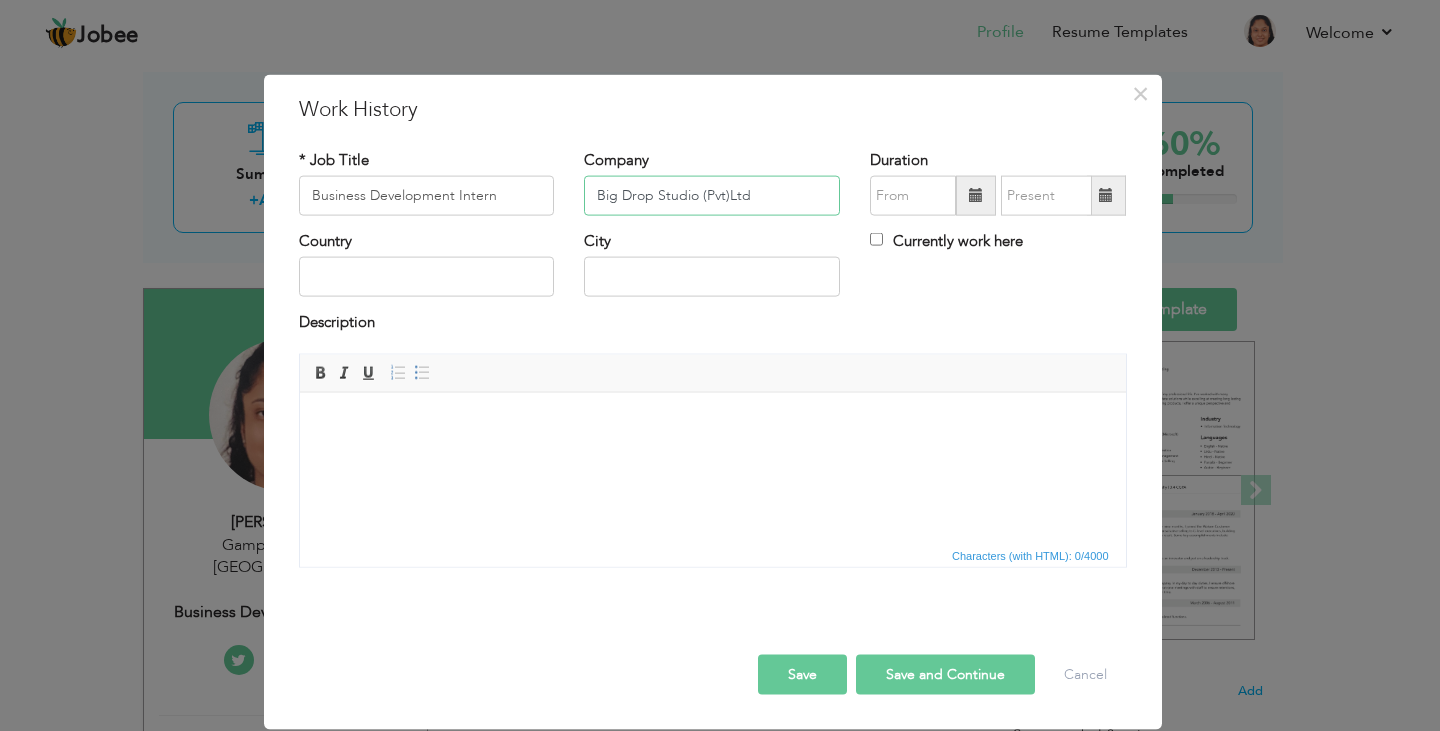 click on "Big Drop Studio (Pvt)Ltd" at bounding box center [712, 196] 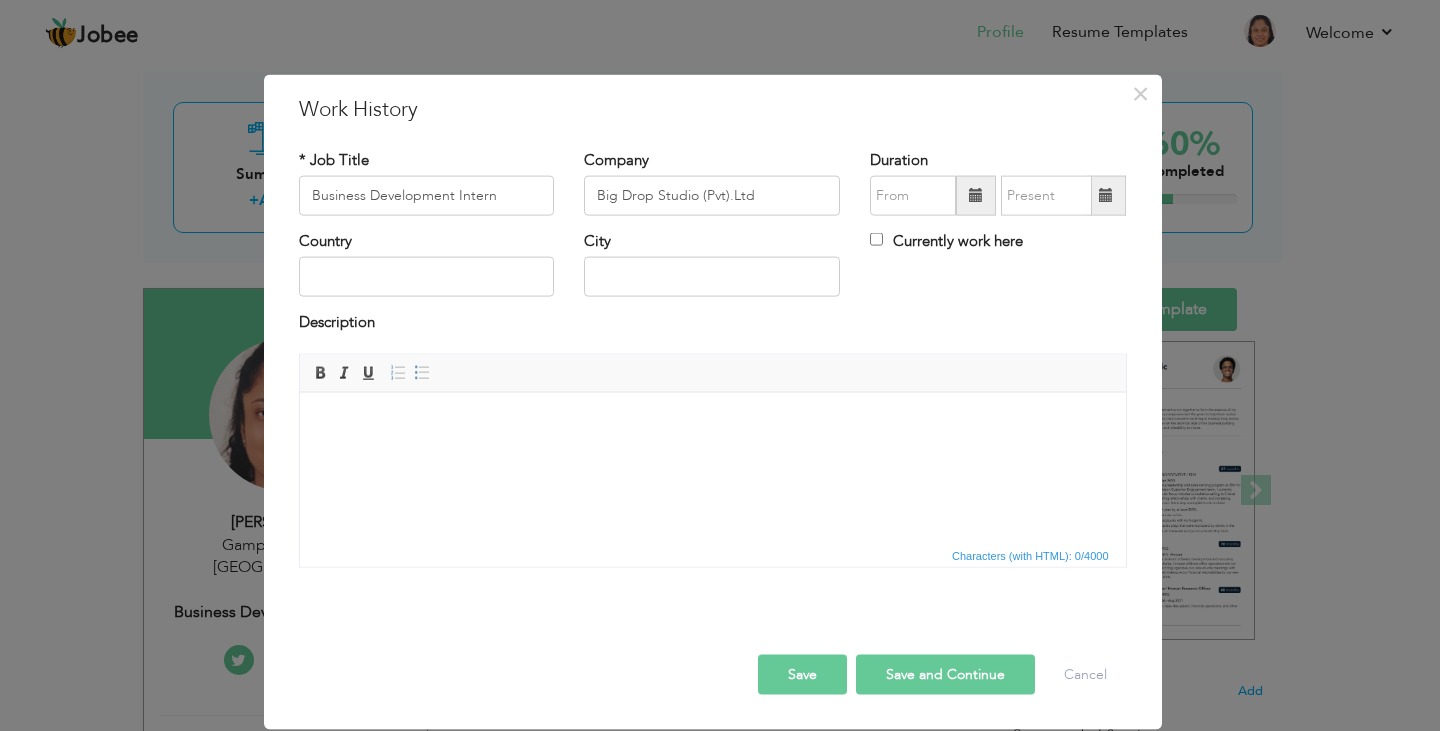 click on "* Job Title
Business Development Intern
Company
Big Drop Studio (Pvt).Ltd
Duration
Currently work here Country City" at bounding box center [713, 365] 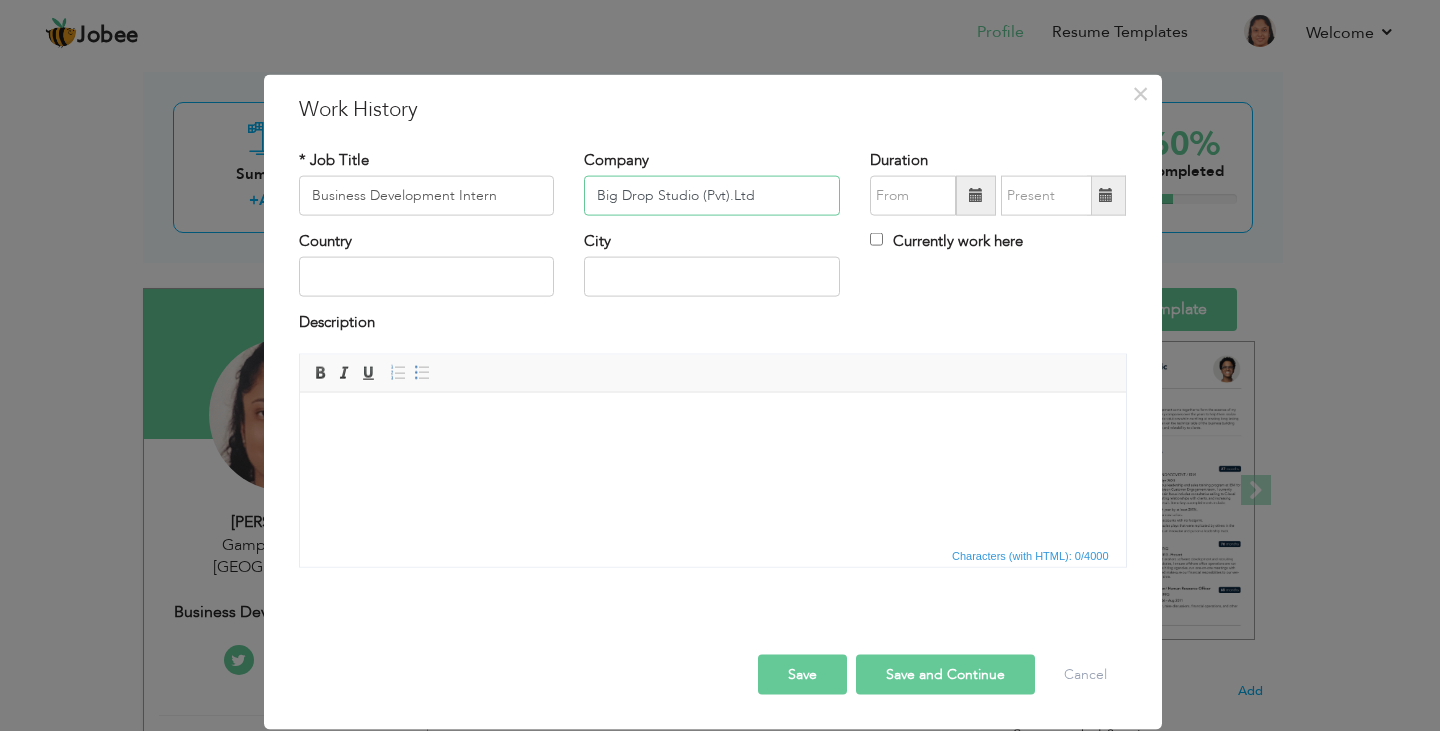 click on "Big Drop Studio (Pvt).Ltd" at bounding box center [712, 196] 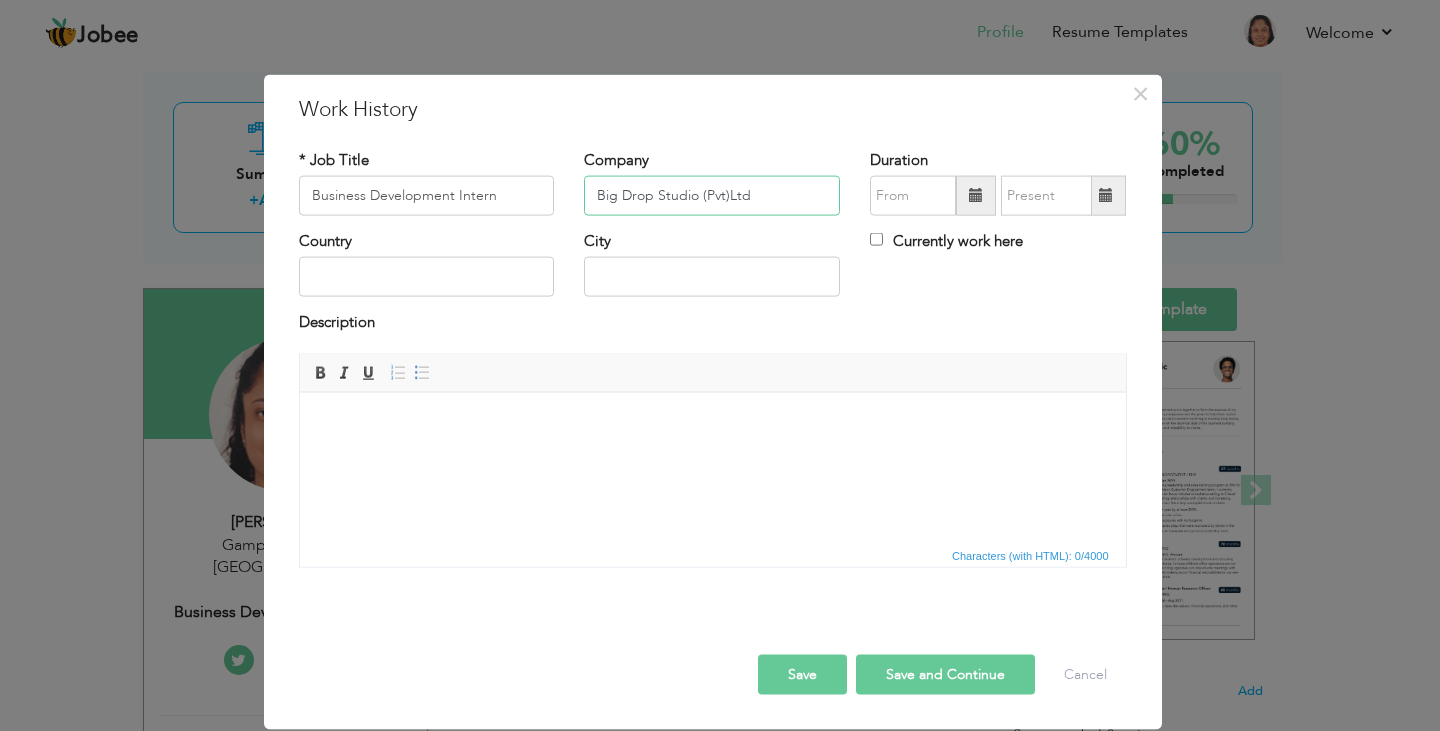 type on "Big Drop Studio (Pvt)Ltd" 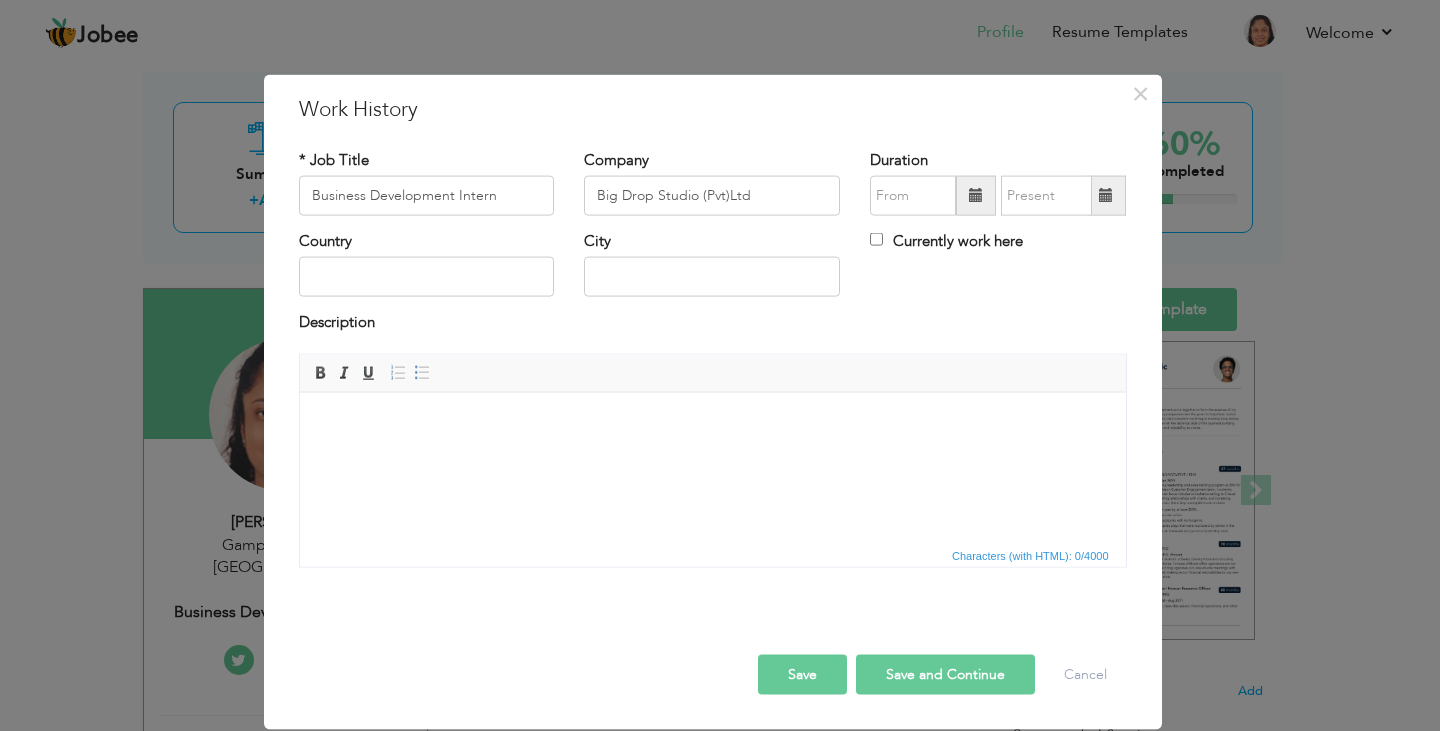 click on "Work History" at bounding box center [713, 109] 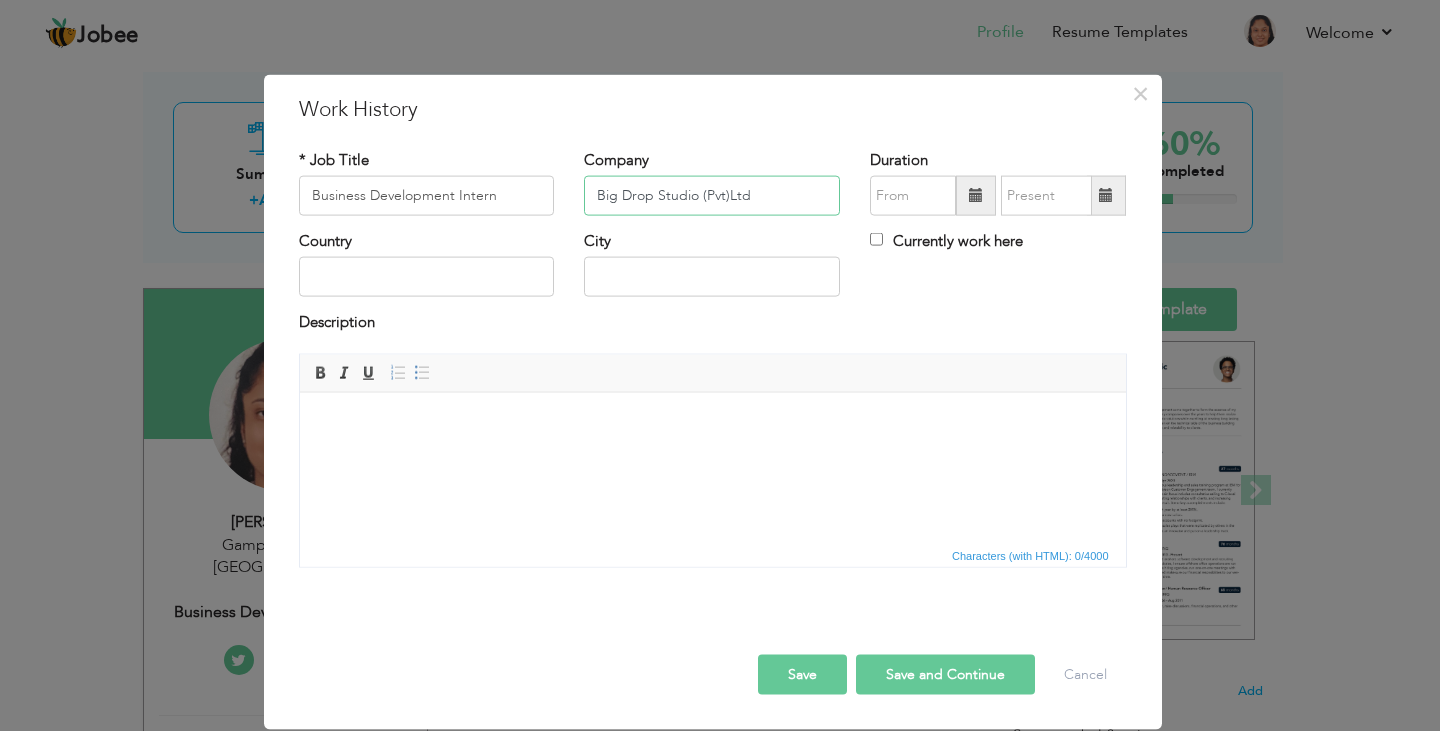 drag, startPoint x: 787, startPoint y: 195, endPoint x: 517, endPoint y: 186, distance: 270.14996 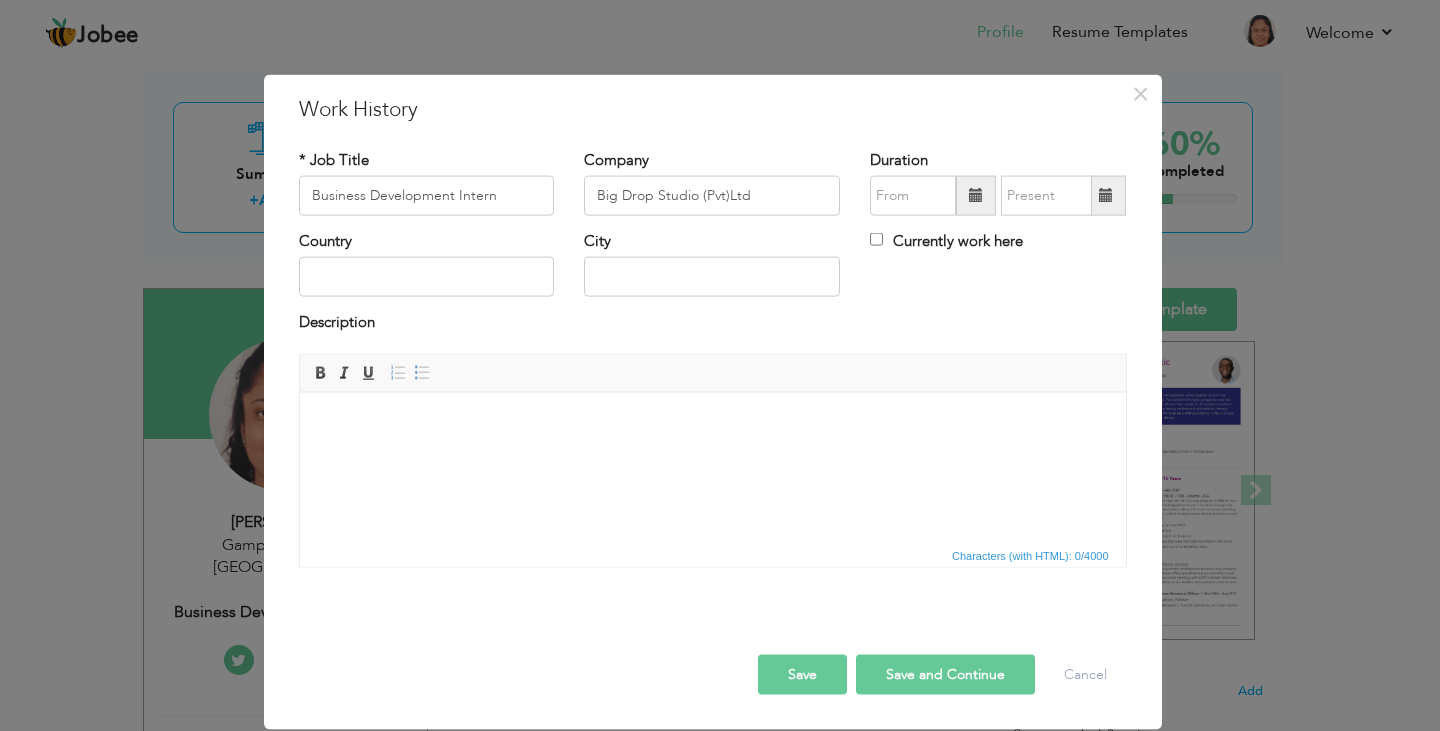 click at bounding box center [712, 422] 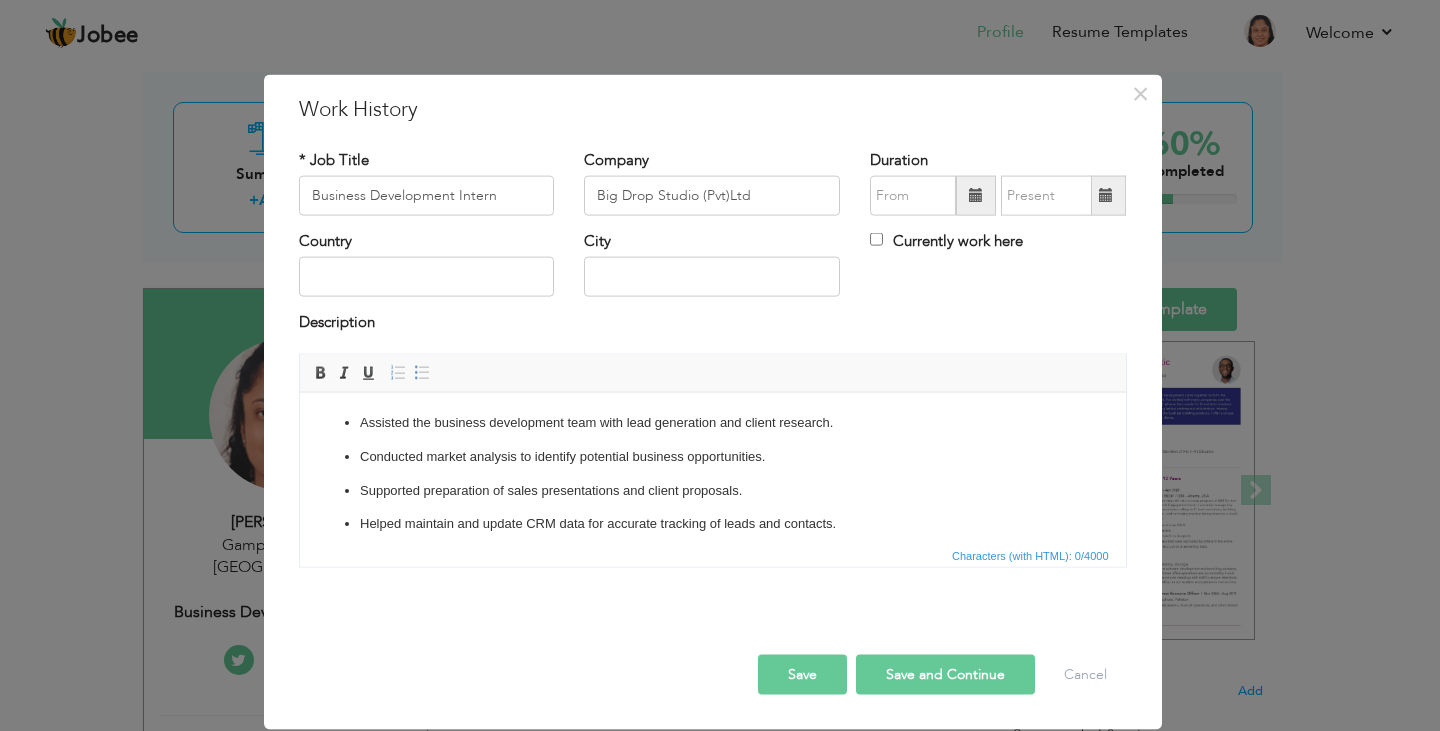 scroll, scrollTop: 56, scrollLeft: 0, axis: vertical 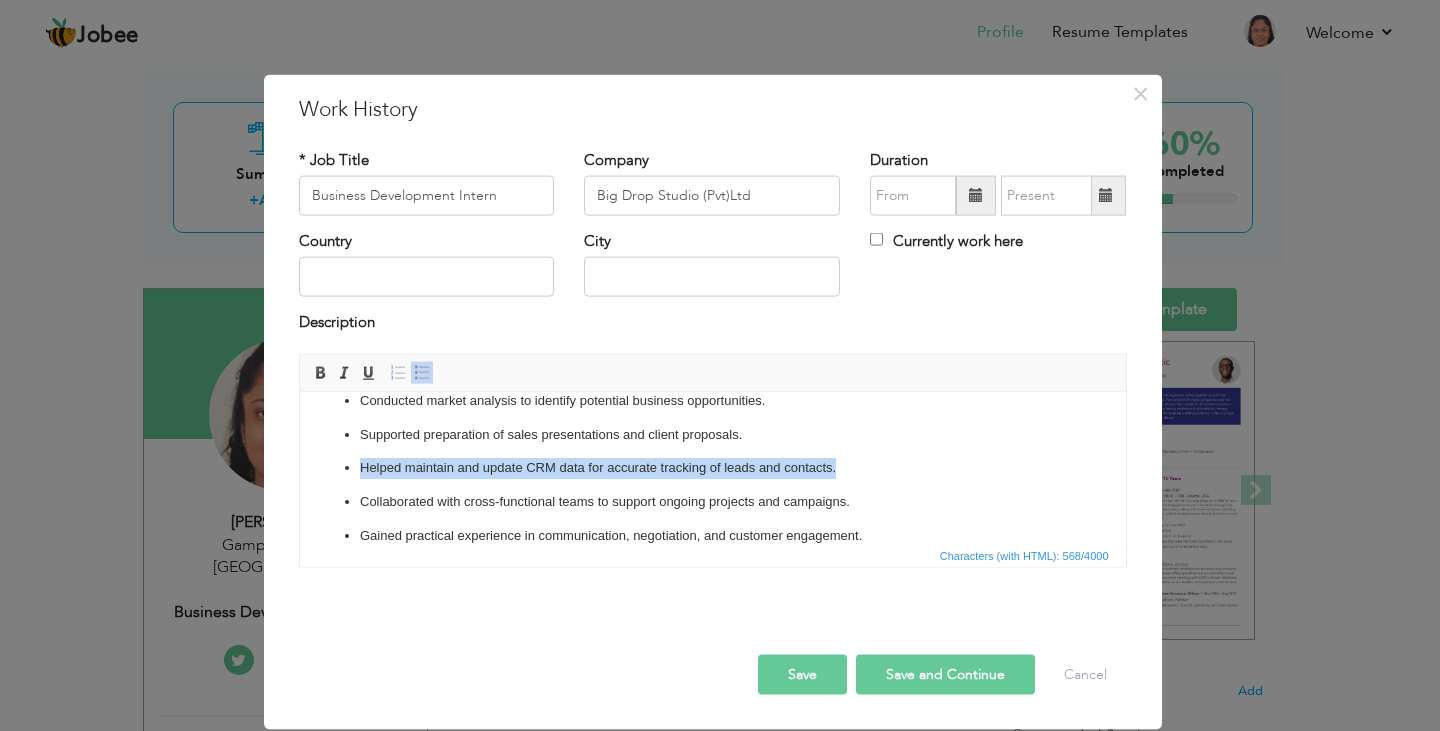 drag, startPoint x: 838, startPoint y: 463, endPoint x: 587, endPoint y: 858, distance: 468.00214 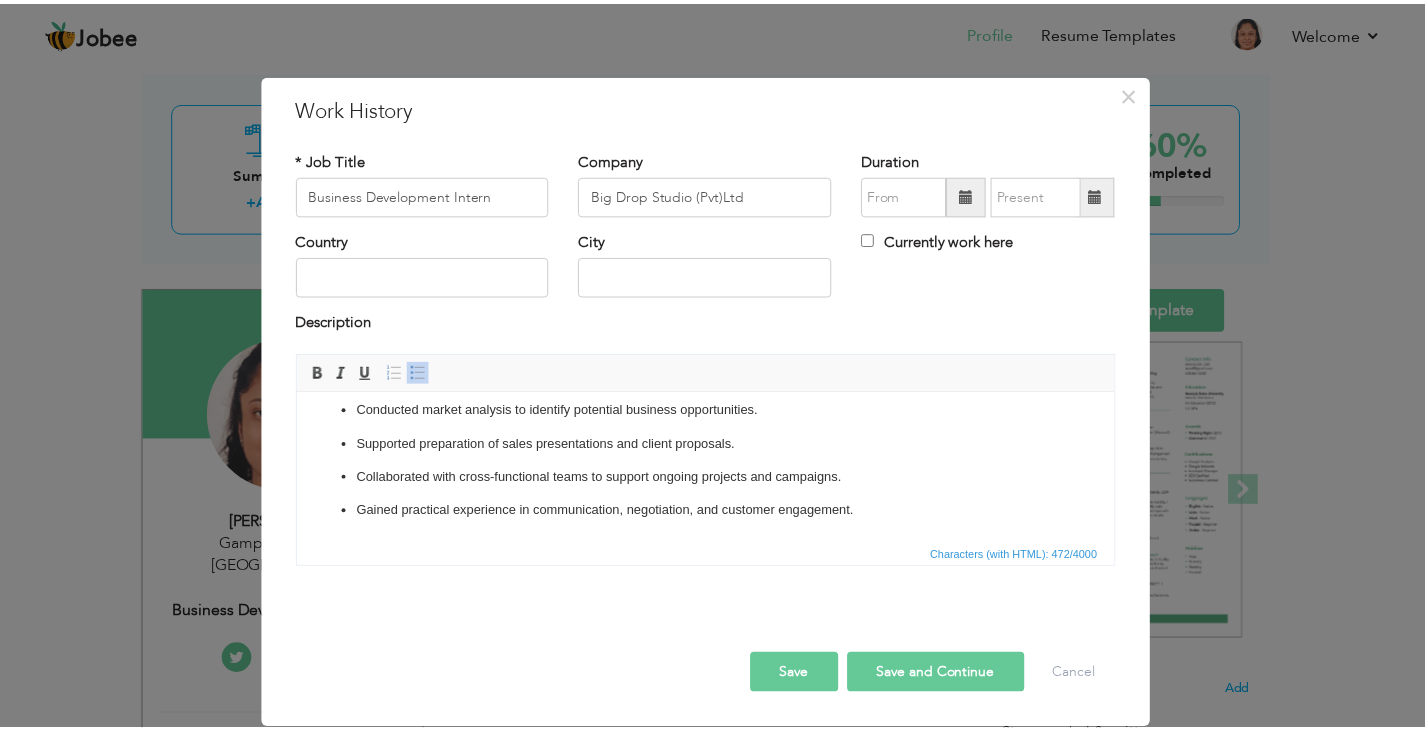 scroll, scrollTop: 0, scrollLeft: 0, axis: both 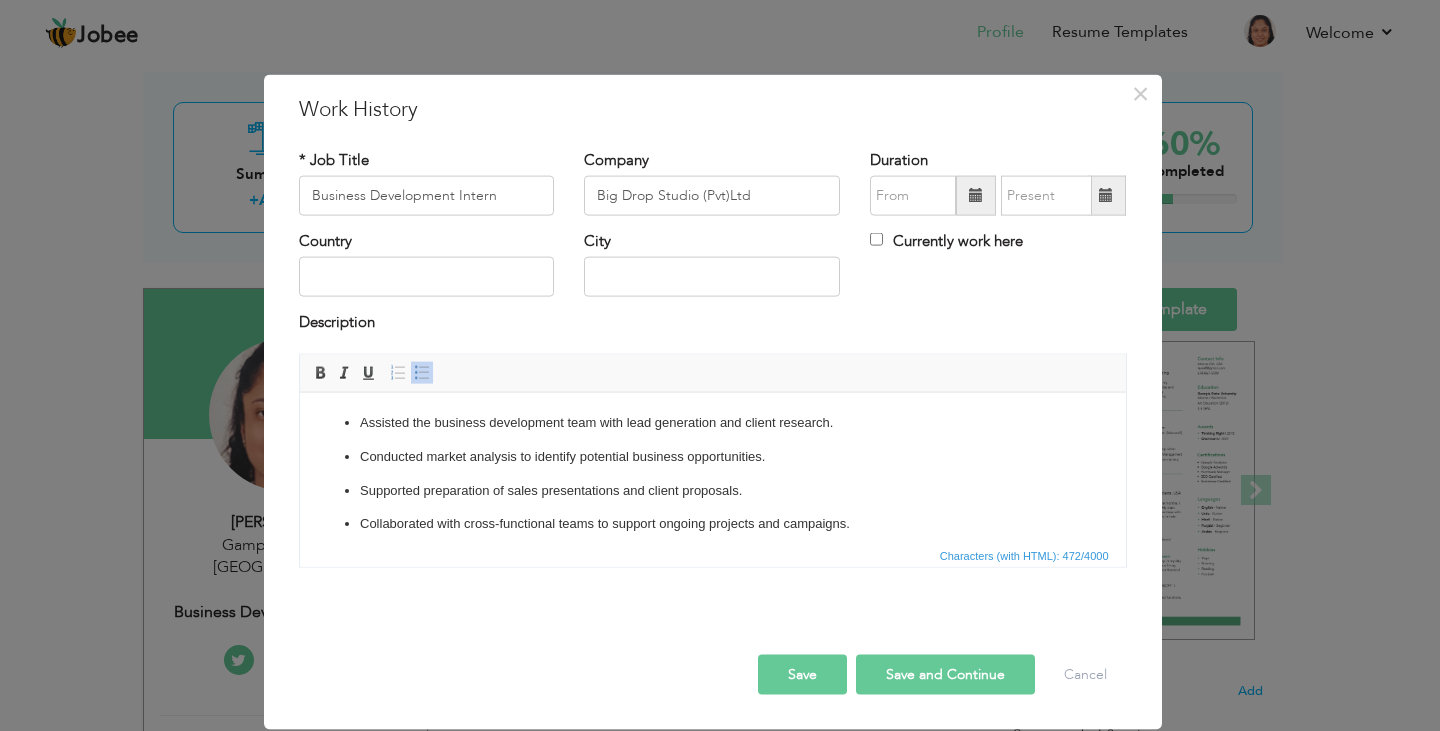 click at bounding box center [427, 277] 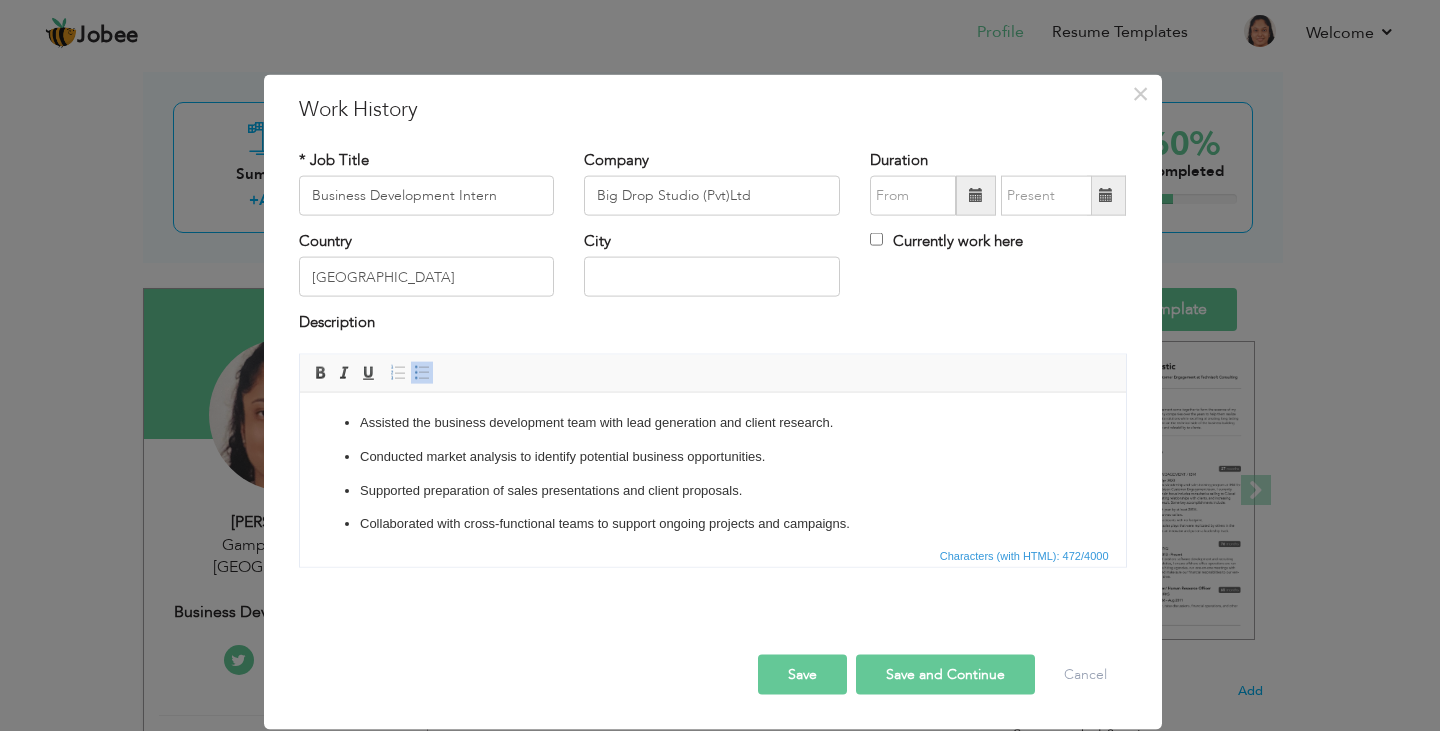 type on "[GEOGRAPHIC_DATA]" 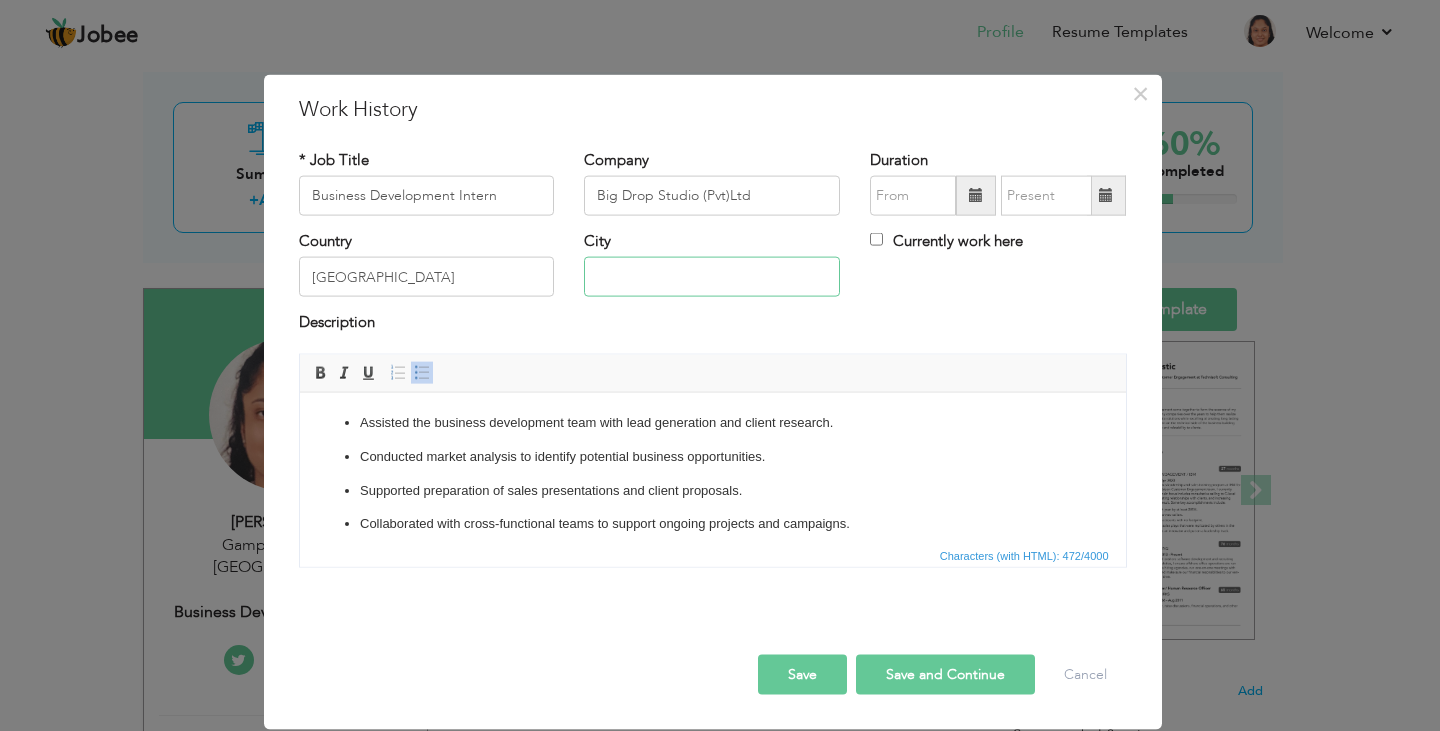 click at bounding box center [712, 277] 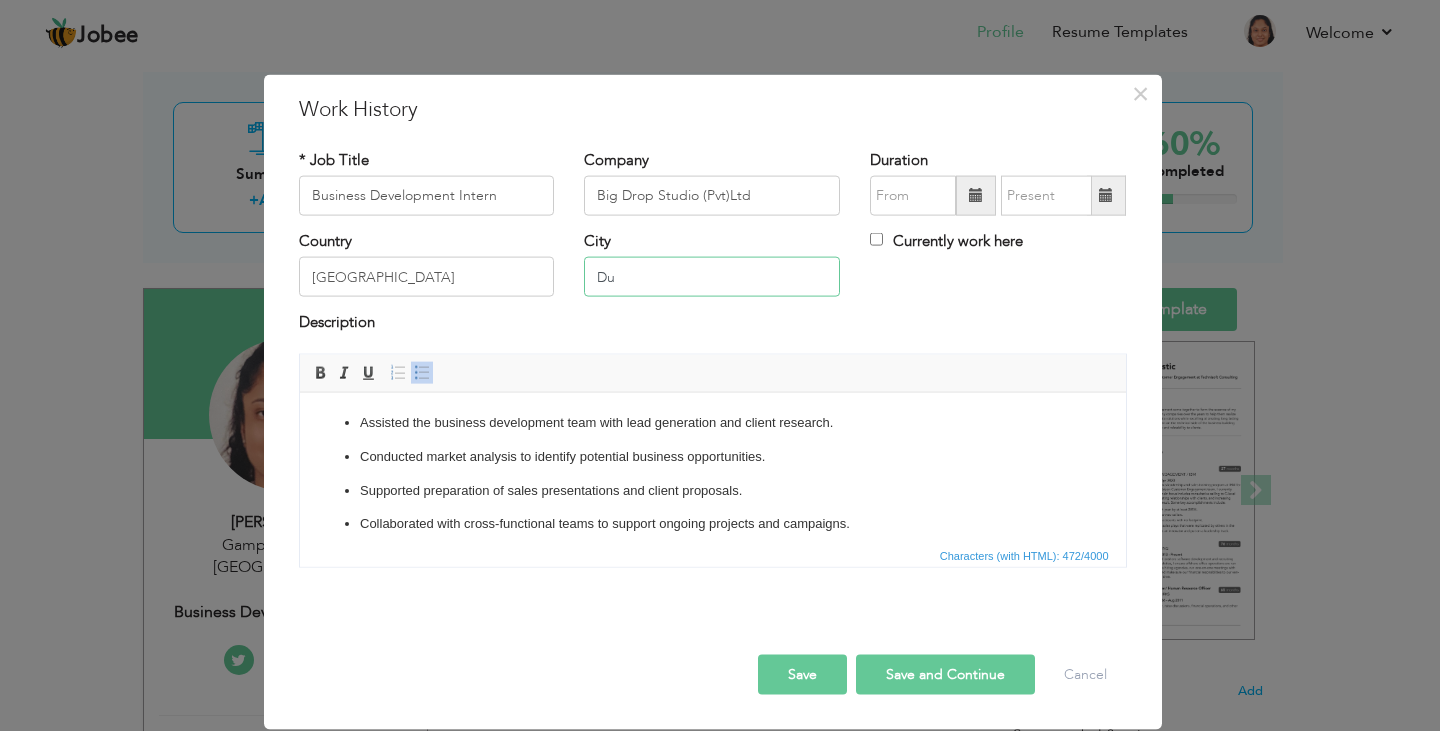 type on "D" 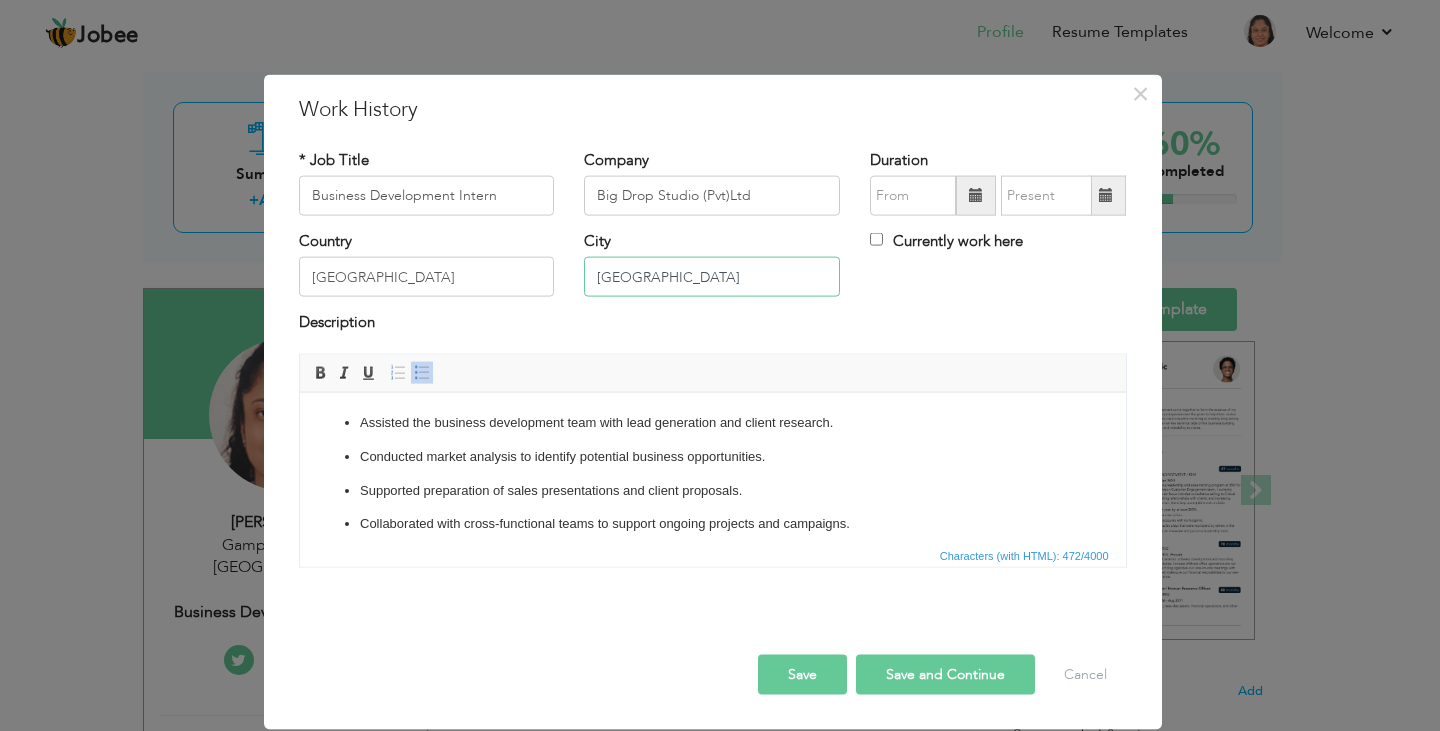 type on "[GEOGRAPHIC_DATA]" 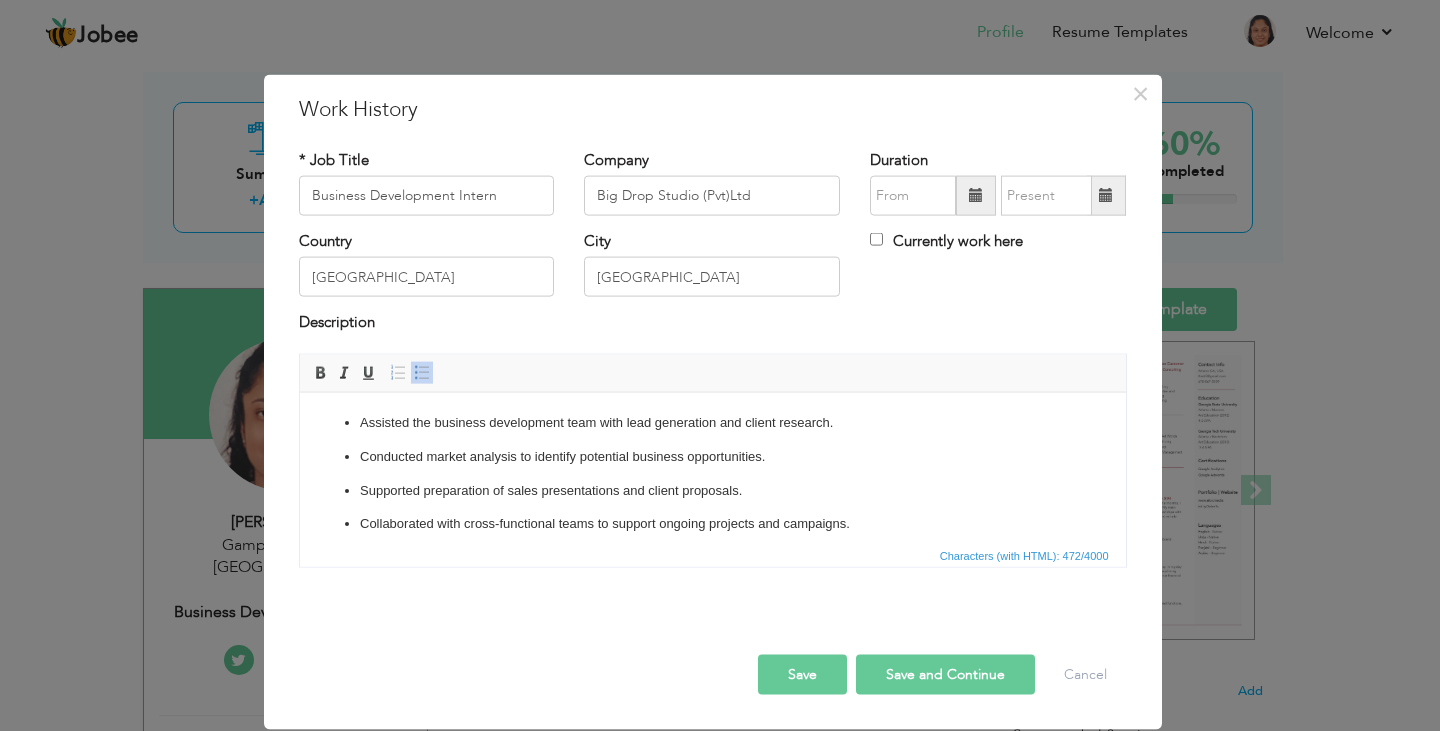 click at bounding box center [976, 195] 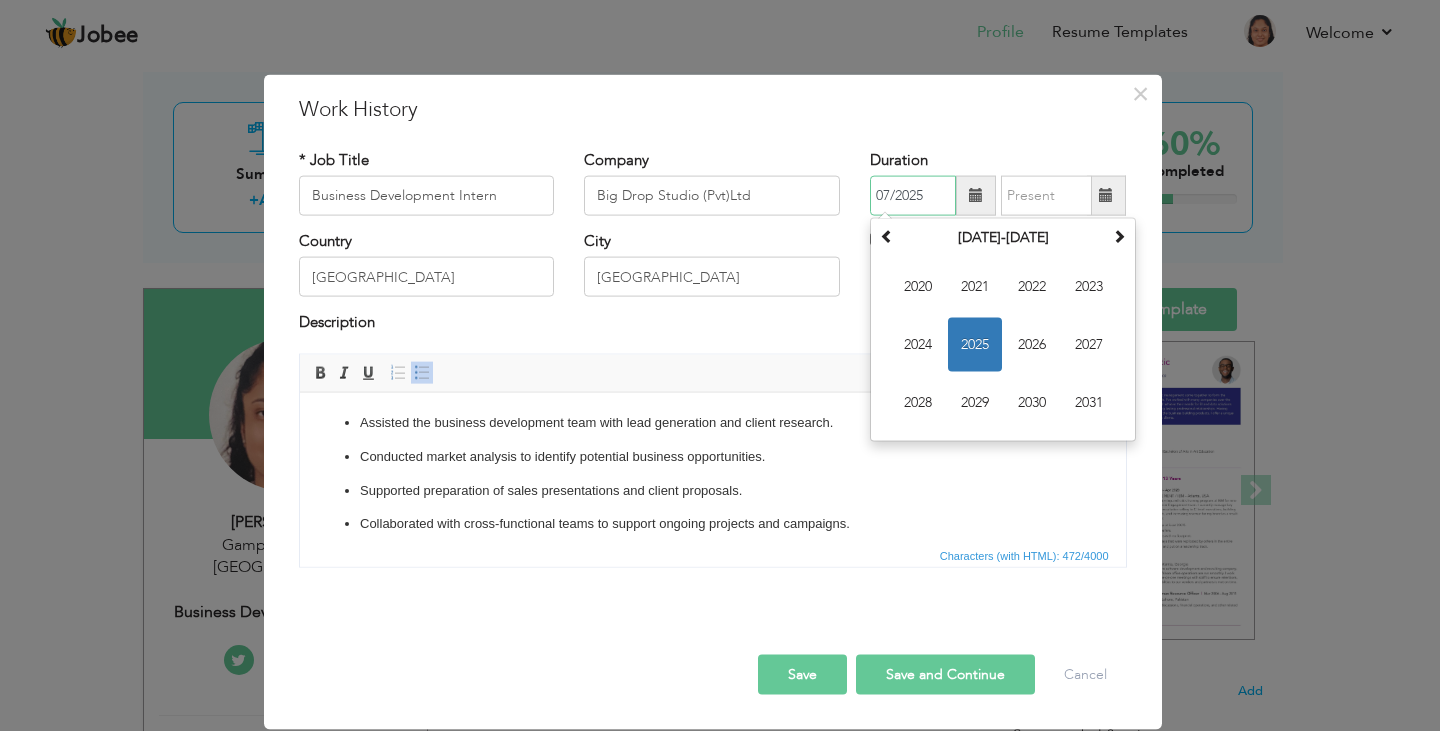 click on "2025" at bounding box center [975, 345] 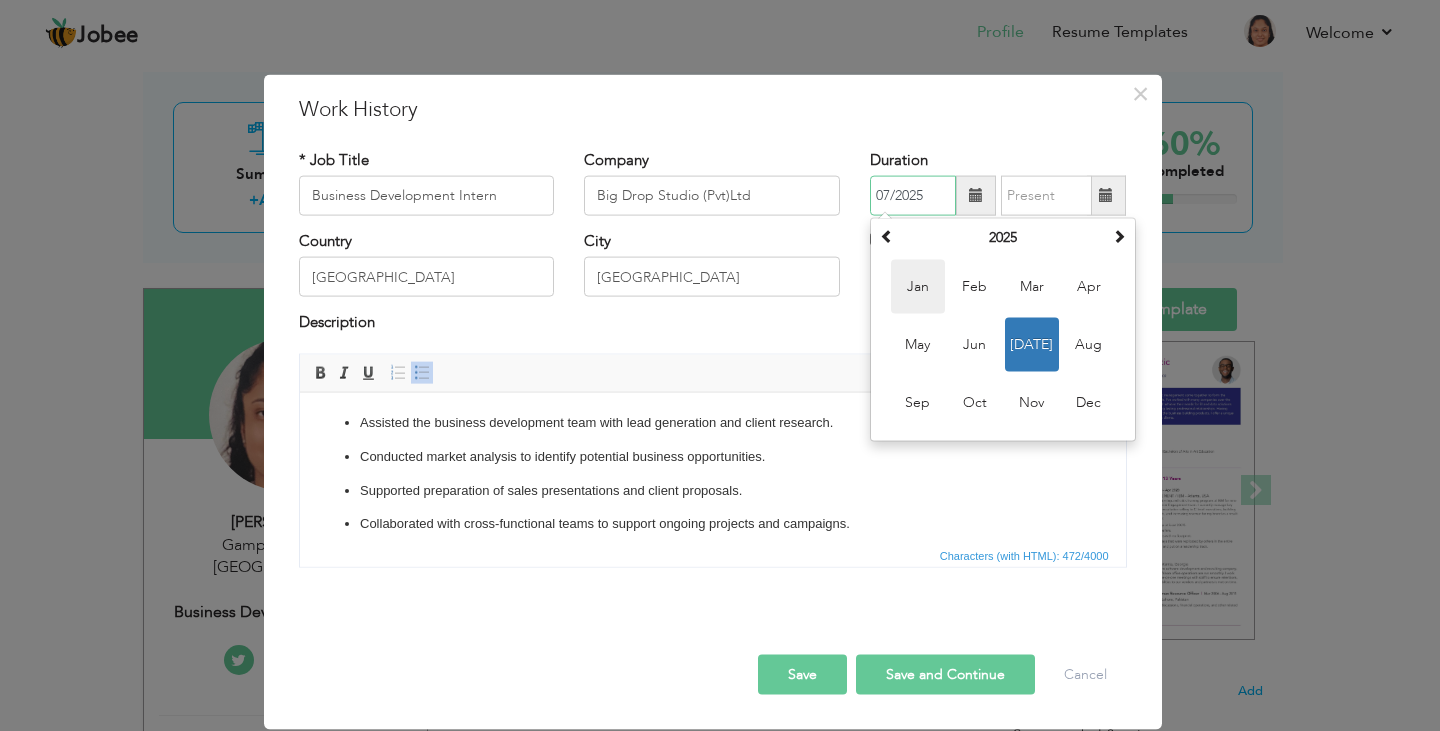 click on "Jan" at bounding box center [918, 287] 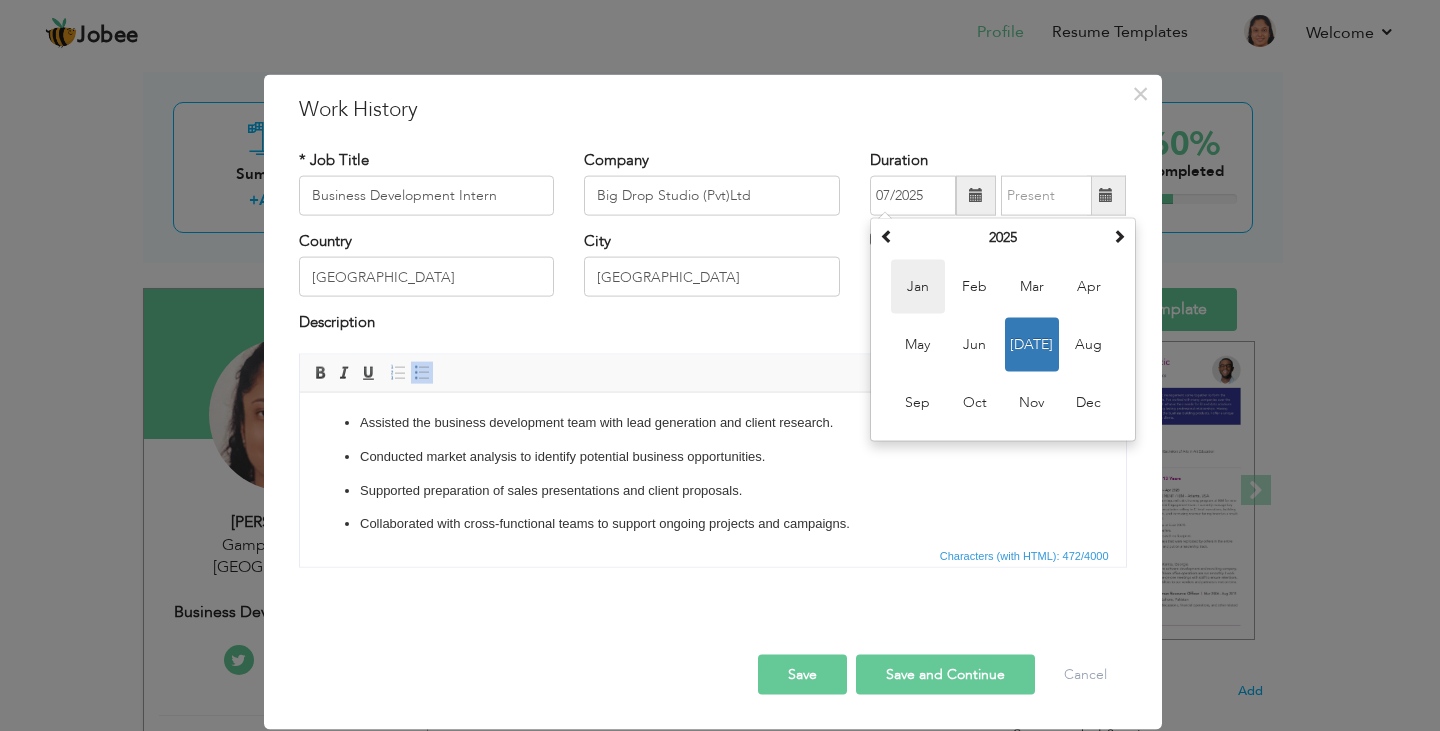 type on "01/2025" 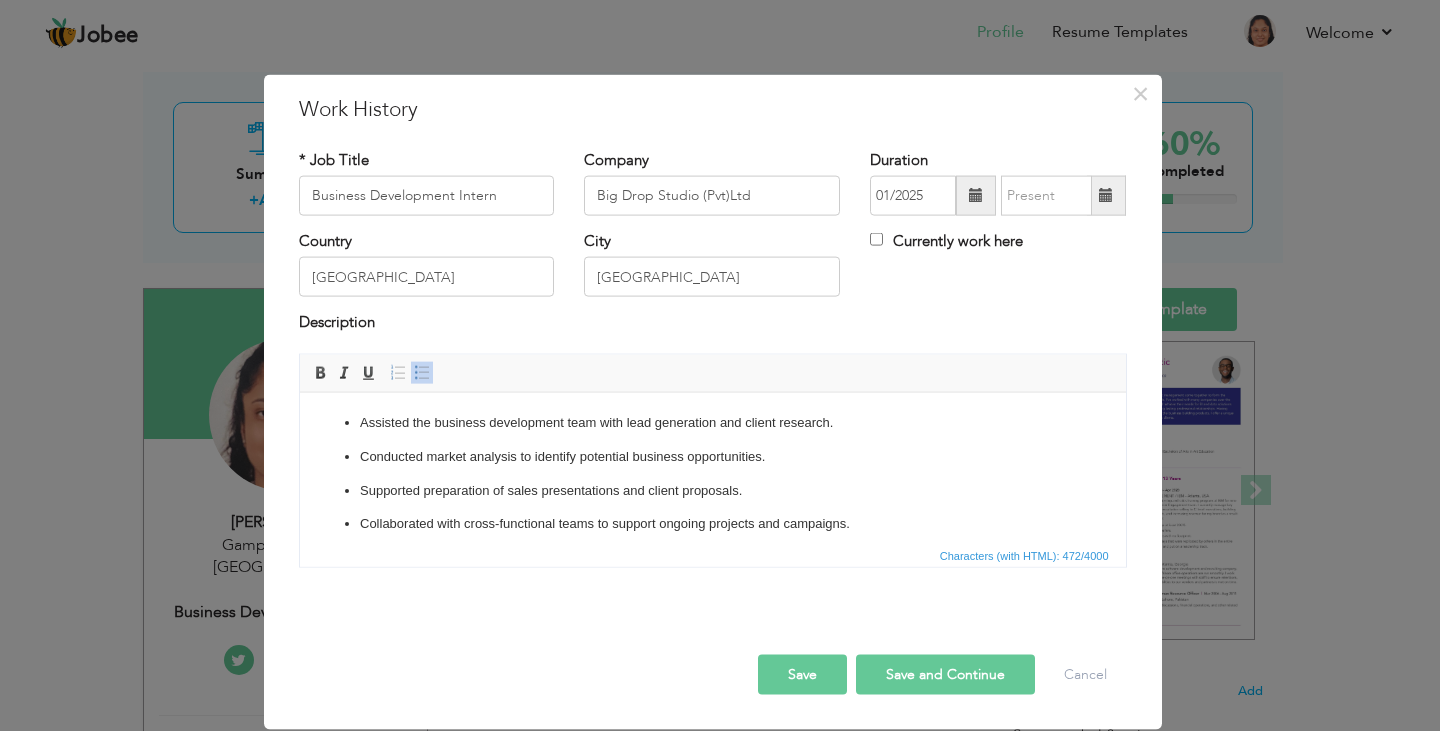click at bounding box center [1106, 195] 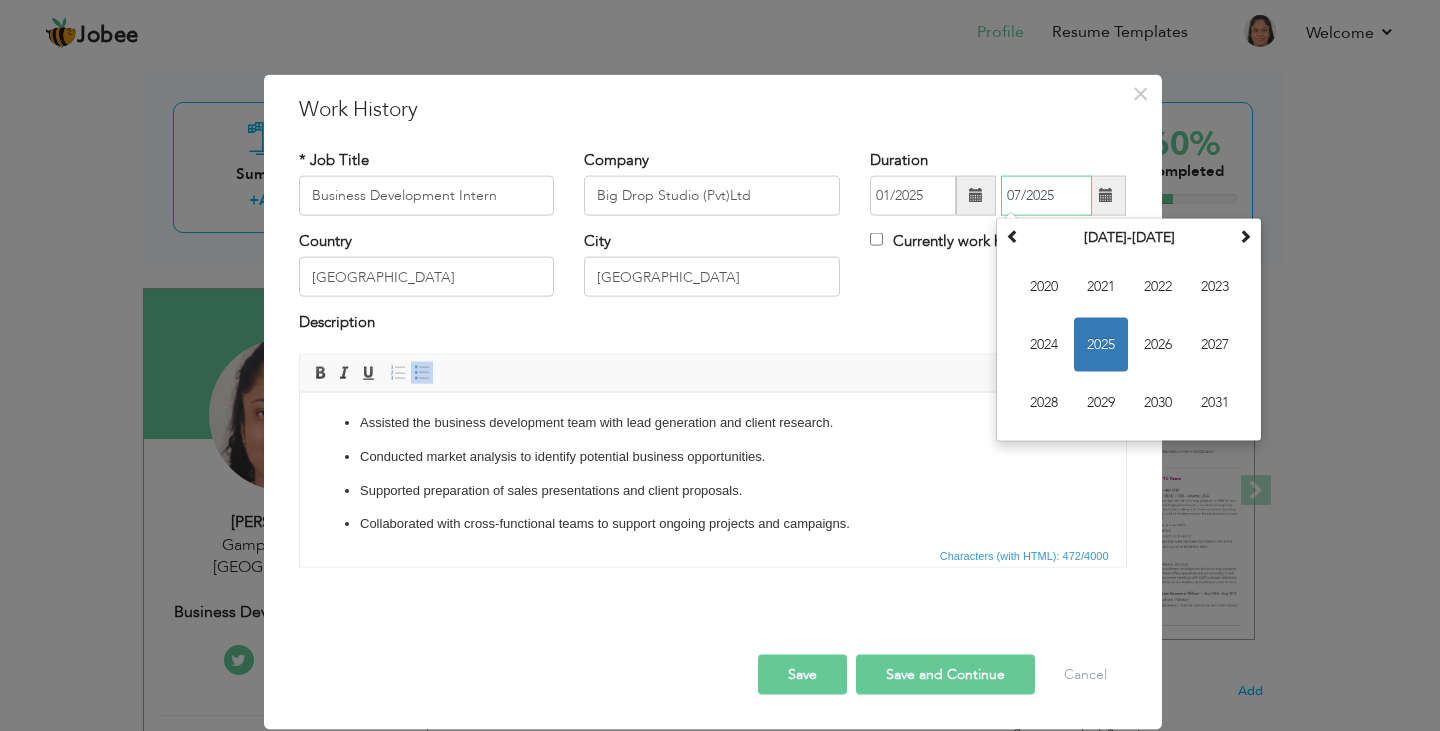 click on "2025" at bounding box center (1101, 345) 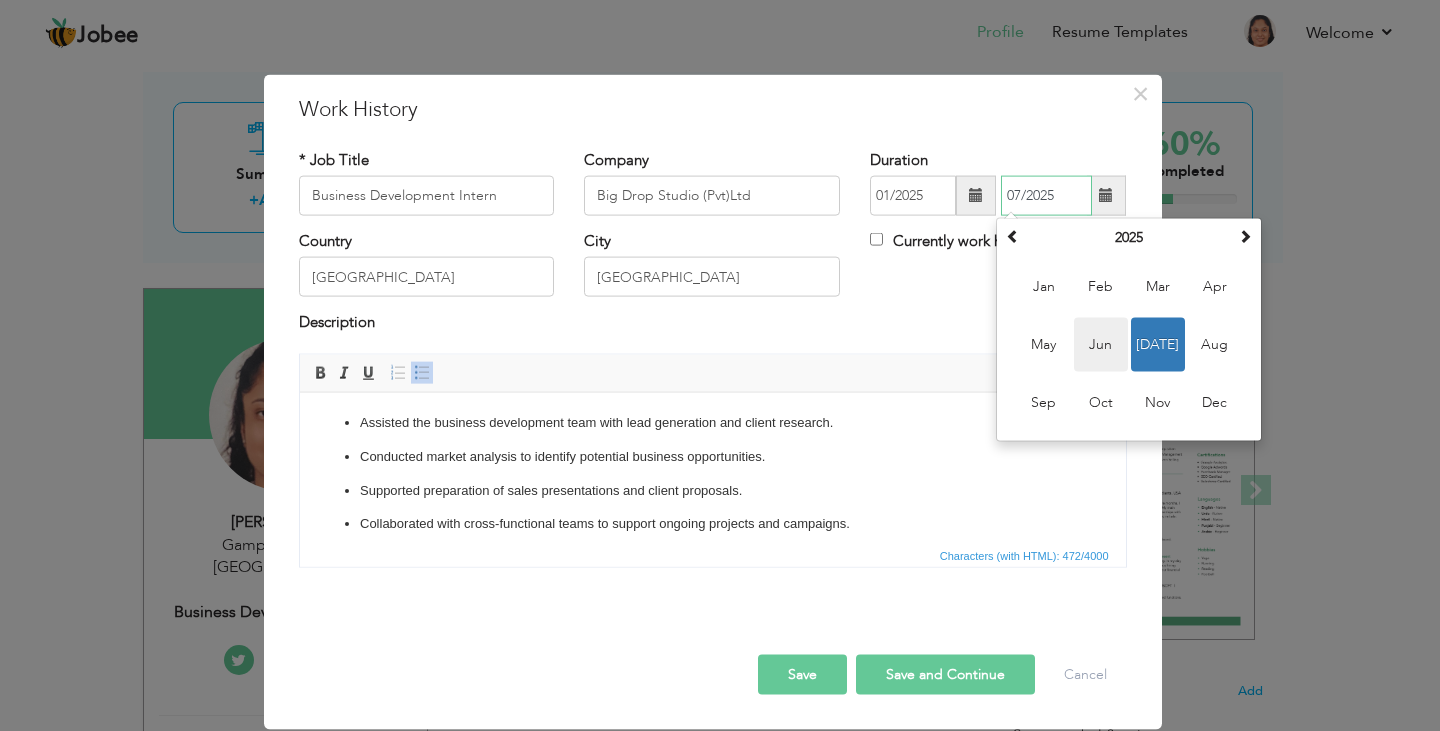 click on "Jun" at bounding box center [1101, 345] 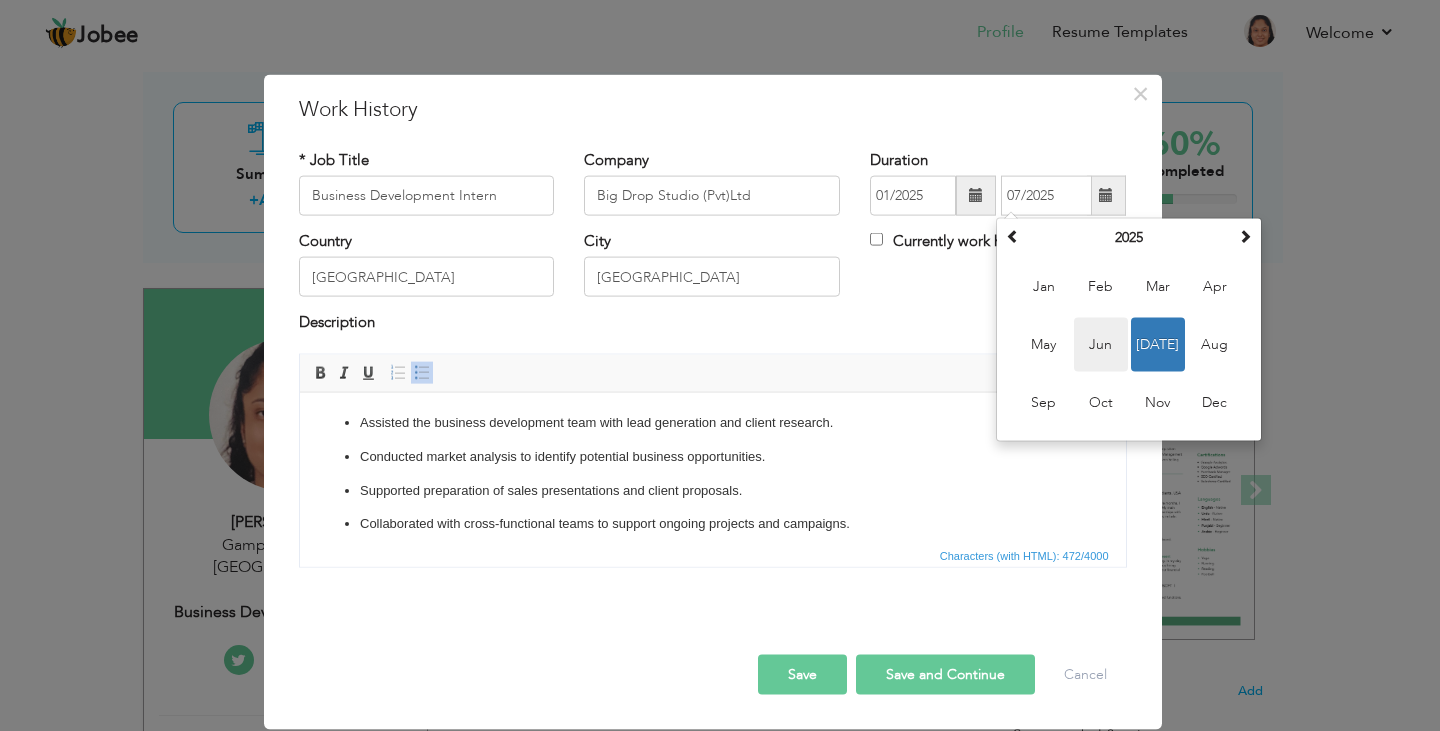 type on "06/2025" 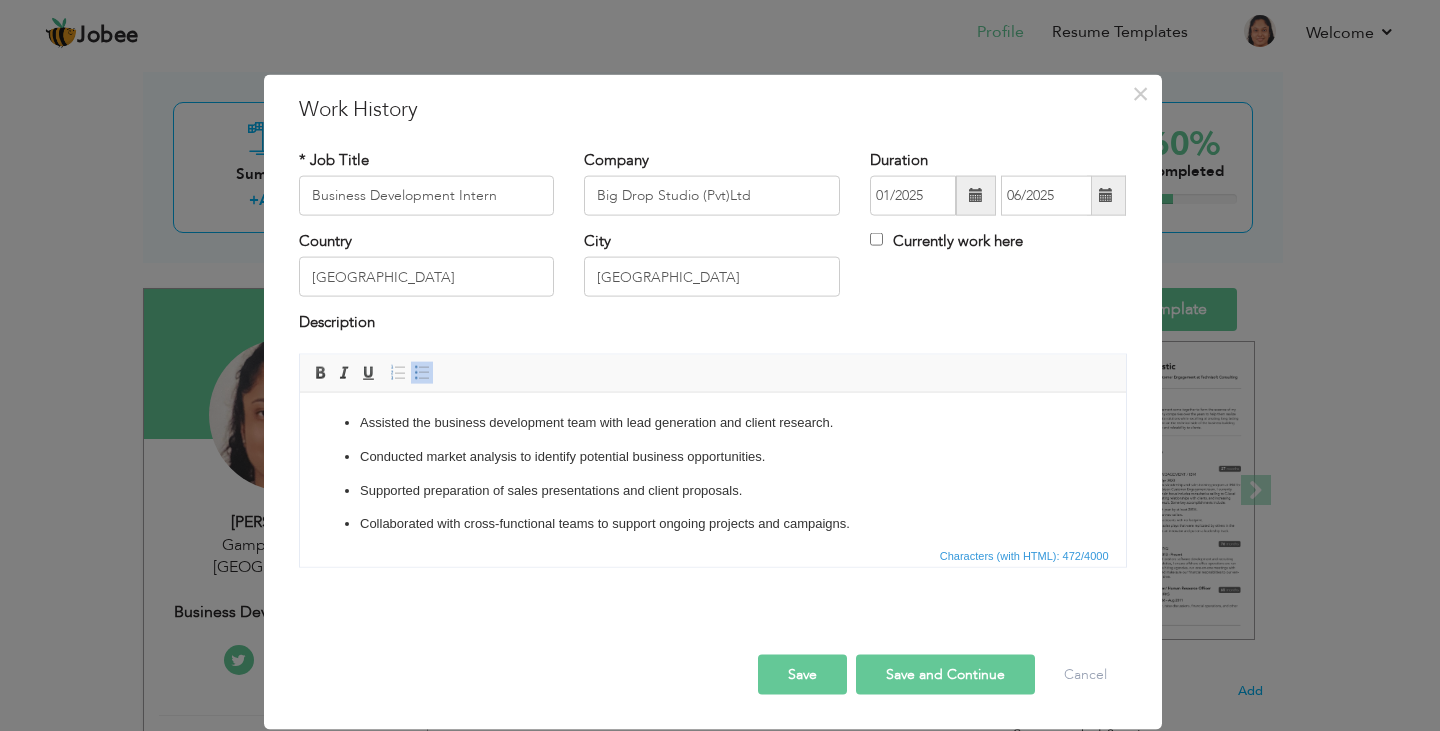 click on "Save and Continue" at bounding box center [945, 674] 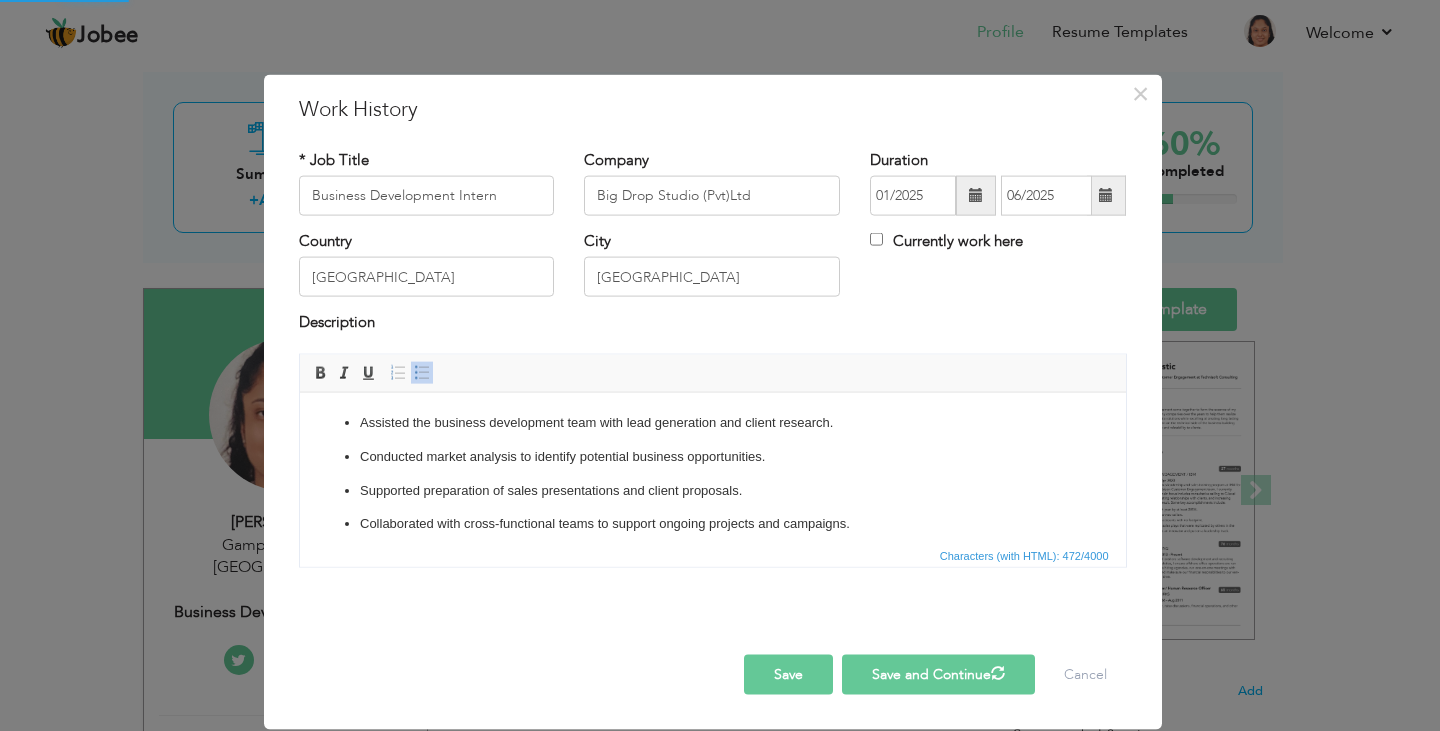 type 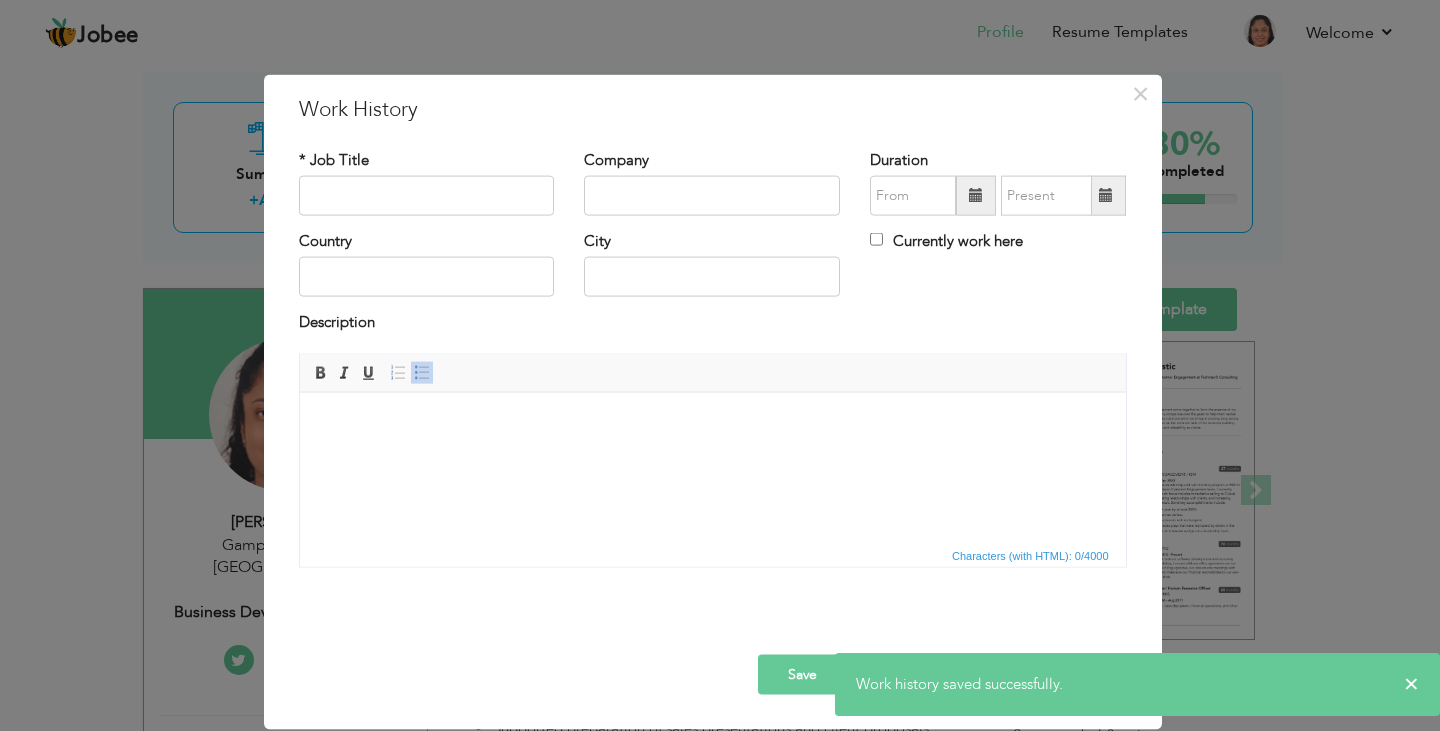 click on "×
Work History
* Job Title
Company
Duration Currently work here Country" at bounding box center [720, 365] 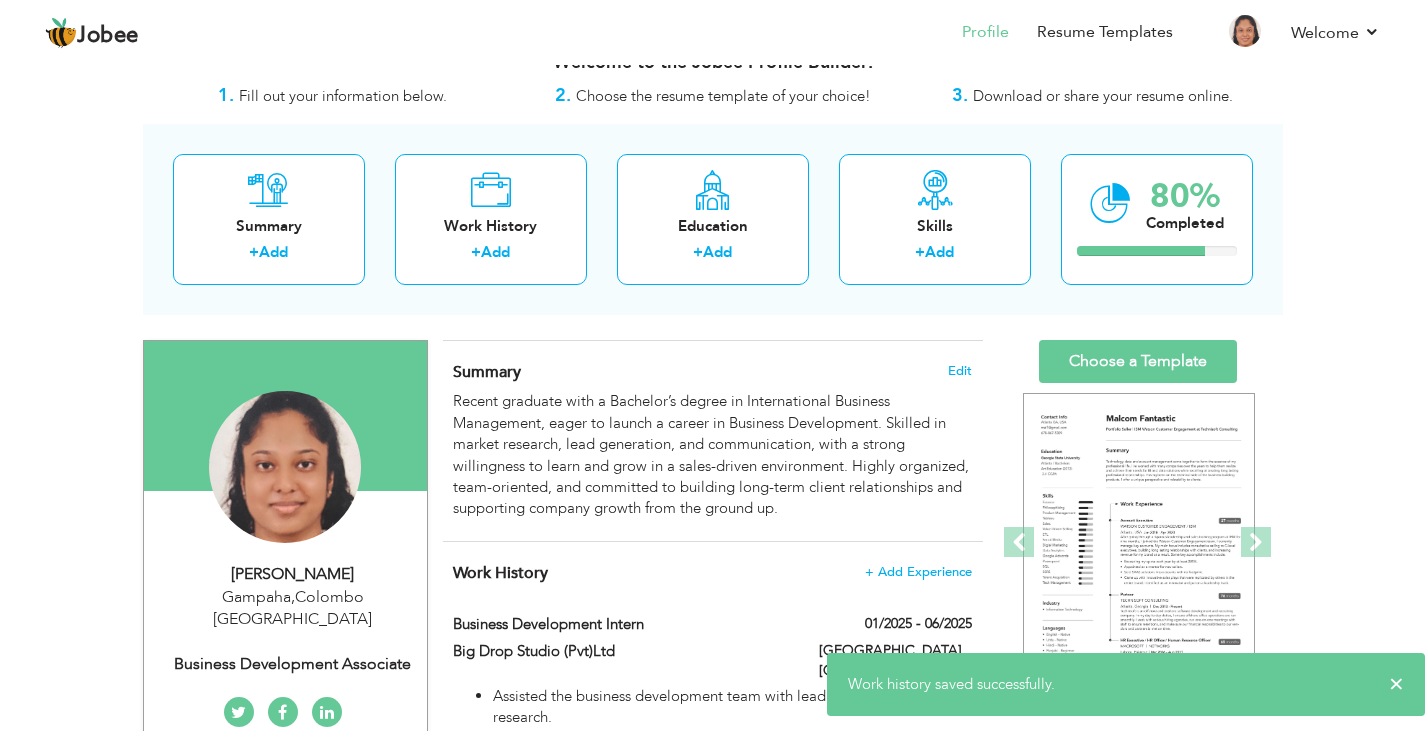 scroll, scrollTop: 0, scrollLeft: 0, axis: both 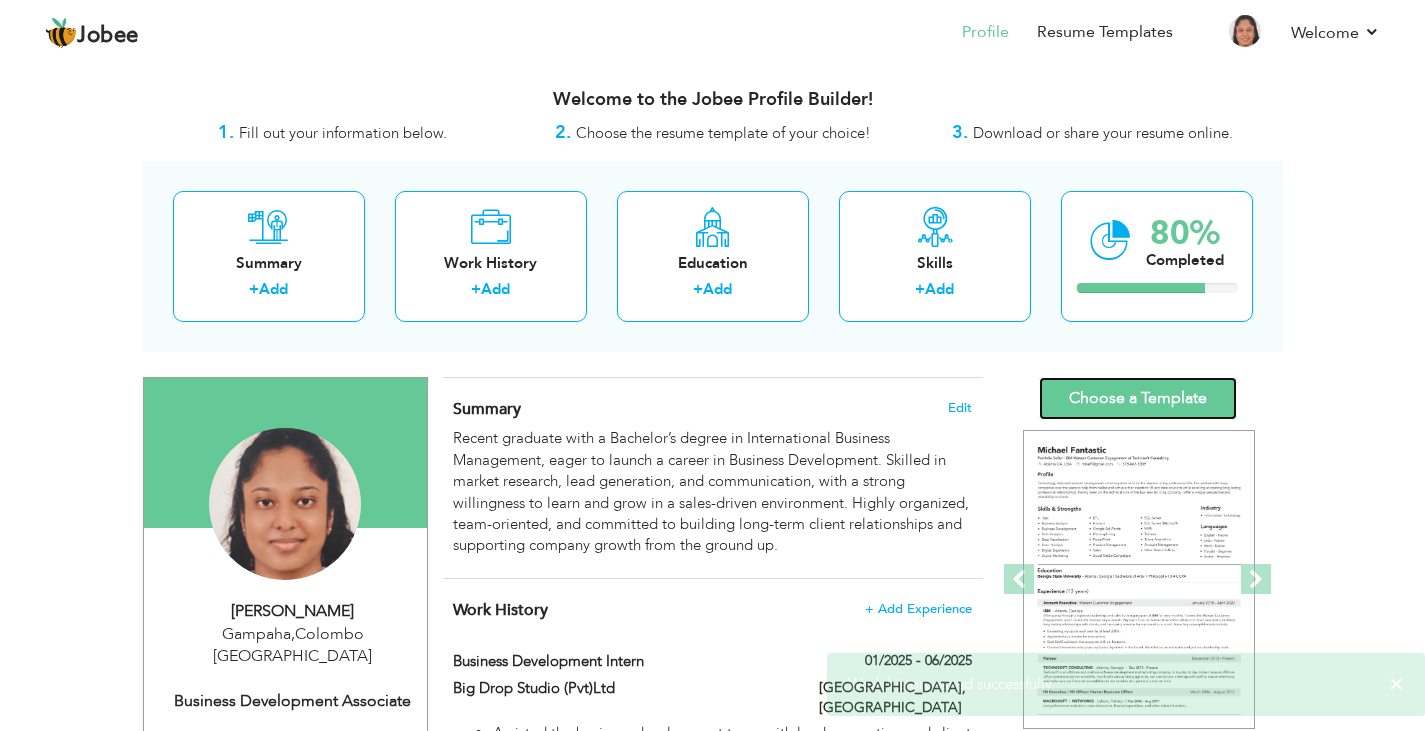 click on "Choose a Template" at bounding box center [1138, 398] 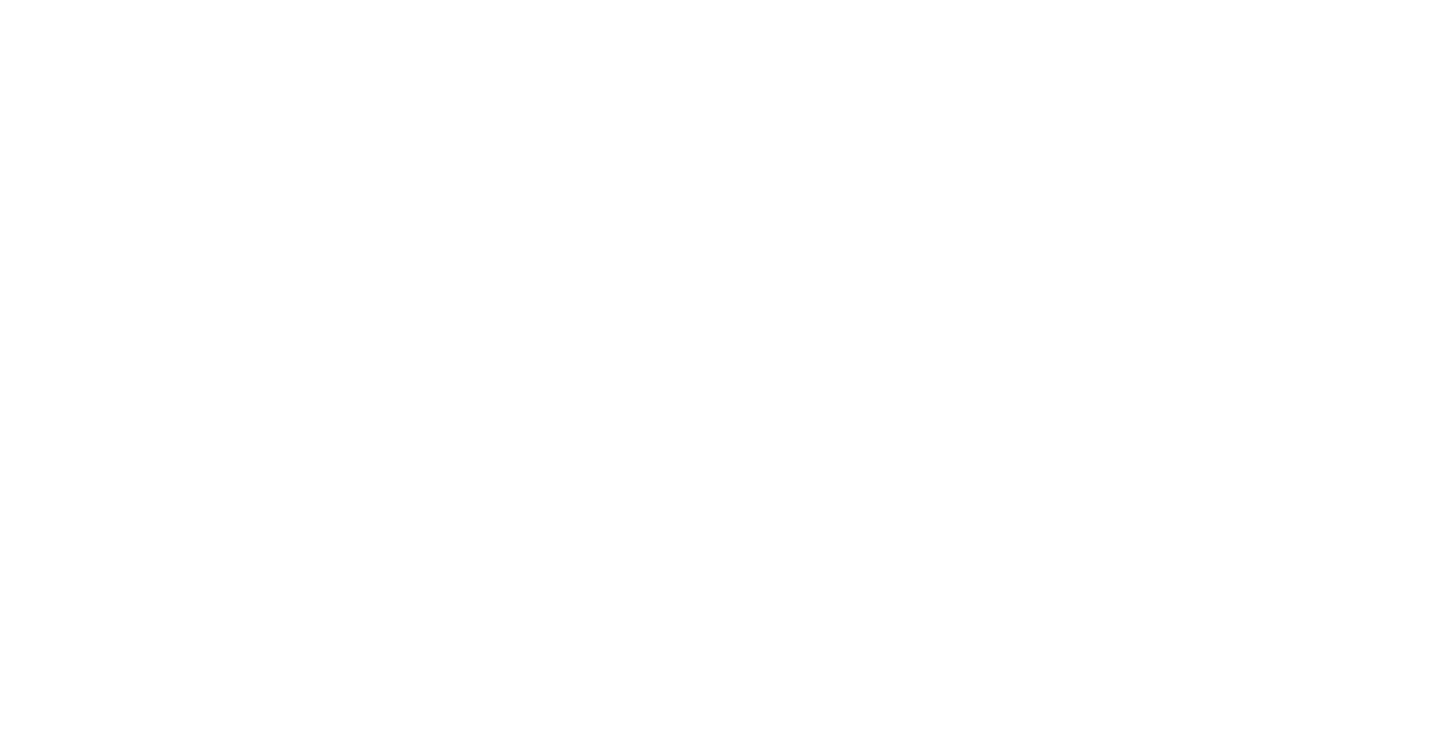 scroll, scrollTop: 0, scrollLeft: 0, axis: both 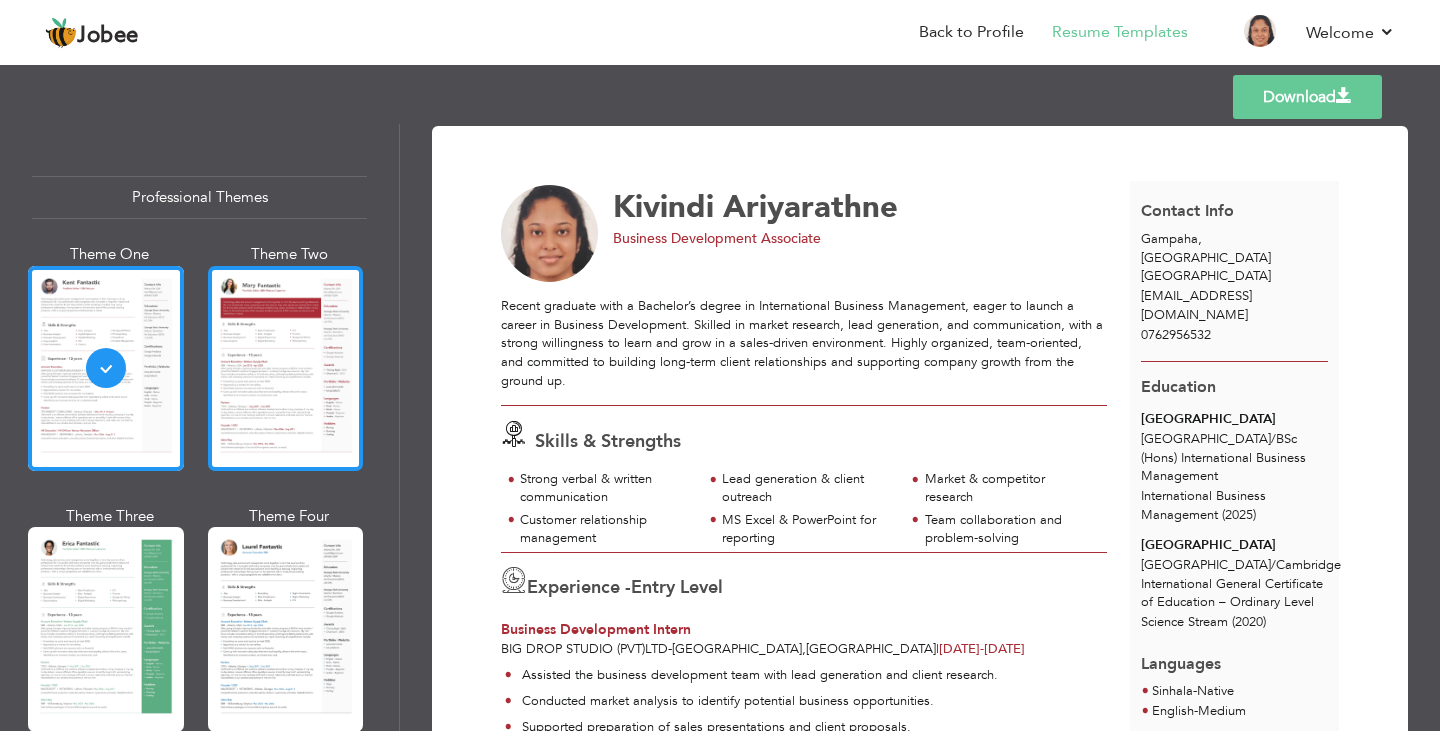 click at bounding box center (286, 368) 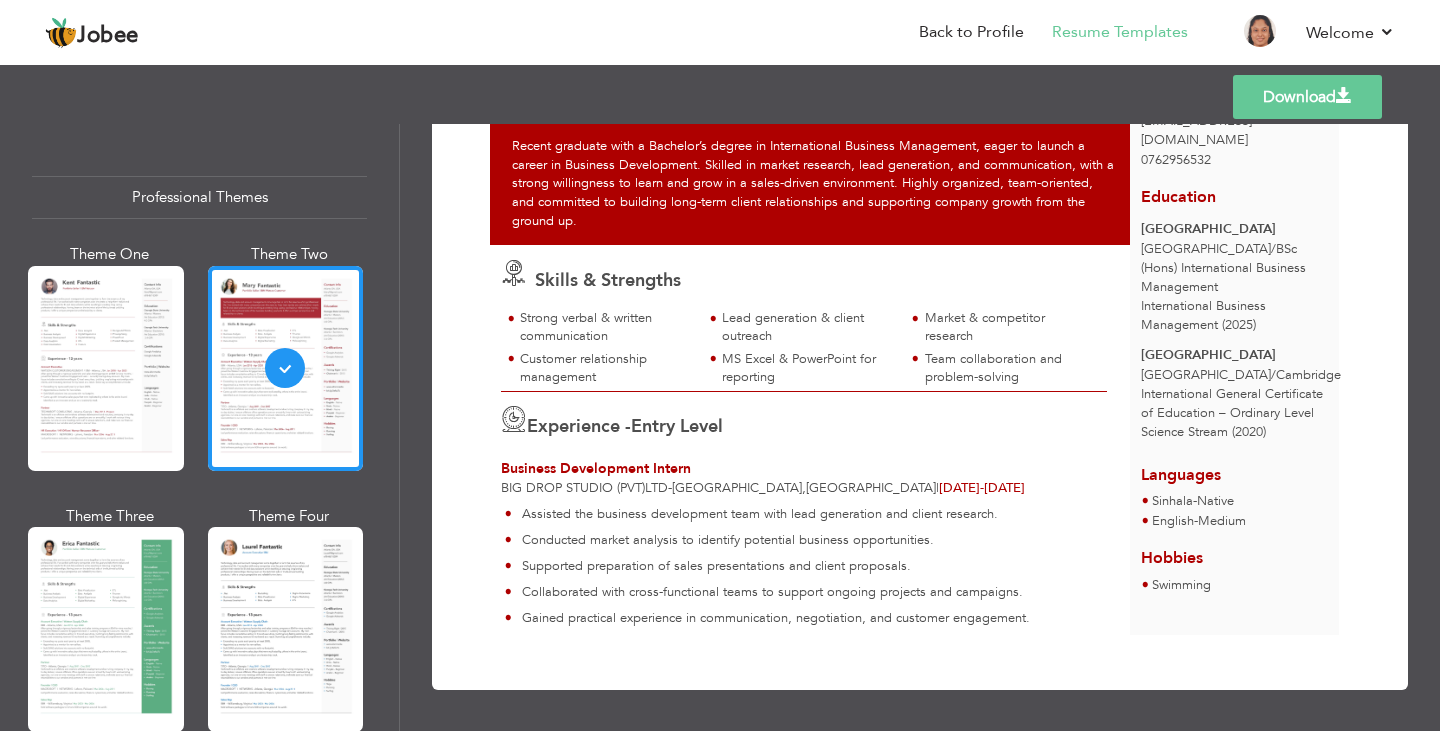 scroll, scrollTop: 0, scrollLeft: 0, axis: both 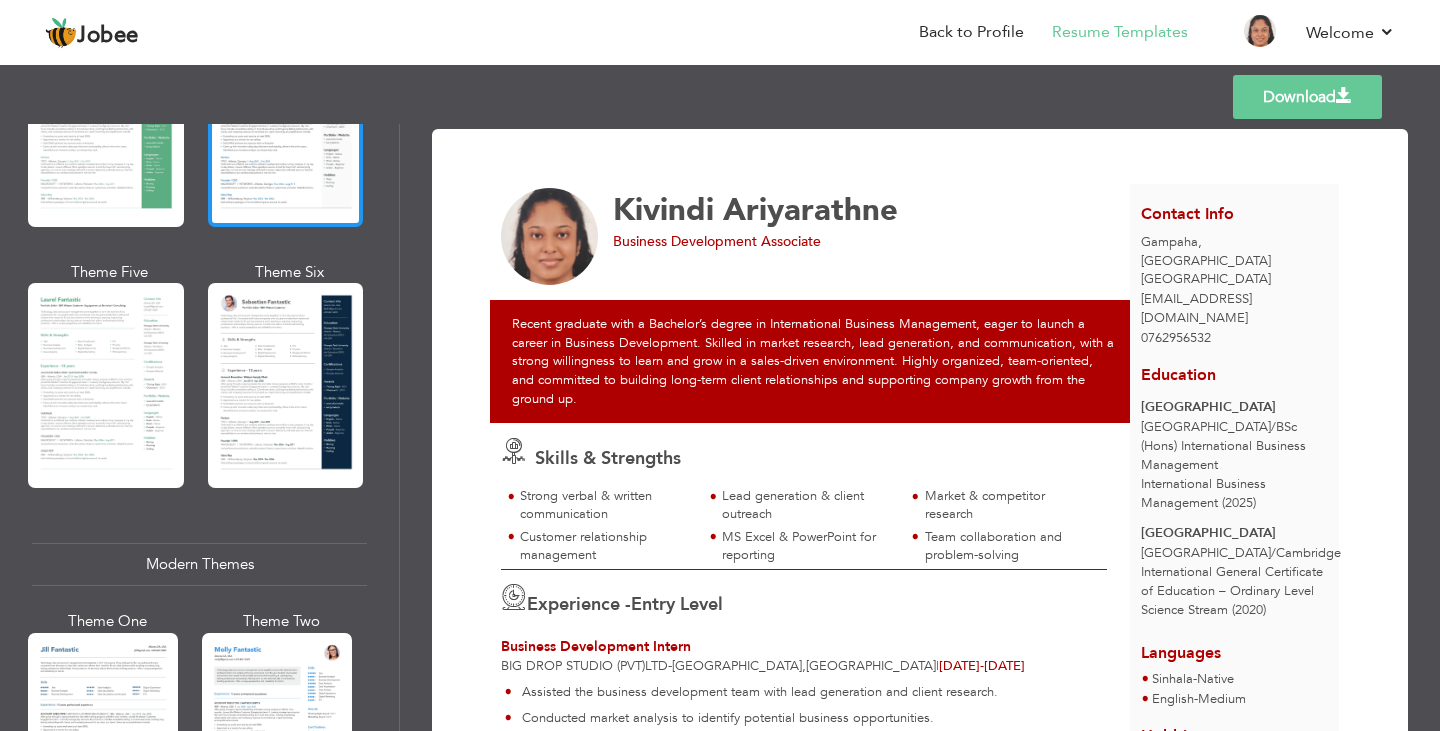 click at bounding box center (286, 124) 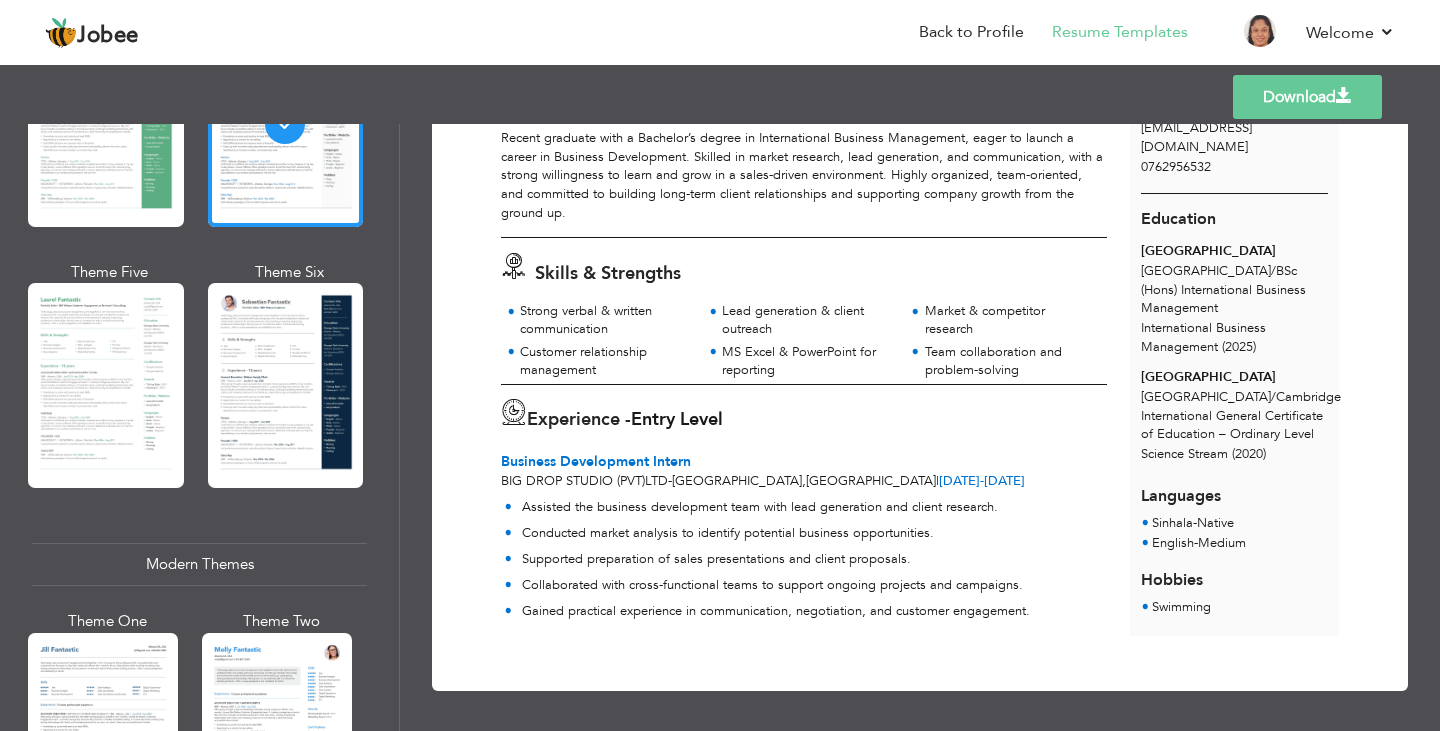 scroll, scrollTop: 0, scrollLeft: 0, axis: both 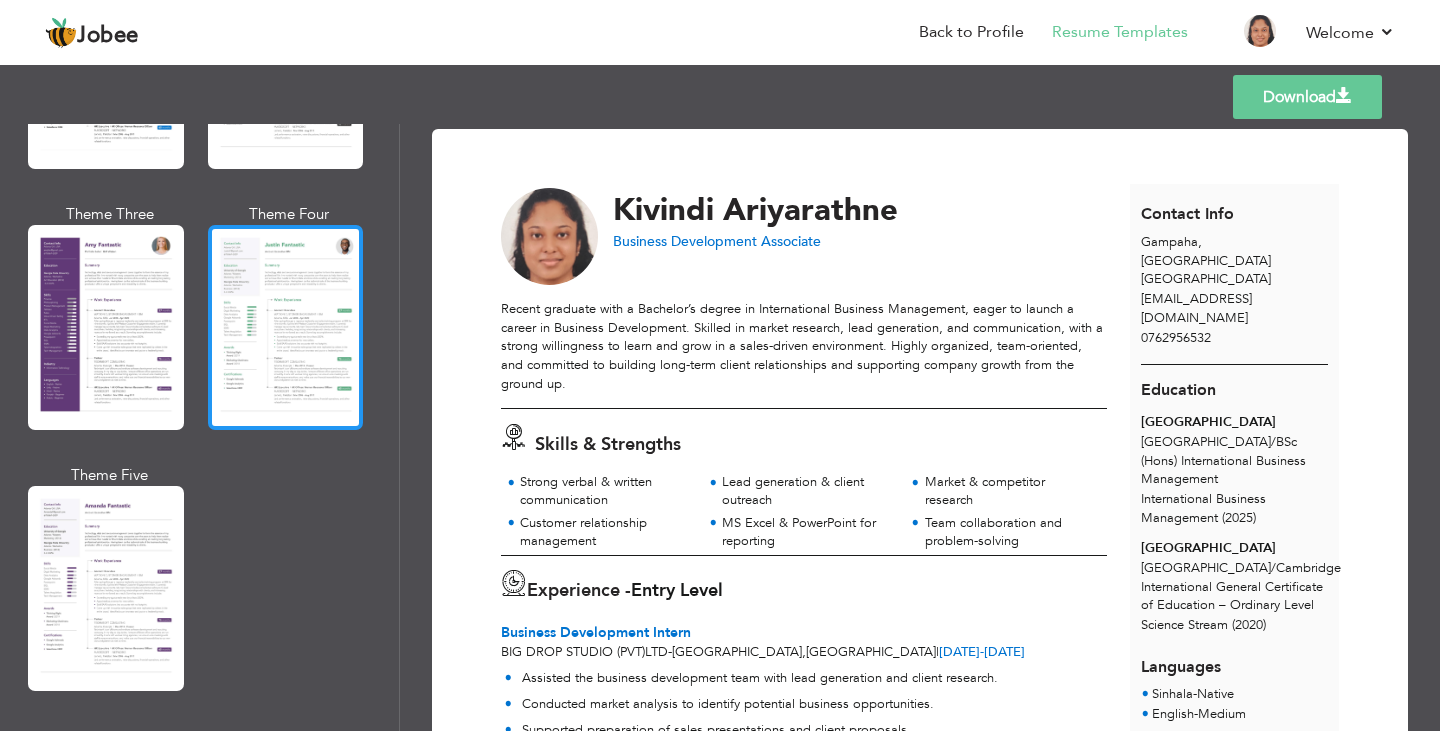 click at bounding box center [286, 327] 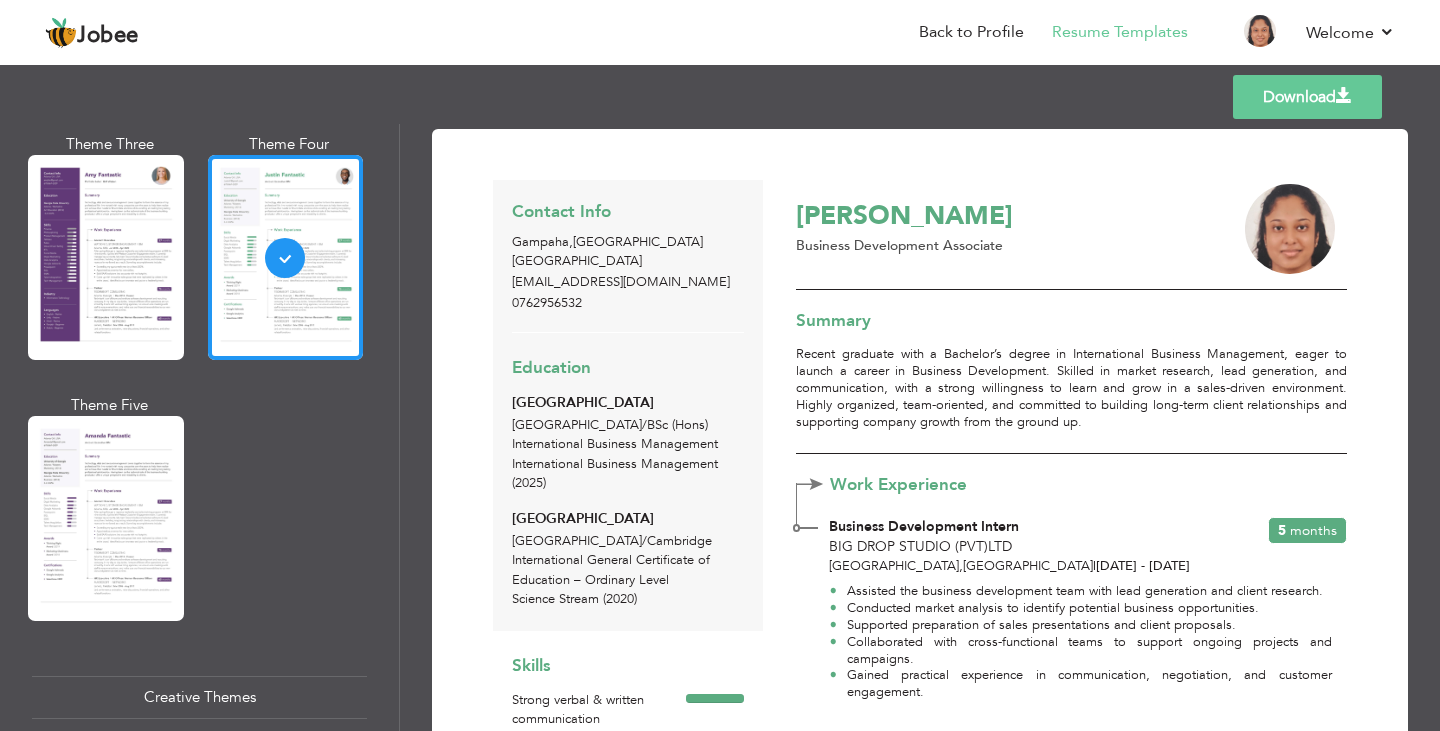 scroll, scrollTop: 1840, scrollLeft: 0, axis: vertical 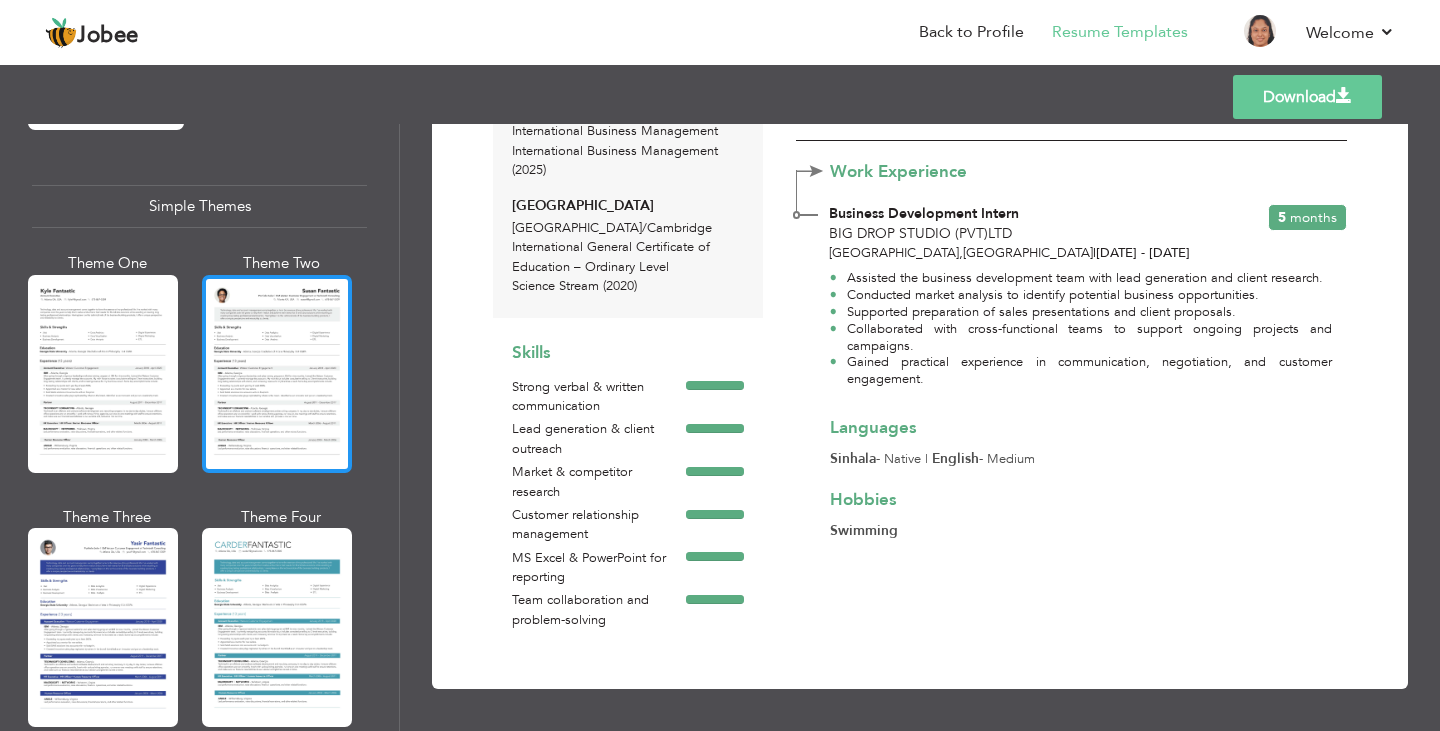 click at bounding box center (277, 374) 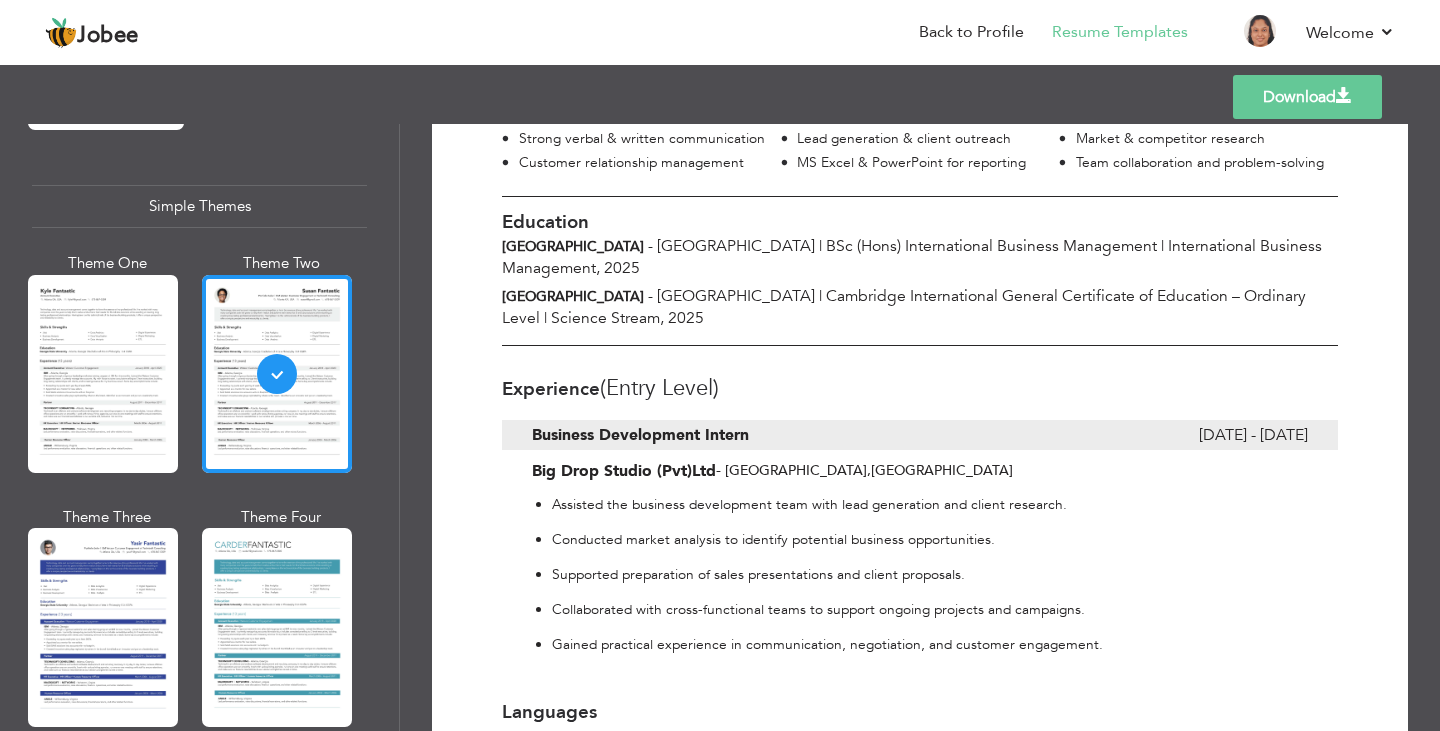 scroll, scrollTop: 603, scrollLeft: 0, axis: vertical 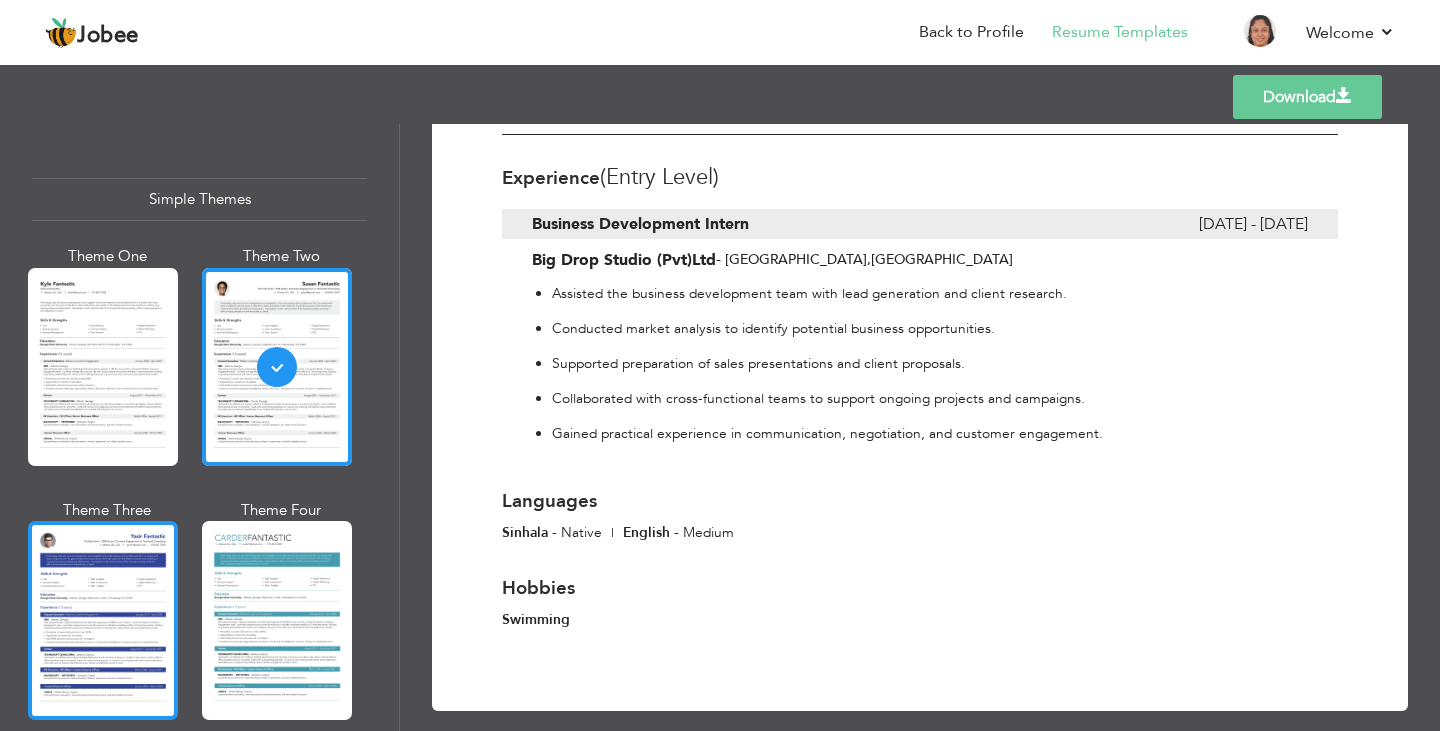 click at bounding box center (103, 620) 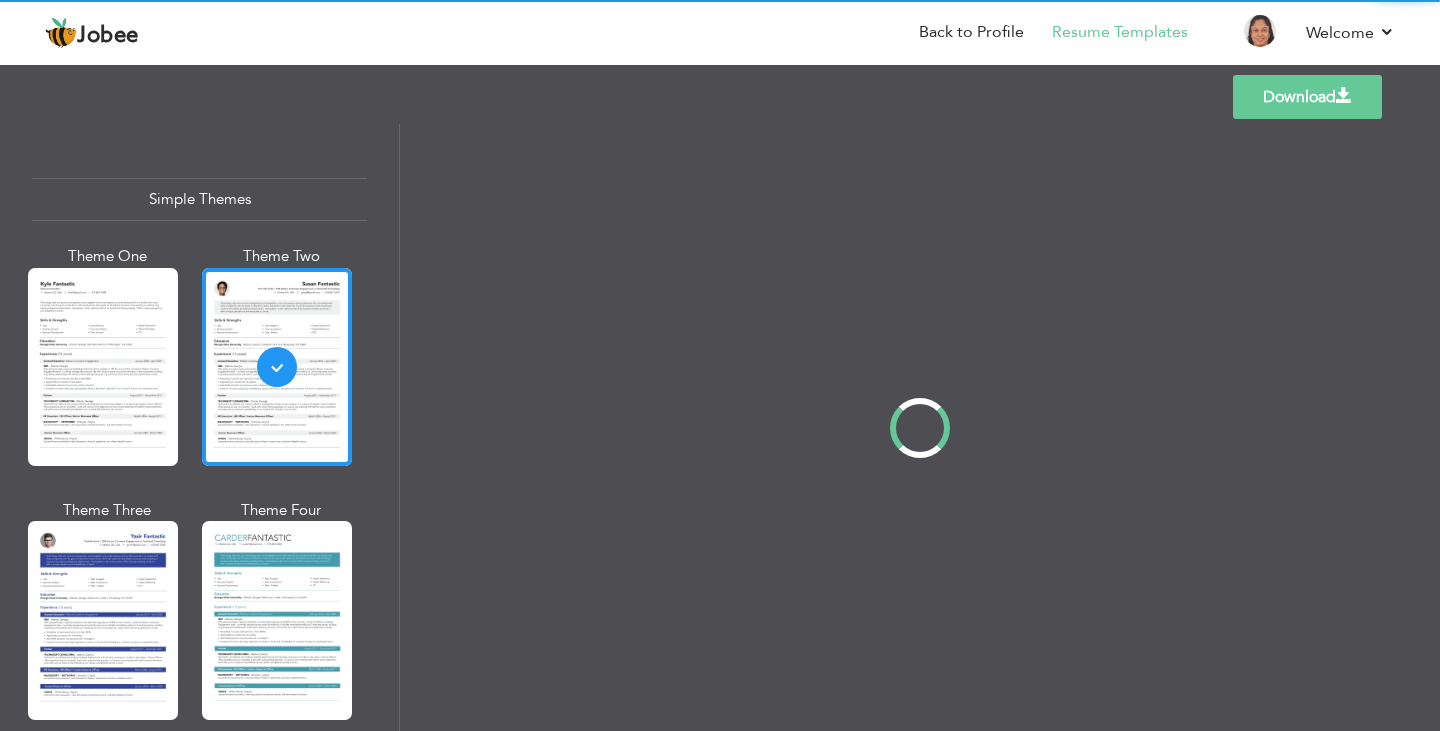 scroll, scrollTop: 0, scrollLeft: 0, axis: both 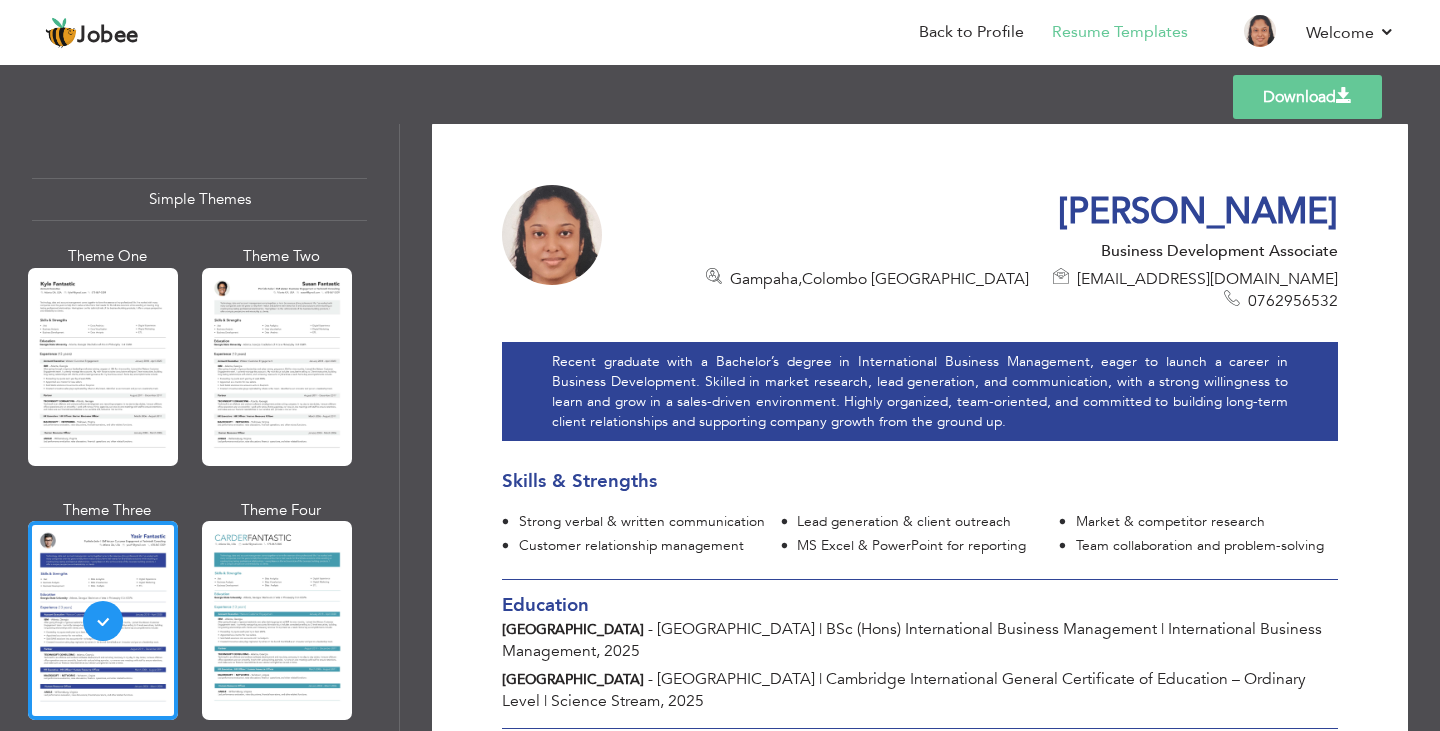 click on "Download" at bounding box center [1307, 97] 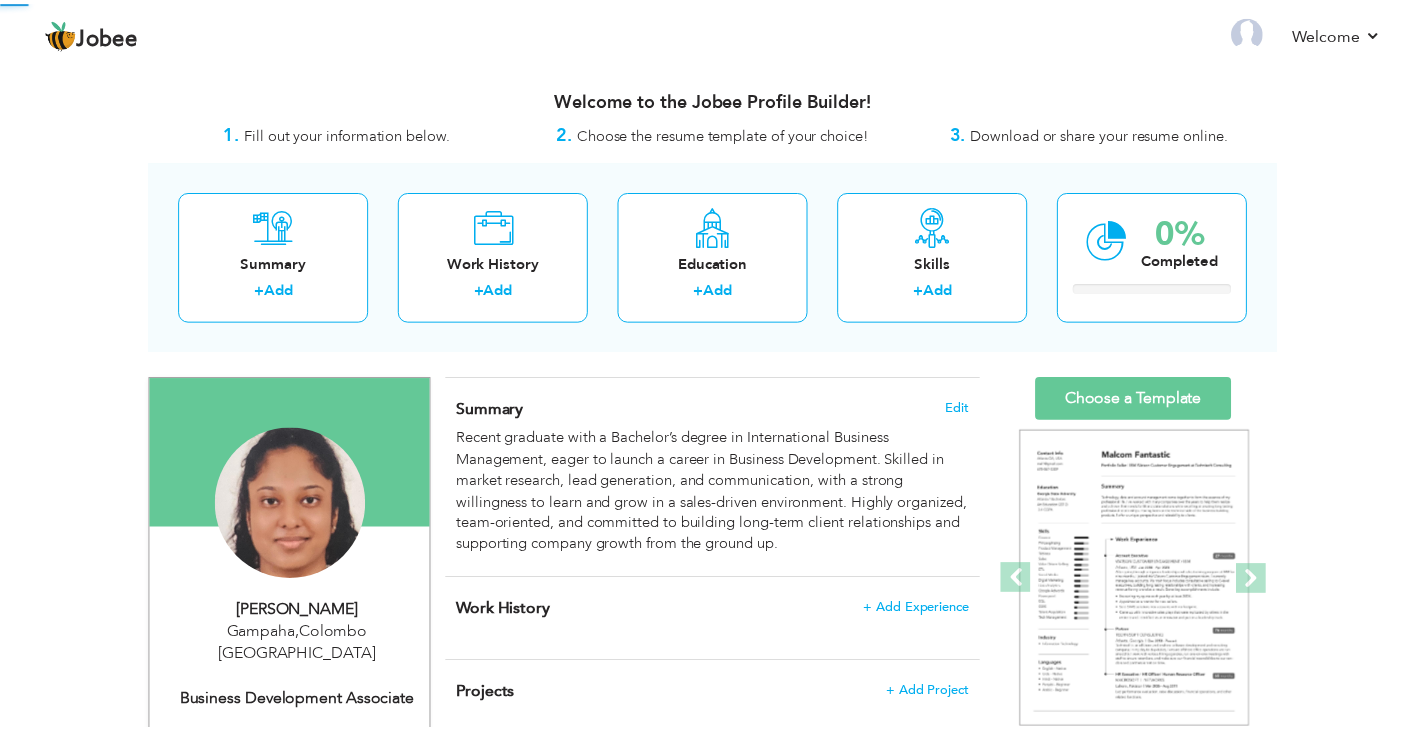 scroll, scrollTop: 0, scrollLeft: 0, axis: both 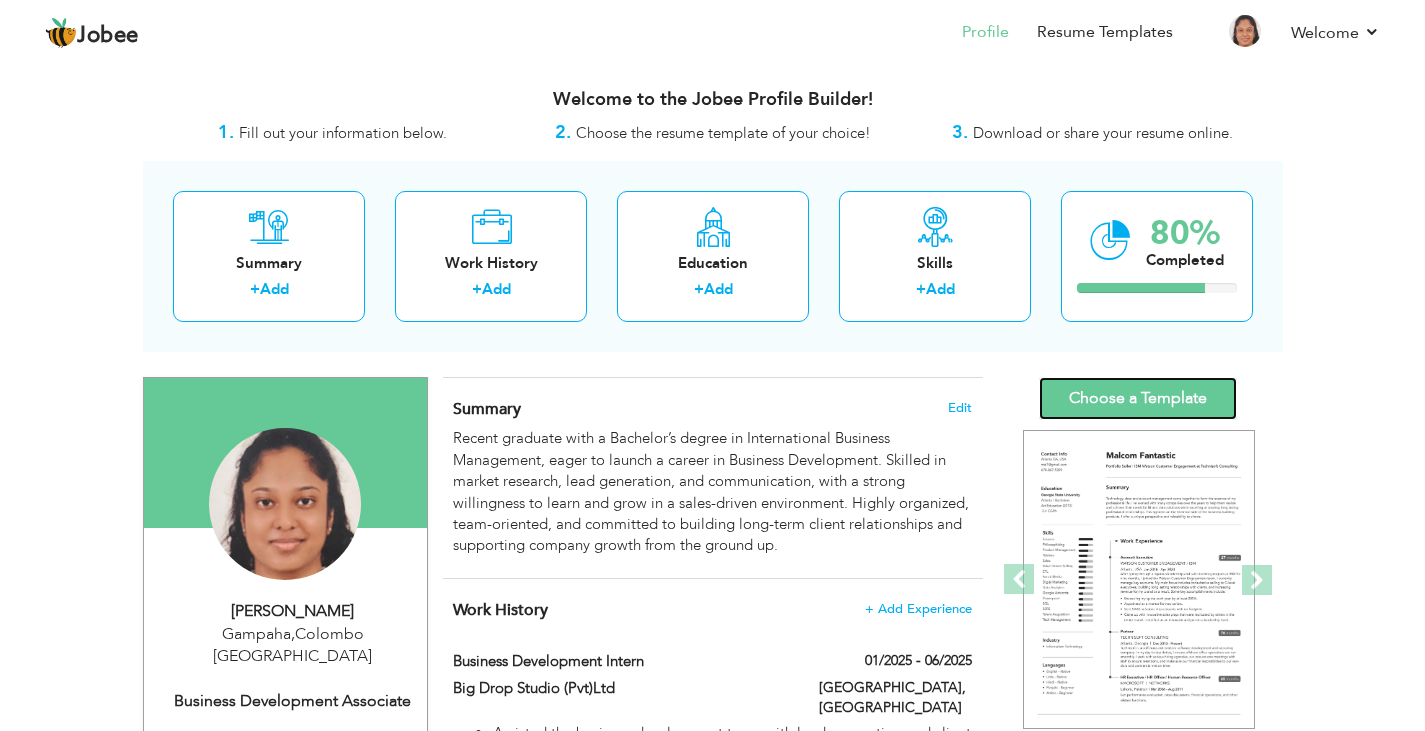 click on "Choose a Template" at bounding box center (1138, 398) 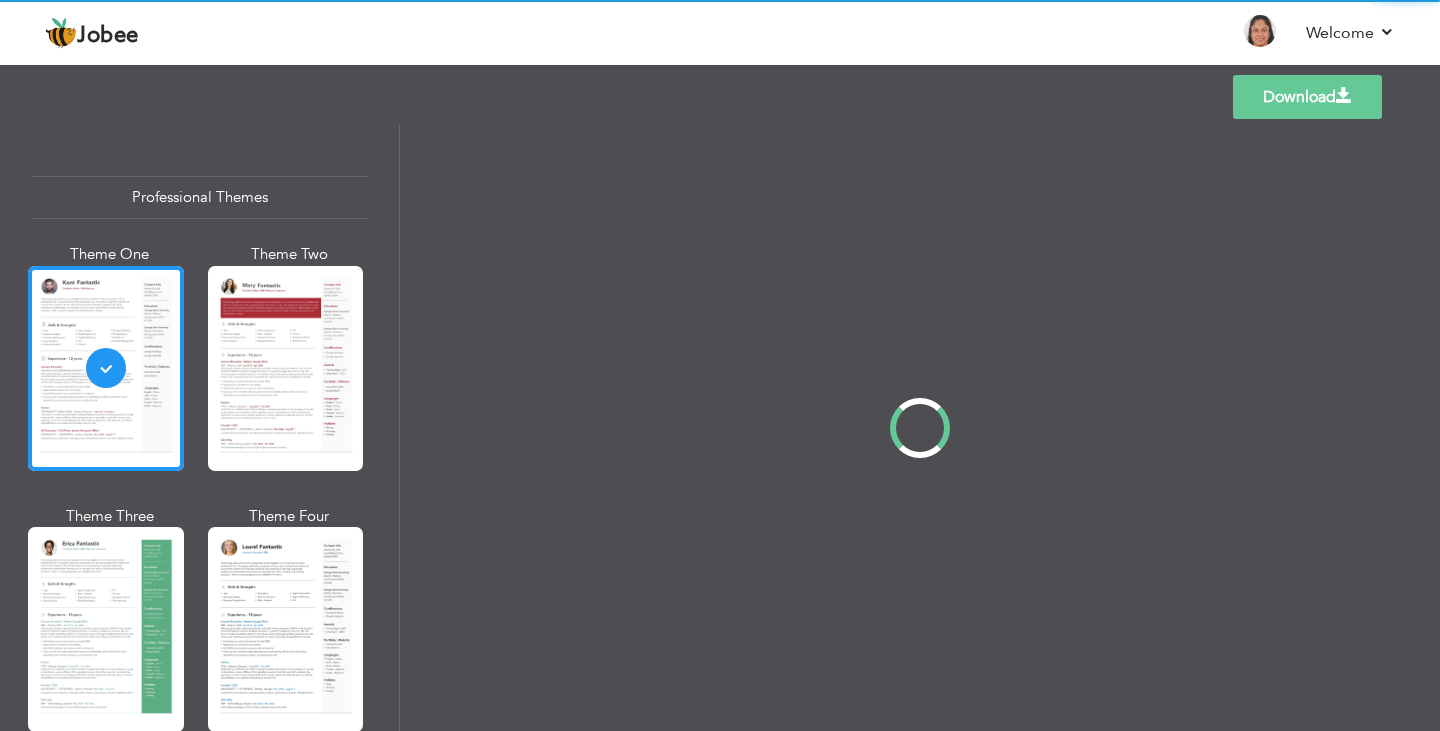 scroll, scrollTop: 0, scrollLeft: 0, axis: both 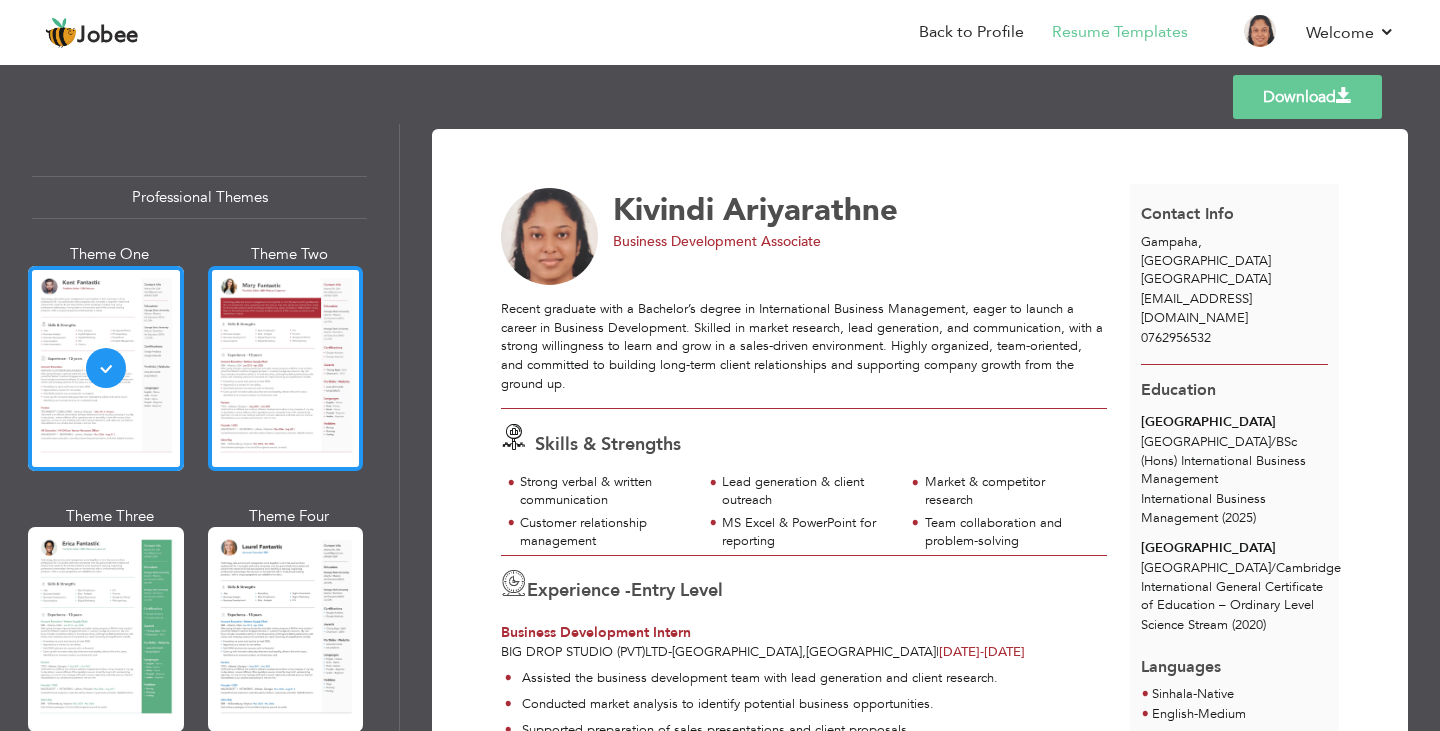 click at bounding box center [286, 368] 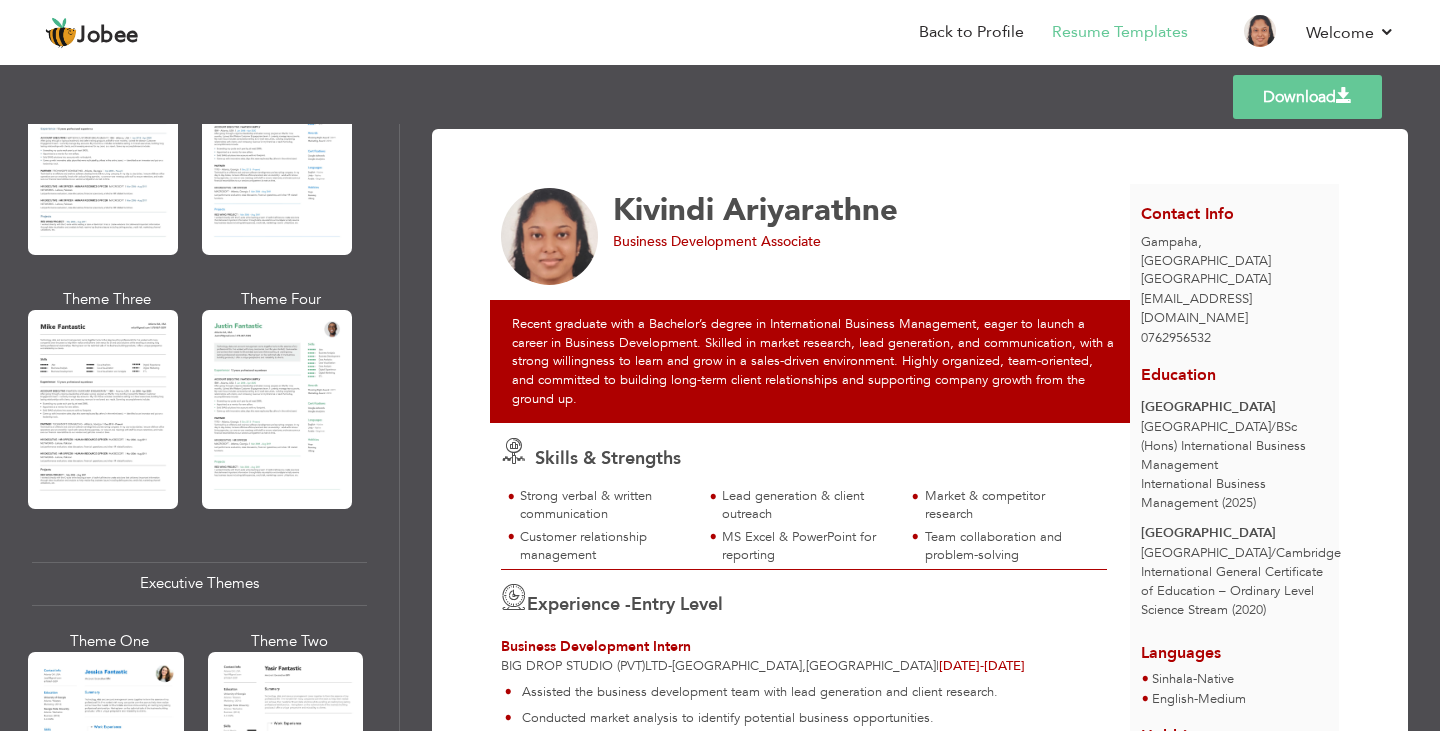scroll, scrollTop: 743, scrollLeft: 0, axis: vertical 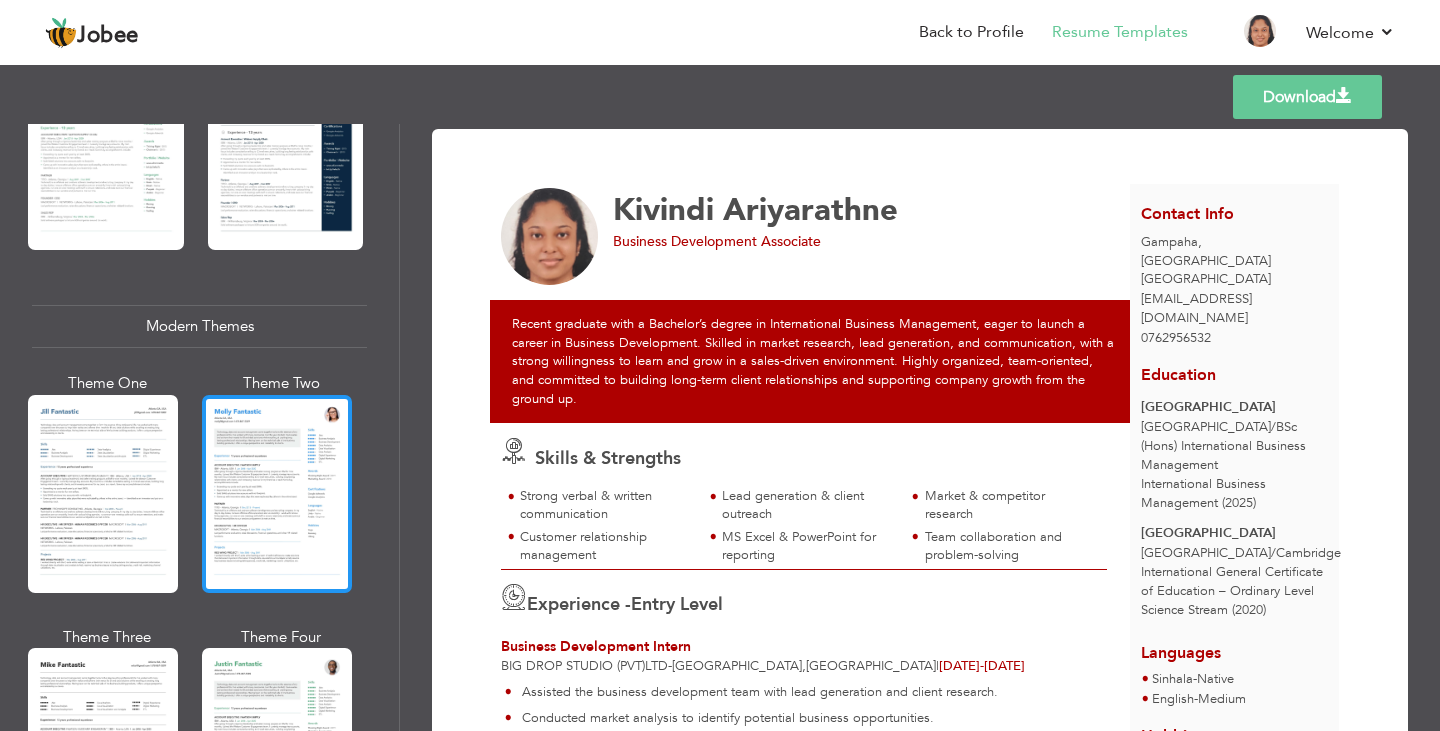 click at bounding box center [277, 494] 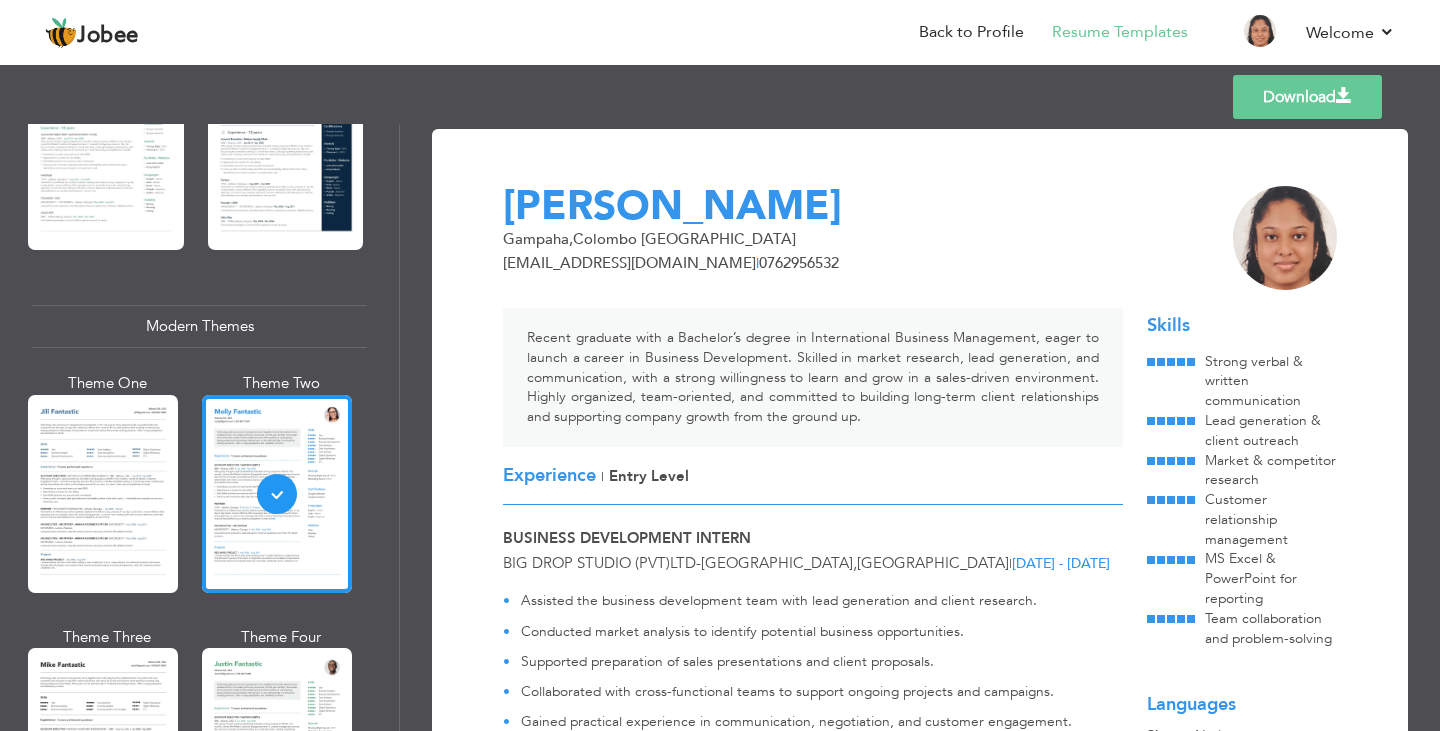 scroll, scrollTop: 0, scrollLeft: 0, axis: both 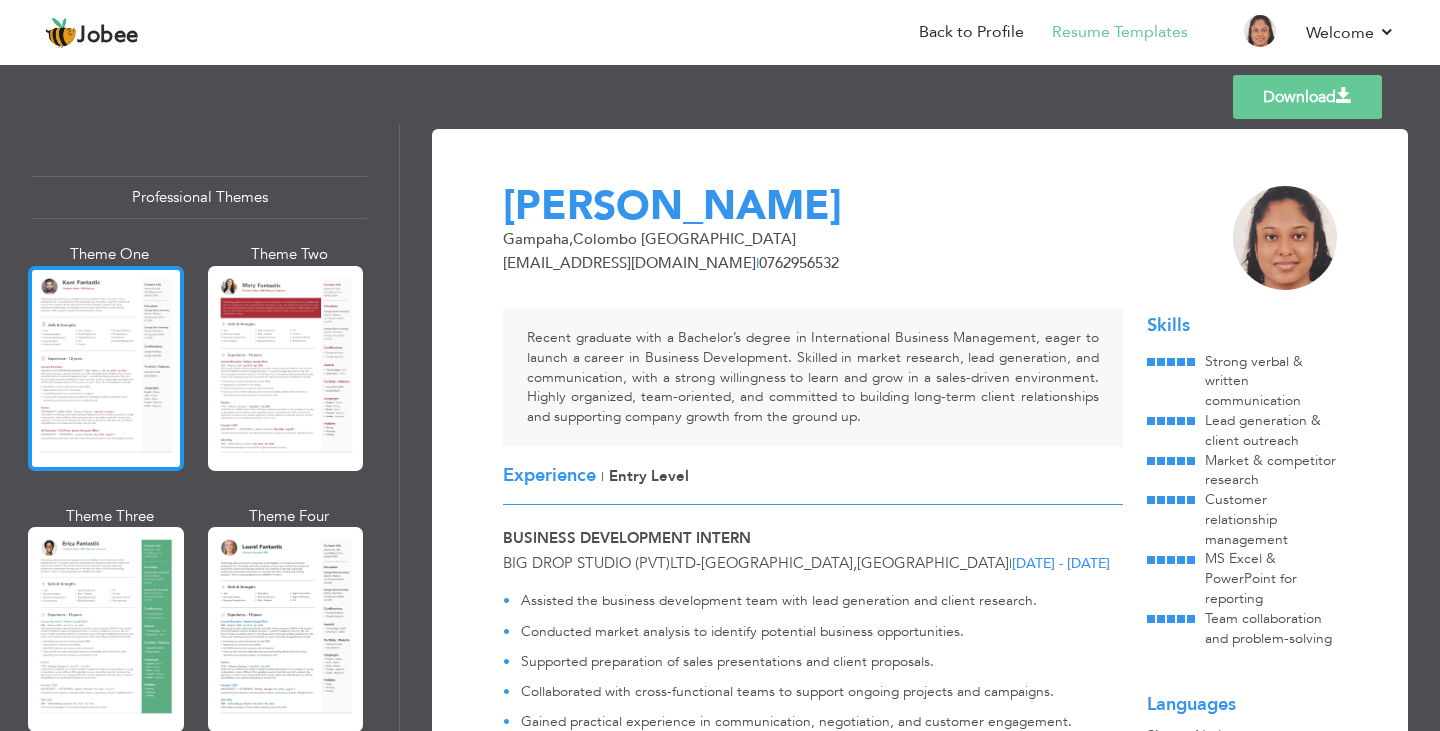 click at bounding box center [106, 368] 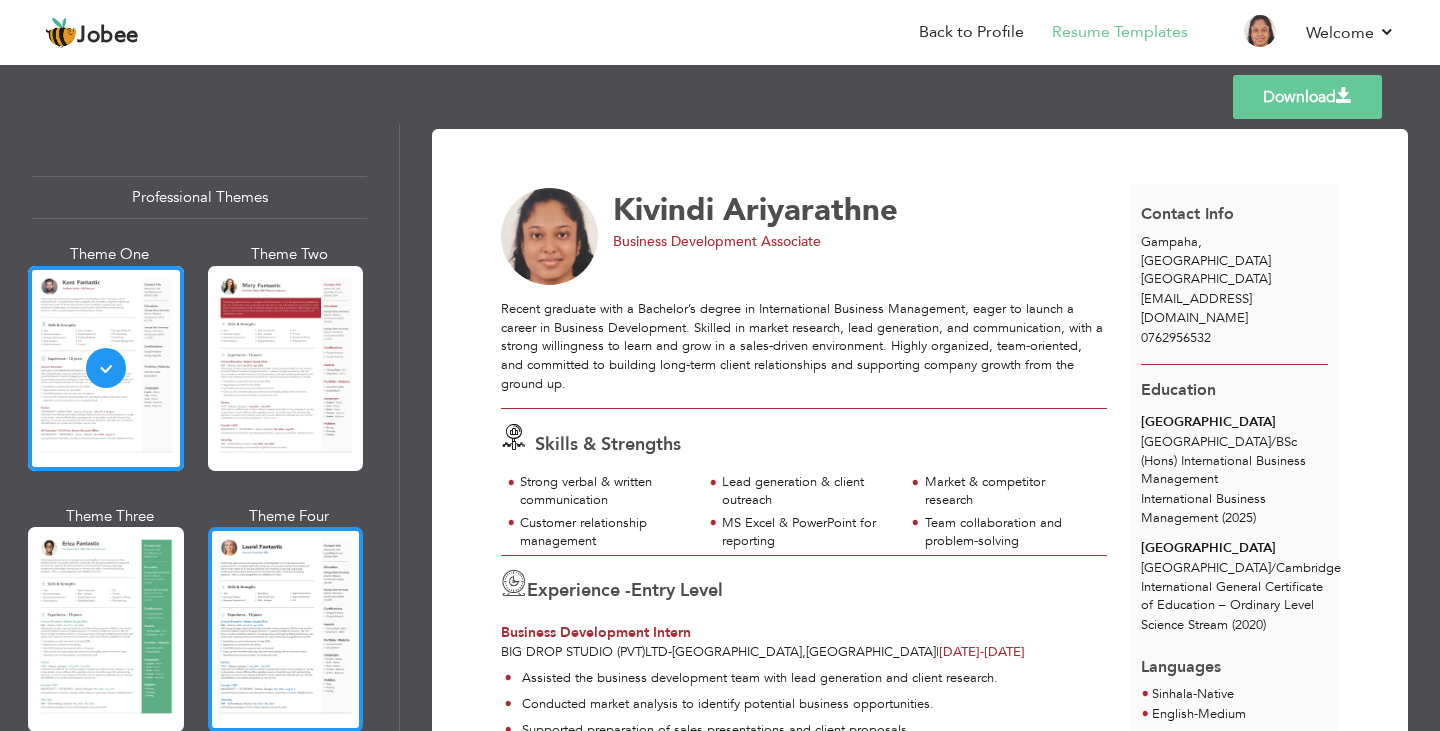 click at bounding box center (286, 629) 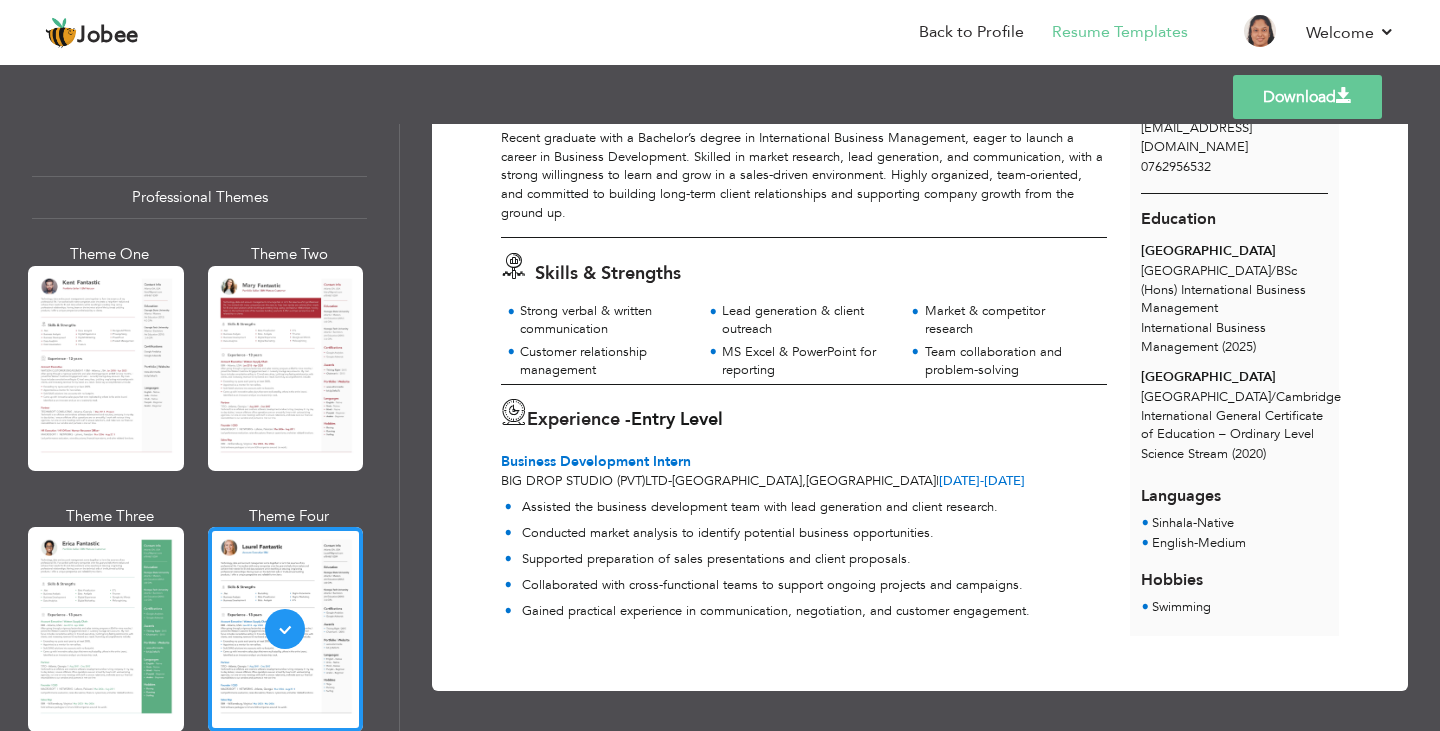 scroll, scrollTop: 0, scrollLeft: 0, axis: both 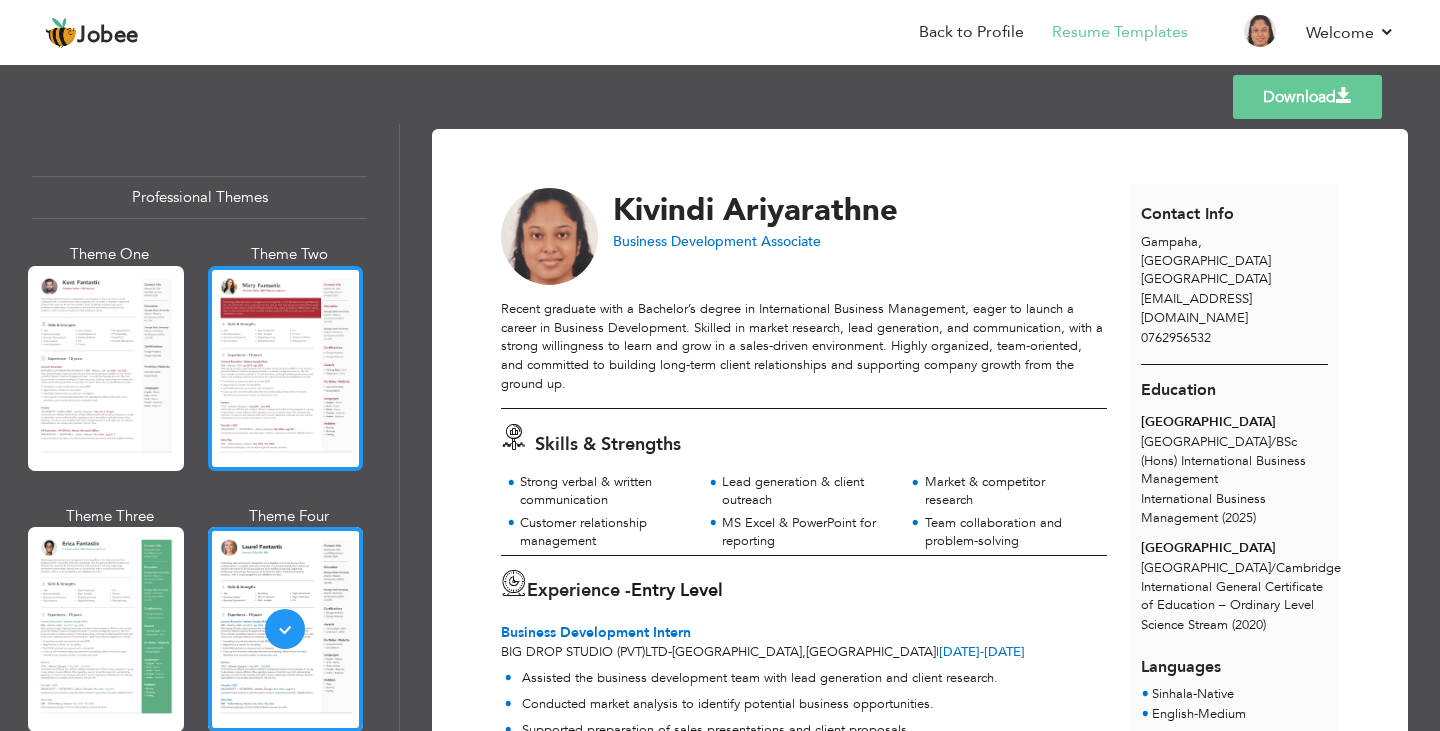 click at bounding box center (286, 368) 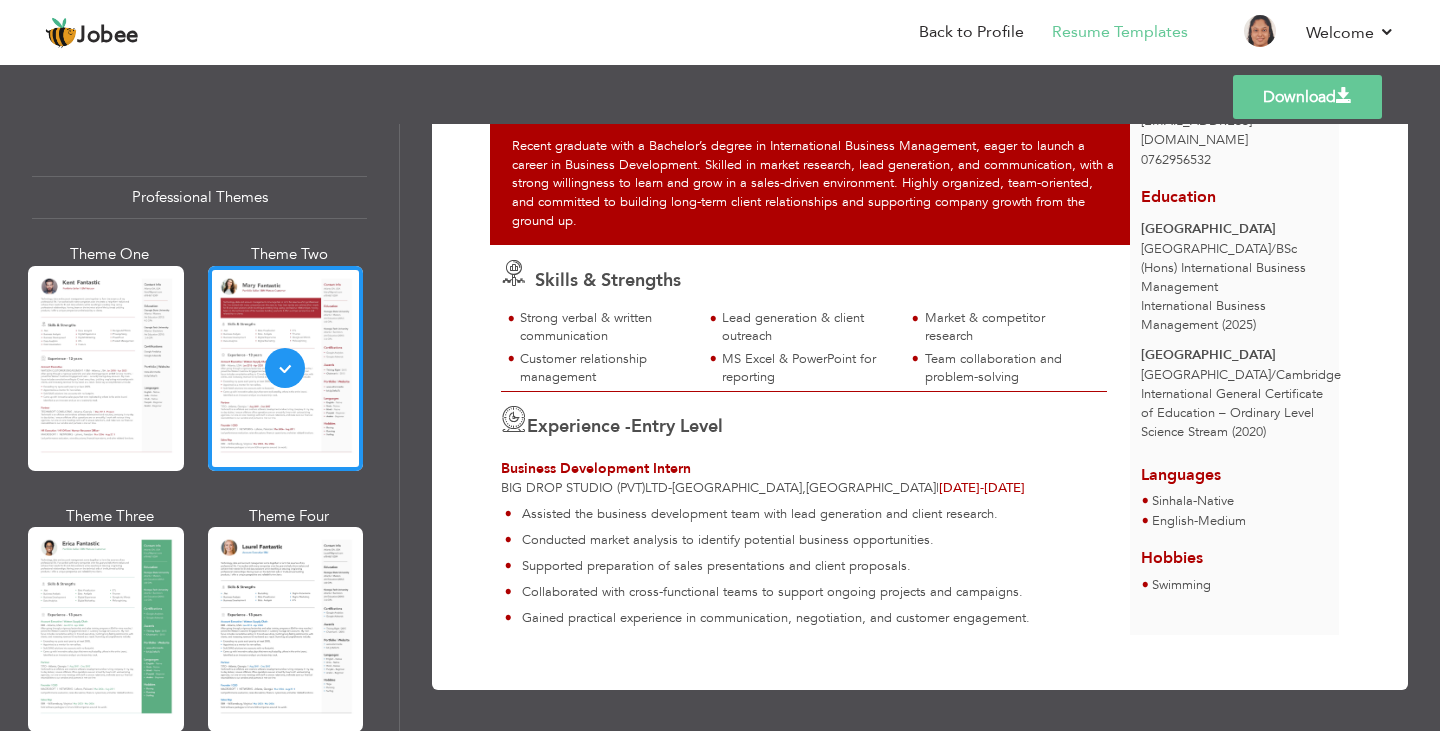 scroll, scrollTop: 0, scrollLeft: 0, axis: both 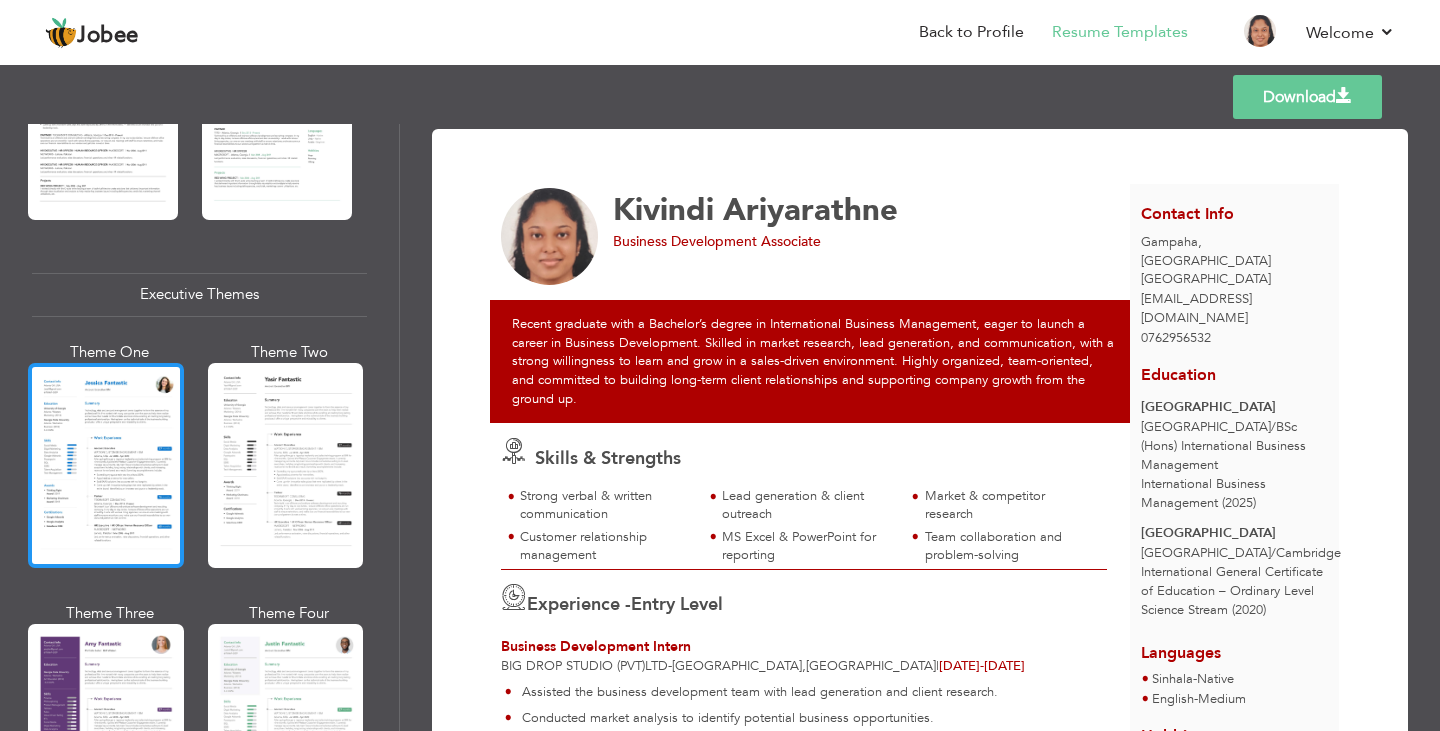 click at bounding box center [106, 465] 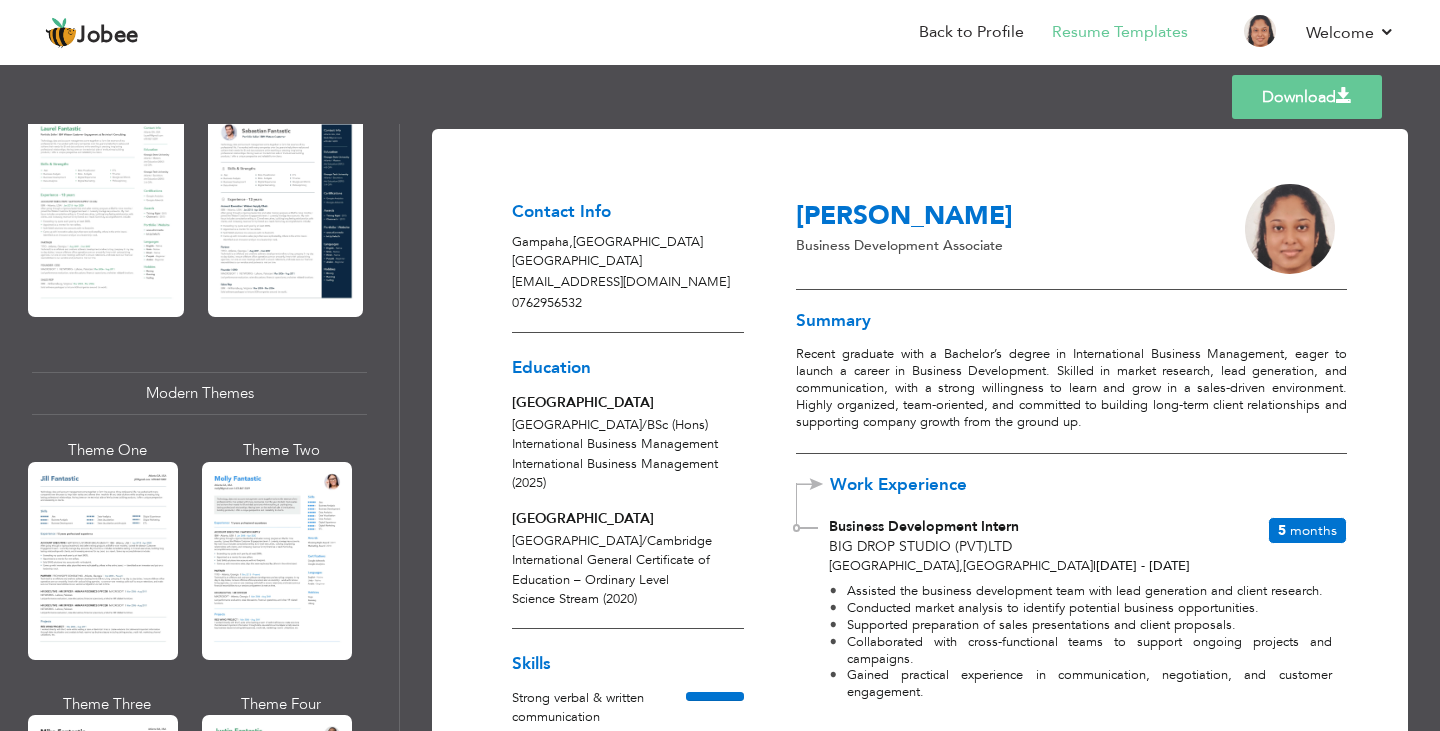 scroll, scrollTop: 680, scrollLeft: 0, axis: vertical 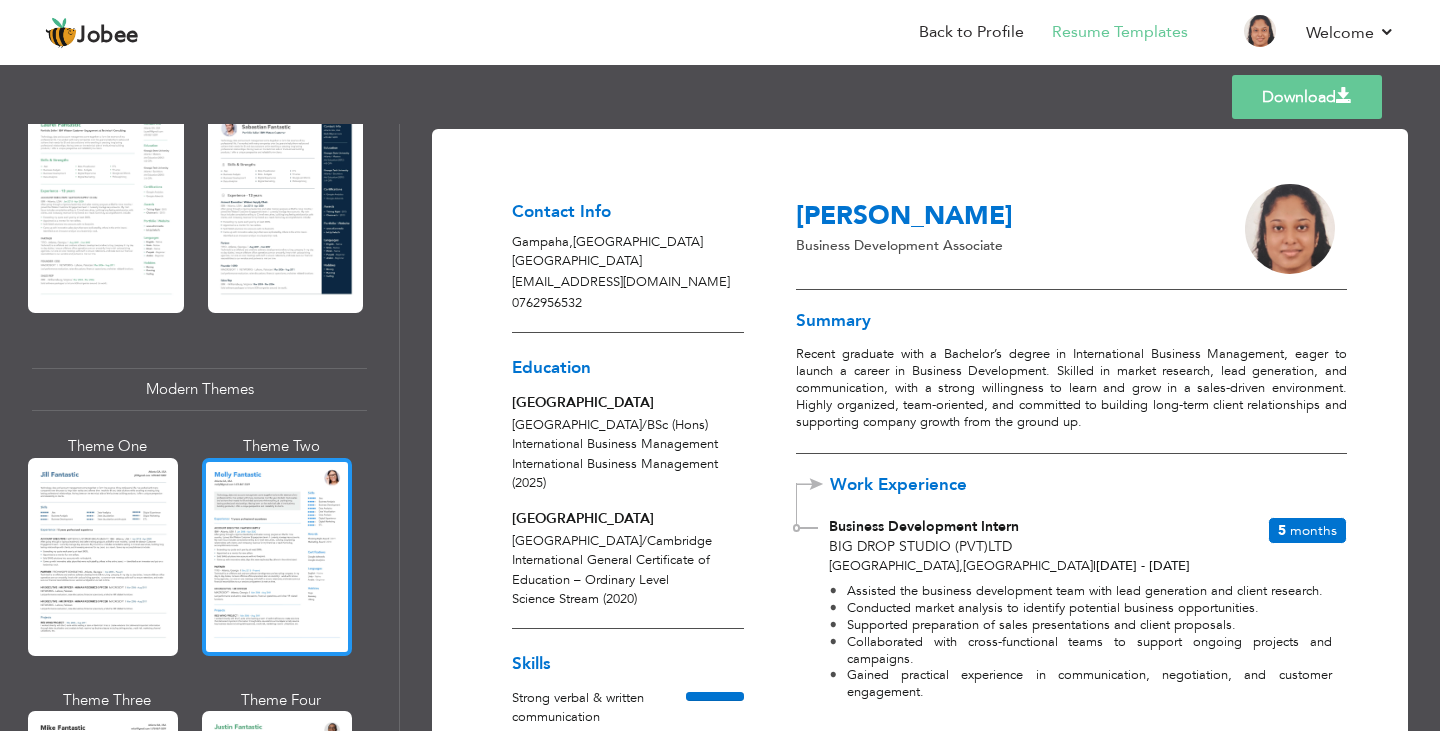 click at bounding box center [277, 557] 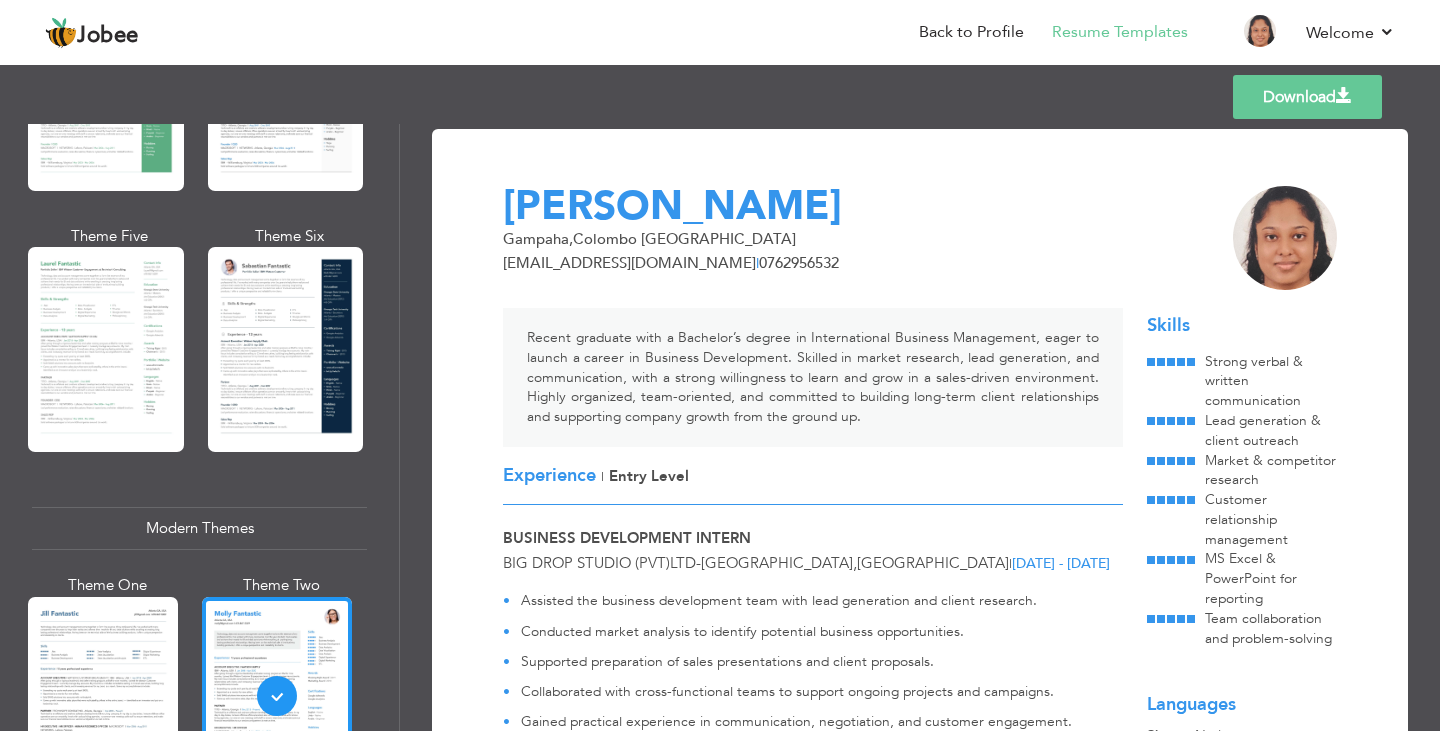 scroll, scrollTop: 531, scrollLeft: 0, axis: vertical 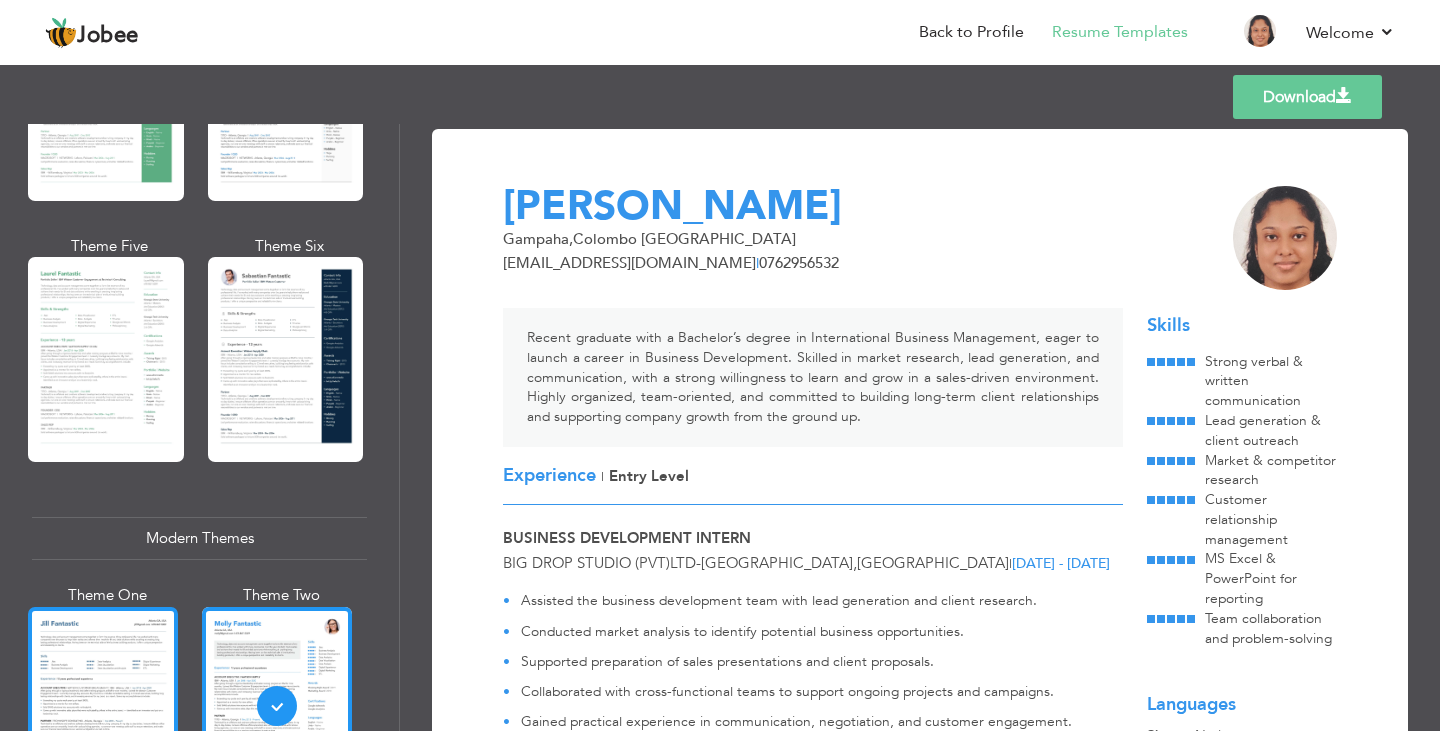 click at bounding box center (103, 706) 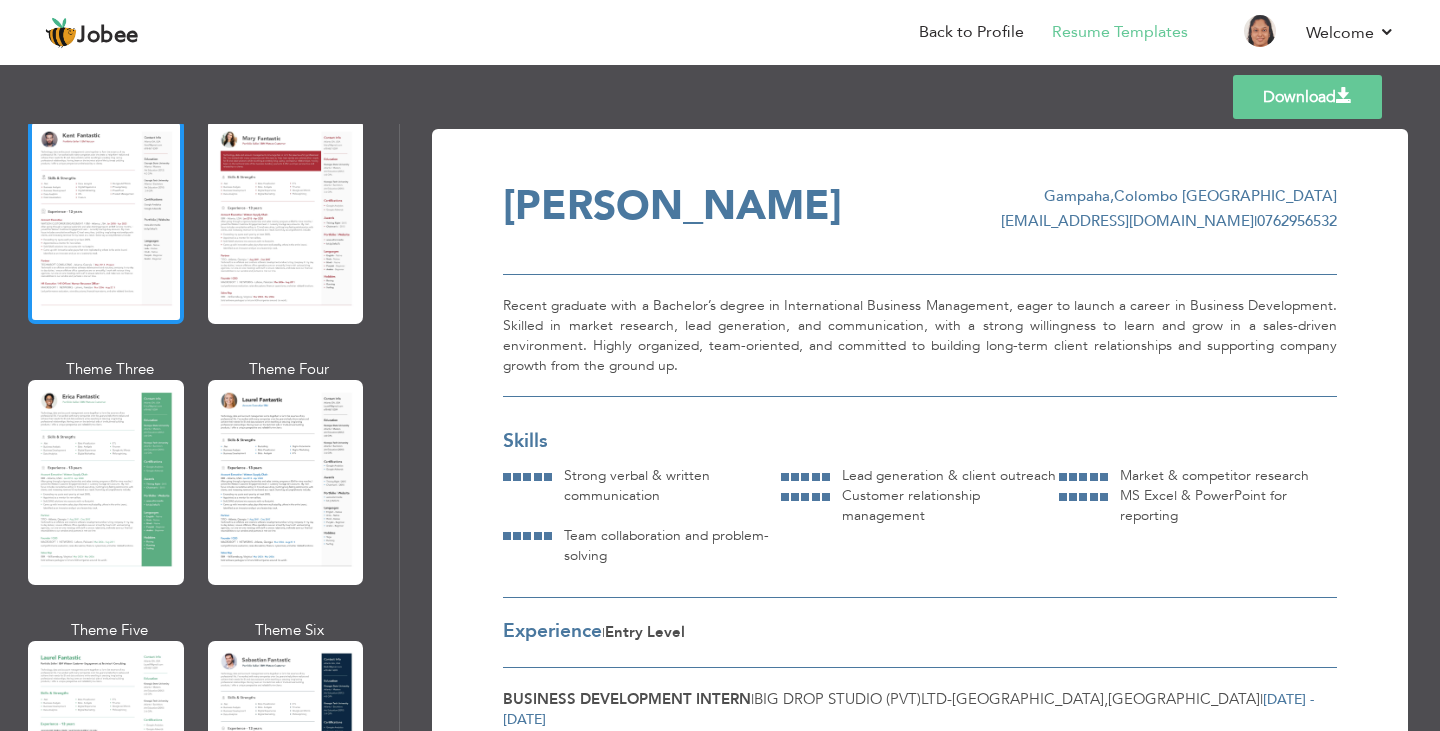 scroll, scrollTop: 125, scrollLeft: 0, axis: vertical 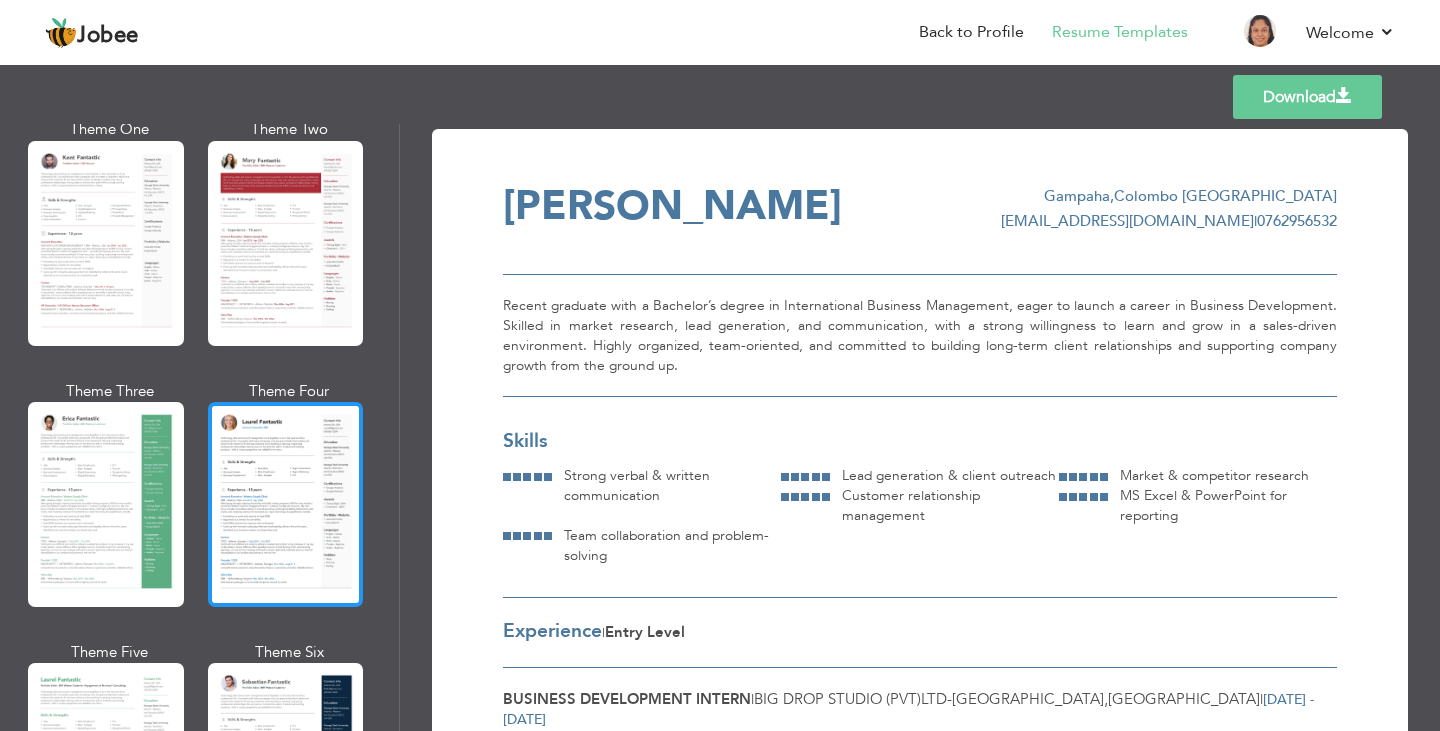 click at bounding box center (286, 504) 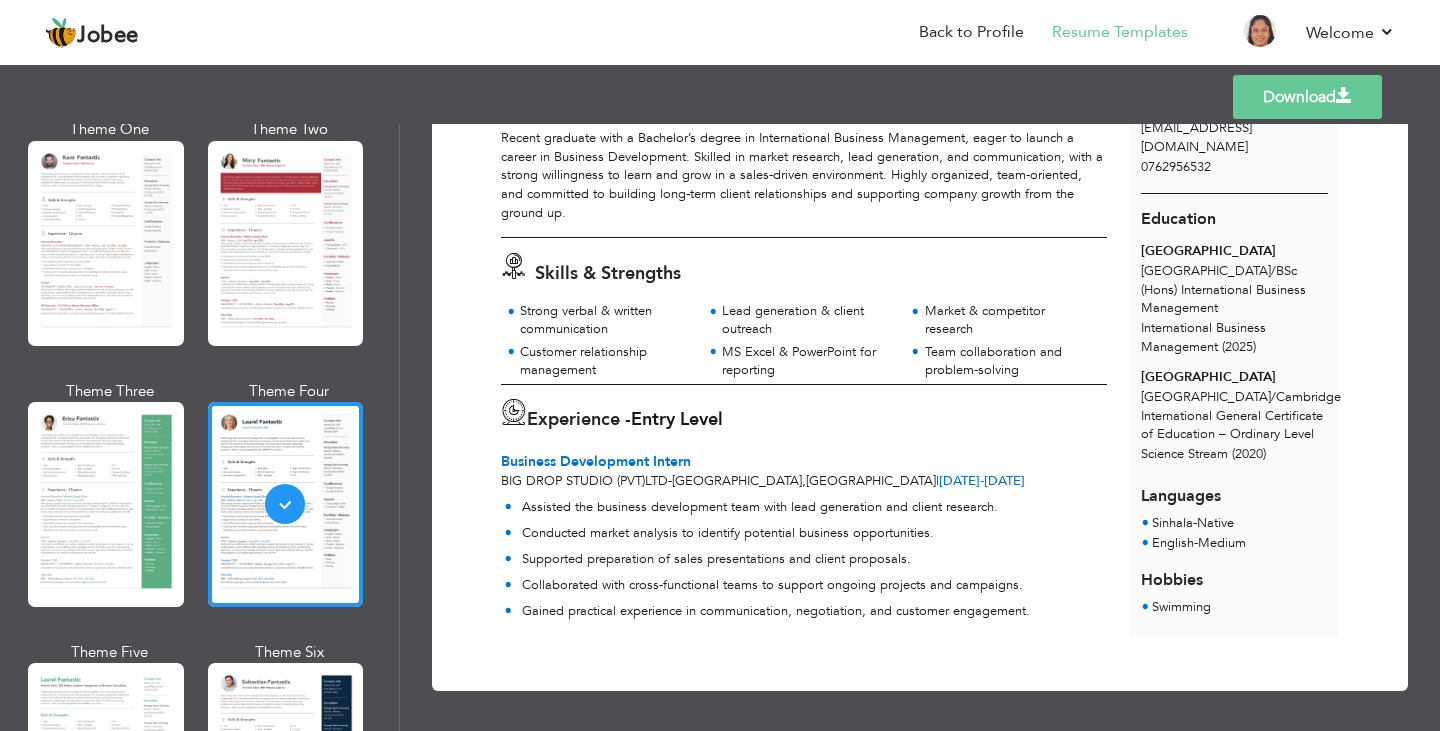 scroll, scrollTop: 0, scrollLeft: 0, axis: both 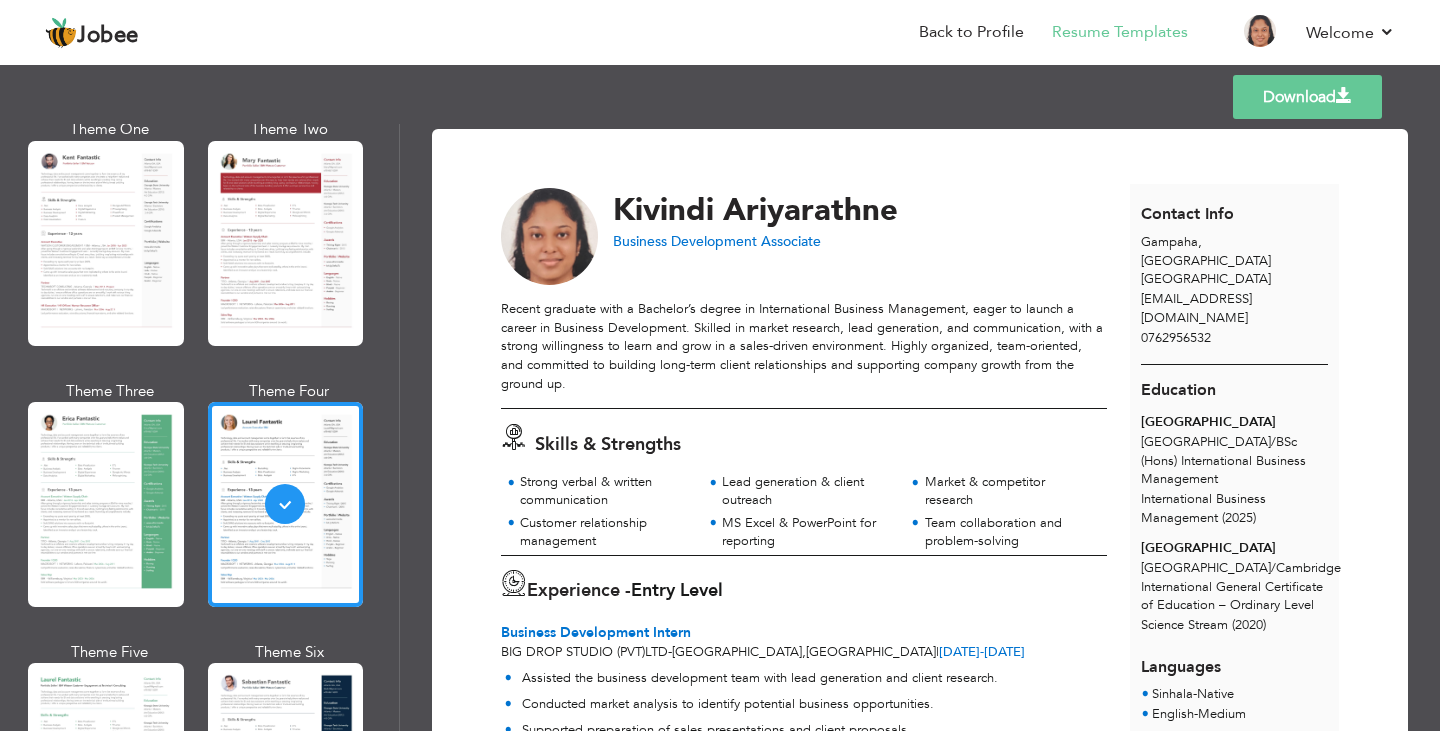 click on "Download" at bounding box center (1307, 97) 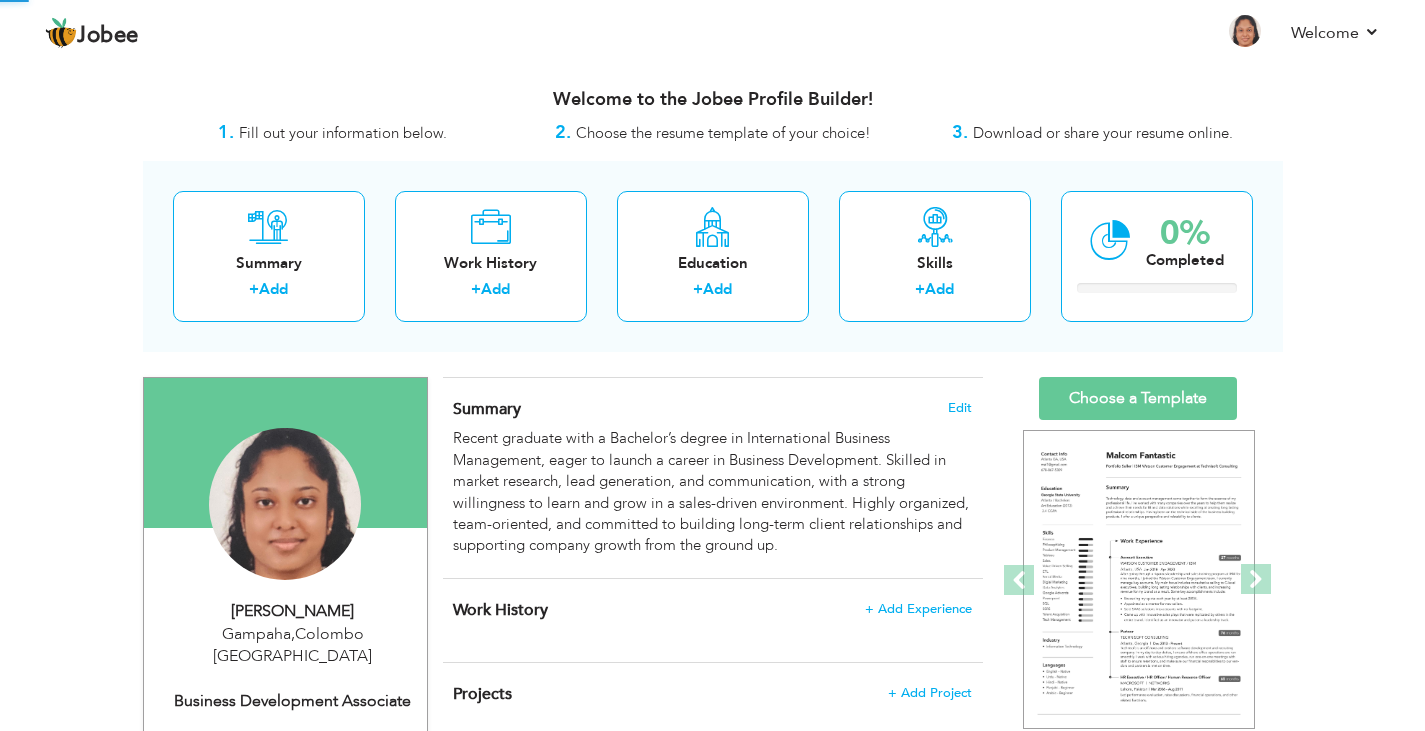 scroll, scrollTop: 0, scrollLeft: 0, axis: both 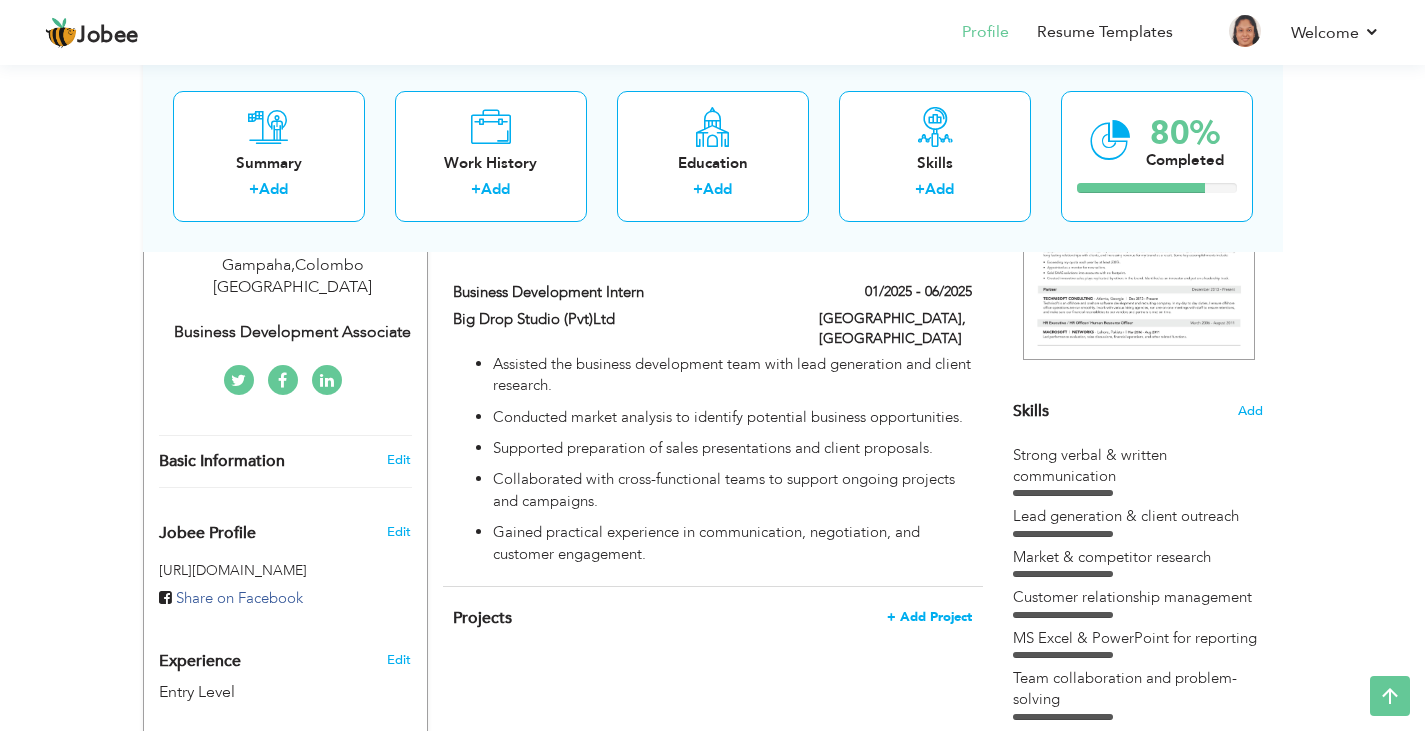 click on "+ Add Project" at bounding box center (929, 617) 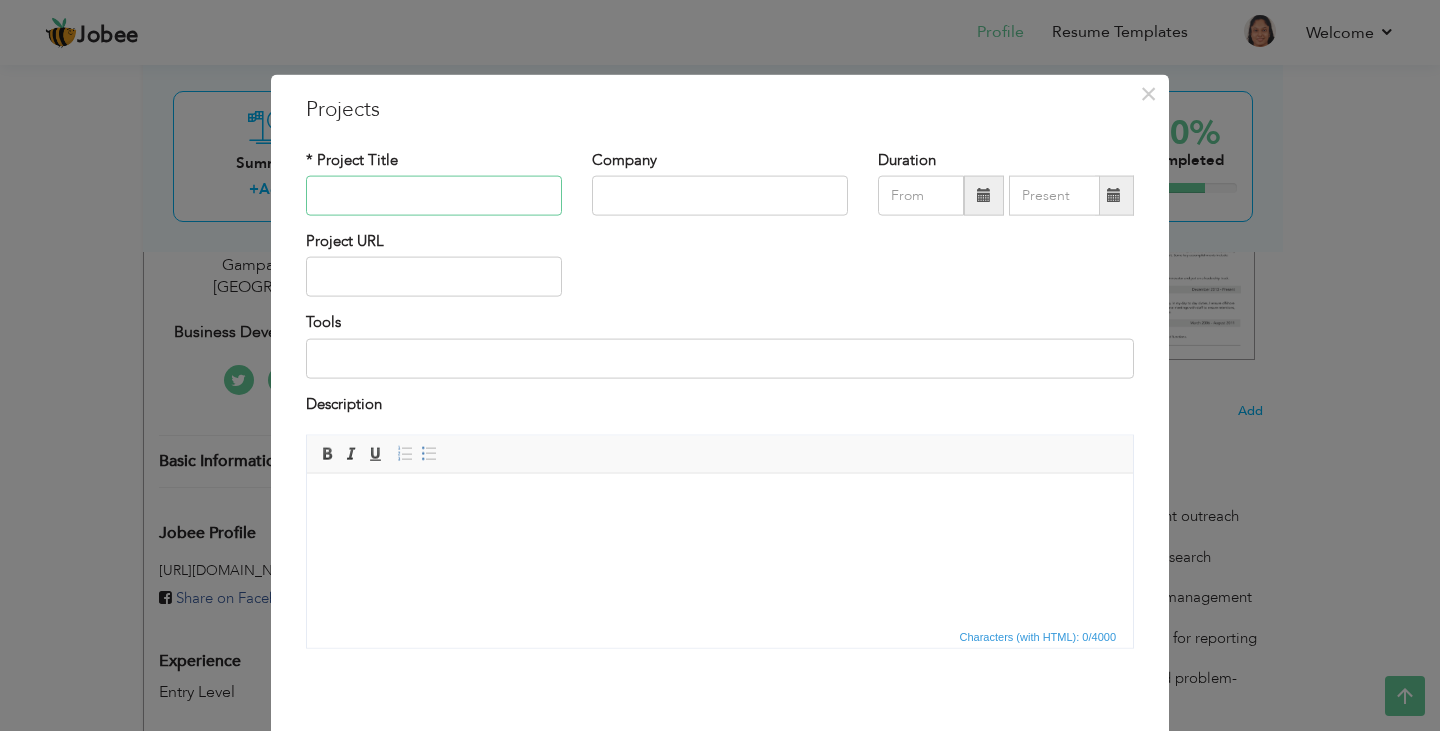 paste on "Global Growth with Purpose" 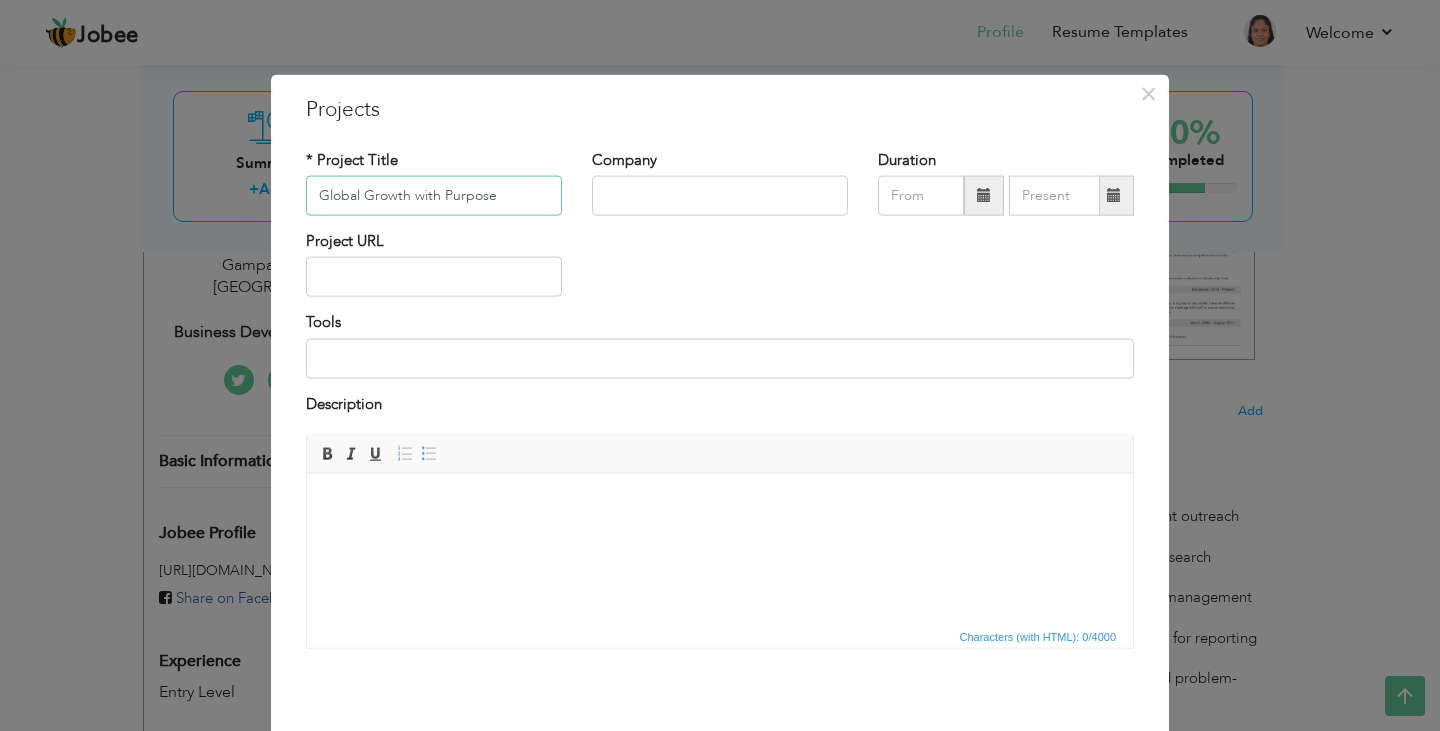 type on "Global Growth with Purpose" 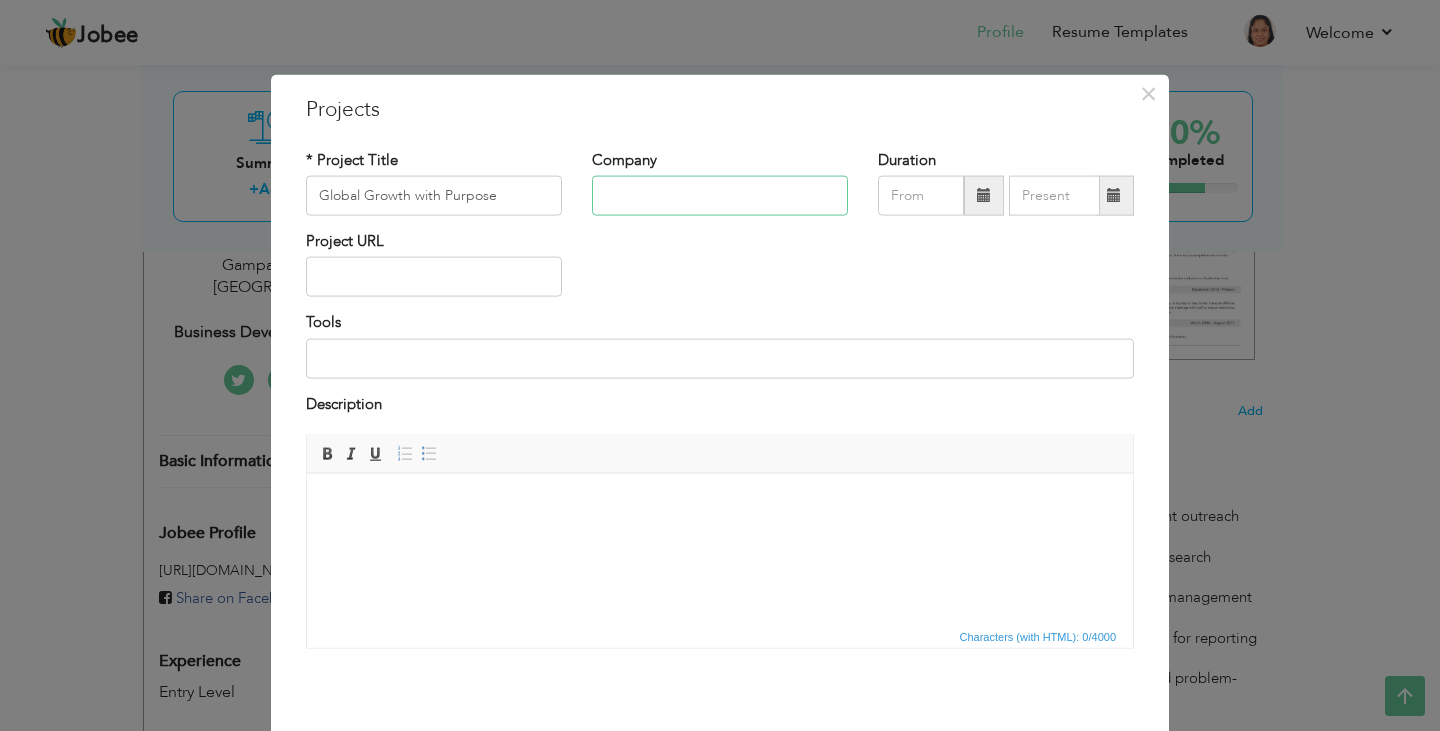 click at bounding box center (720, 196) 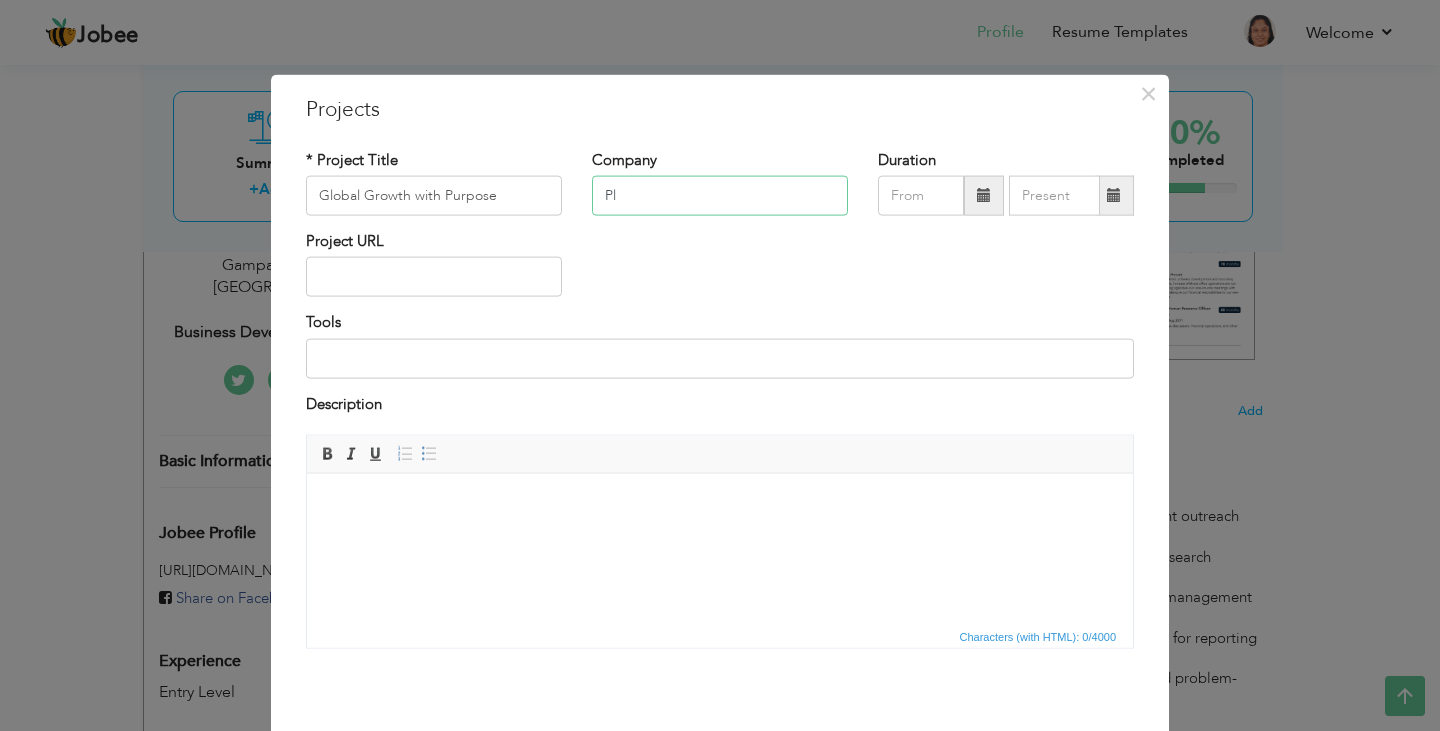 type on "P" 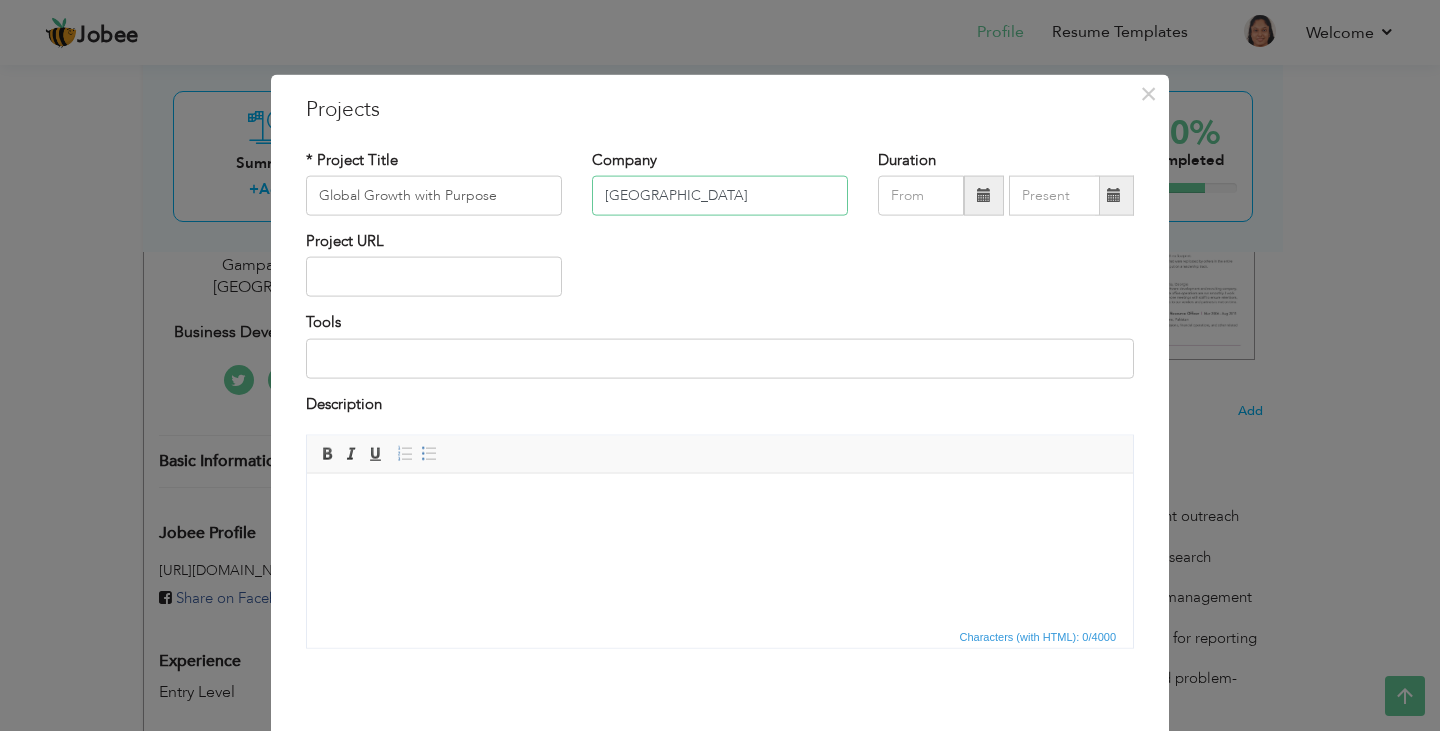 type on "[GEOGRAPHIC_DATA]" 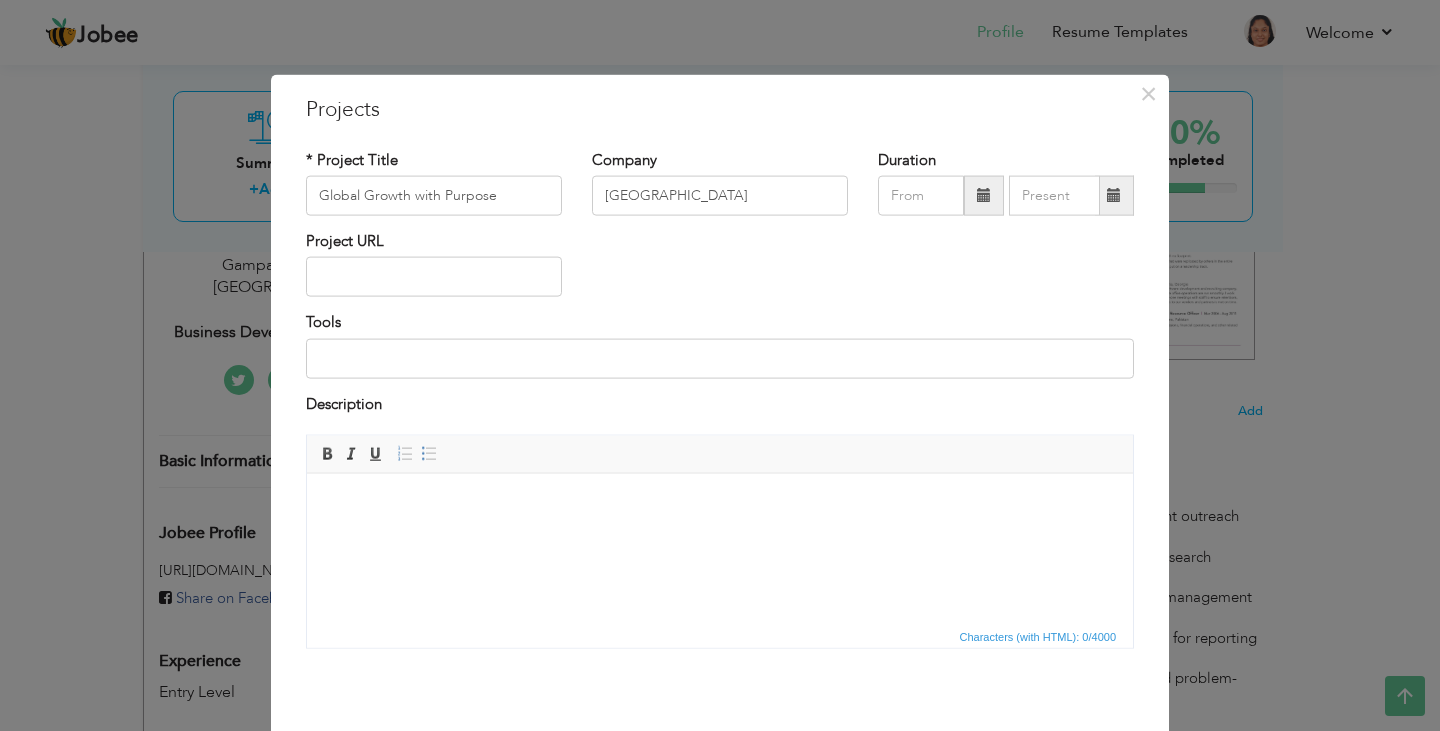 click on "Project URL" at bounding box center (434, 264) 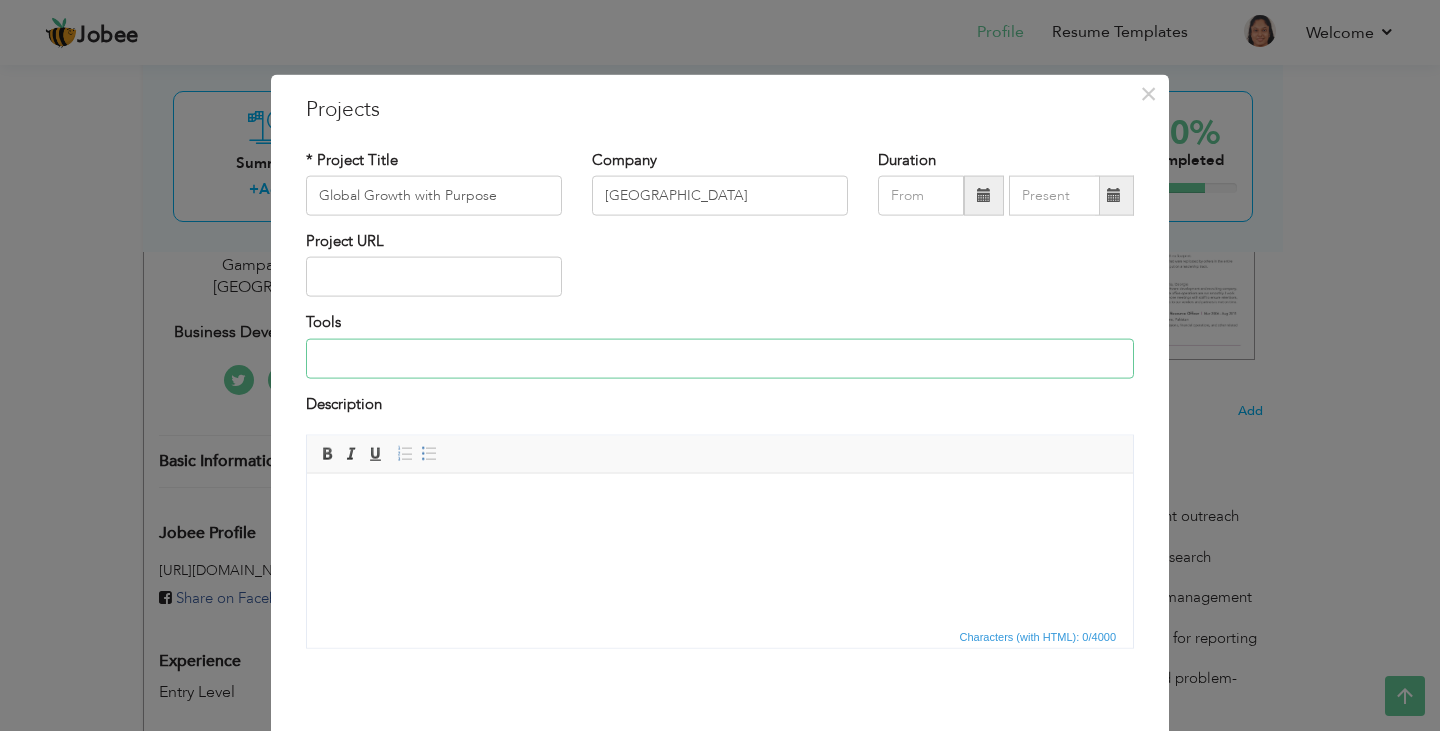 click at bounding box center (720, 358) 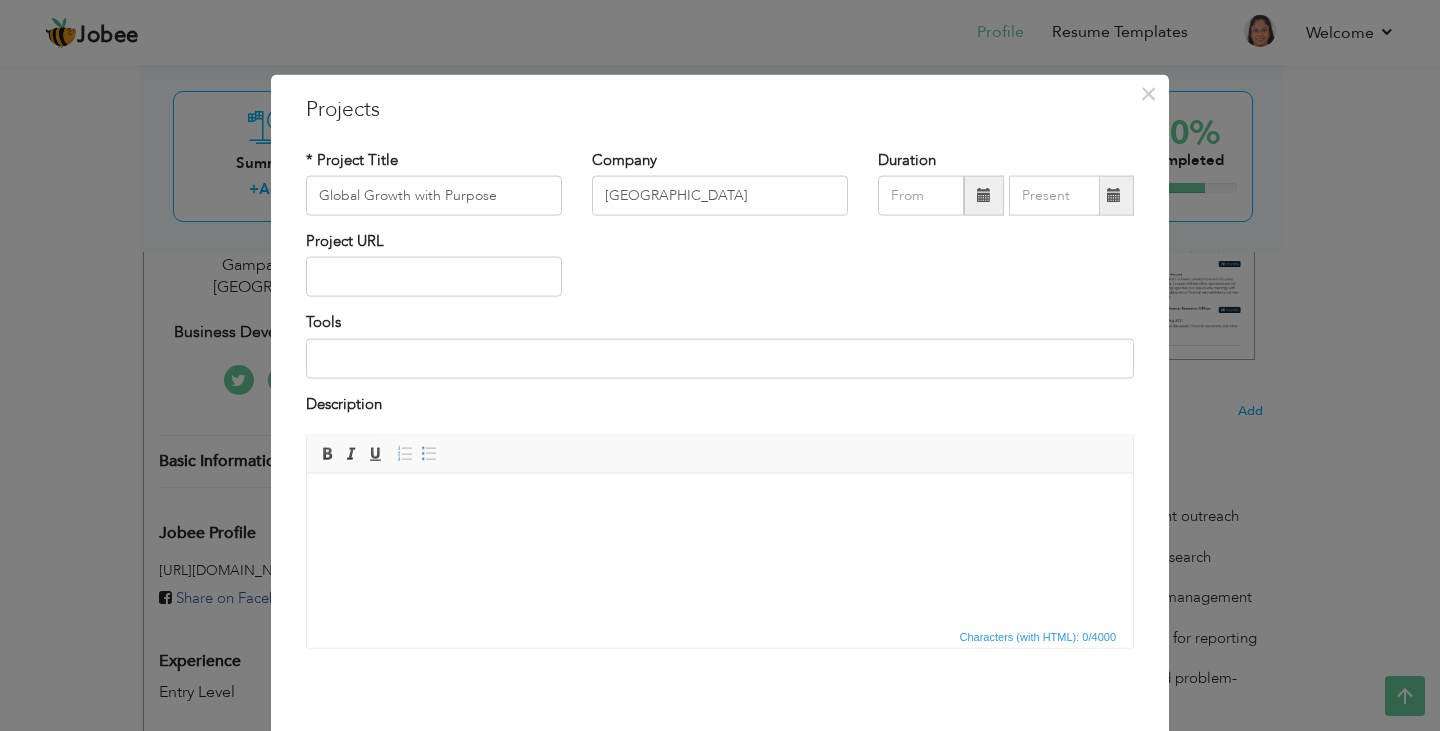 click at bounding box center (720, 503) 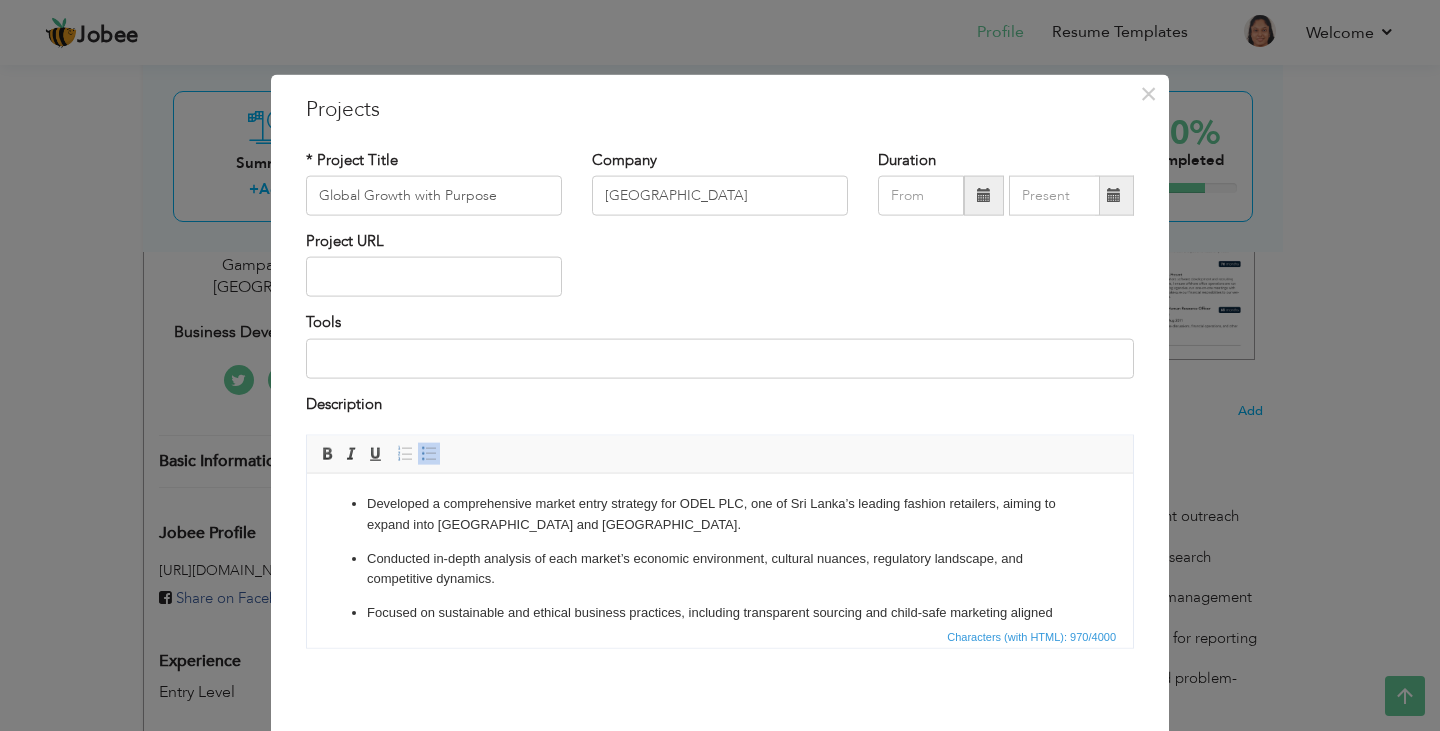 scroll, scrollTop: 160, scrollLeft: 0, axis: vertical 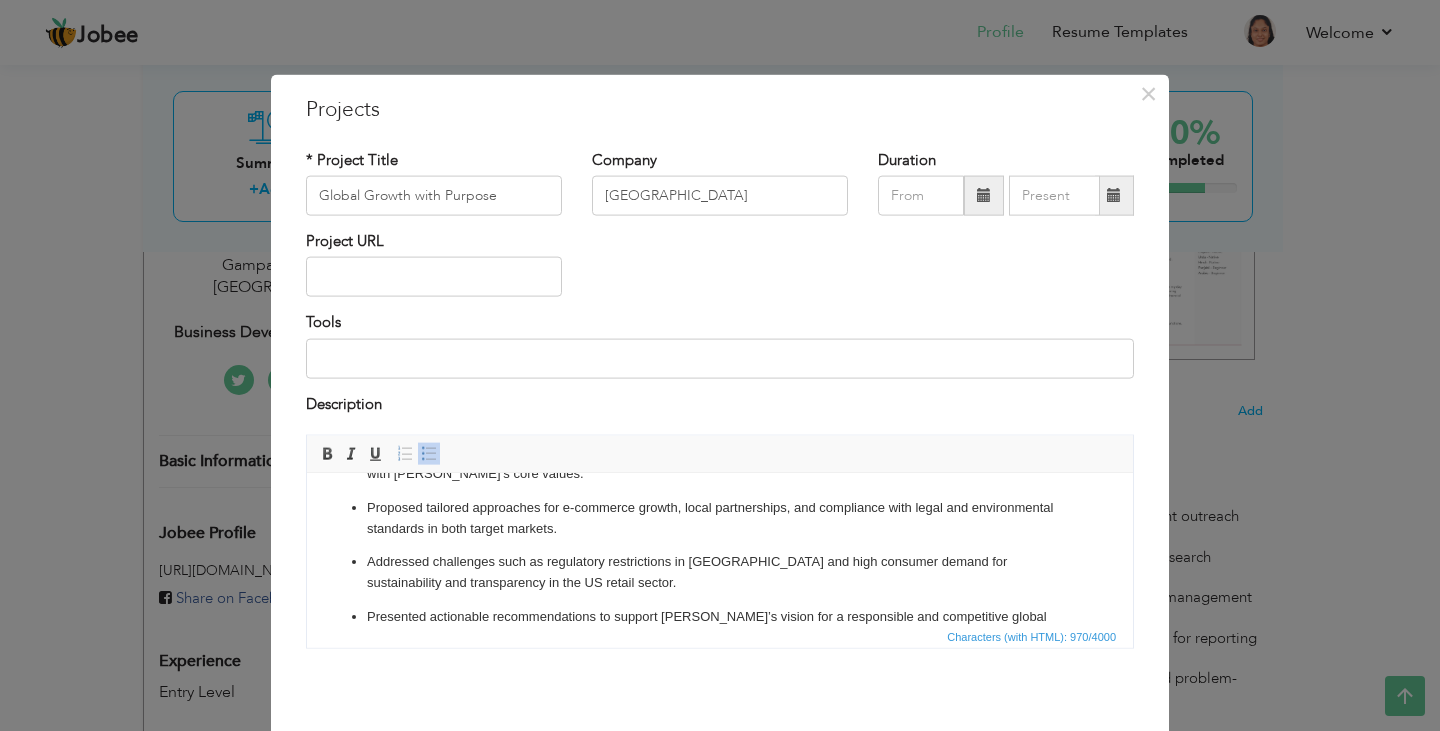 click on "Global Growth with Purpose" at bounding box center [434, 196] 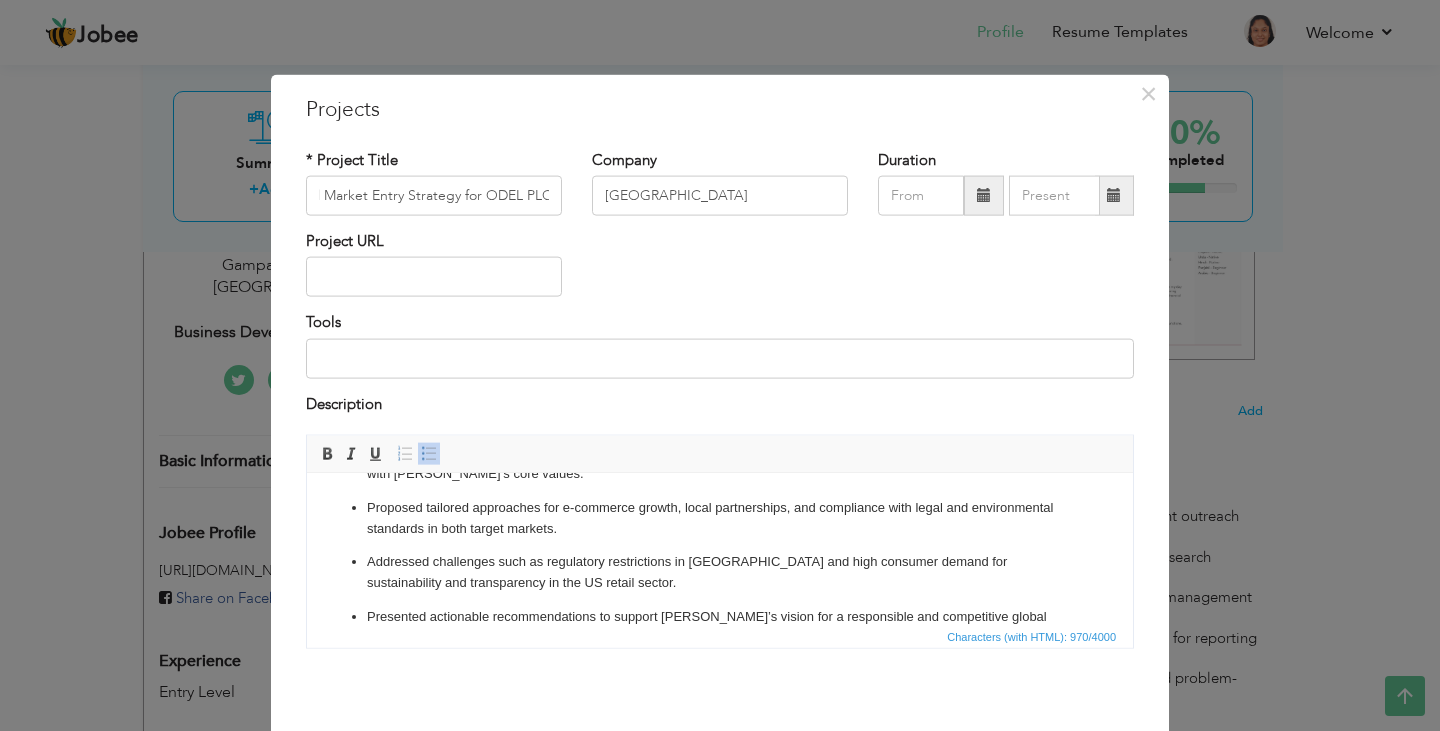 scroll, scrollTop: 0, scrollLeft: 0, axis: both 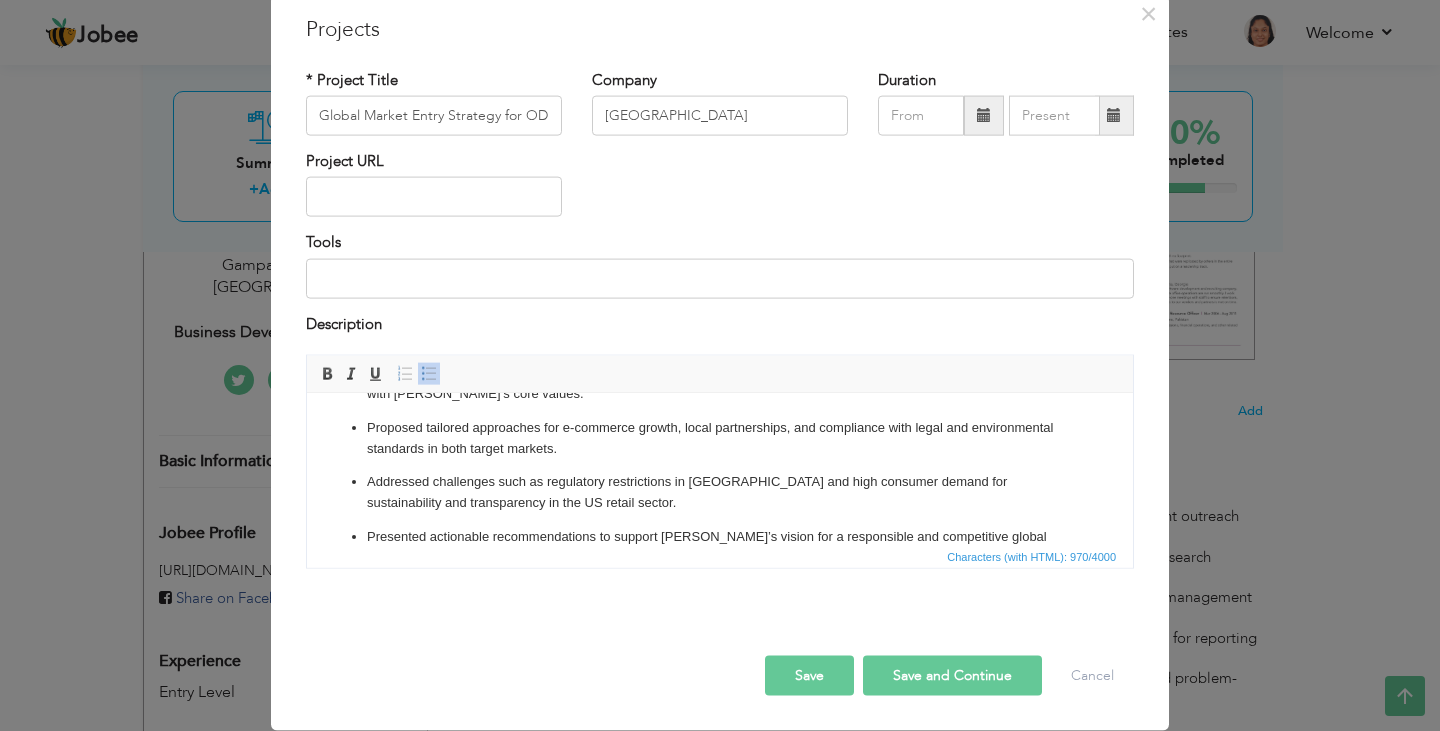 type on "Global Market Entry Strategy for ODEL PLC" 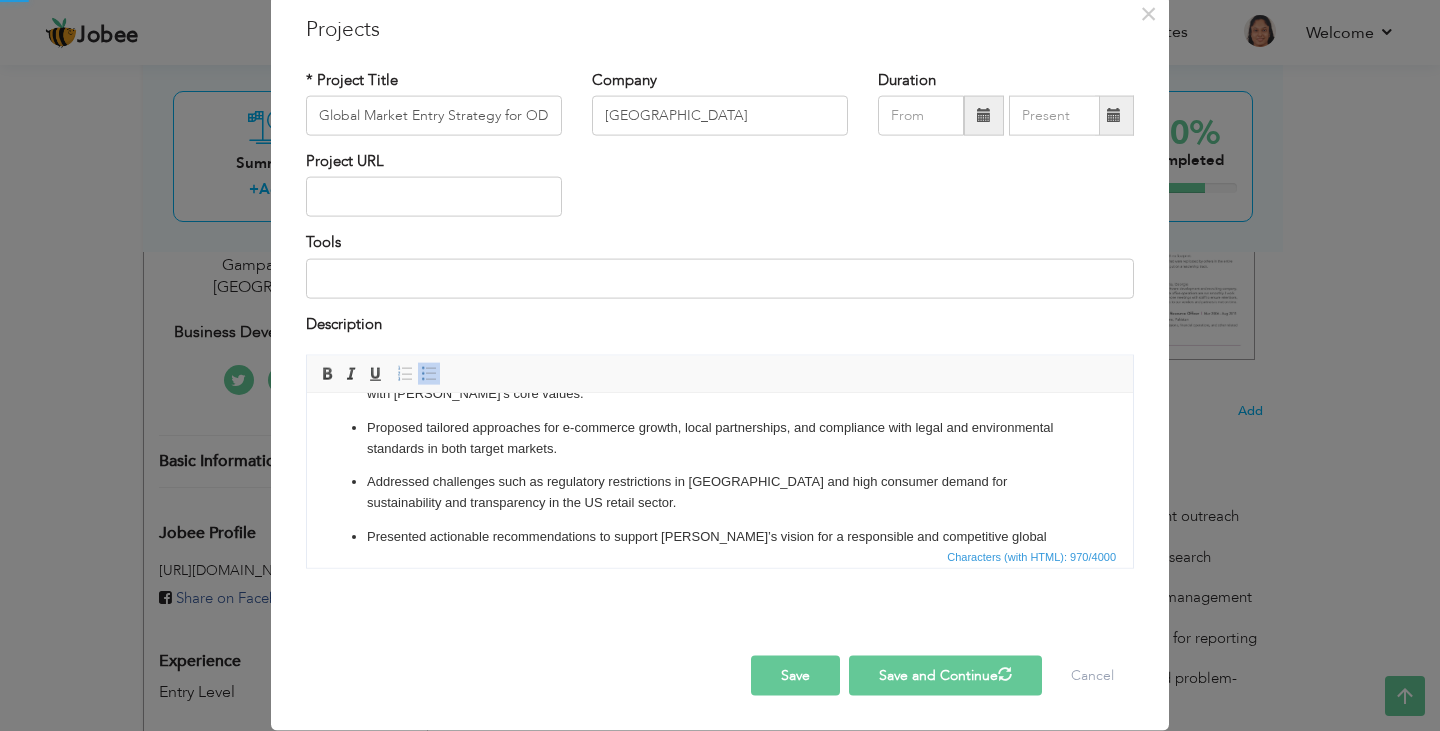 type 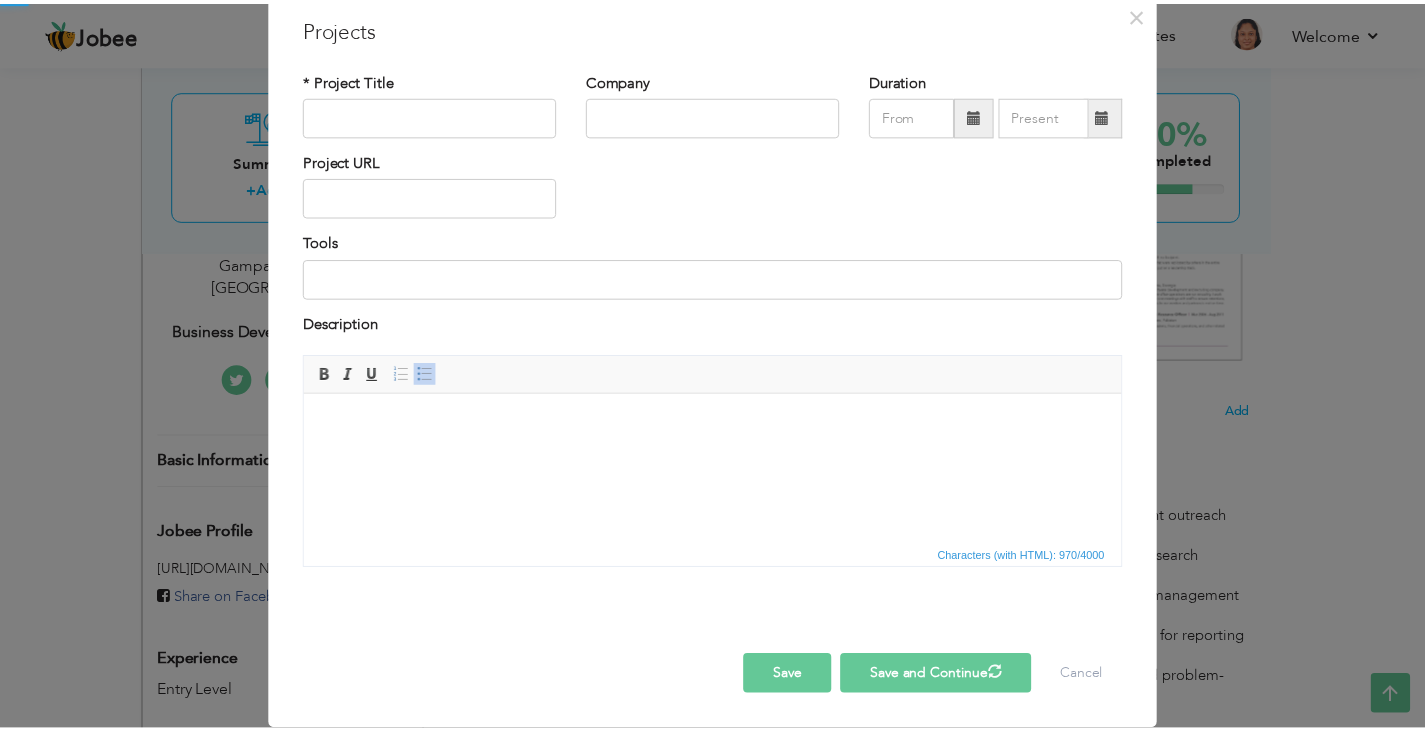 scroll, scrollTop: 0, scrollLeft: 0, axis: both 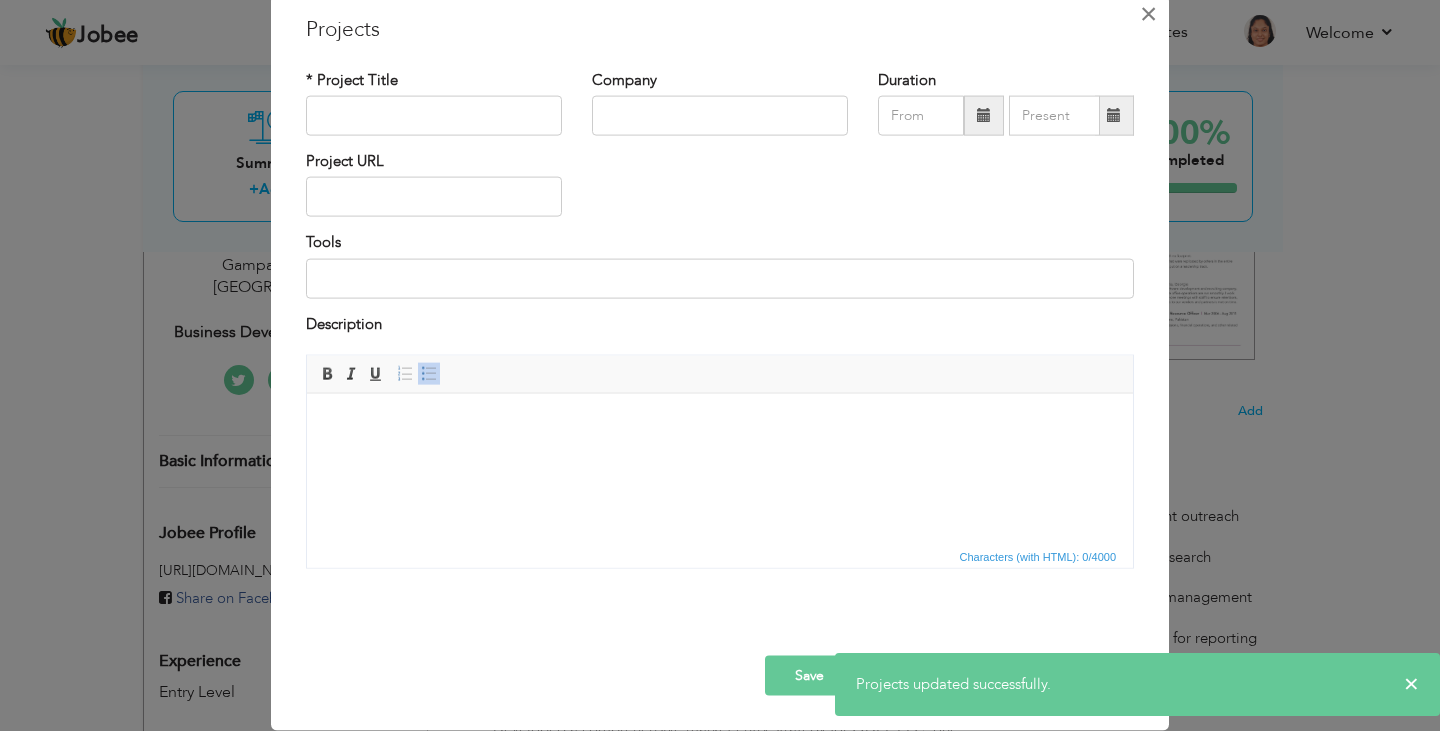 click on "×" at bounding box center (1148, 13) 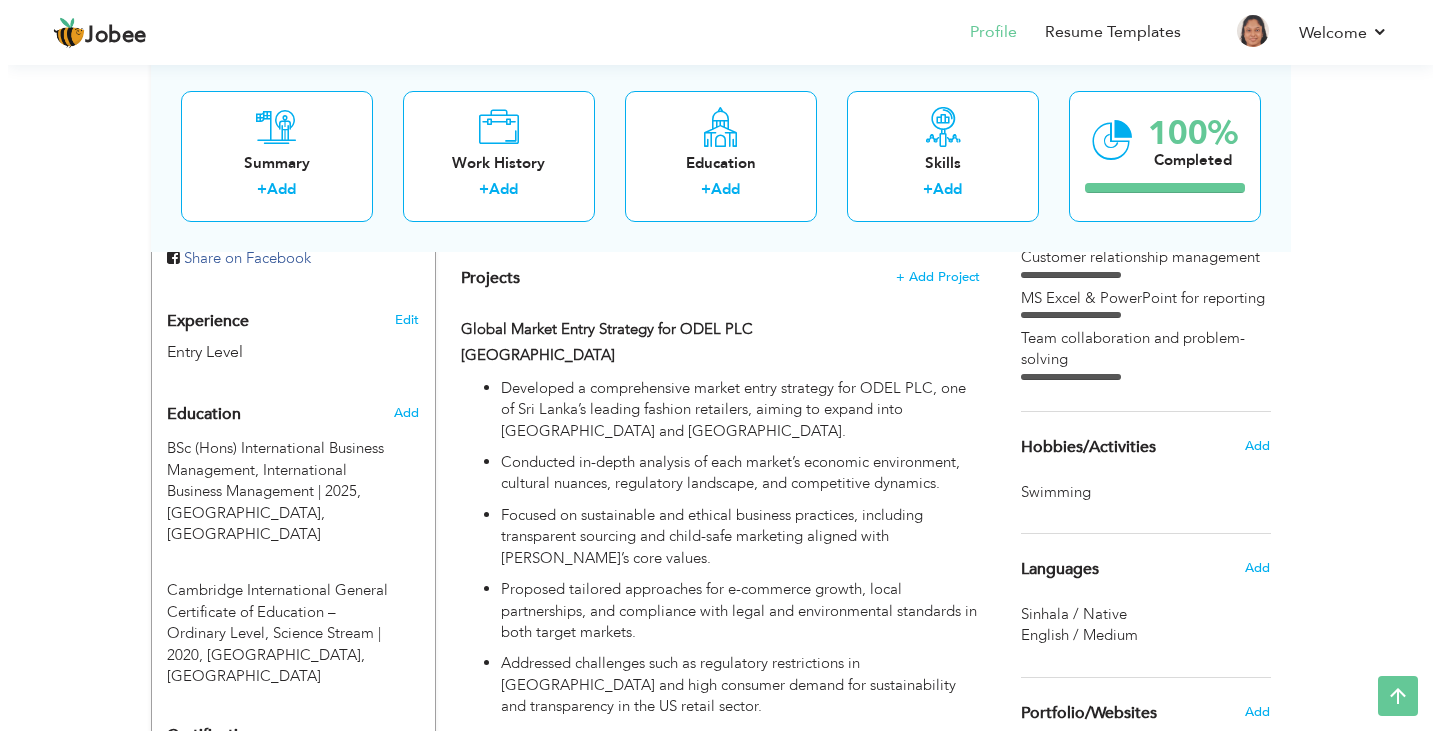 scroll, scrollTop: 708, scrollLeft: 0, axis: vertical 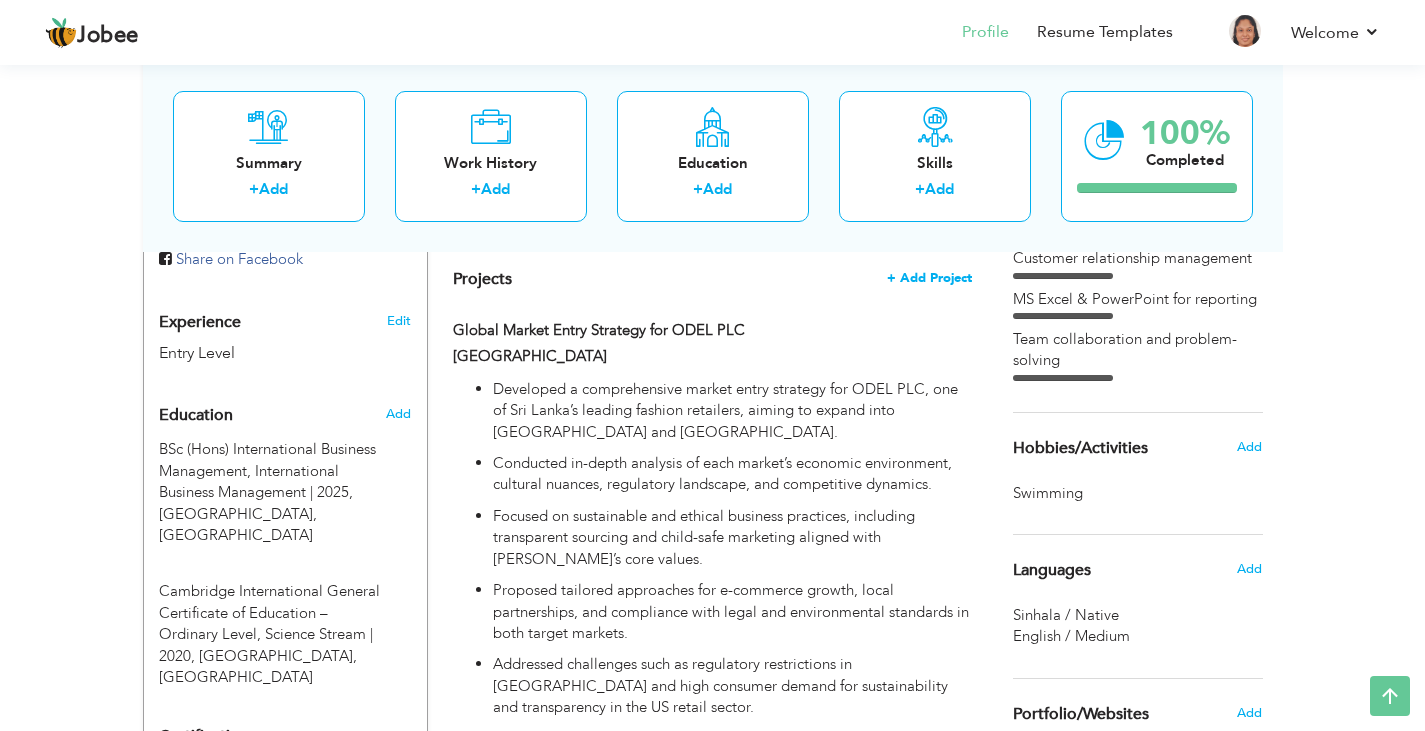 click on "+ Add Project" at bounding box center [929, 278] 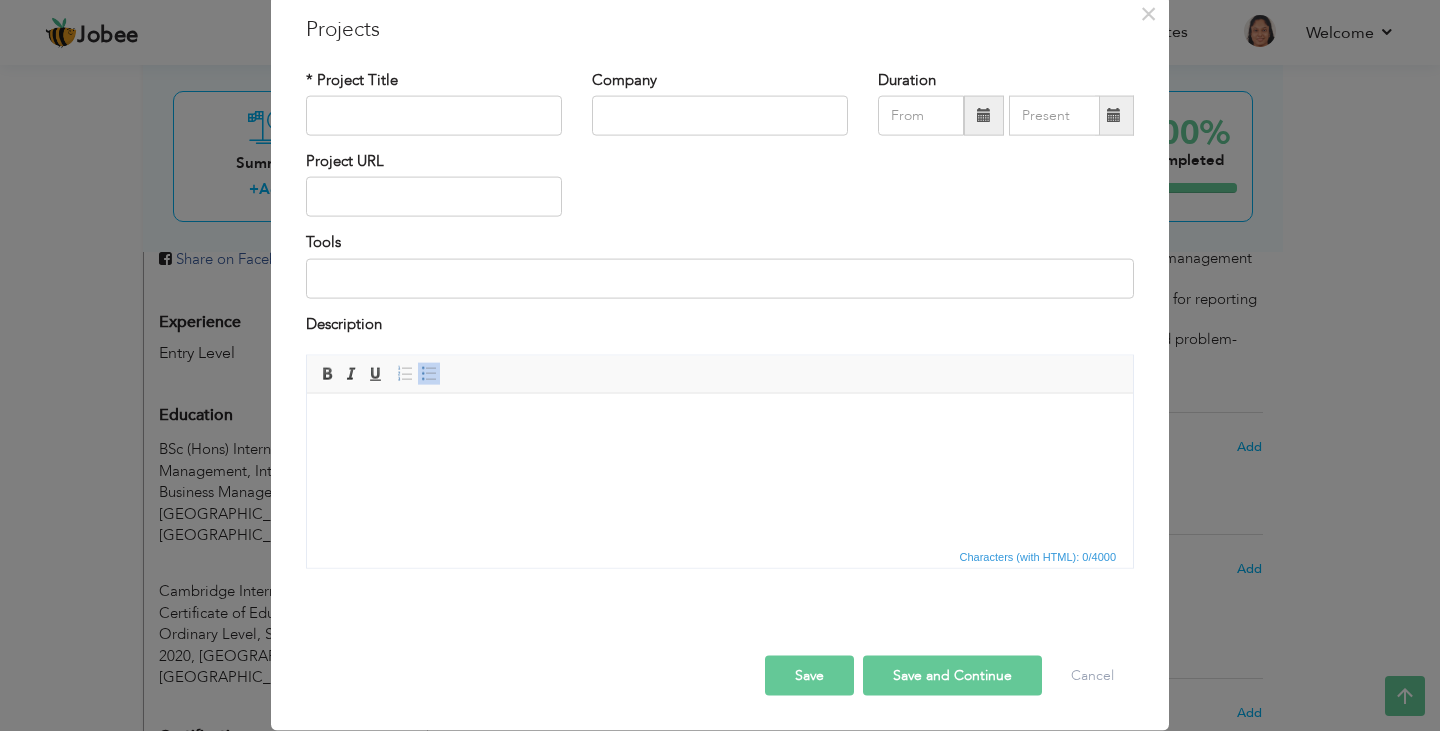 scroll, scrollTop: 0, scrollLeft: 0, axis: both 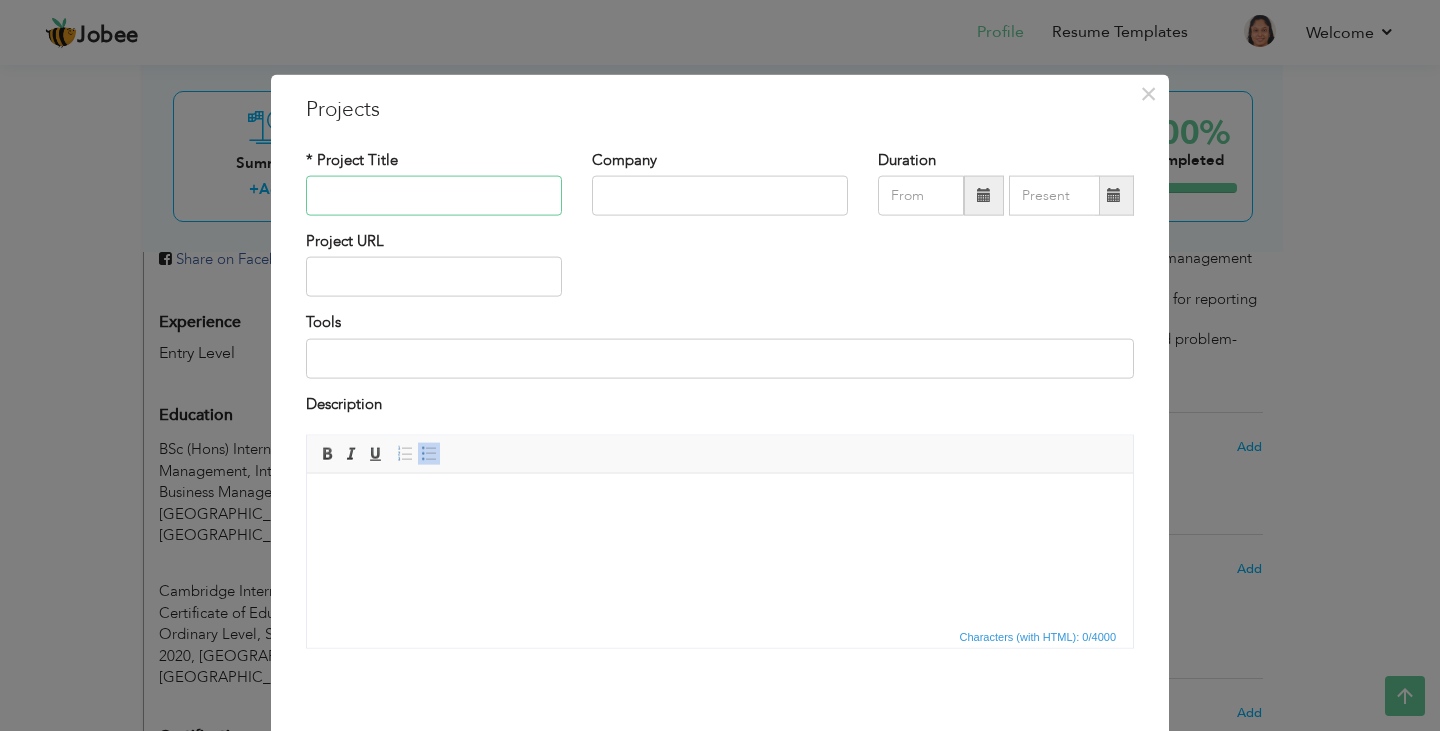 paste on "Corporate Analysis of [PERSON_NAME] Holdings PLC" 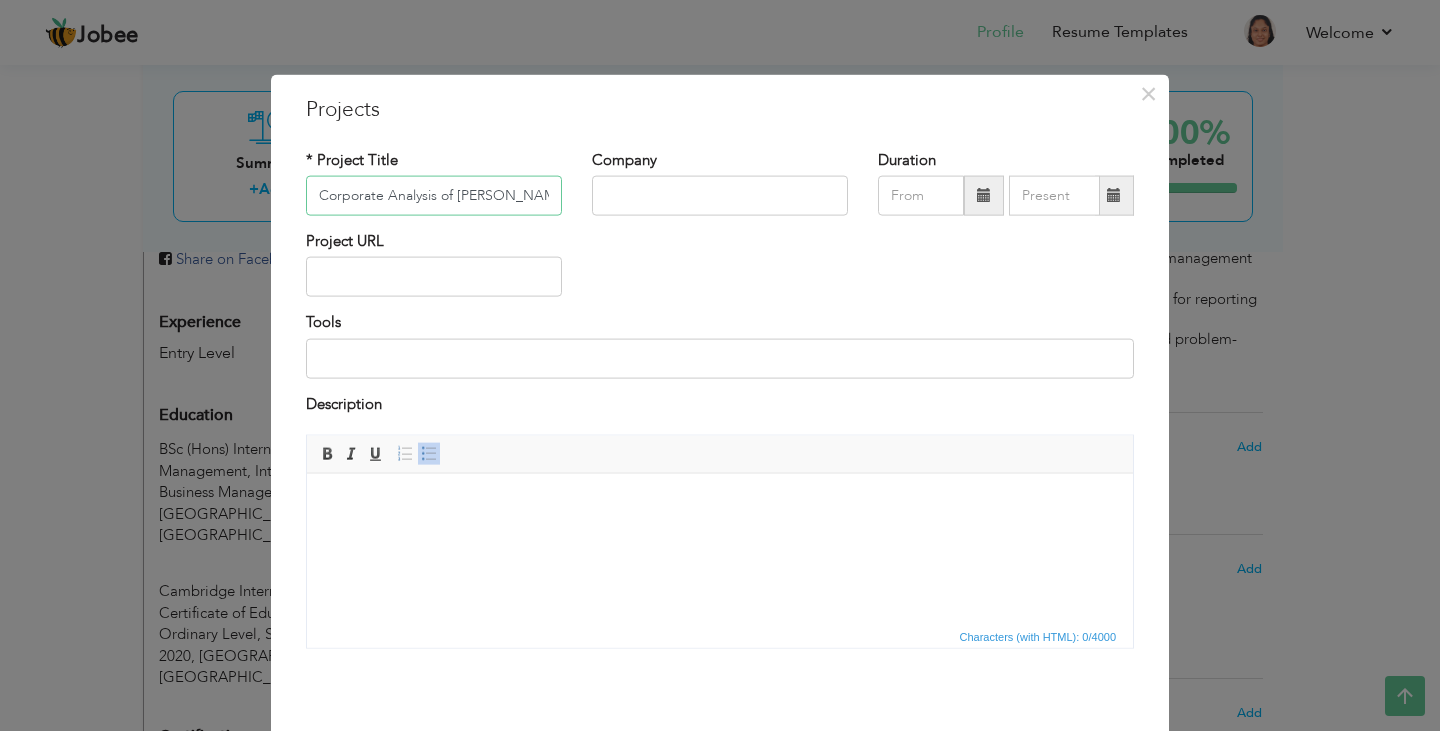 scroll, scrollTop: 0, scrollLeft: 66, axis: horizontal 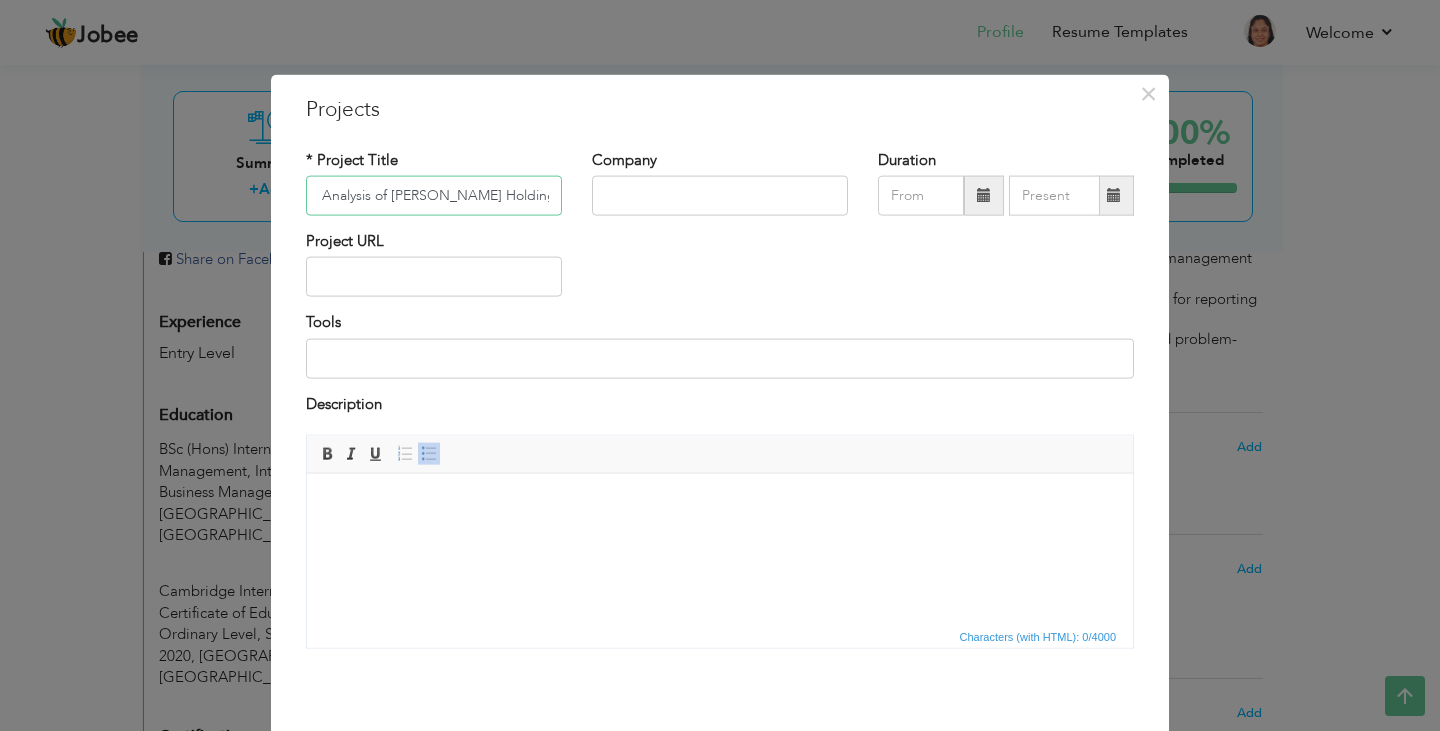 type on "Corporate Analysis of [PERSON_NAME] Holdings PLC" 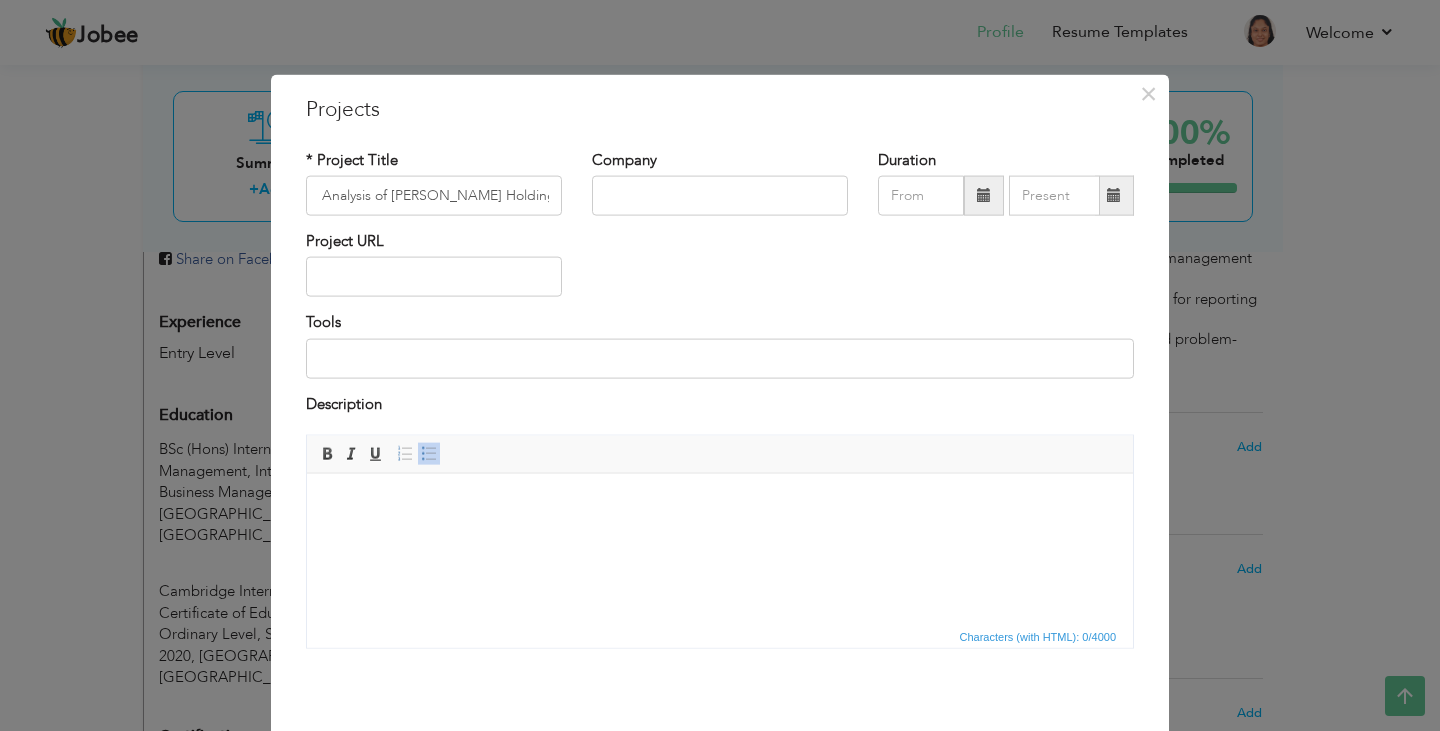 scroll, scrollTop: 0, scrollLeft: 0, axis: both 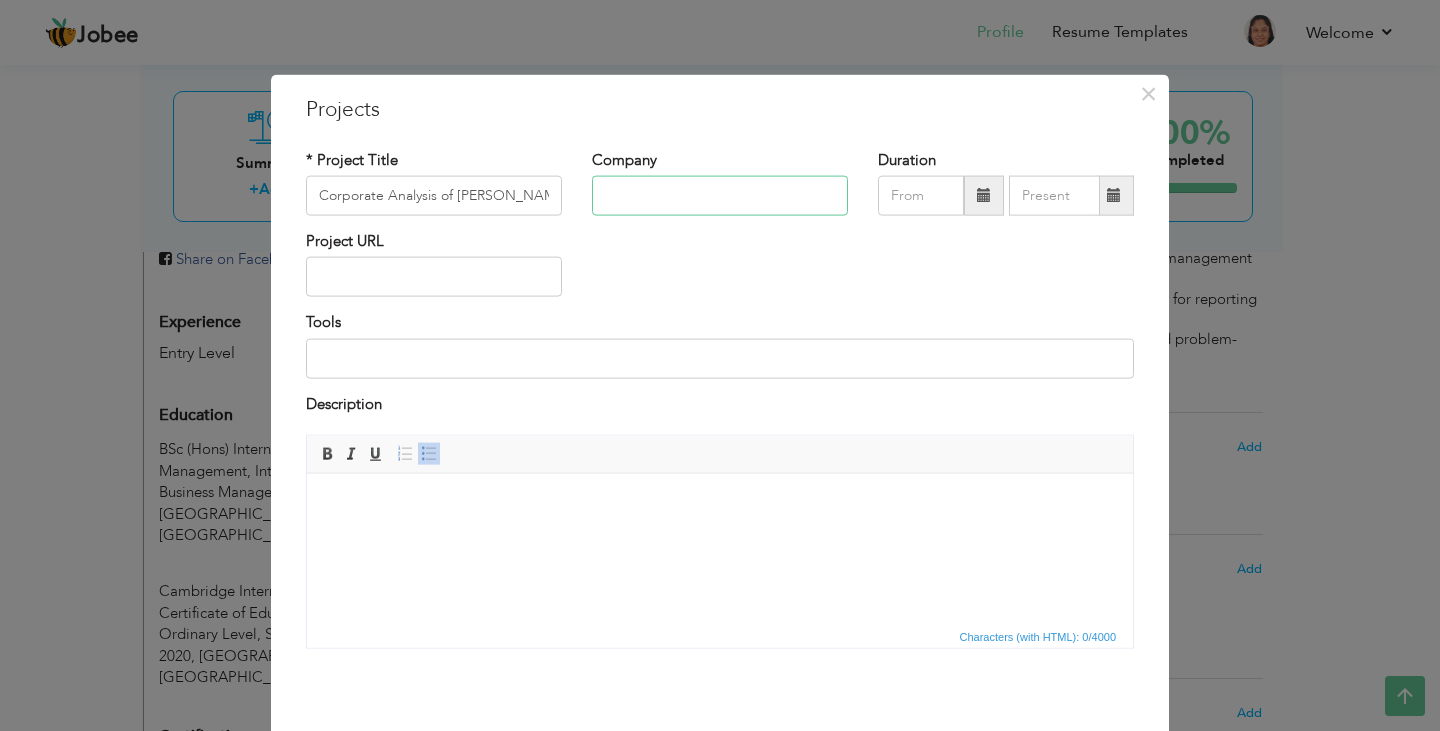 click at bounding box center [720, 196] 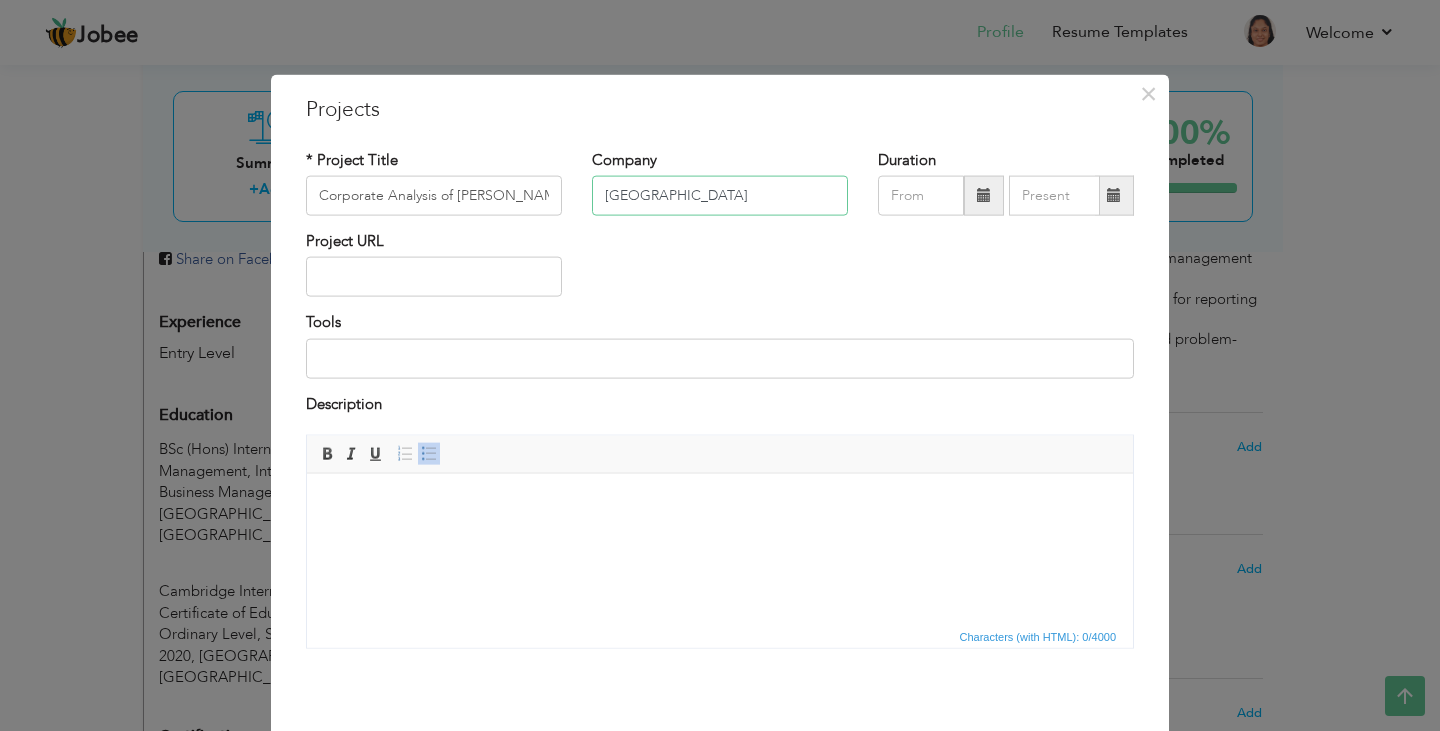 type on "[GEOGRAPHIC_DATA]" 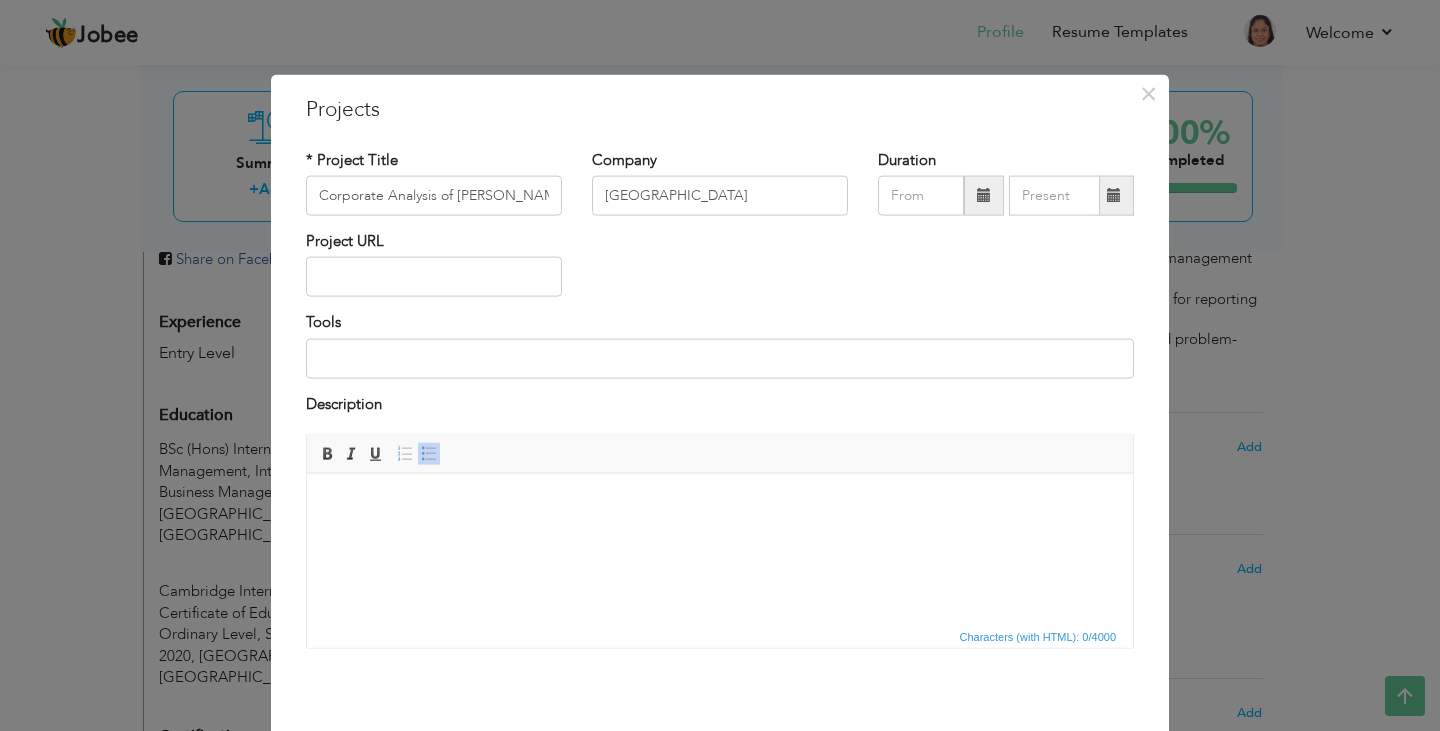 click at bounding box center (720, 503) 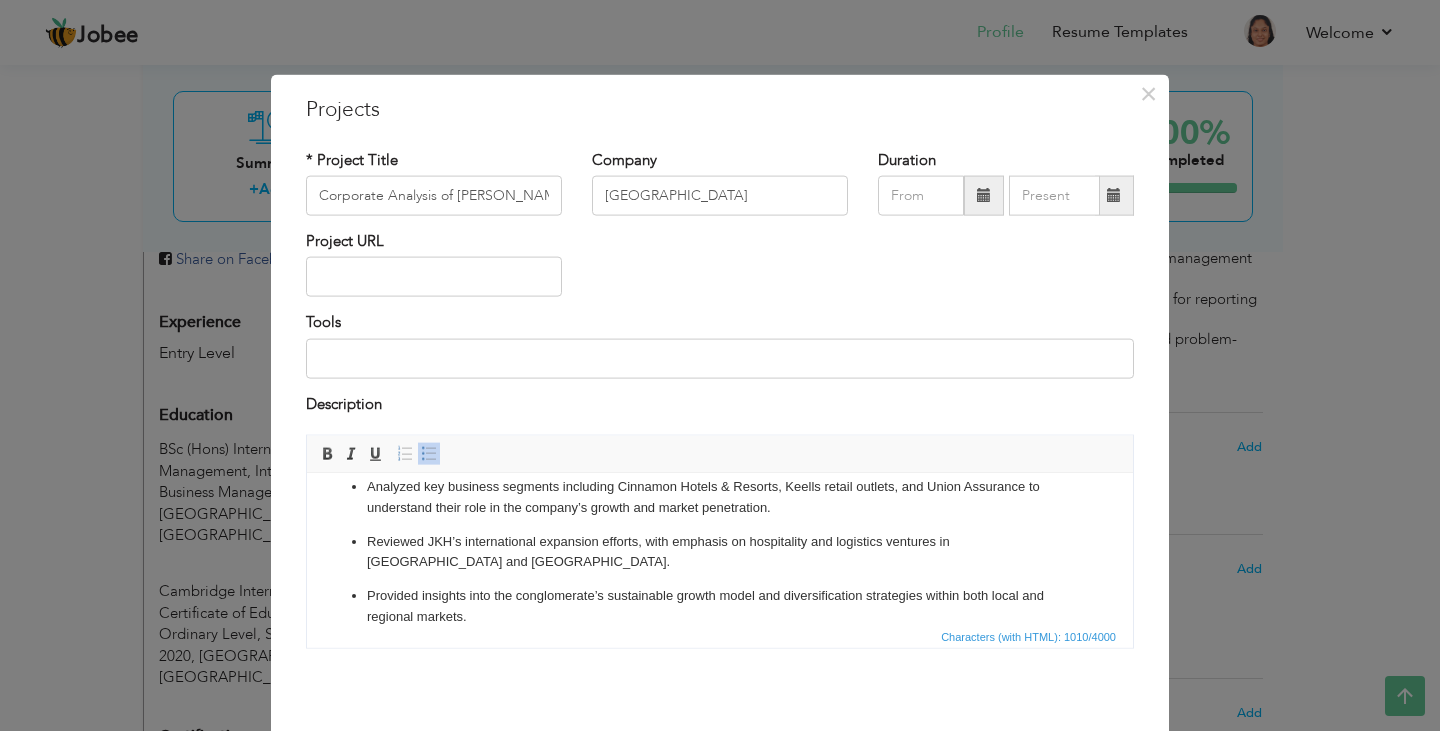 scroll, scrollTop: 171, scrollLeft: 0, axis: vertical 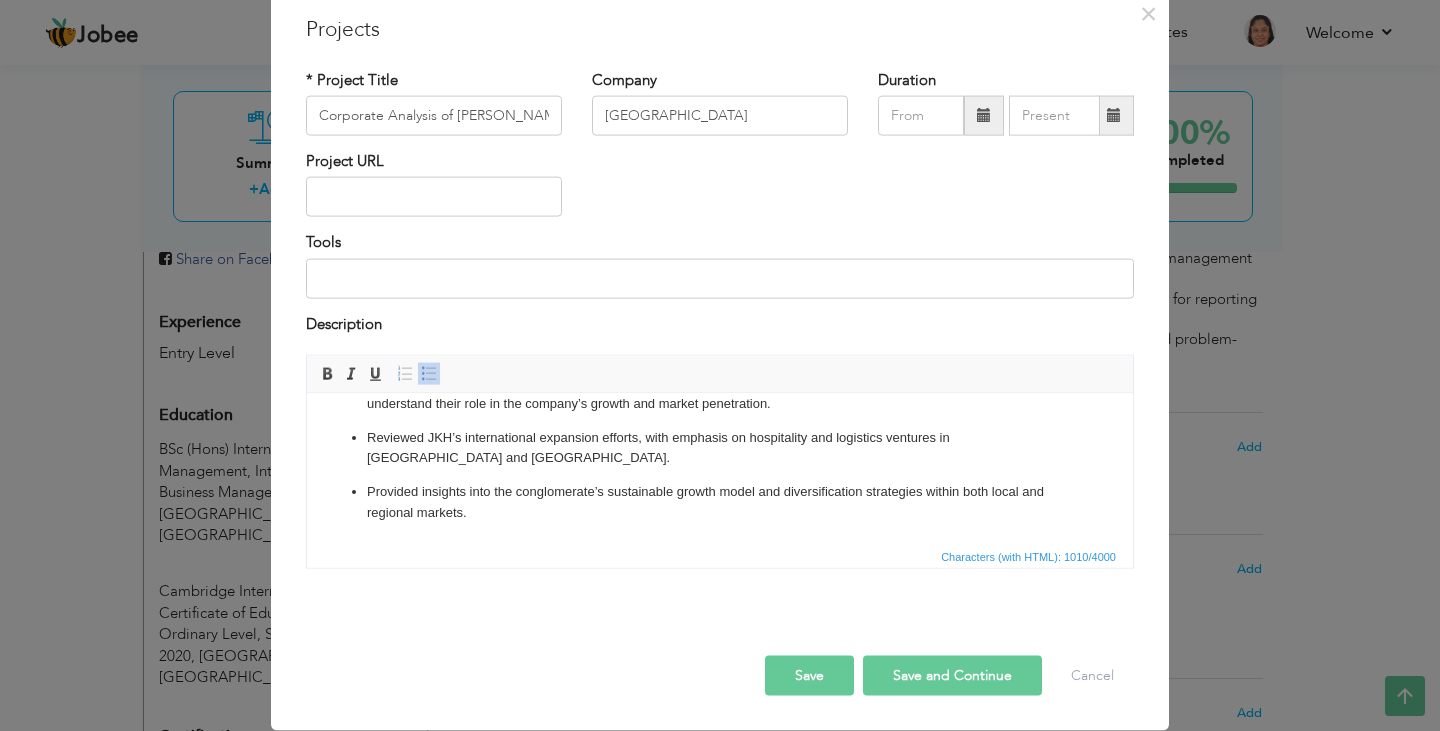 click on "Save and Continue" at bounding box center [952, 676] 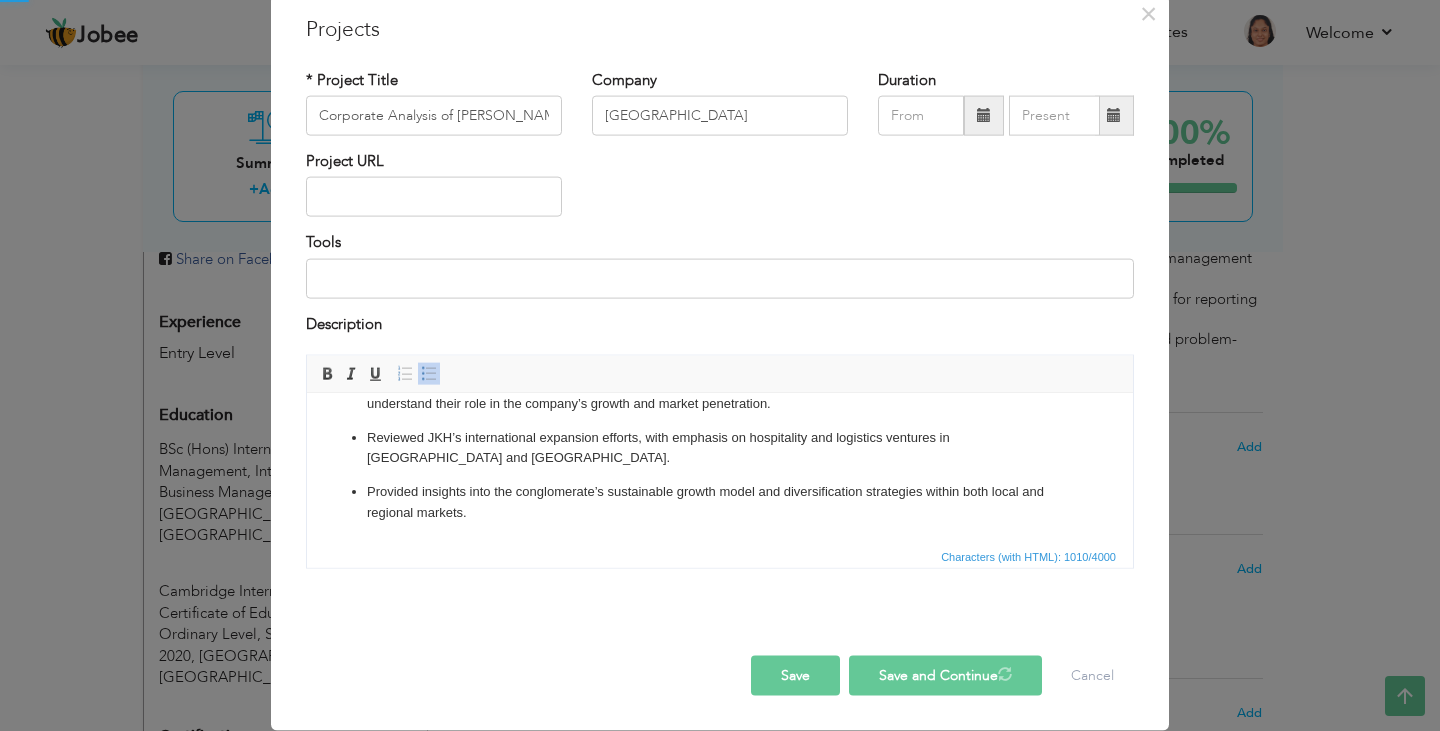 type 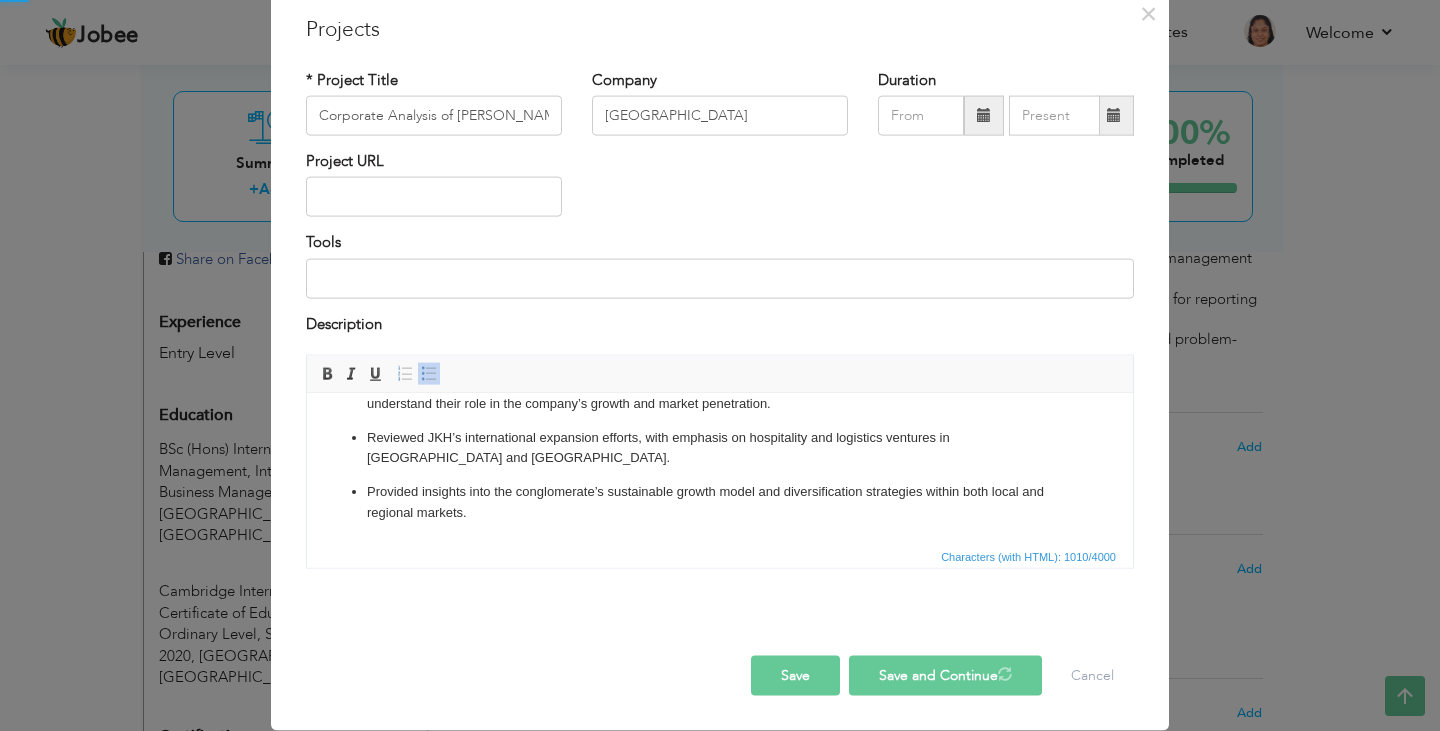 type 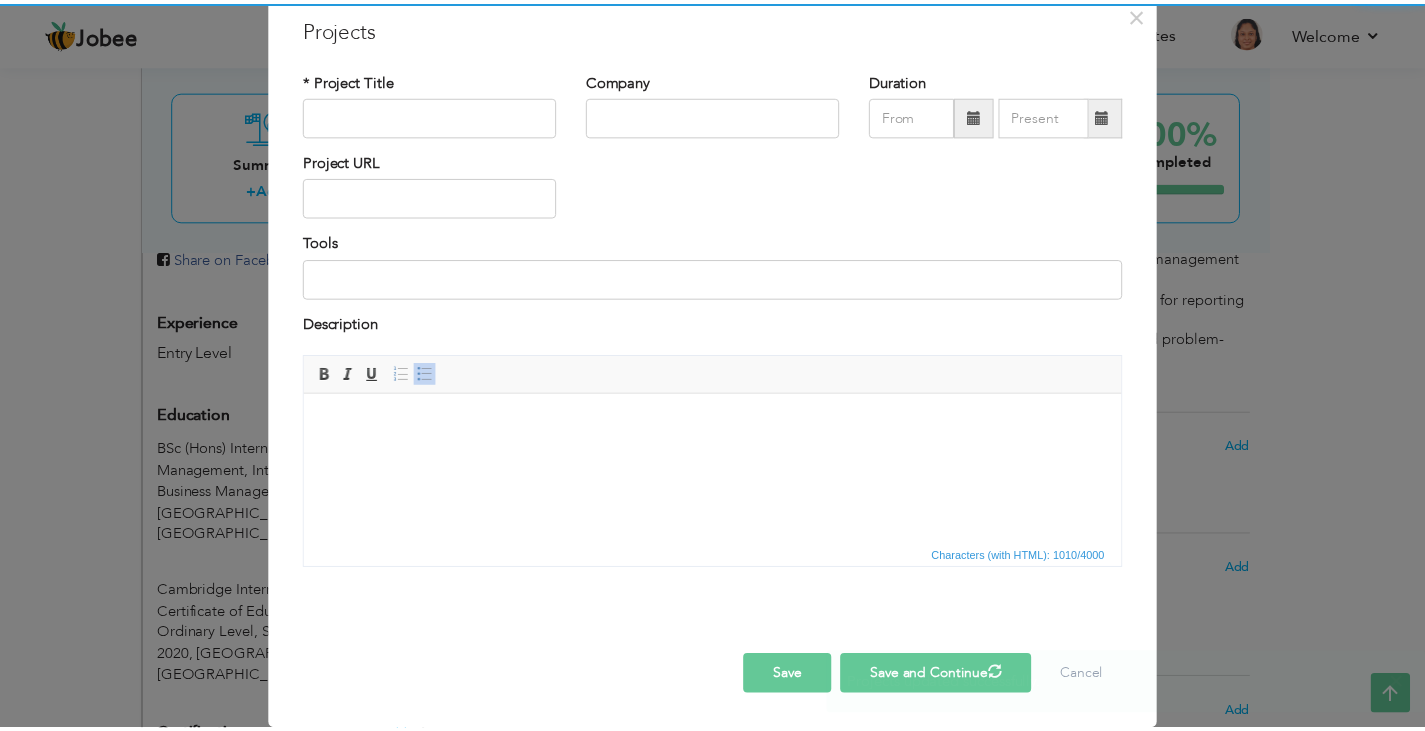 scroll, scrollTop: 0, scrollLeft: 0, axis: both 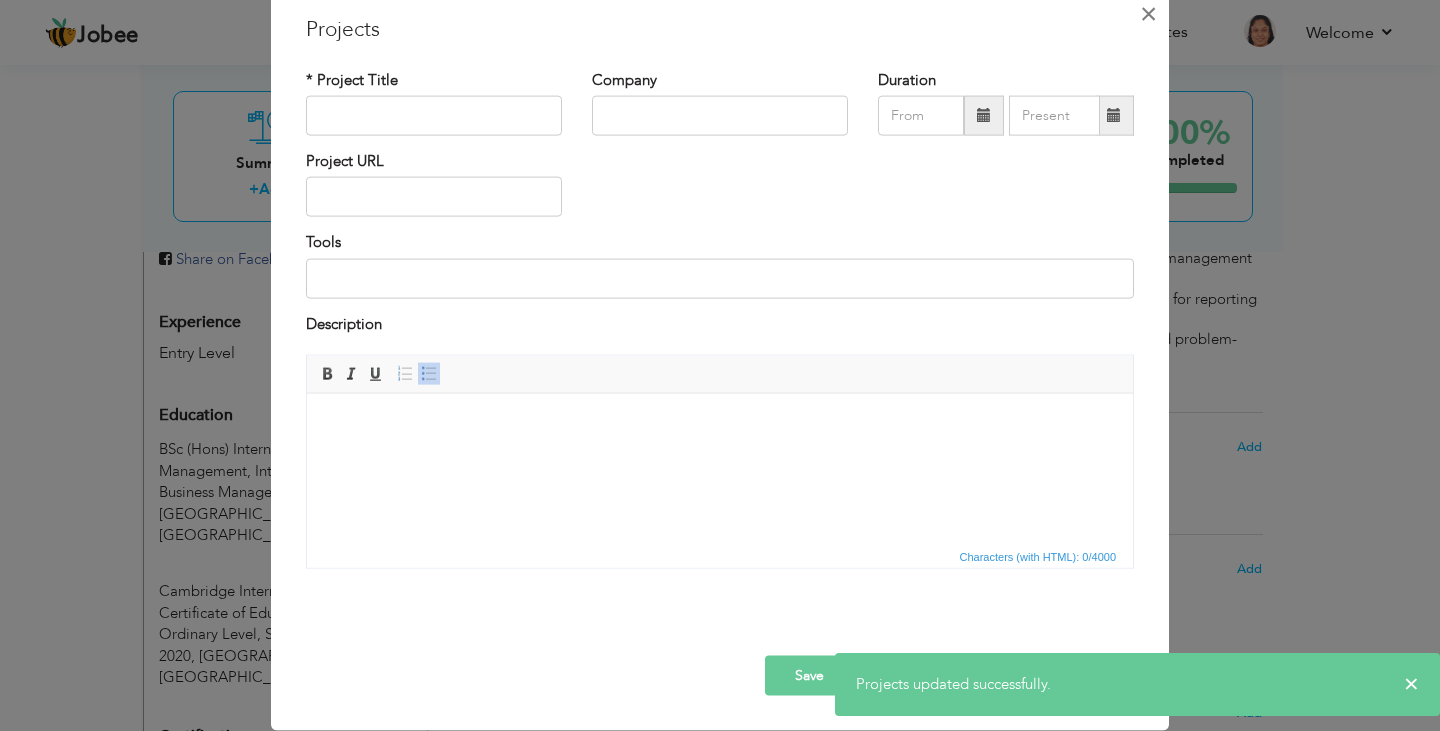 click on "×" at bounding box center (1148, 13) 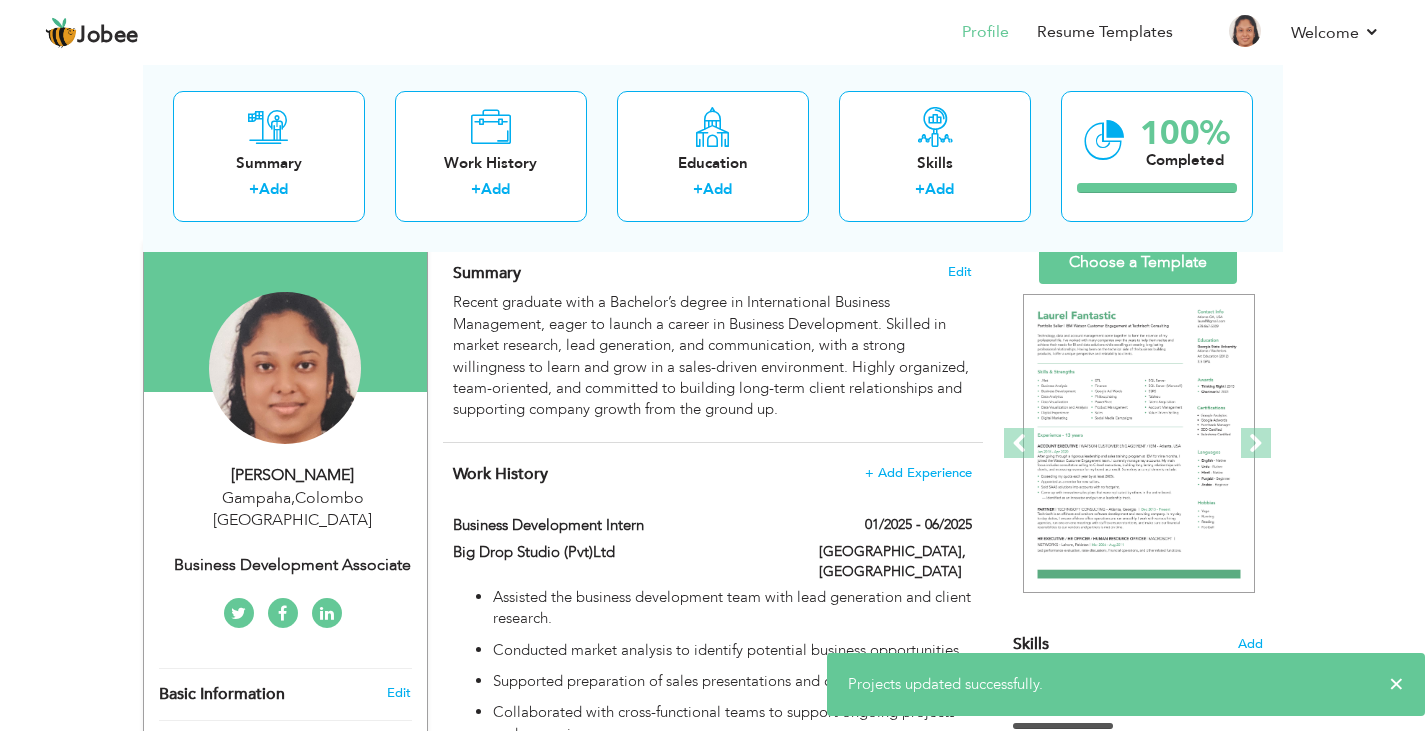 scroll, scrollTop: 0, scrollLeft: 0, axis: both 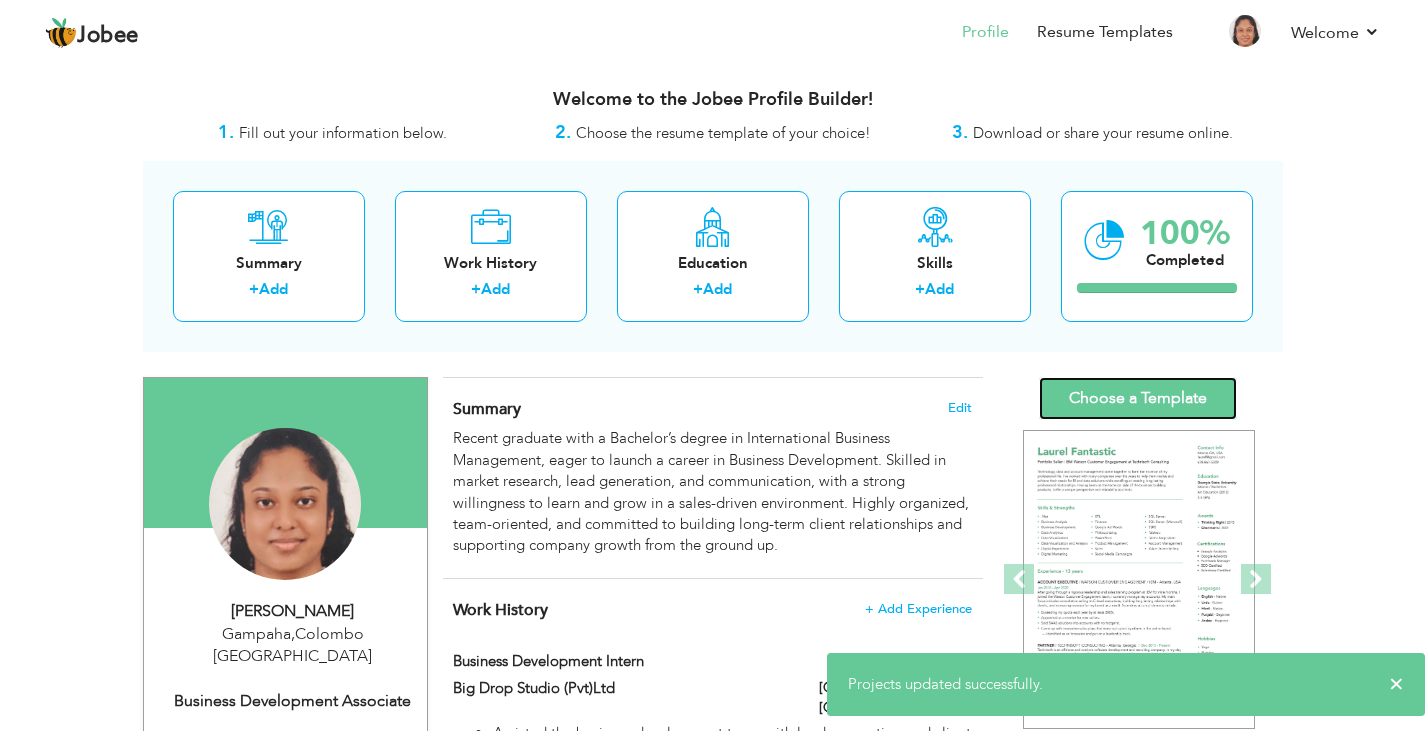 click on "Choose a Template" at bounding box center [1138, 398] 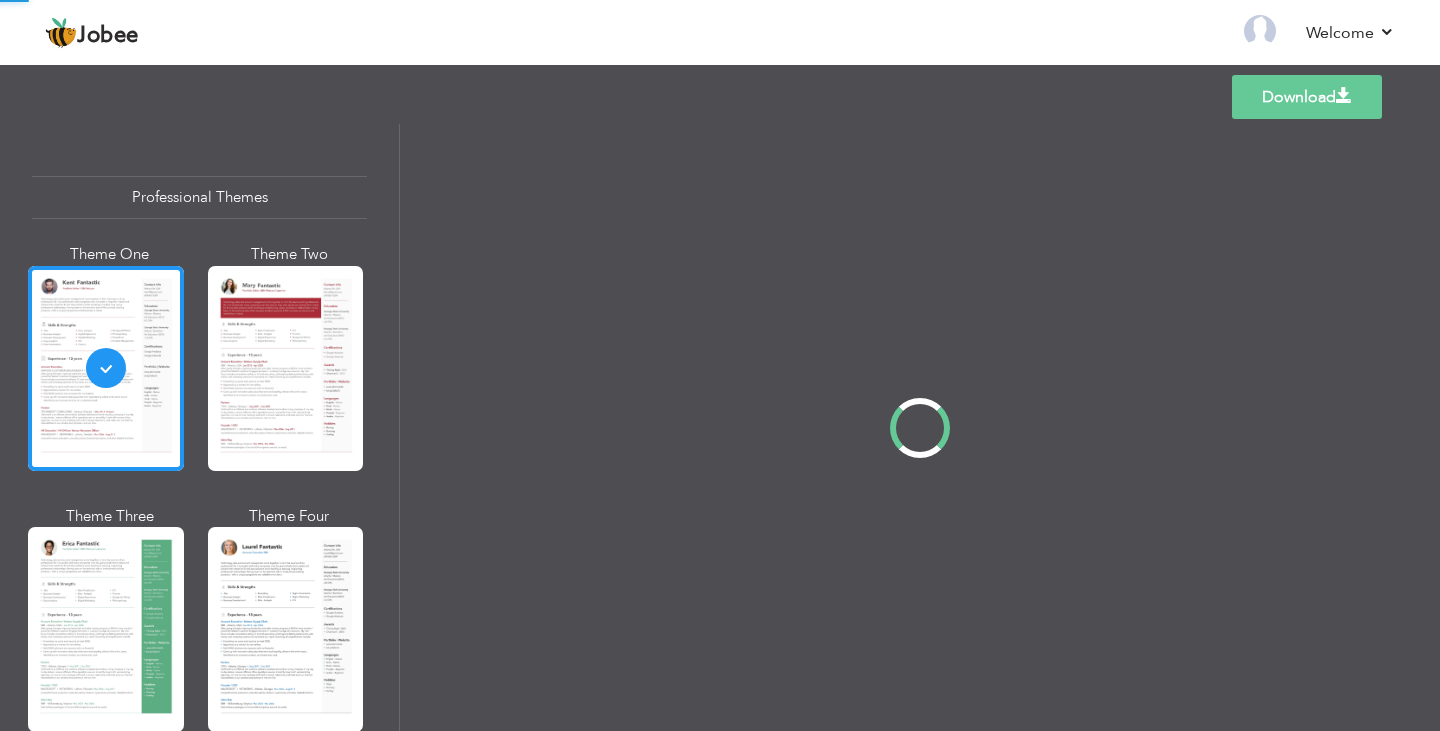 scroll, scrollTop: 0, scrollLeft: 0, axis: both 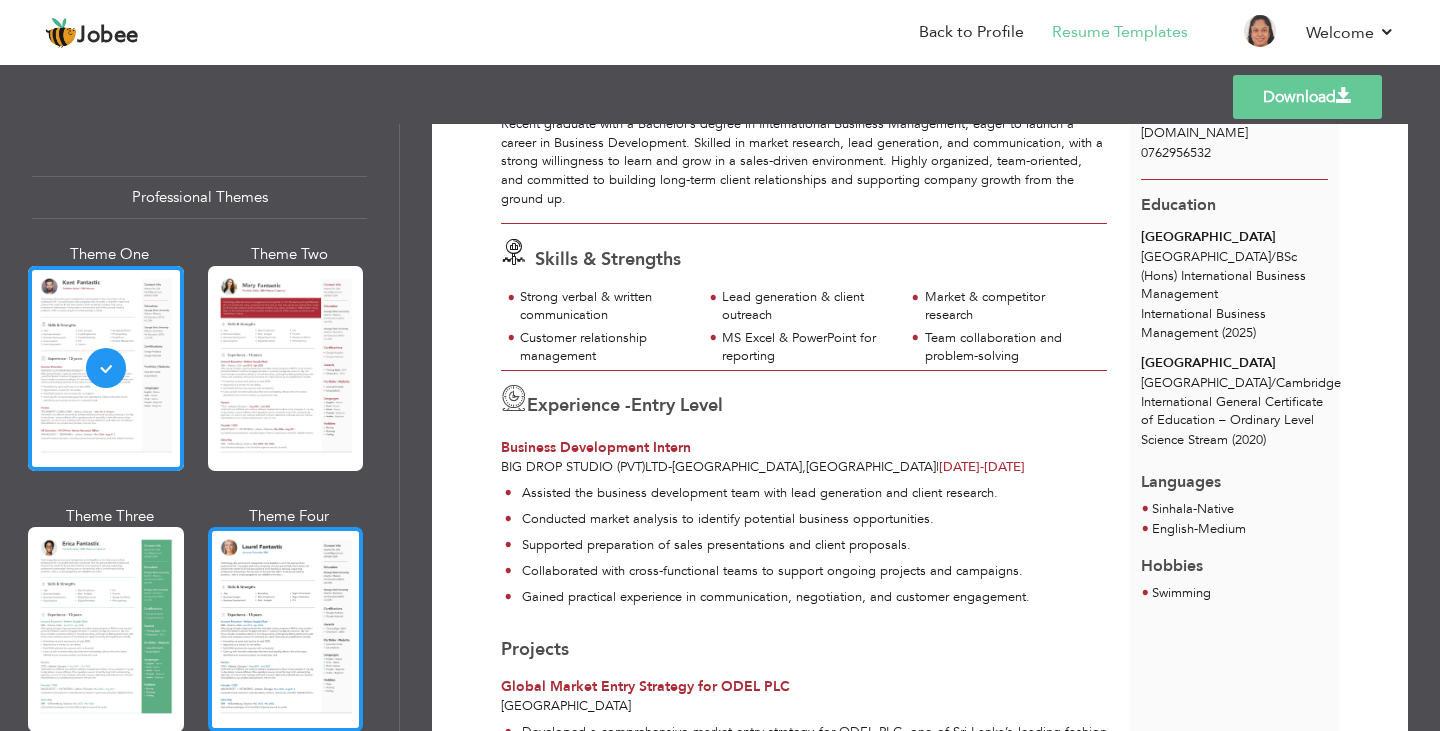 click at bounding box center (286, 629) 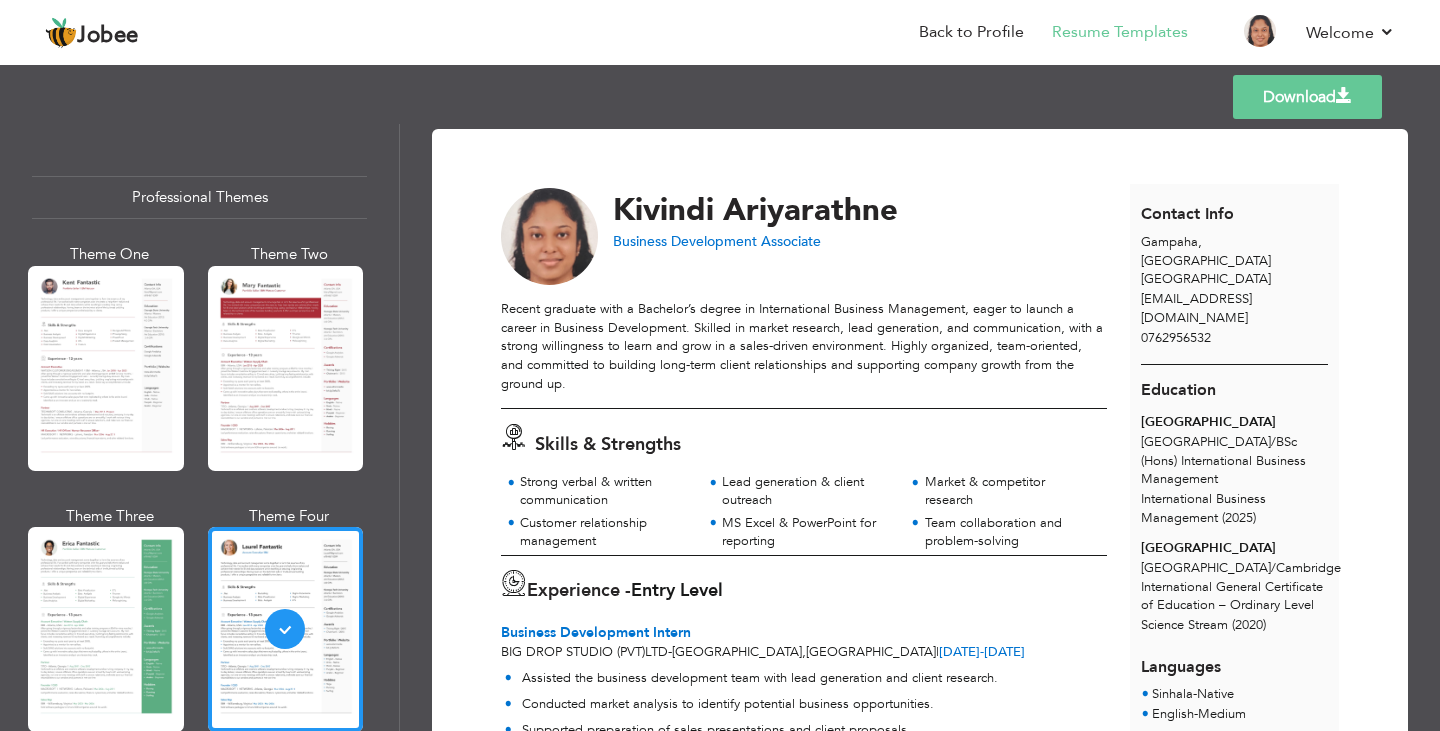 scroll, scrollTop: 1, scrollLeft: 0, axis: vertical 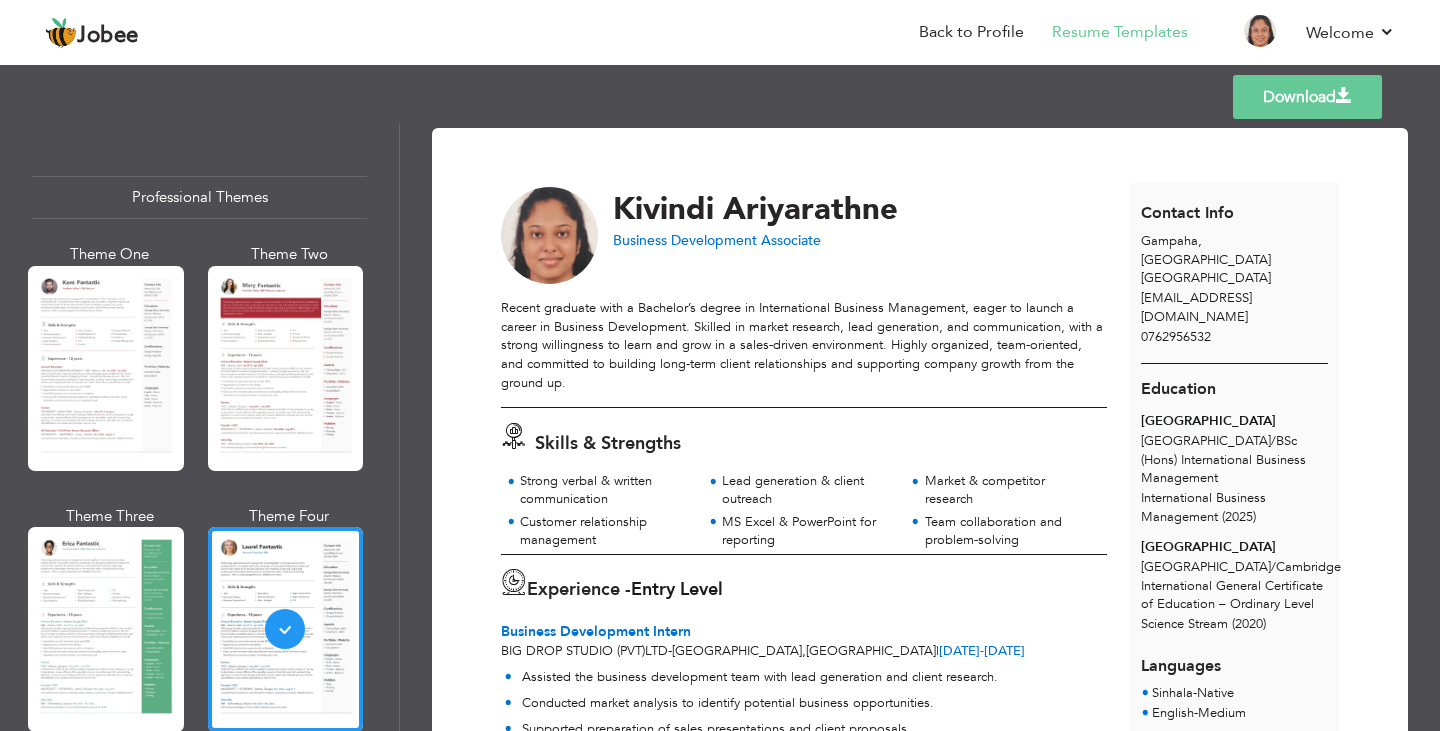 click on "Download" at bounding box center (1307, 97) 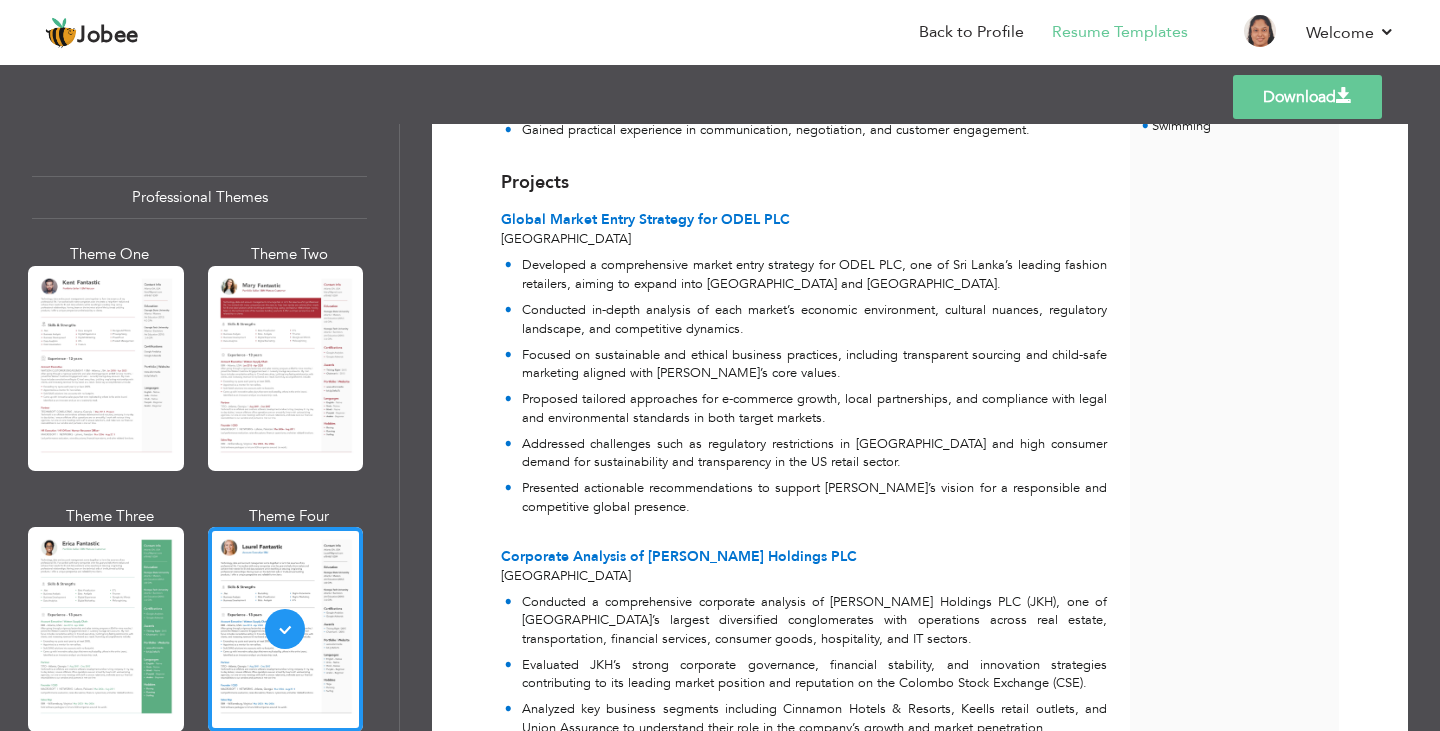 scroll, scrollTop: 659, scrollLeft: 0, axis: vertical 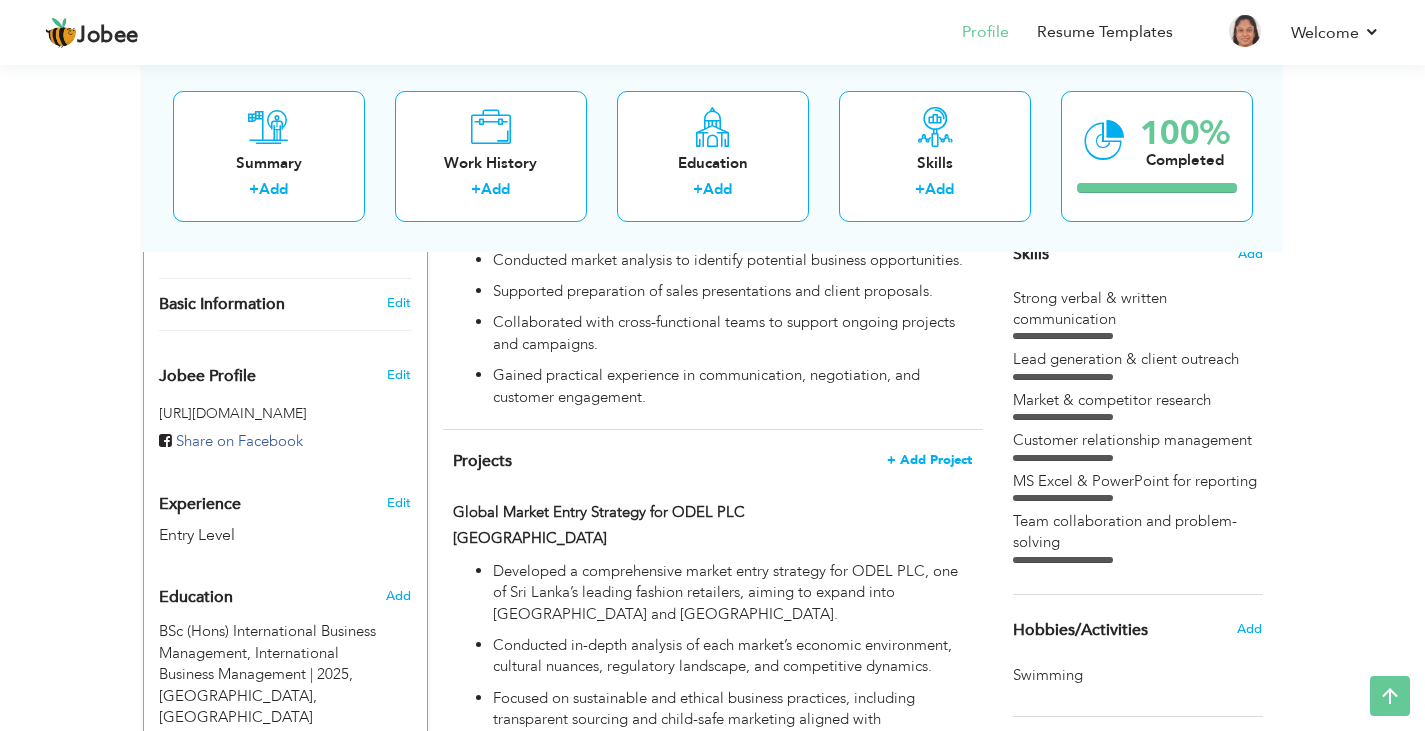 click on "+ Add Project" at bounding box center [929, 460] 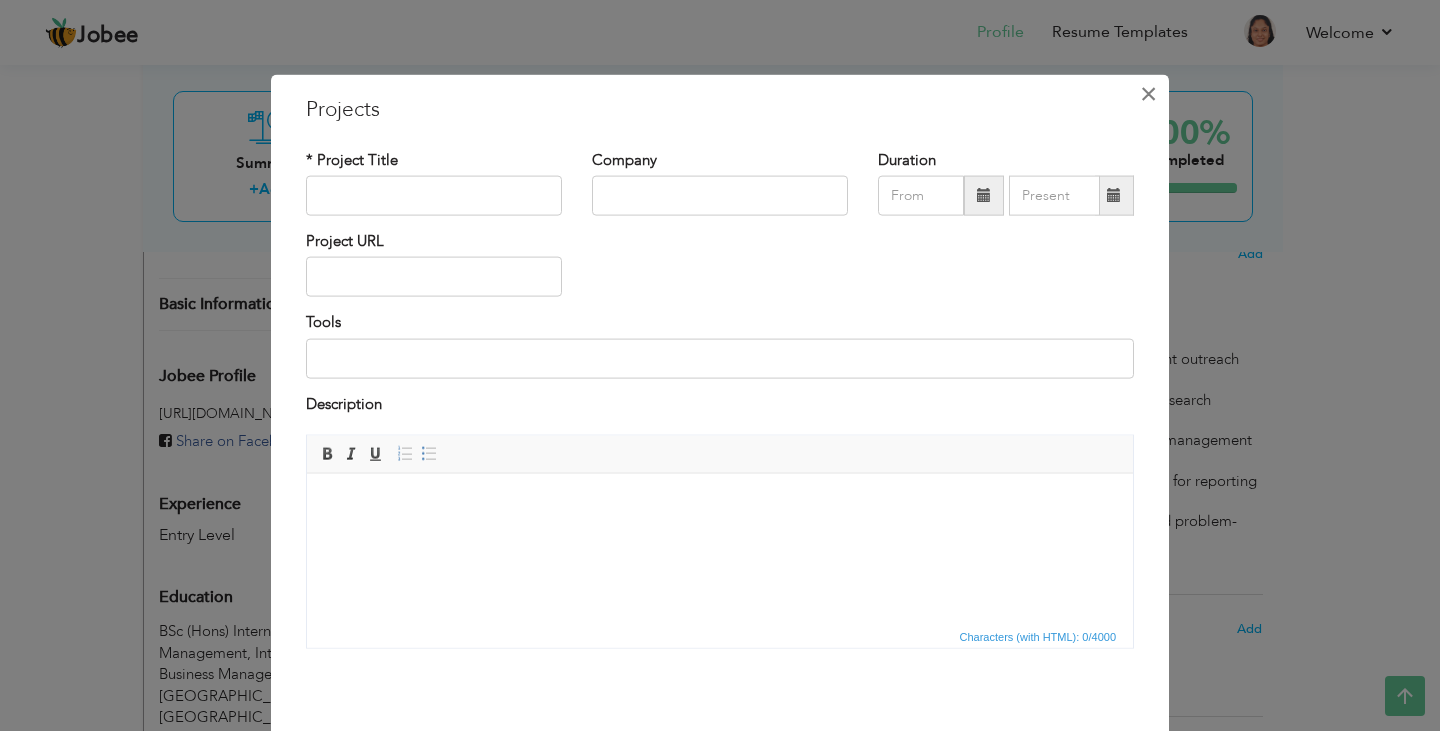 click on "×" at bounding box center (1148, 93) 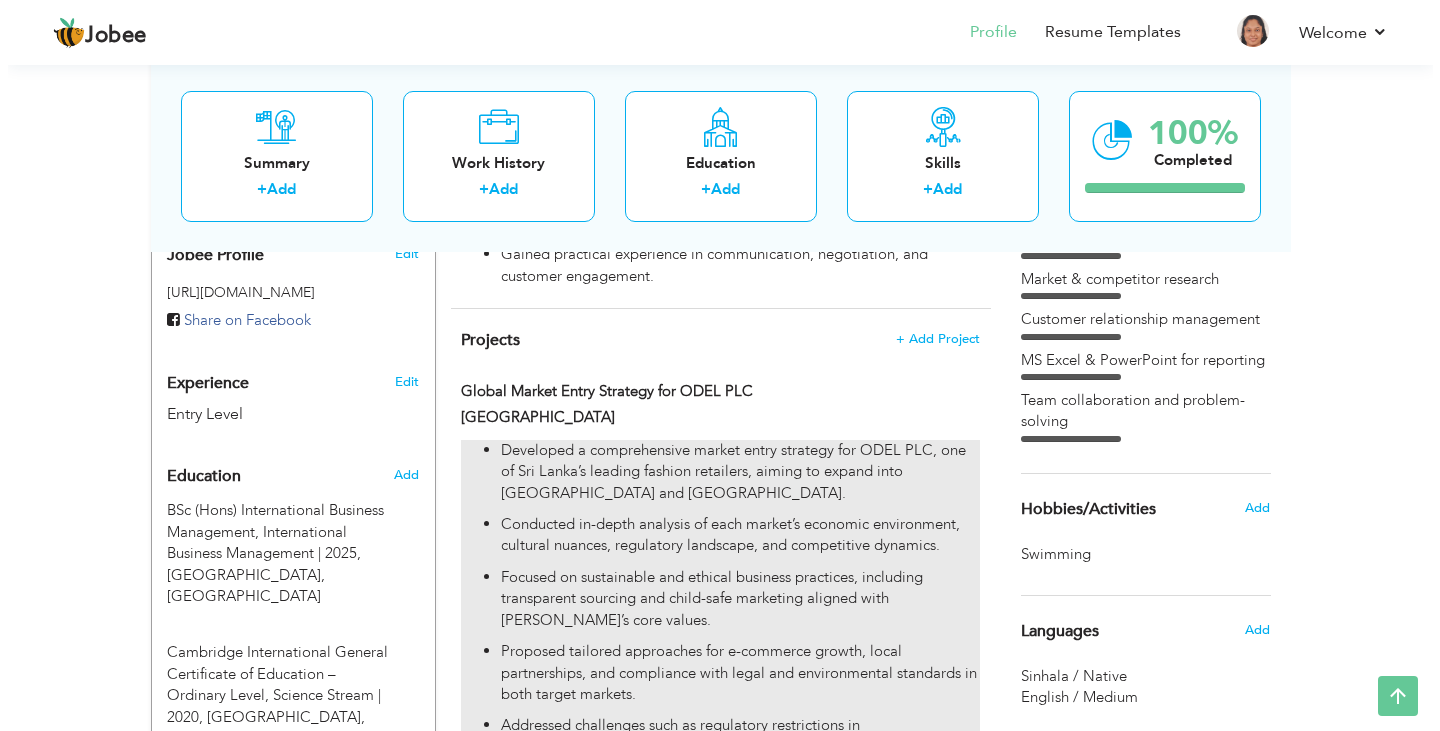 scroll, scrollTop: 648, scrollLeft: 0, axis: vertical 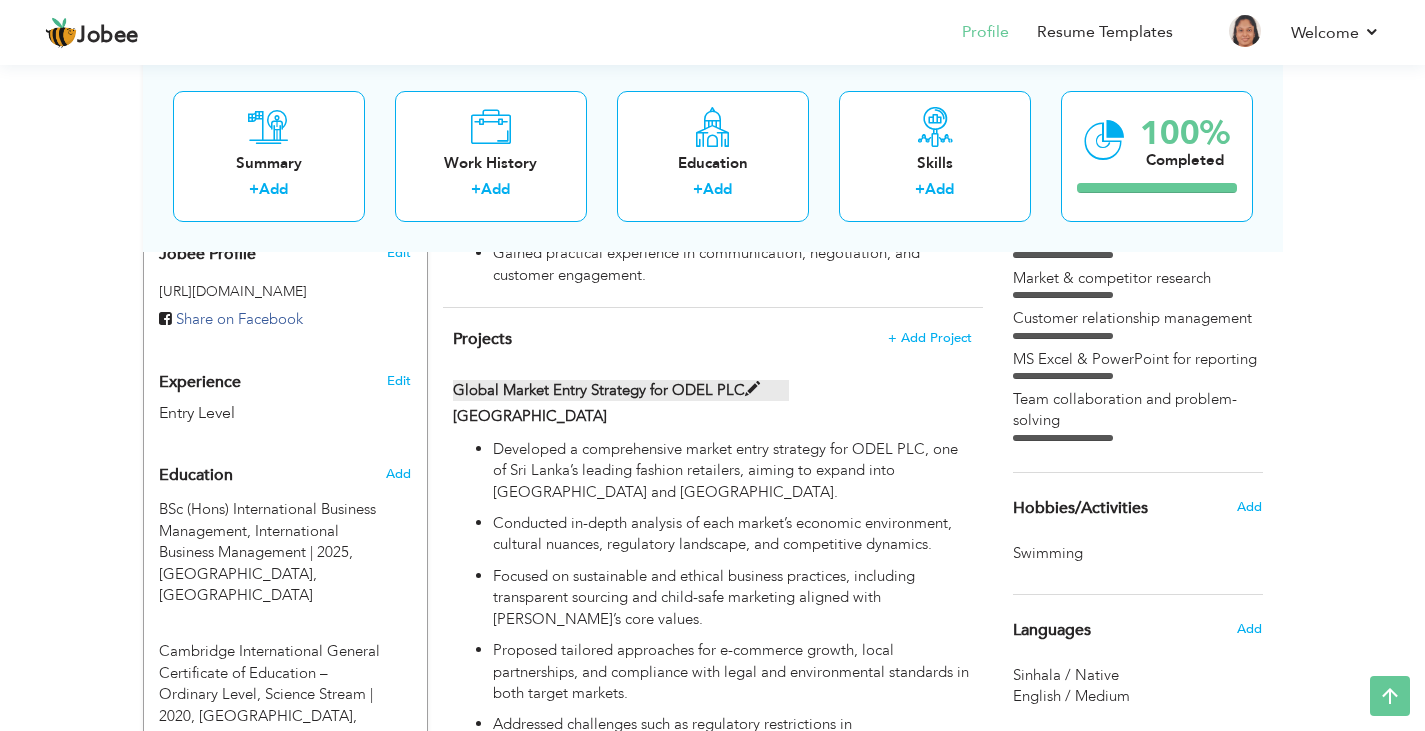 click on "Global Market Entry Strategy for ODEL PLC" at bounding box center [621, 390] 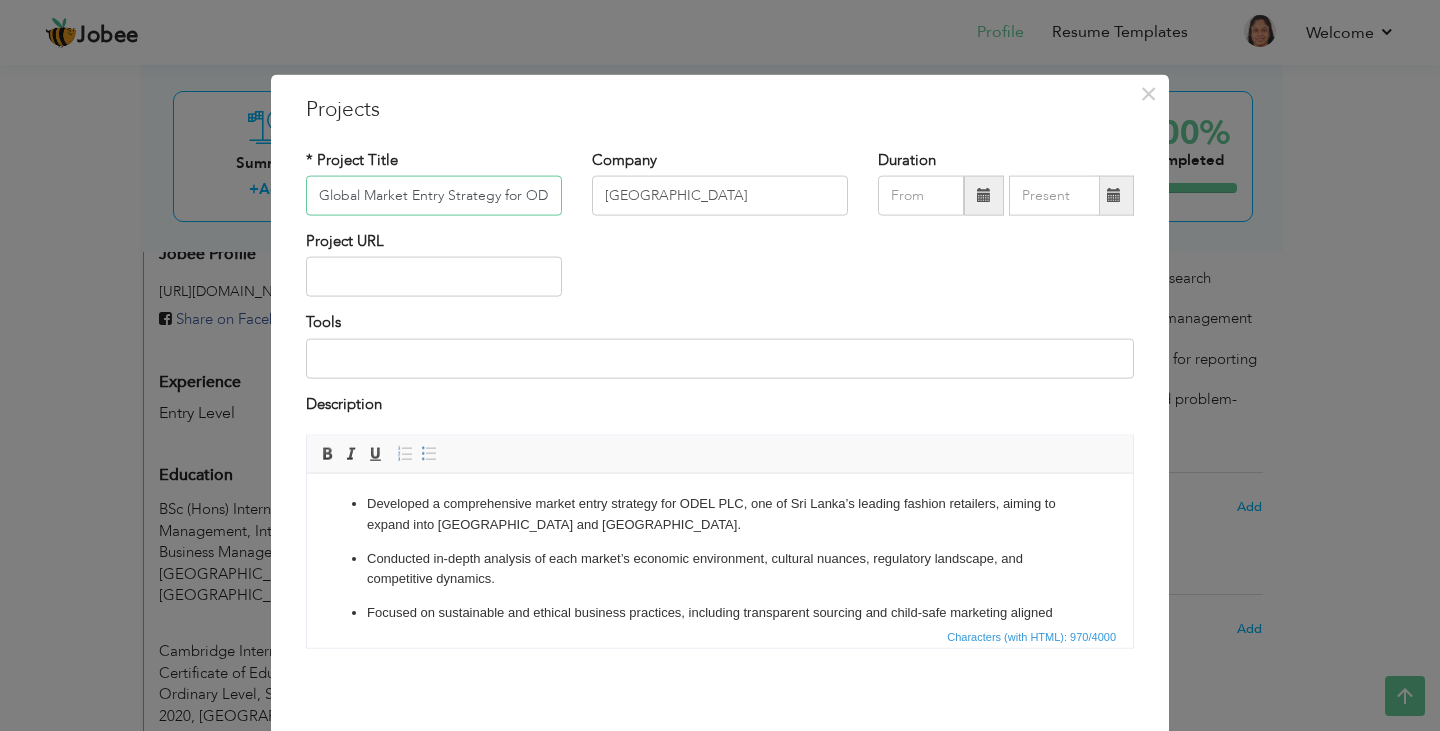 scroll, scrollTop: 0, scrollLeft: 40, axis: horizontal 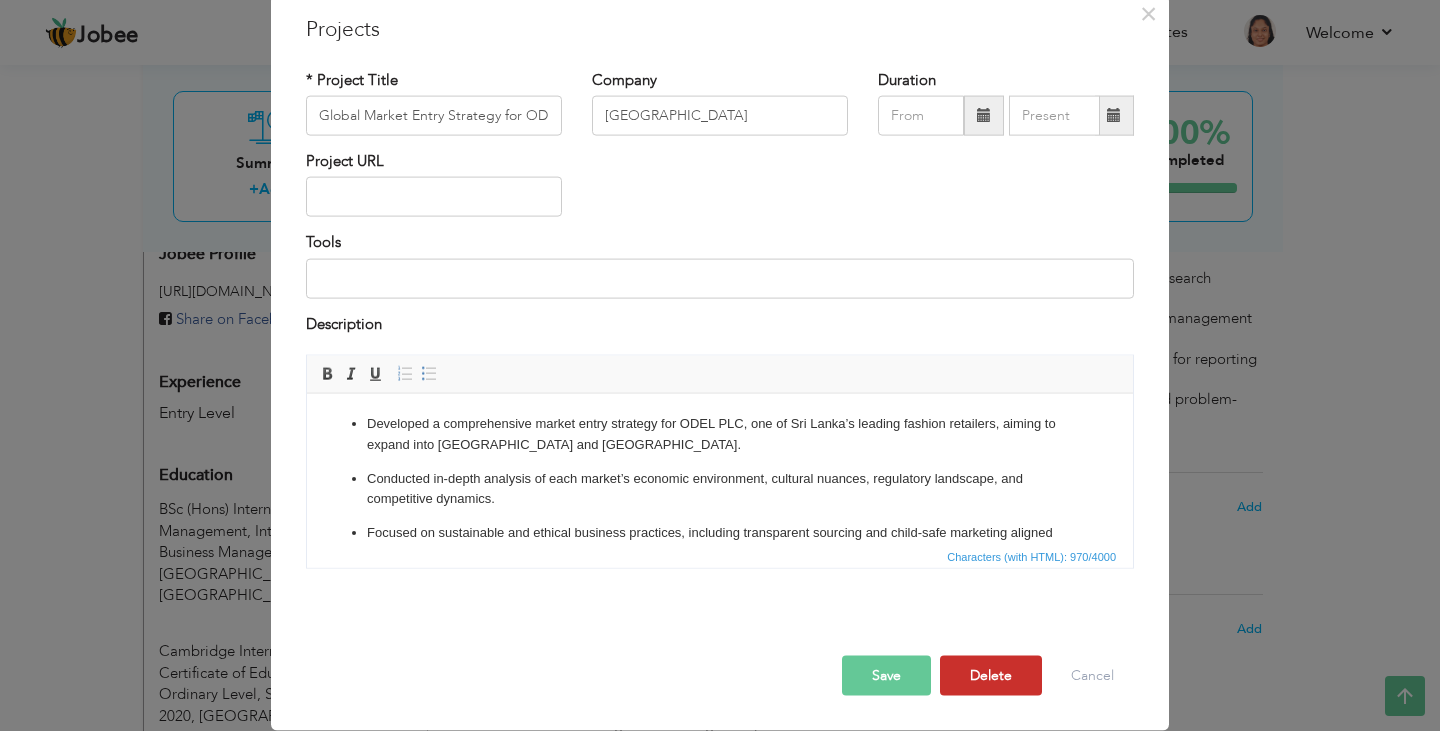 click on "Delete" at bounding box center [991, 676] 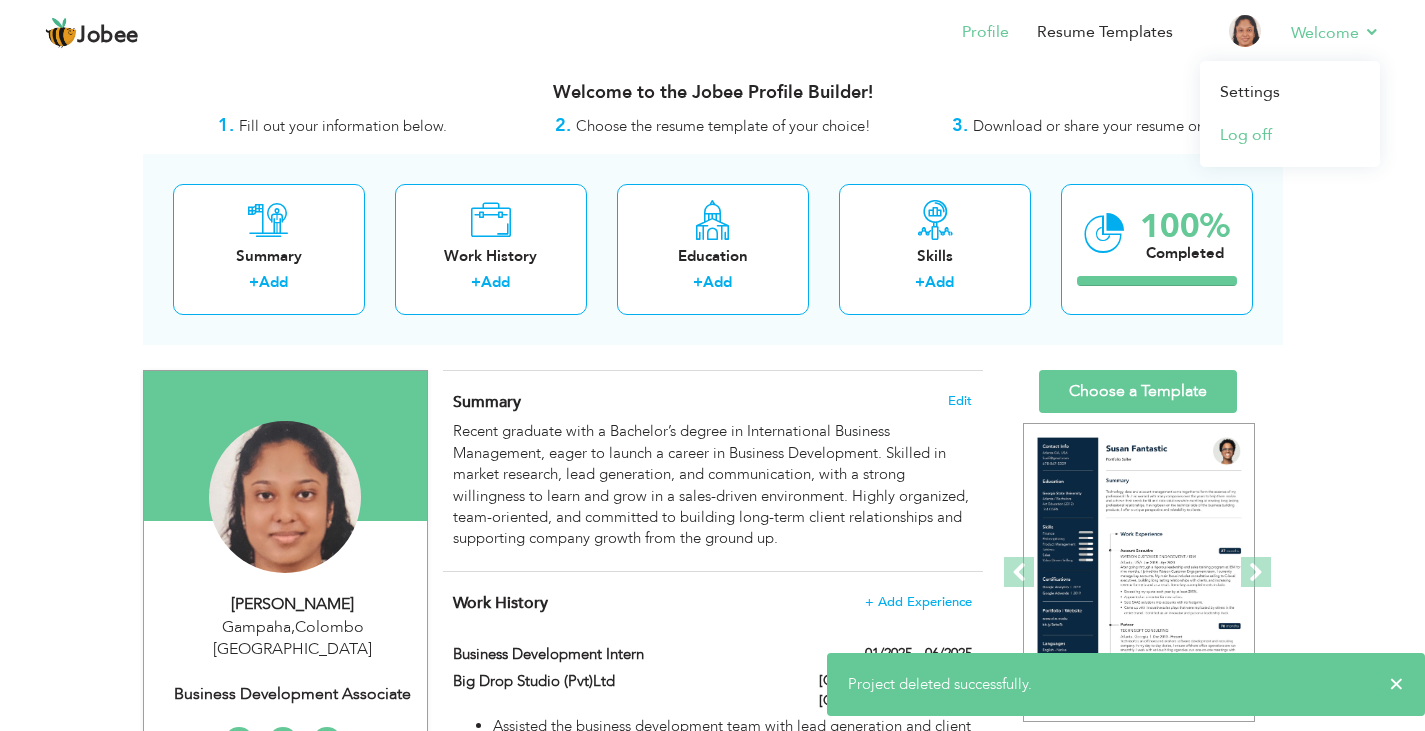scroll, scrollTop: 0, scrollLeft: 0, axis: both 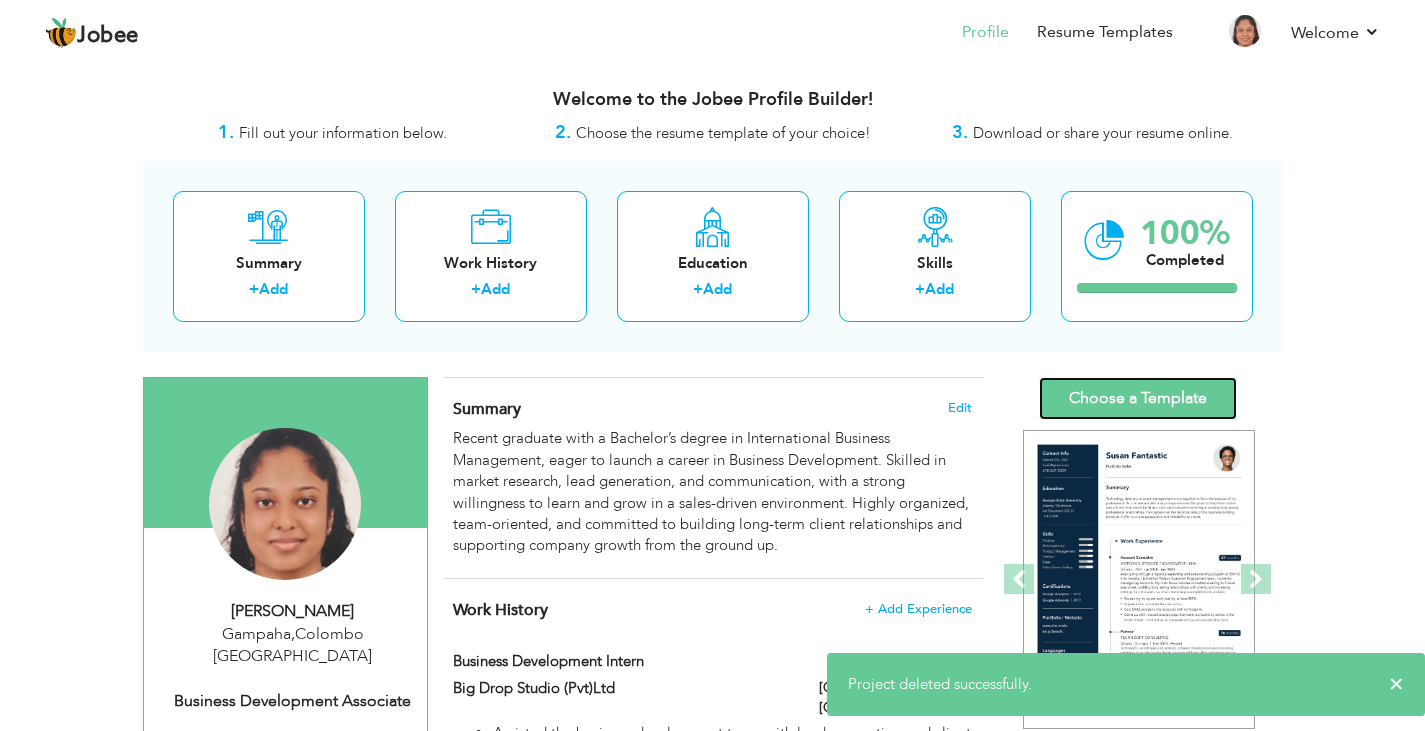 click on "Choose a Template" at bounding box center [1138, 398] 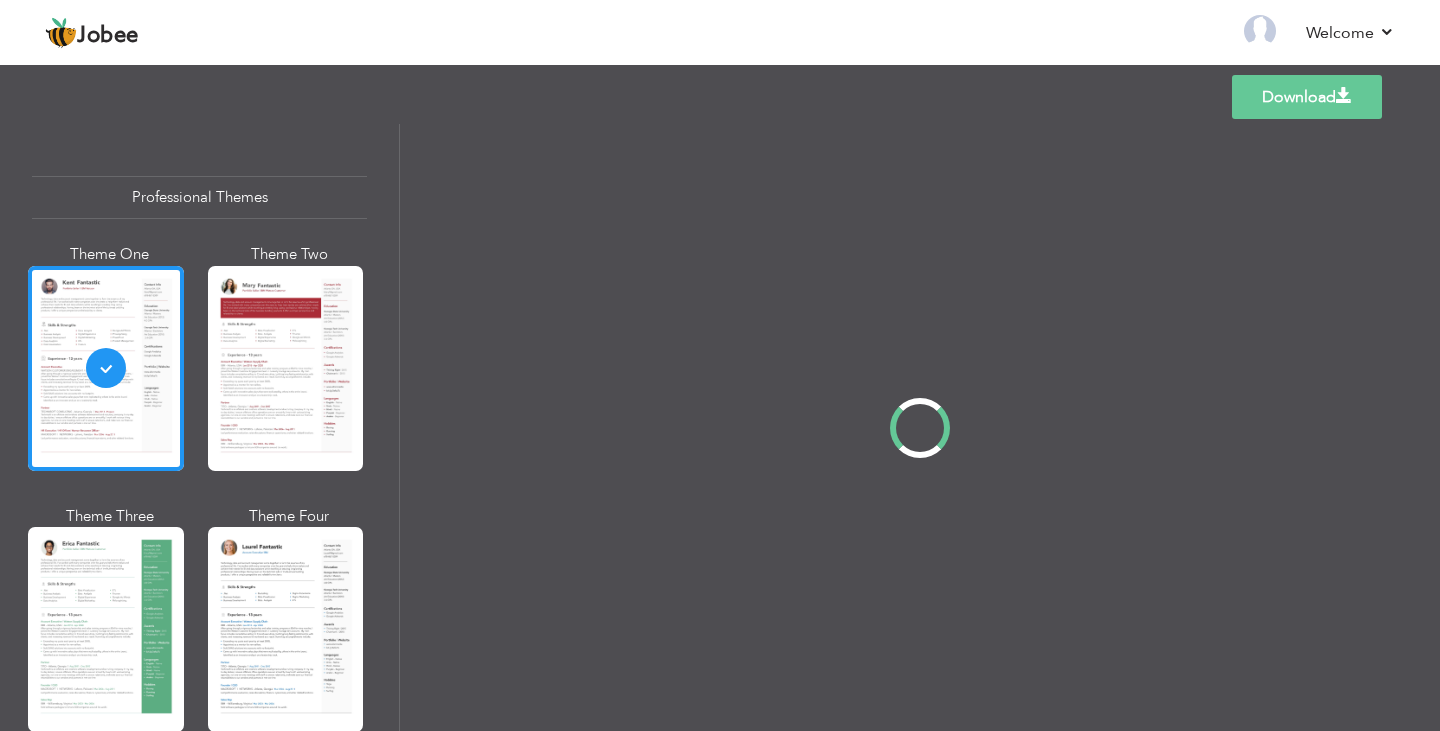 scroll, scrollTop: 0, scrollLeft: 0, axis: both 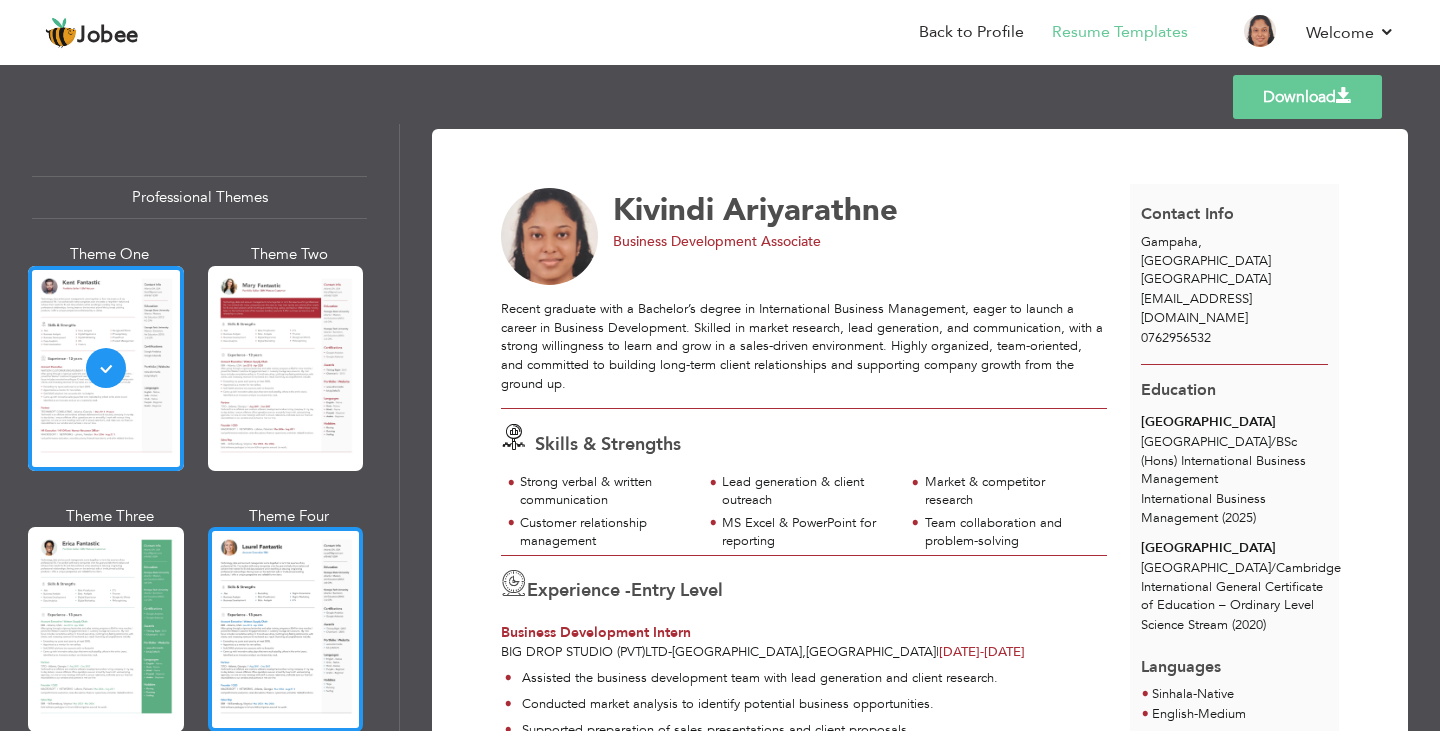click at bounding box center [286, 629] 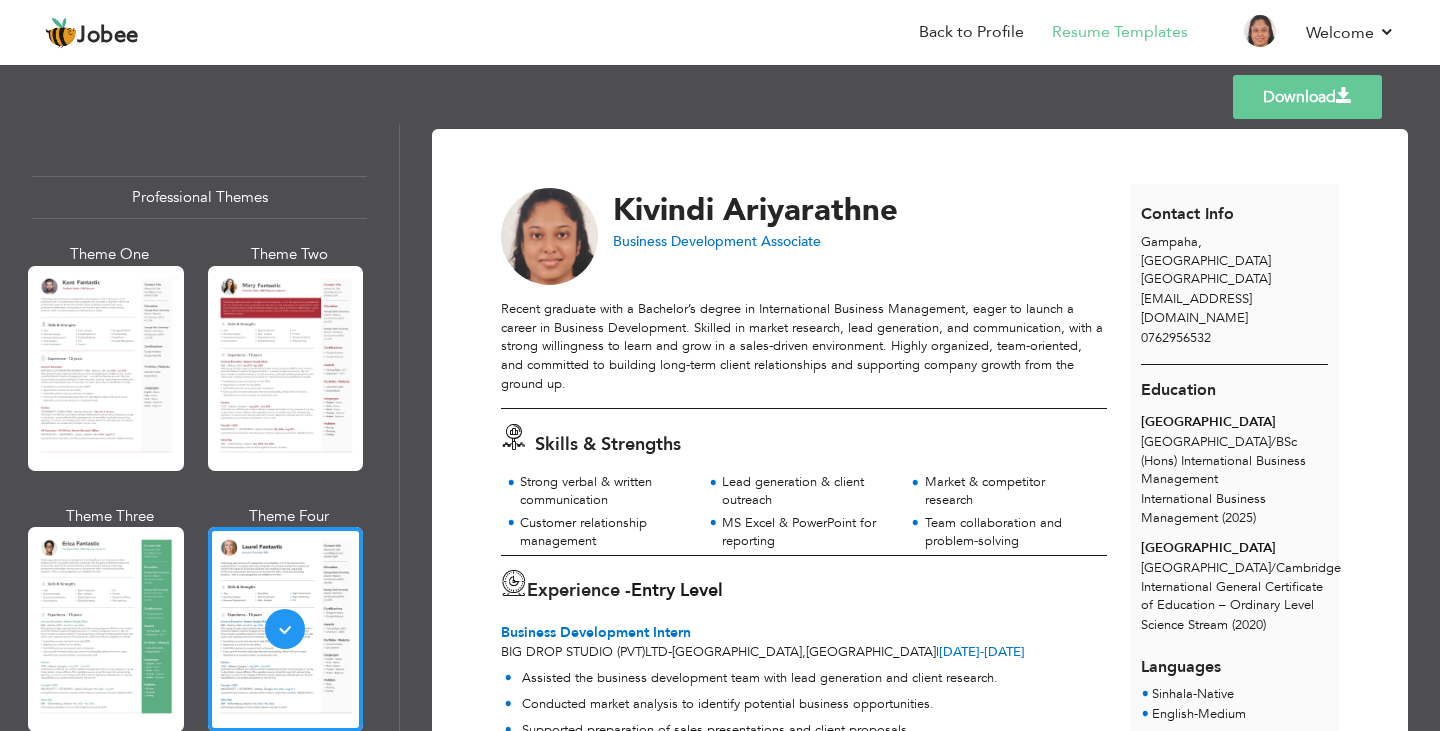 click on "Download" at bounding box center [1307, 97] 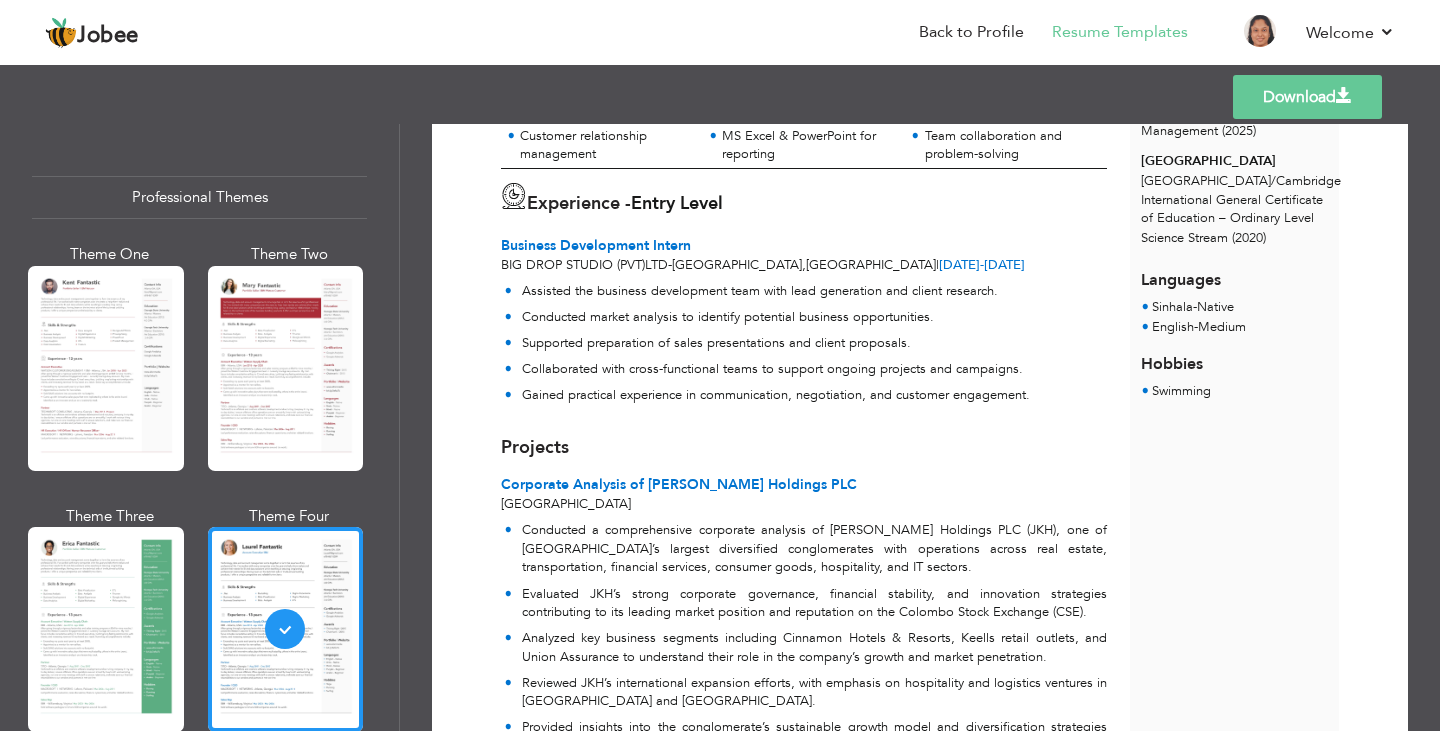 scroll, scrollTop: 388, scrollLeft: 0, axis: vertical 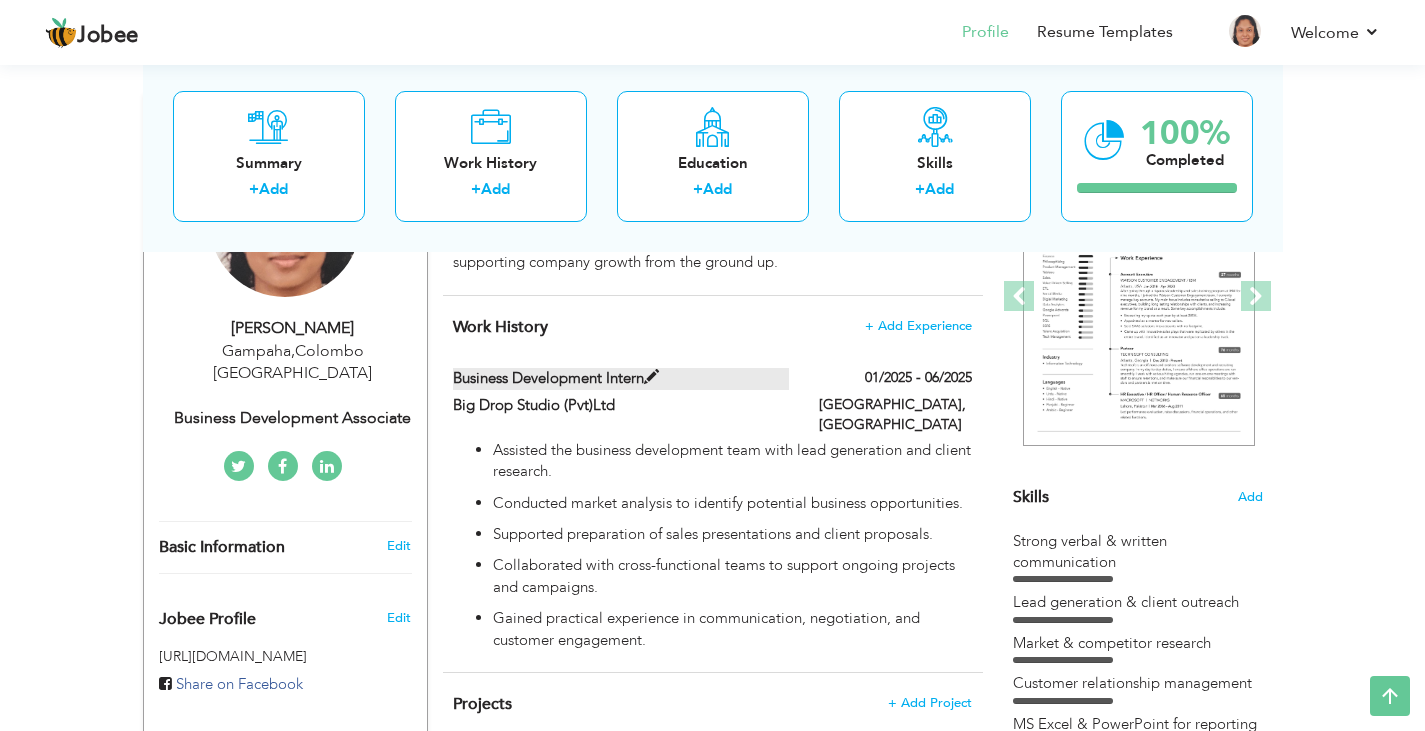 click on "Business Development Intern" at bounding box center [621, 378] 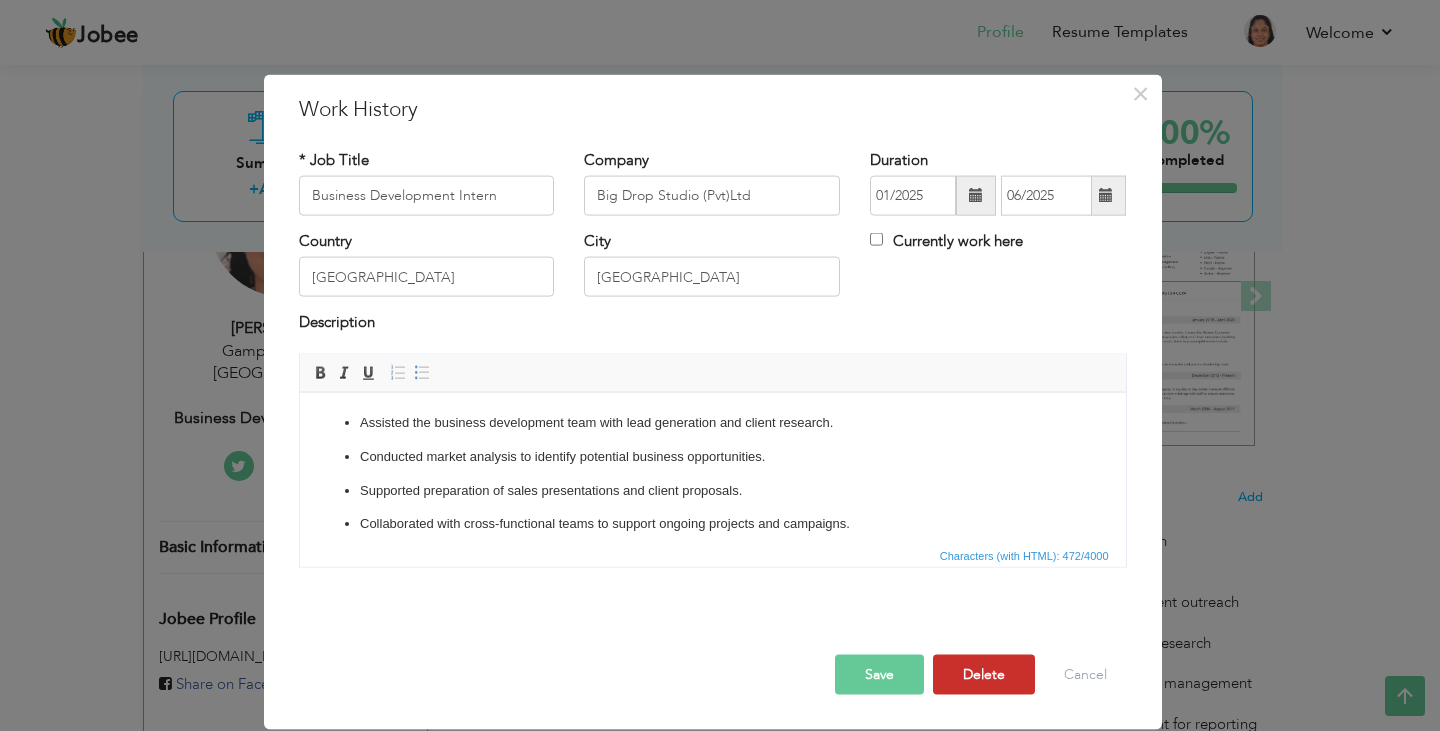 click on "Delete" at bounding box center [984, 674] 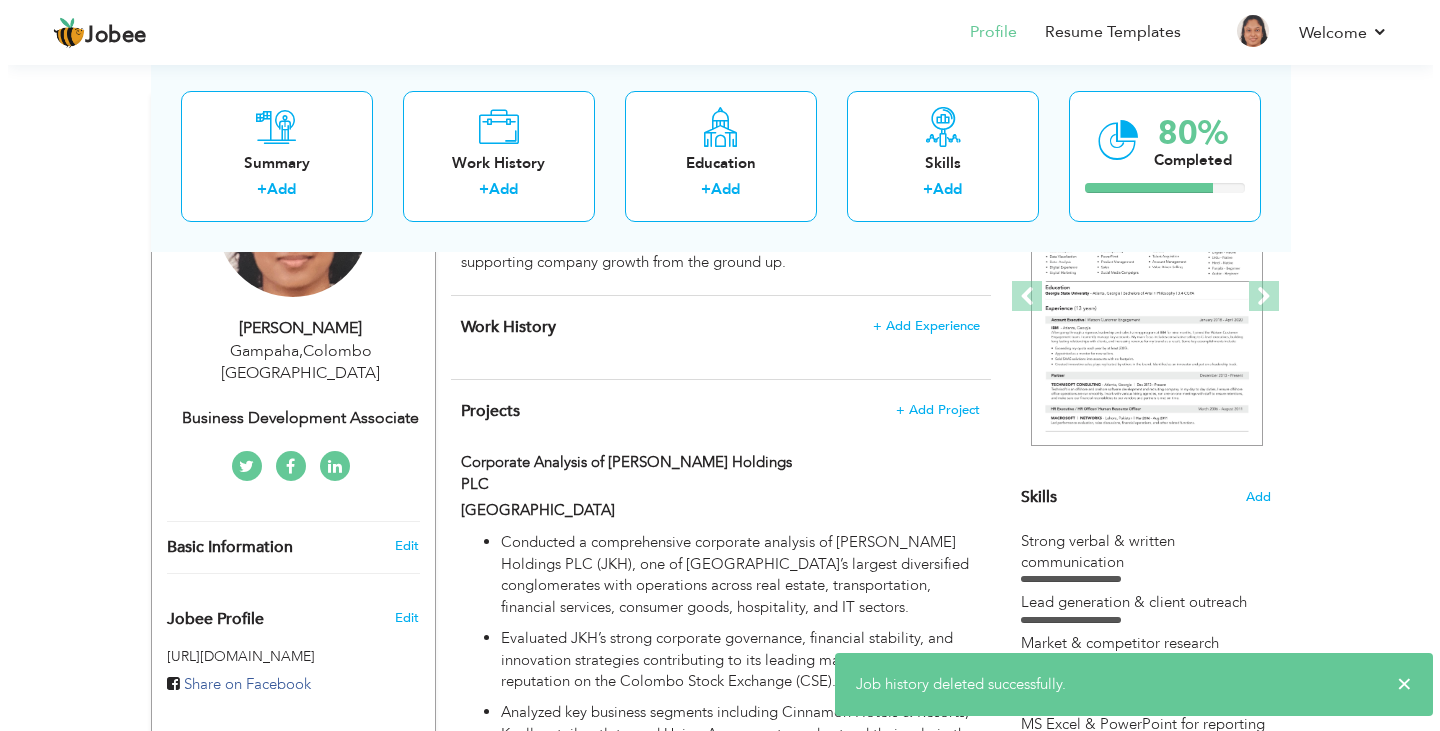 scroll, scrollTop: 346, scrollLeft: 0, axis: vertical 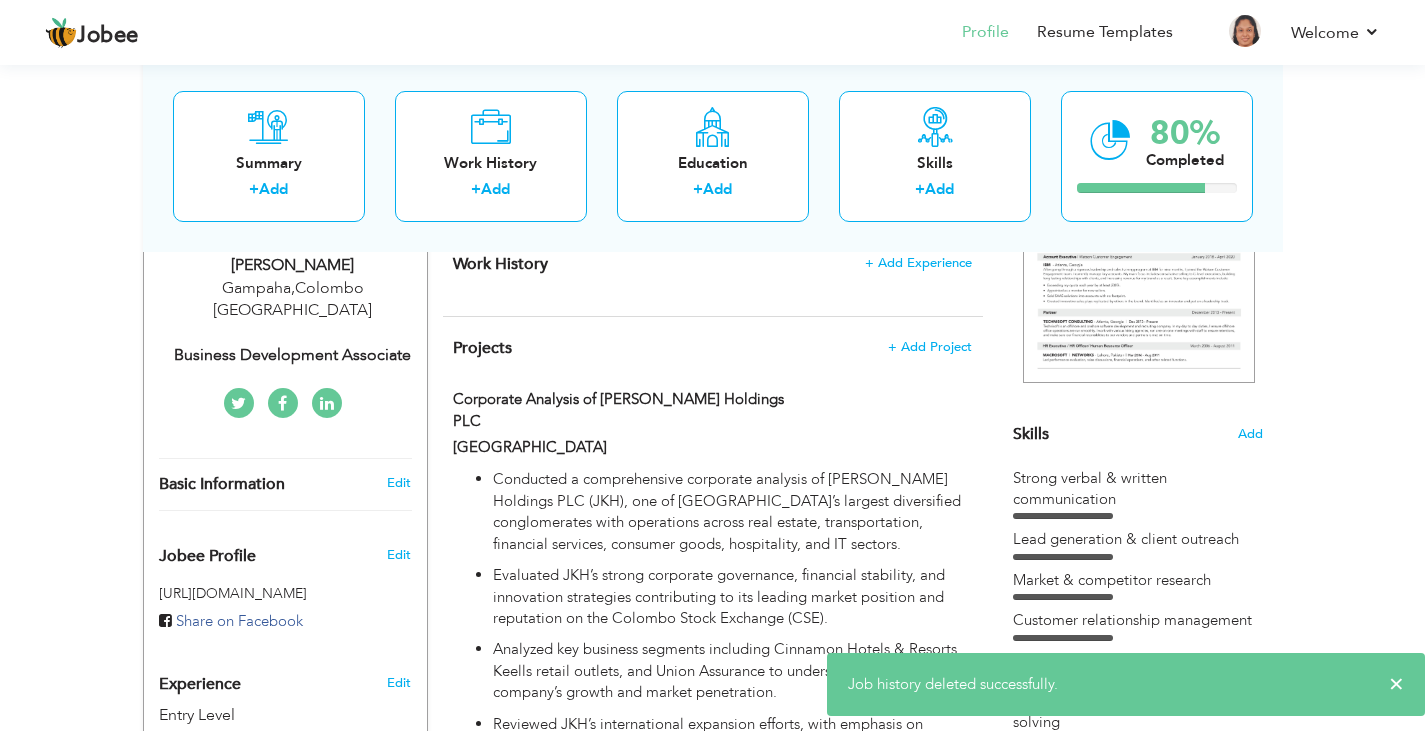click on "Projects
+ Add Project
Corporate Analysis of [PERSON_NAME] Holdings PLC
Corporate Analysis of [PERSON_NAME] Holdings PLC" at bounding box center (713, 584) 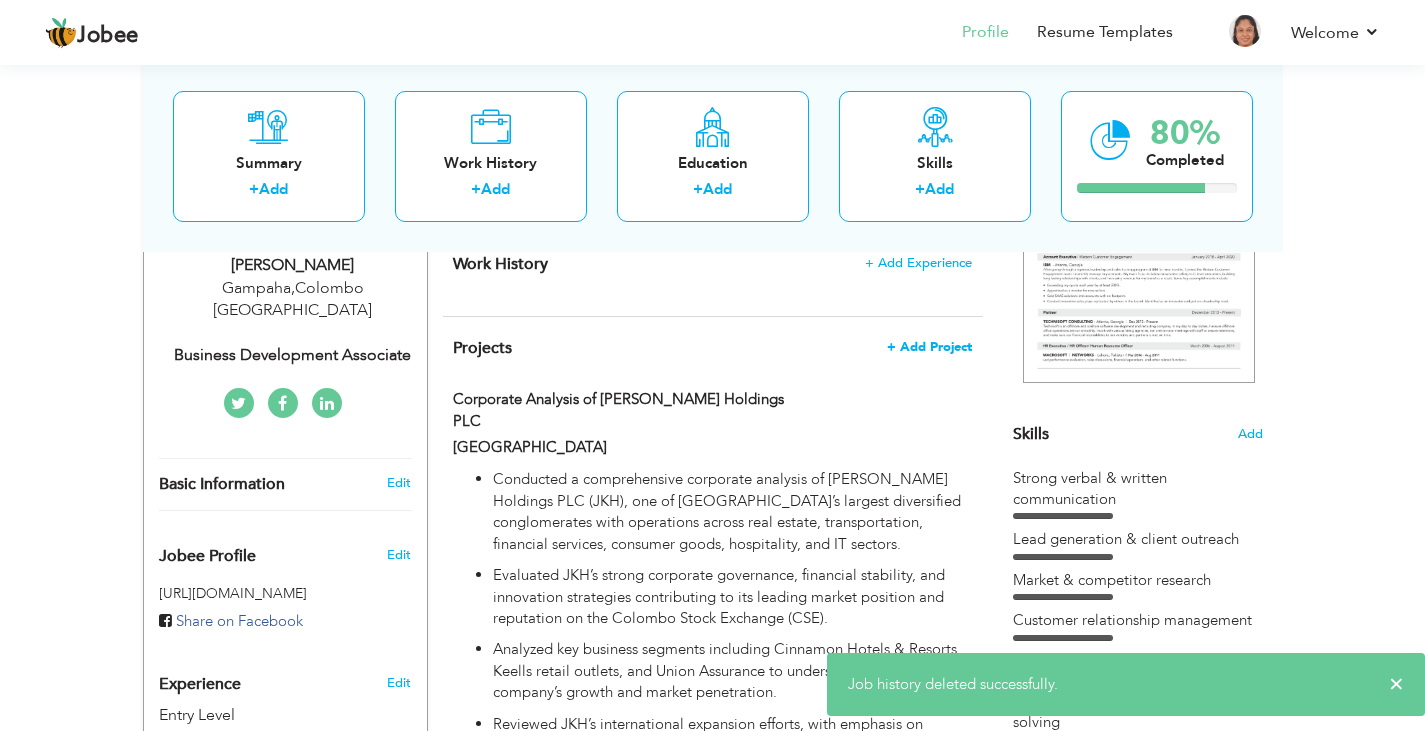 click on "+ Add Project" at bounding box center [929, 347] 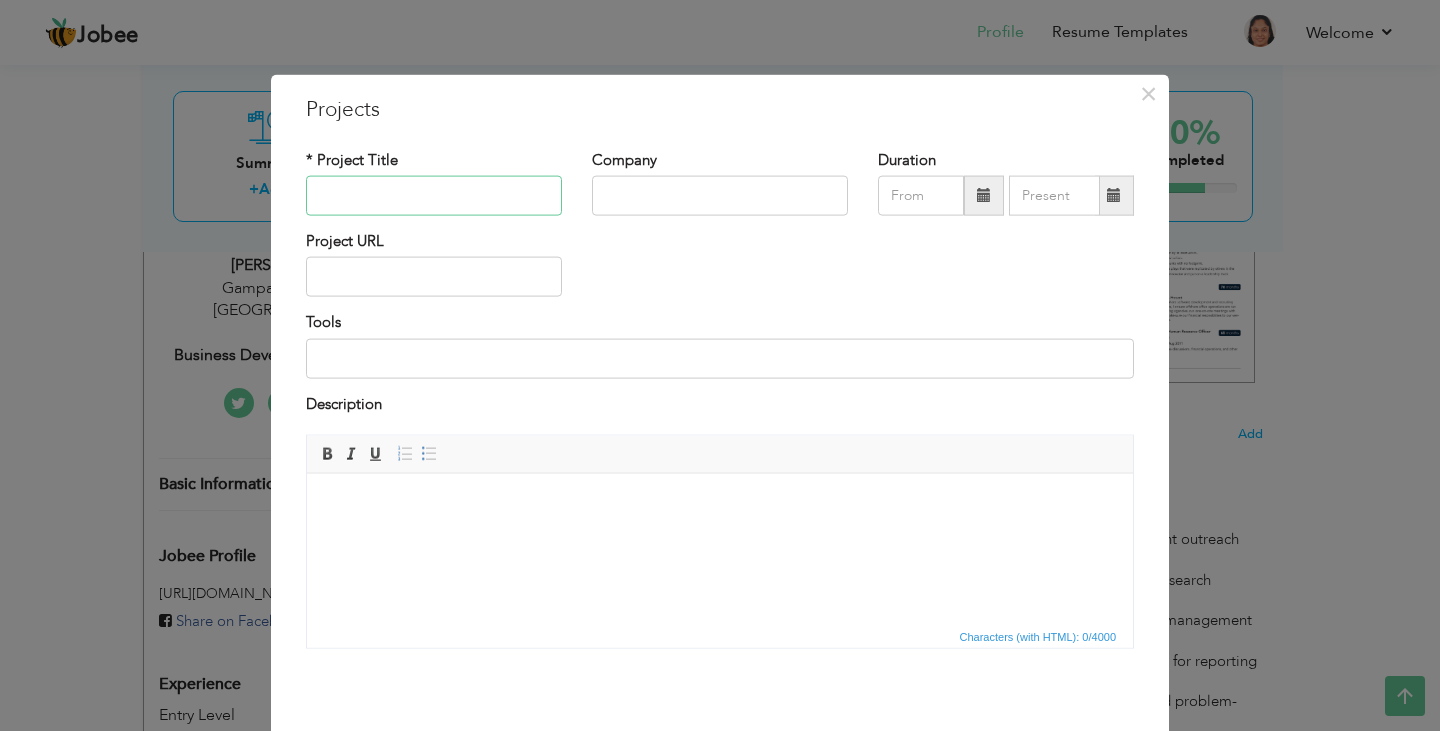 paste on "Global Market Entry Strategy for ODEL PLC" 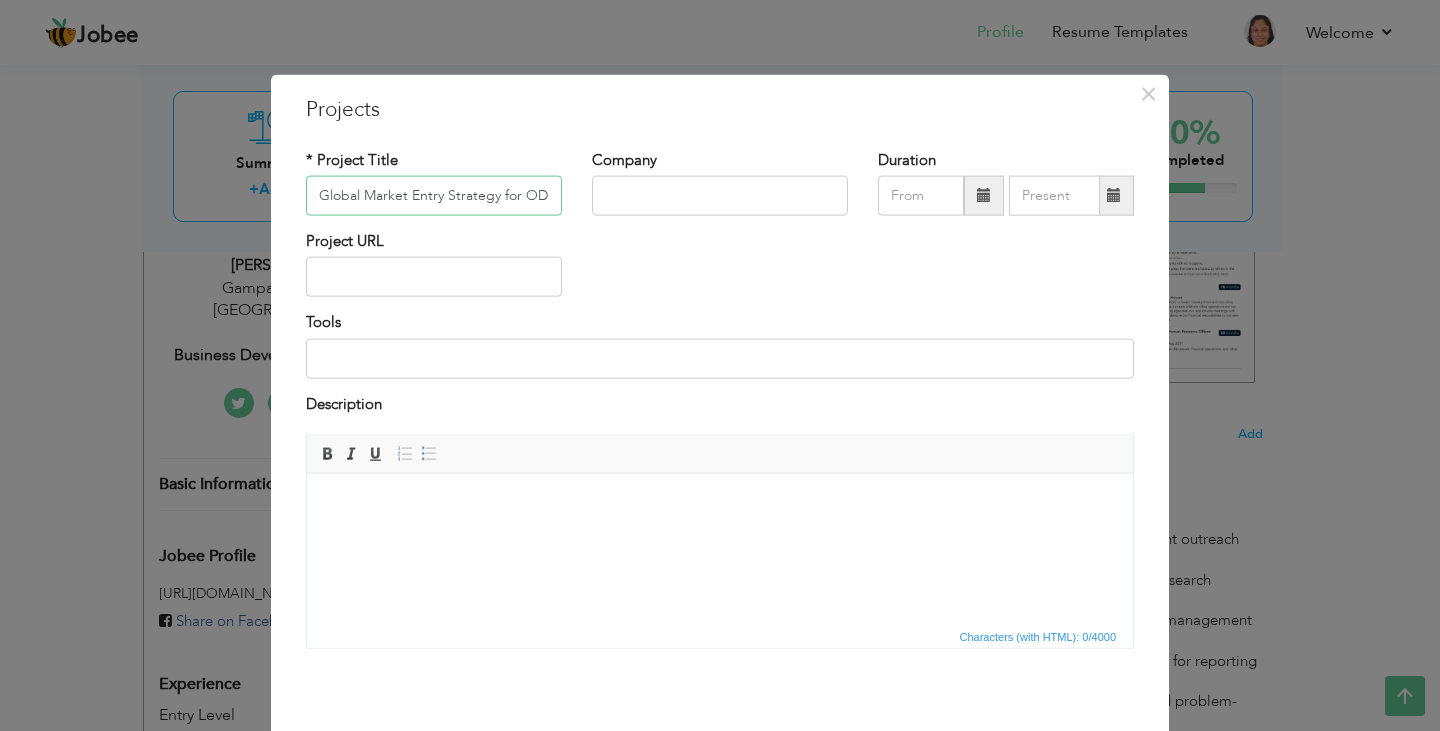 scroll, scrollTop: 0, scrollLeft: 40, axis: horizontal 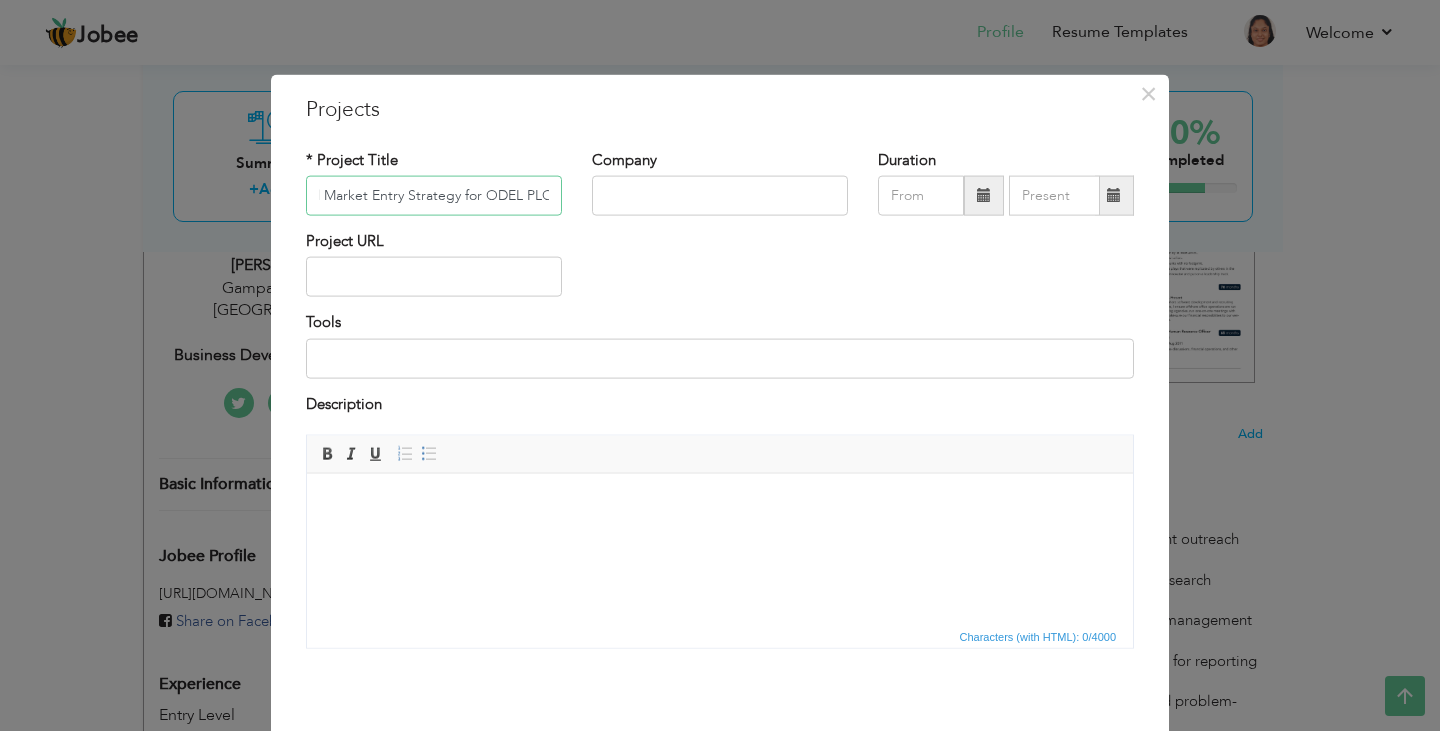 type on "Global Market Entry Strategy for ODEL PLC" 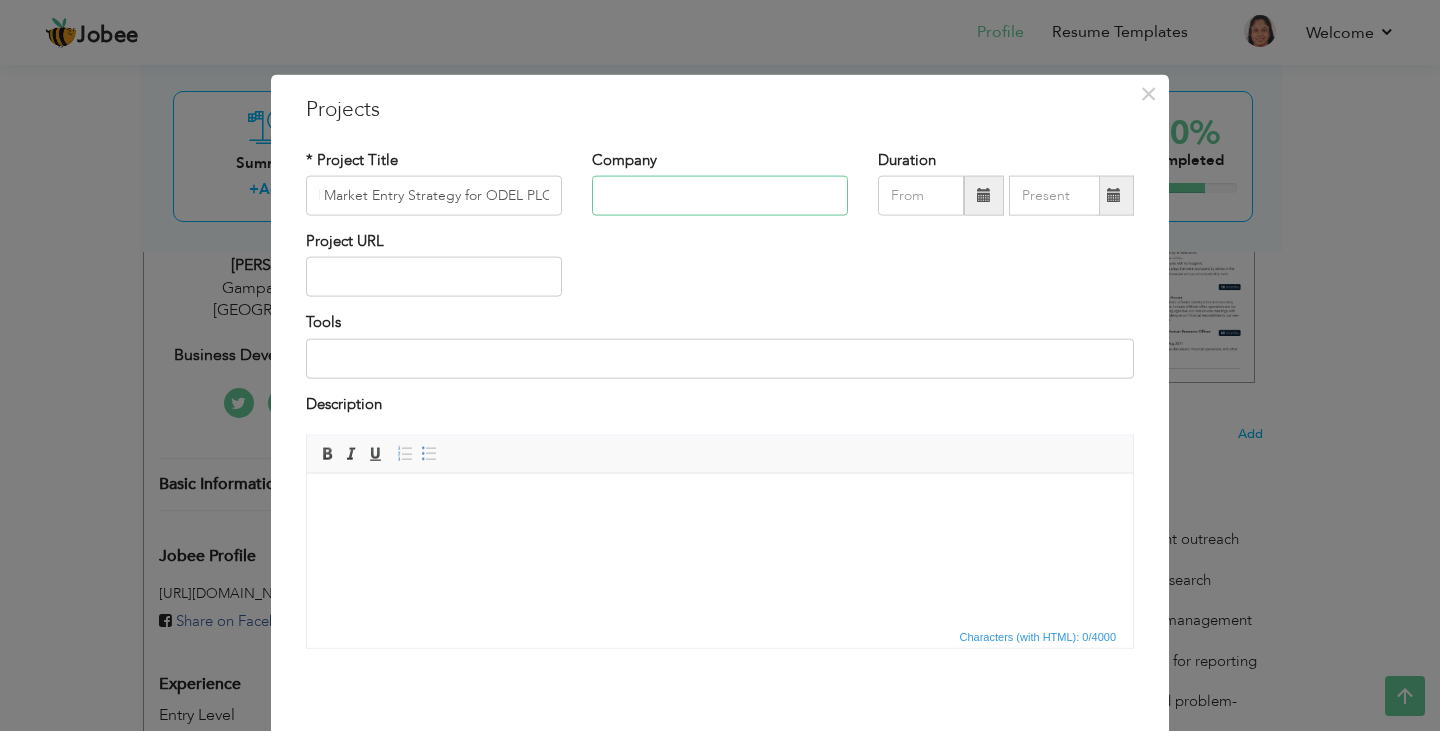 scroll, scrollTop: 0, scrollLeft: 0, axis: both 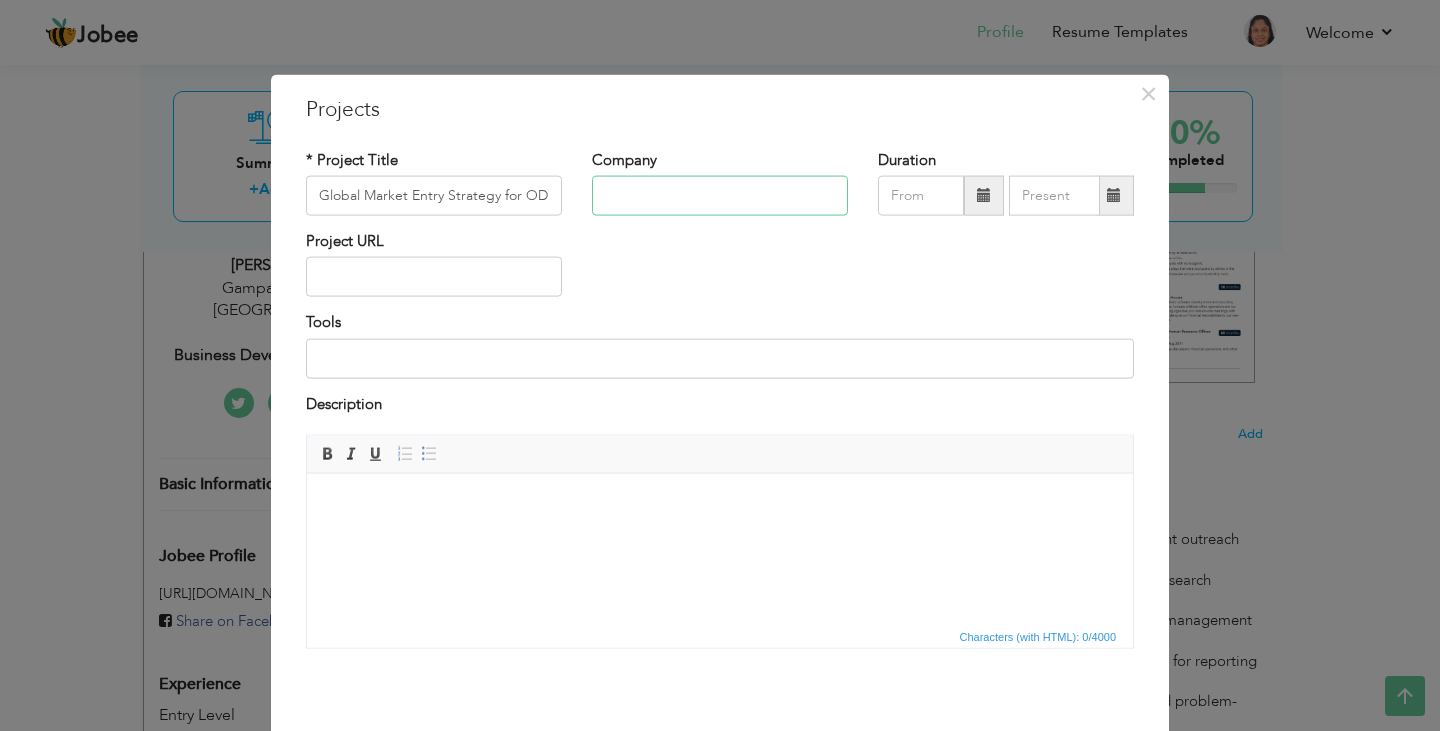 click at bounding box center (720, 196) 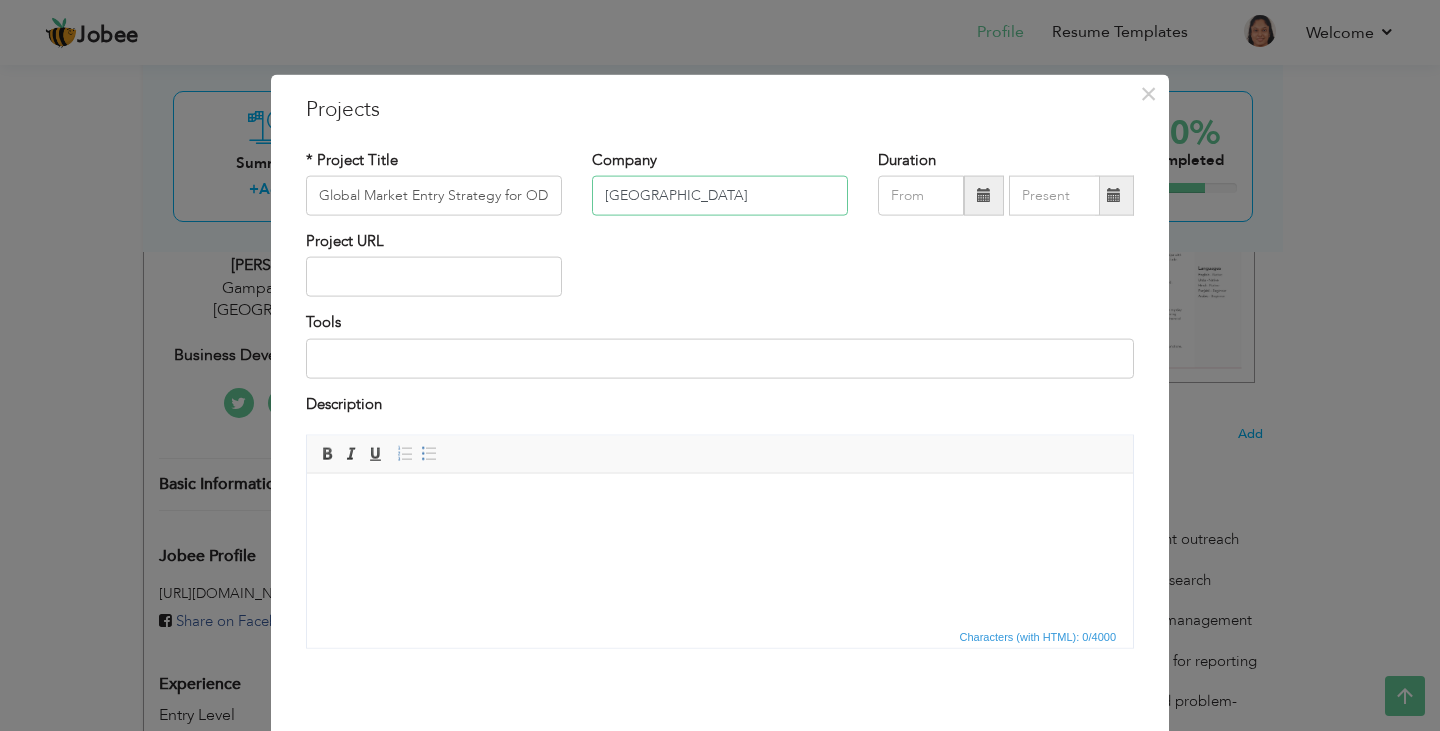type on "[GEOGRAPHIC_DATA]" 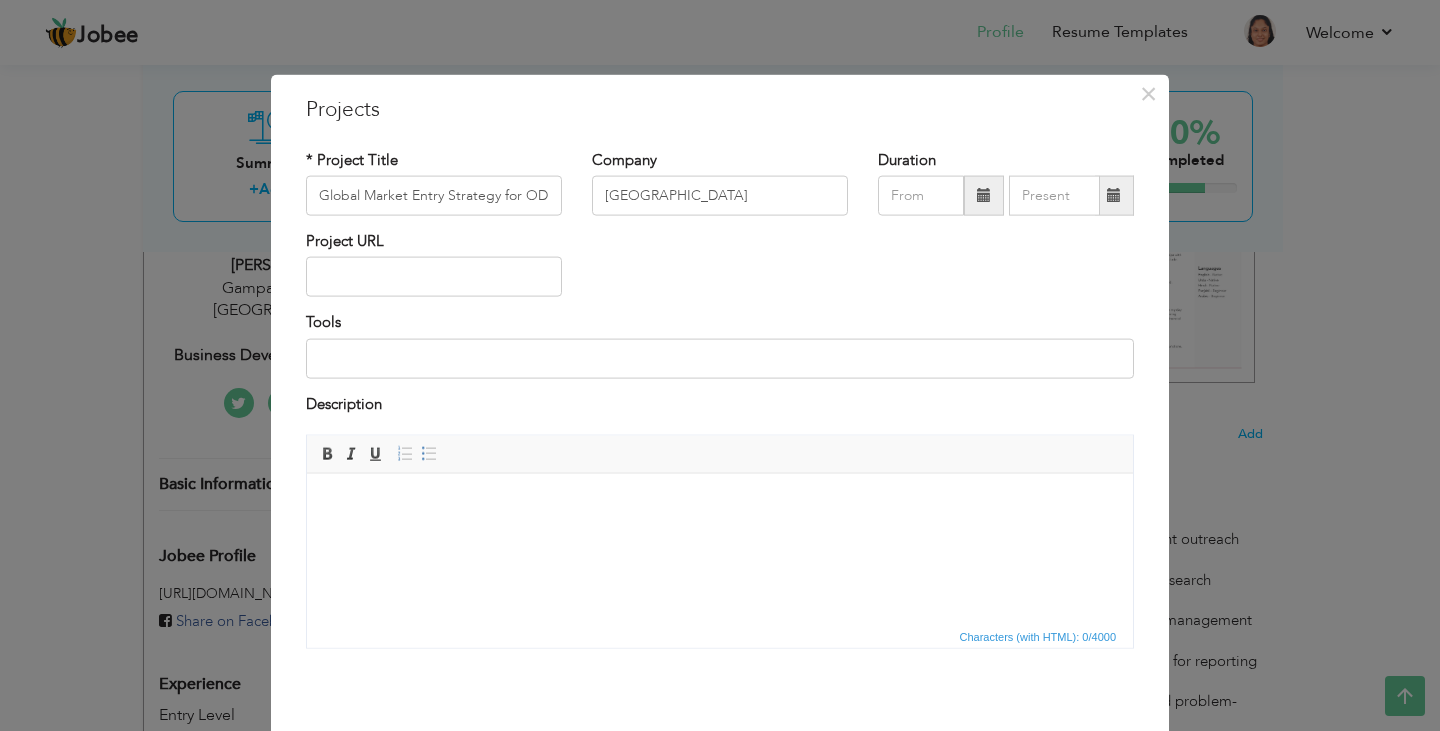 click at bounding box center [720, 503] 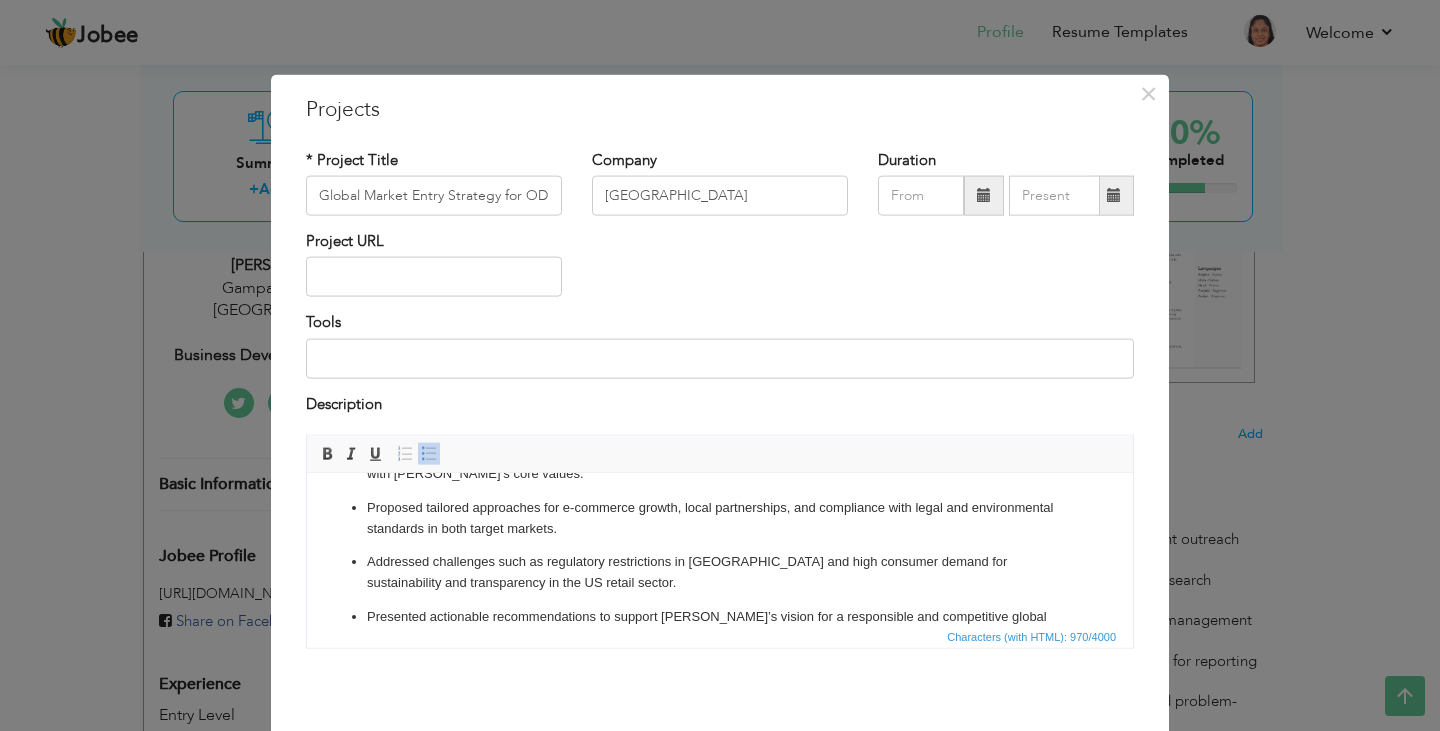 scroll, scrollTop: 184, scrollLeft: 0, axis: vertical 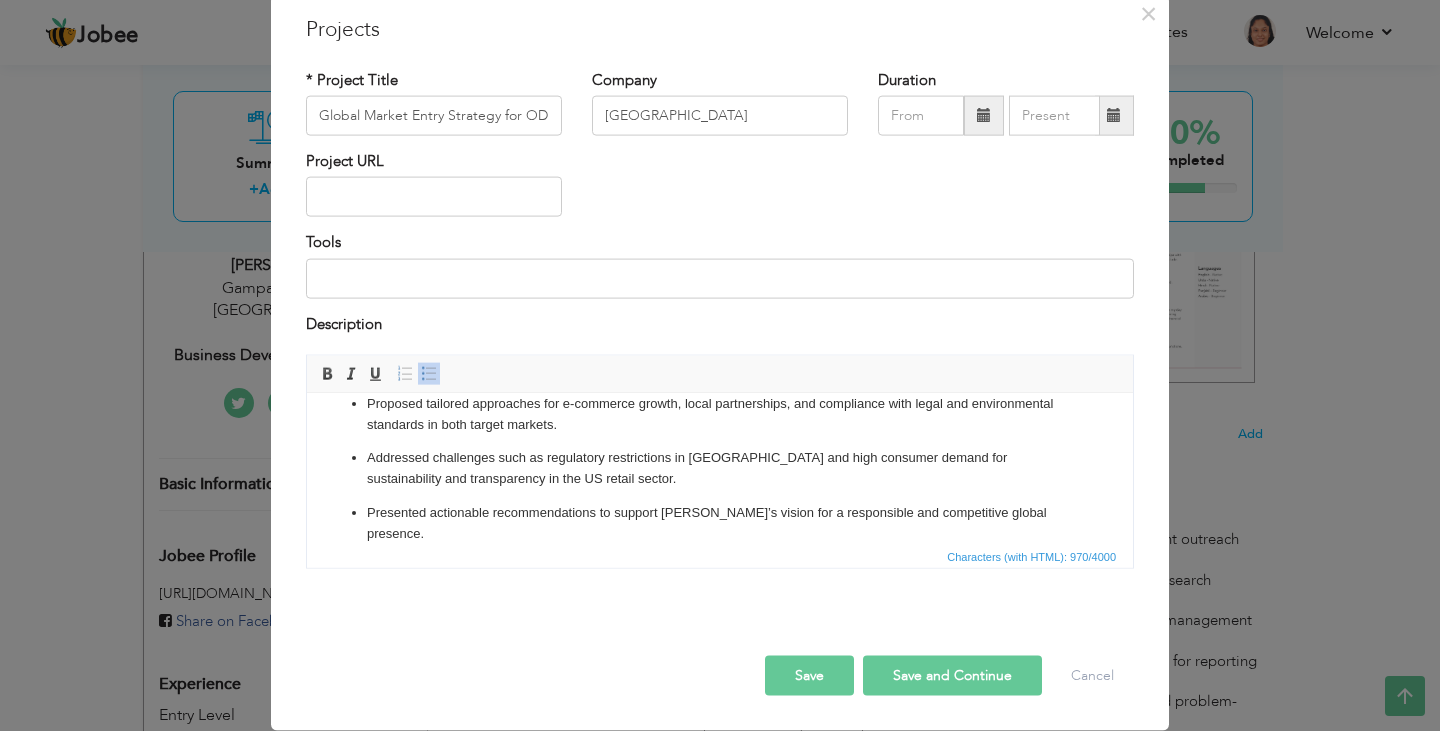 click on "Save and Continue" at bounding box center (952, 676) 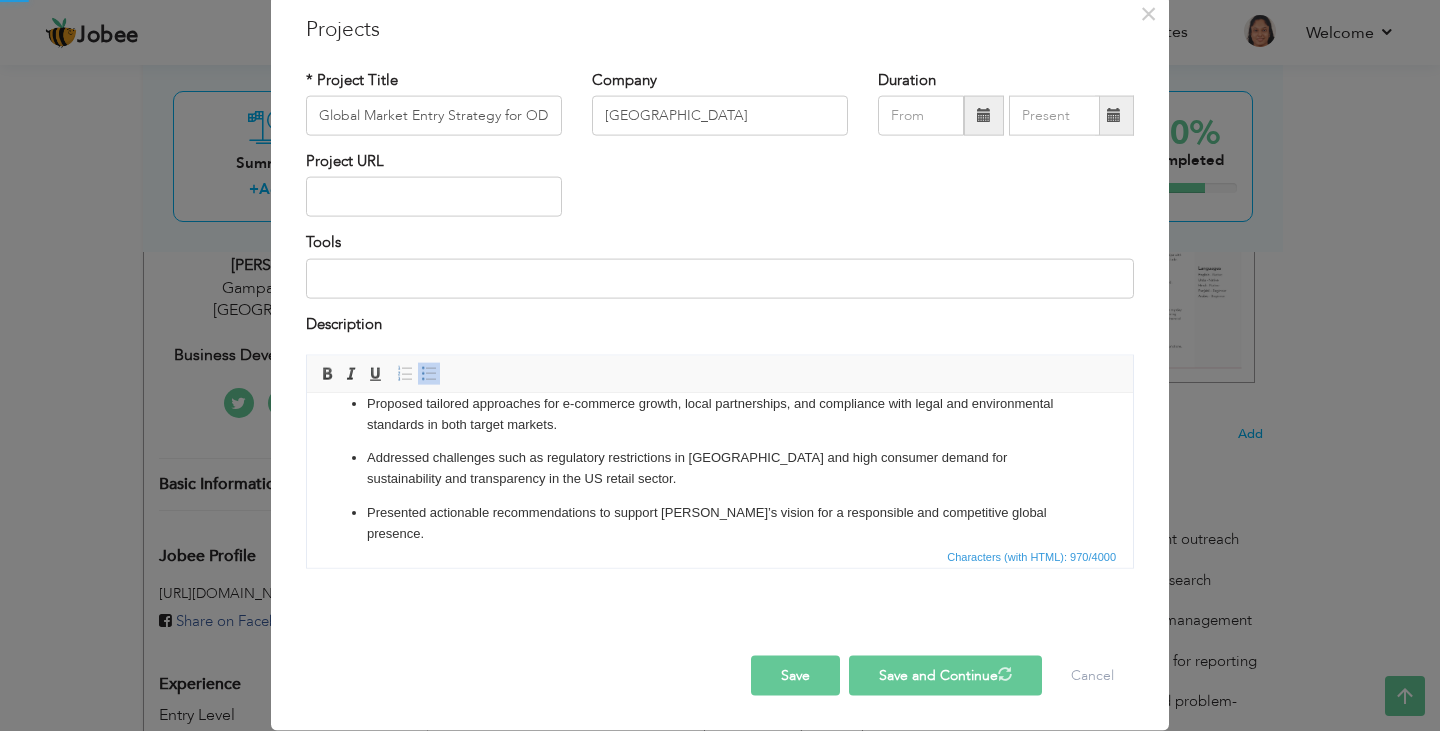 type 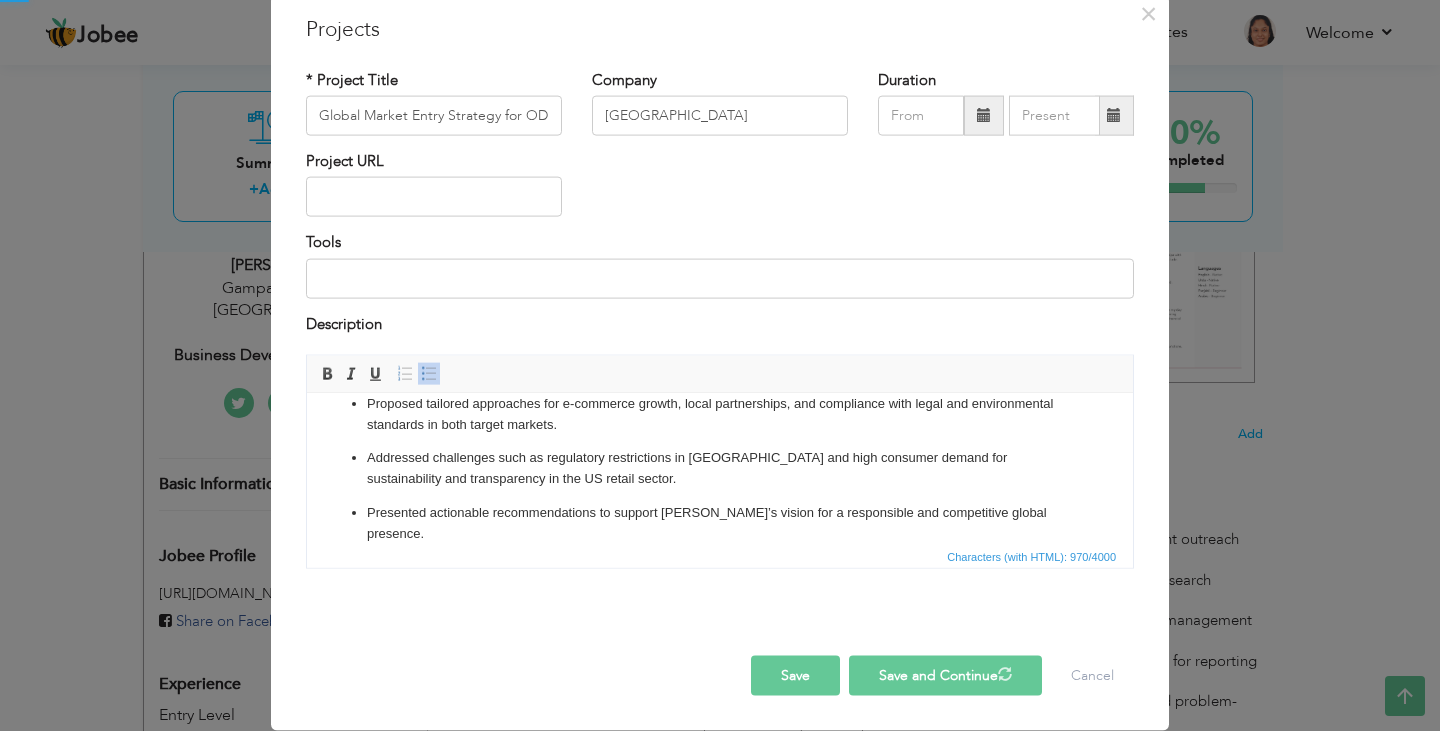type 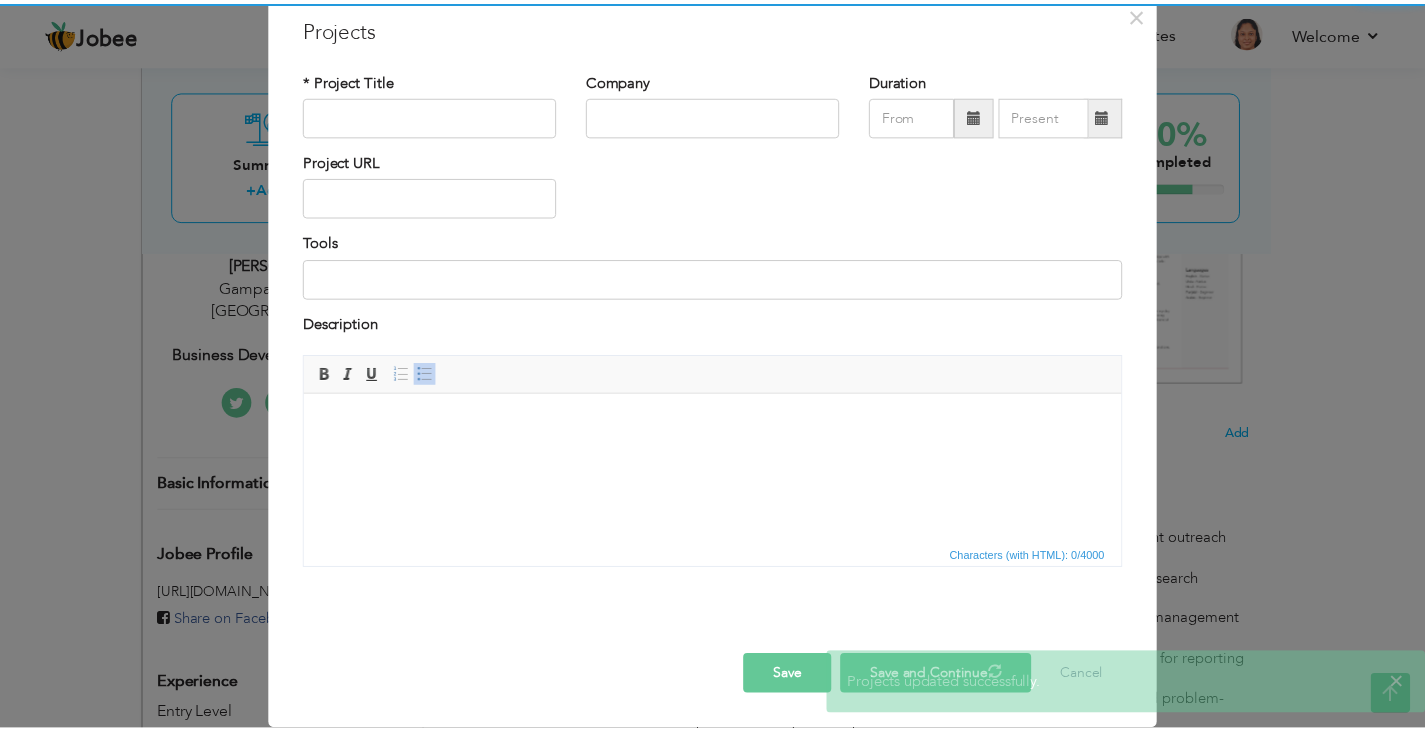 scroll, scrollTop: 0, scrollLeft: 0, axis: both 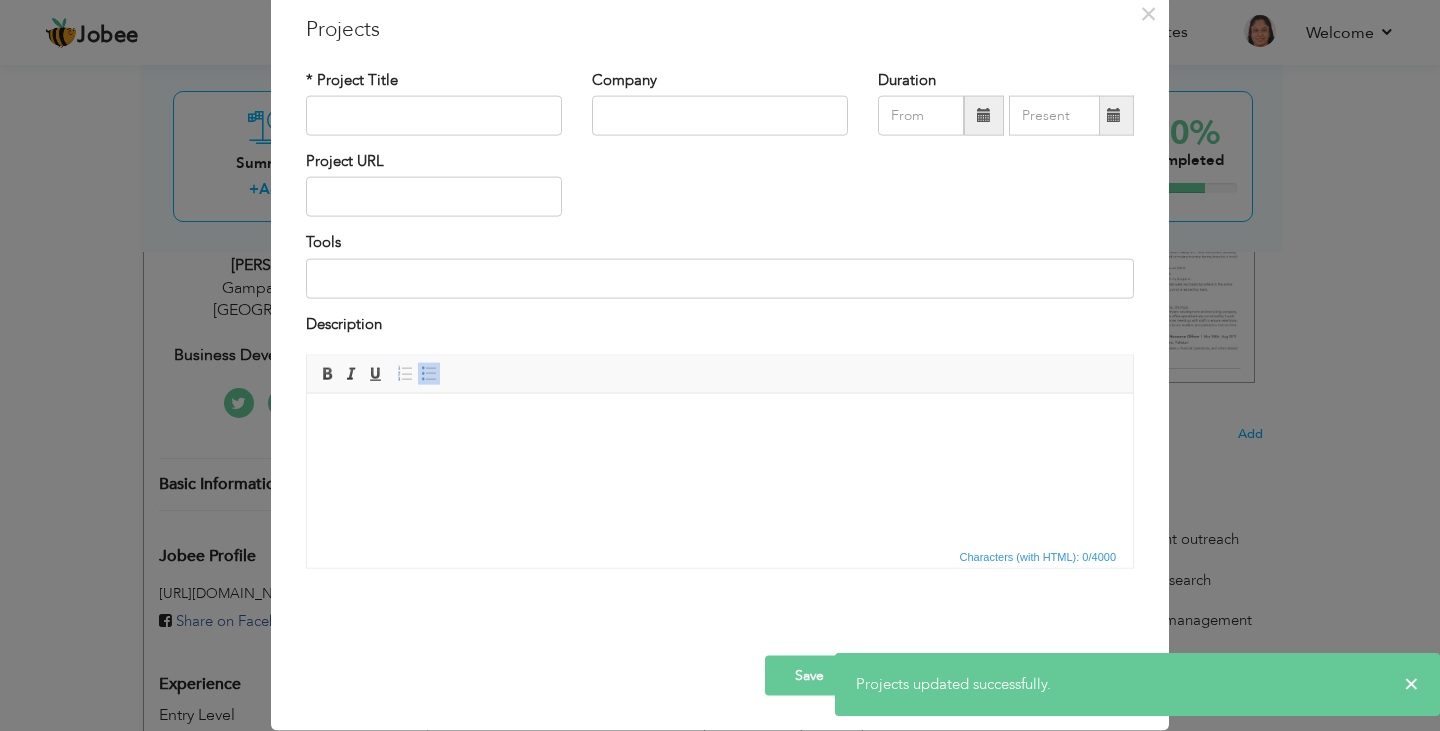 click on "×
Projects
* Project Title
Company
Duration Project URL Tools Description" at bounding box center (720, 365) 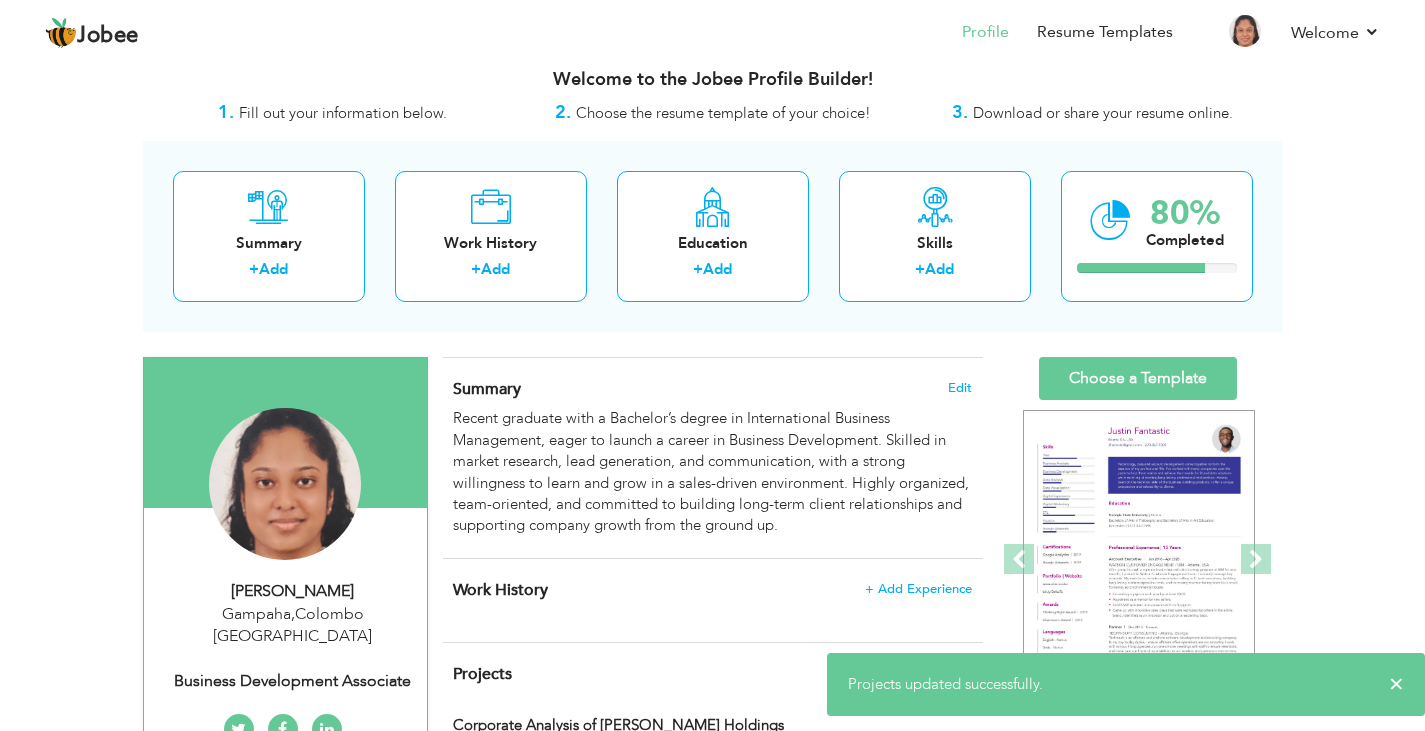 scroll, scrollTop: 0, scrollLeft: 0, axis: both 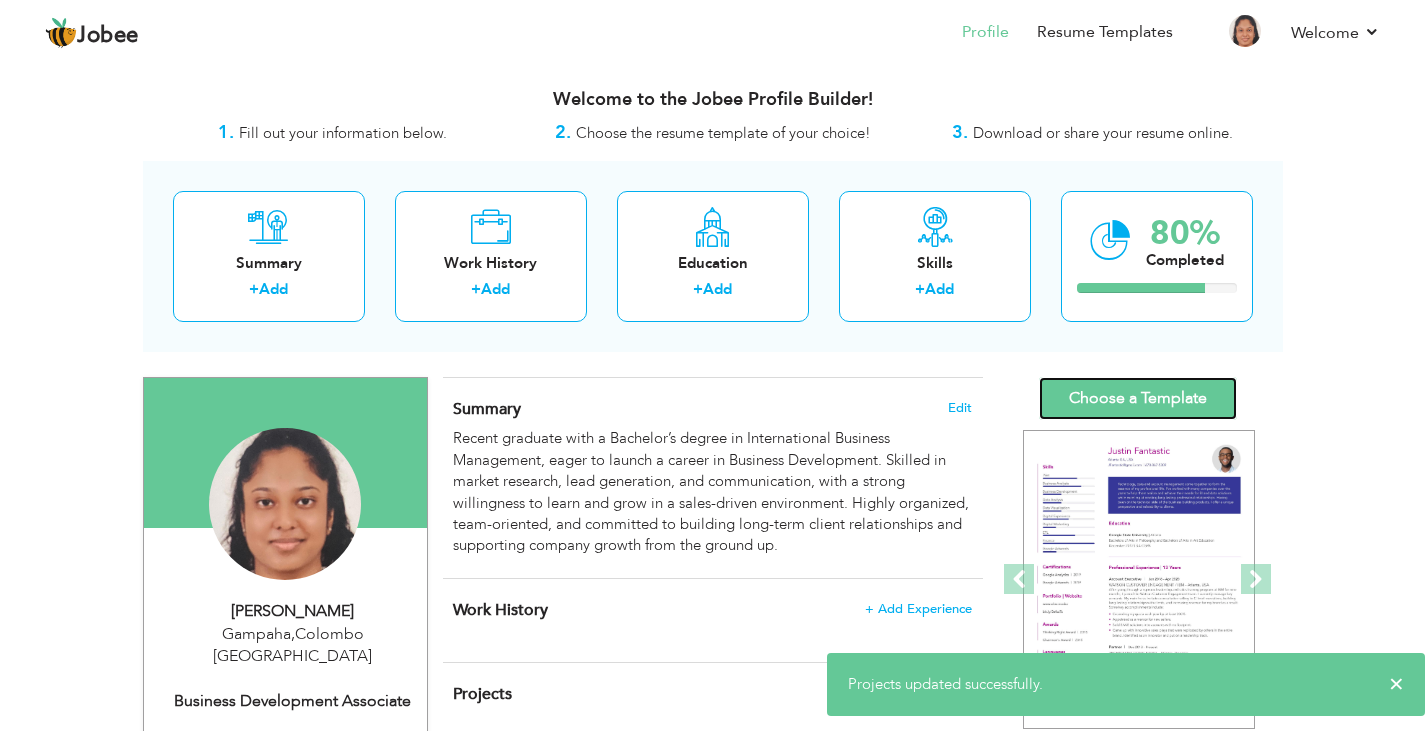 click on "Choose a Template" at bounding box center (1138, 398) 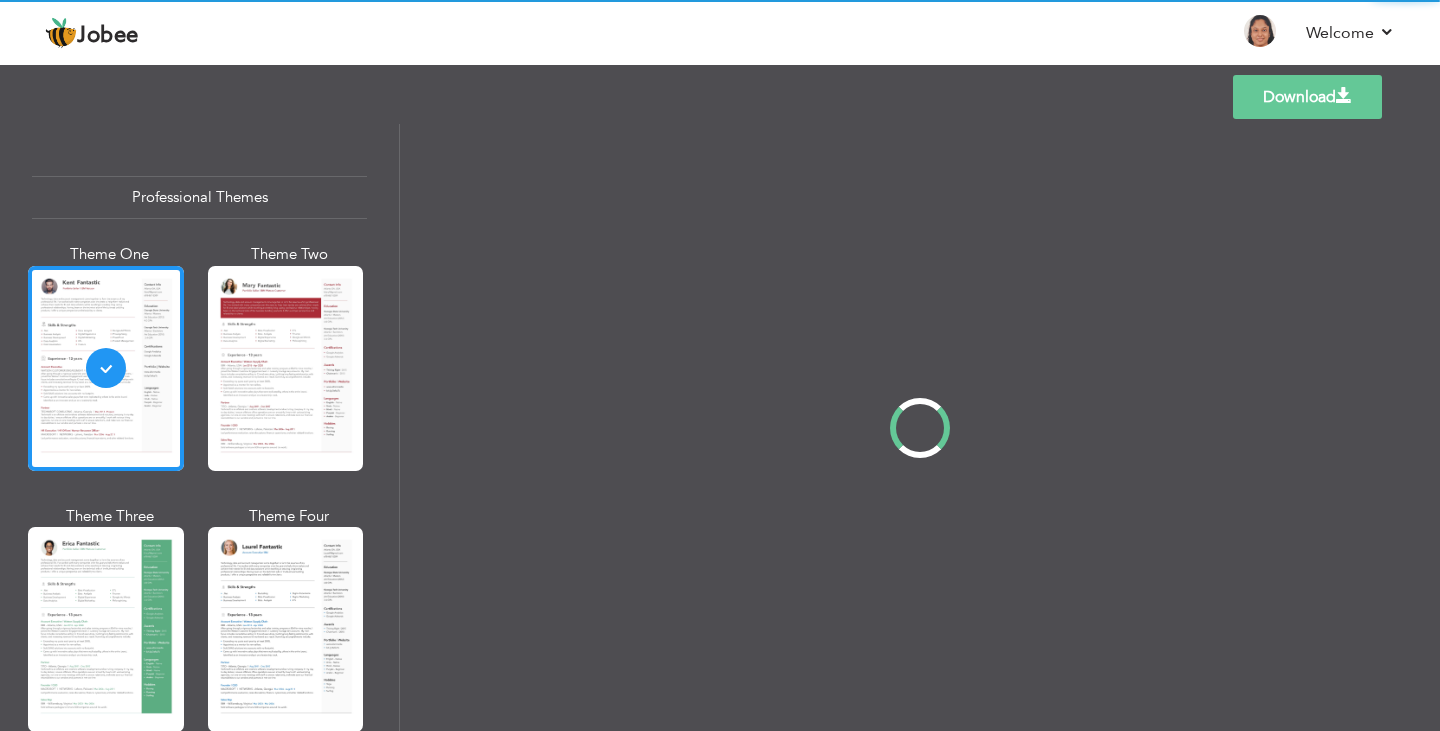 scroll, scrollTop: 0, scrollLeft: 0, axis: both 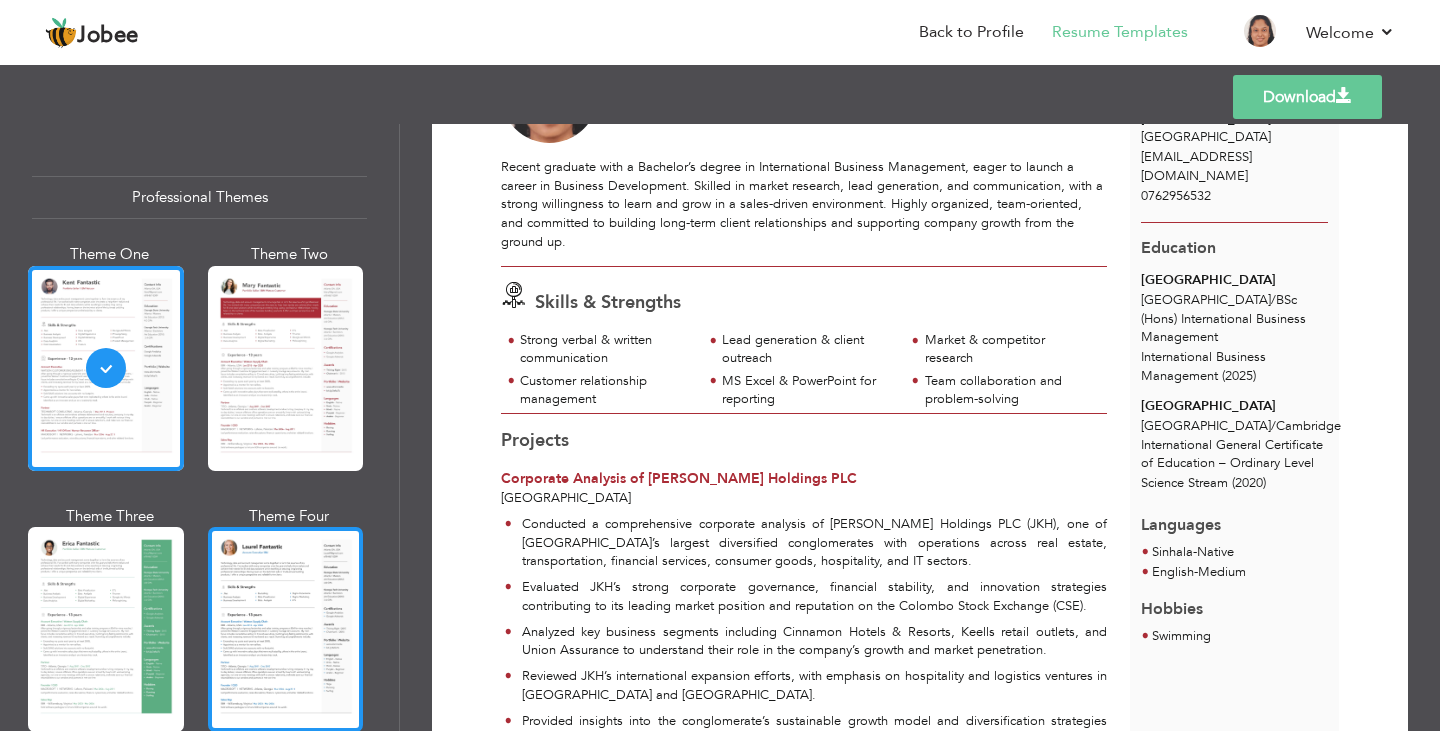 click at bounding box center (286, 629) 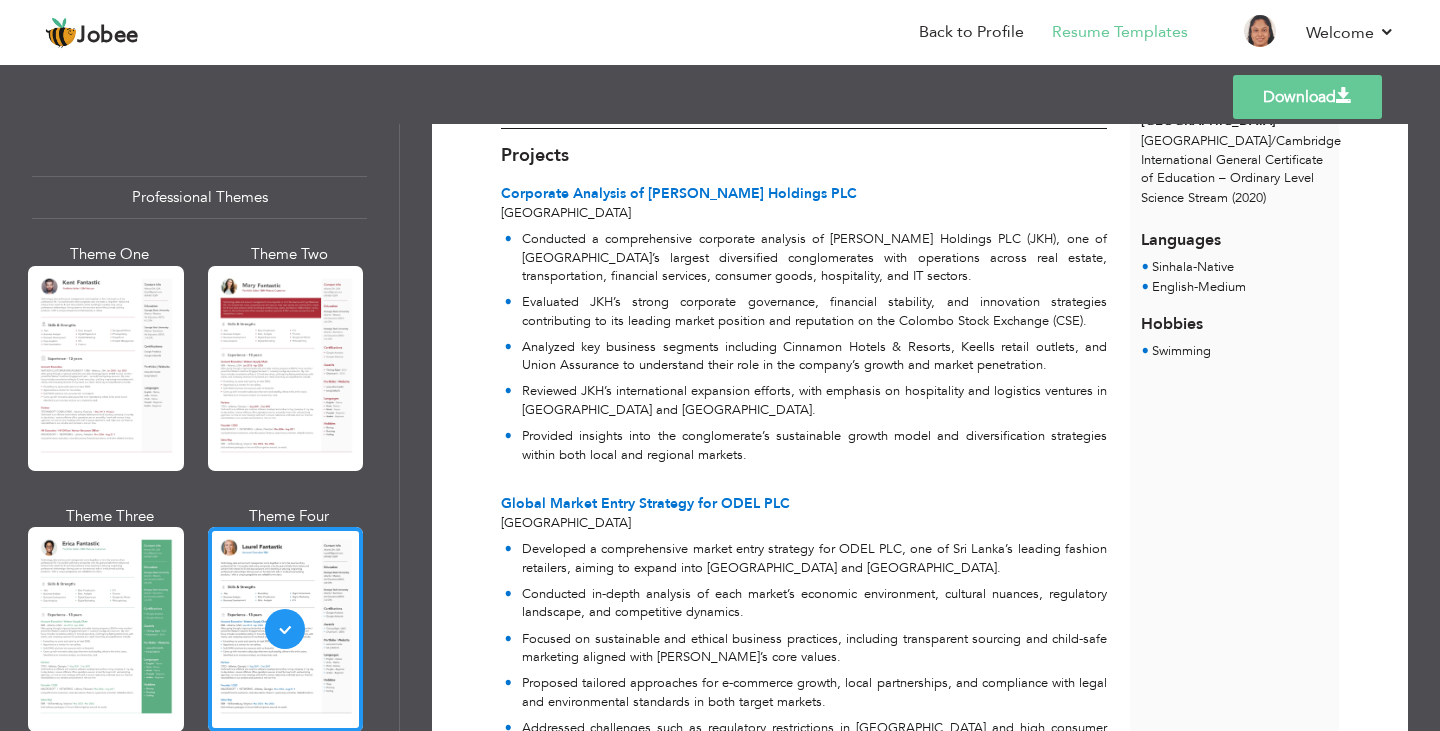 scroll, scrollTop: 608, scrollLeft: 0, axis: vertical 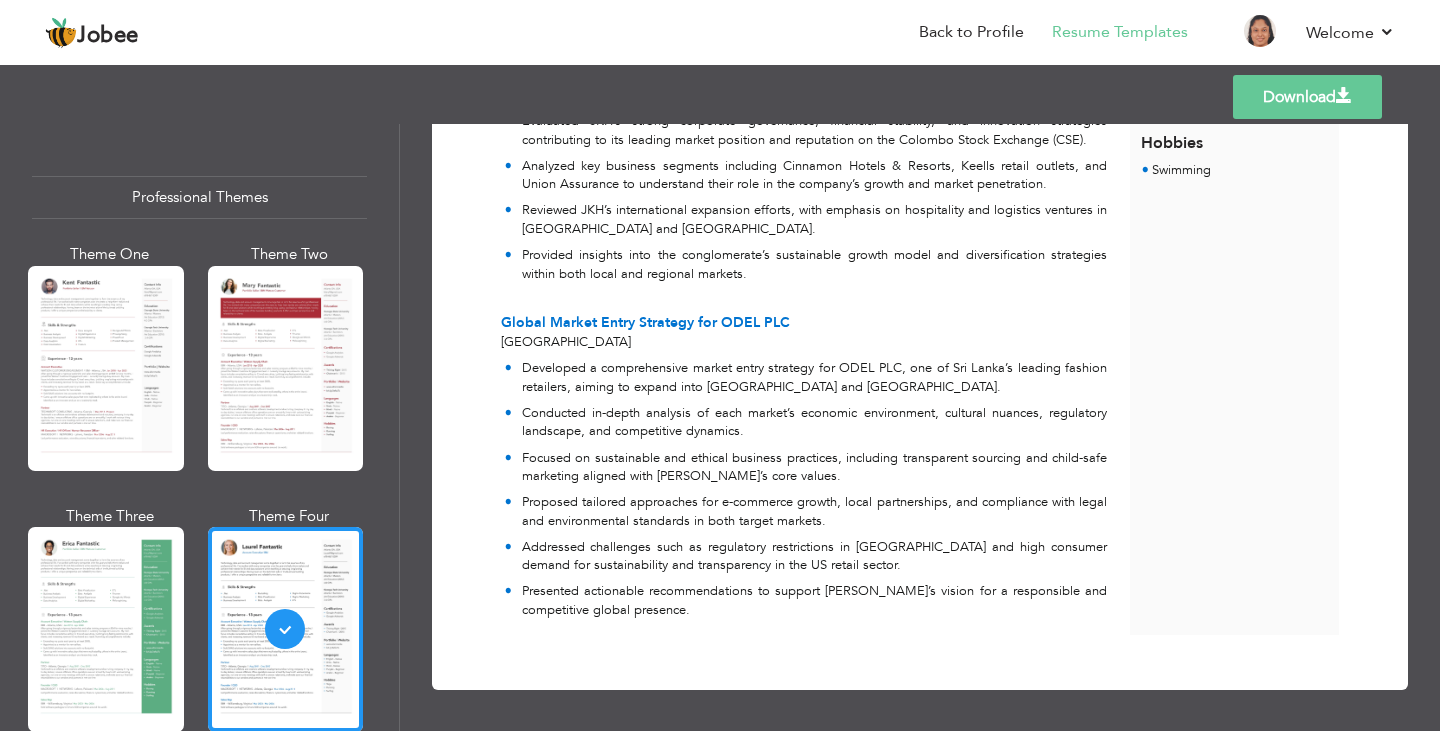 click on "Download" at bounding box center (1307, 97) 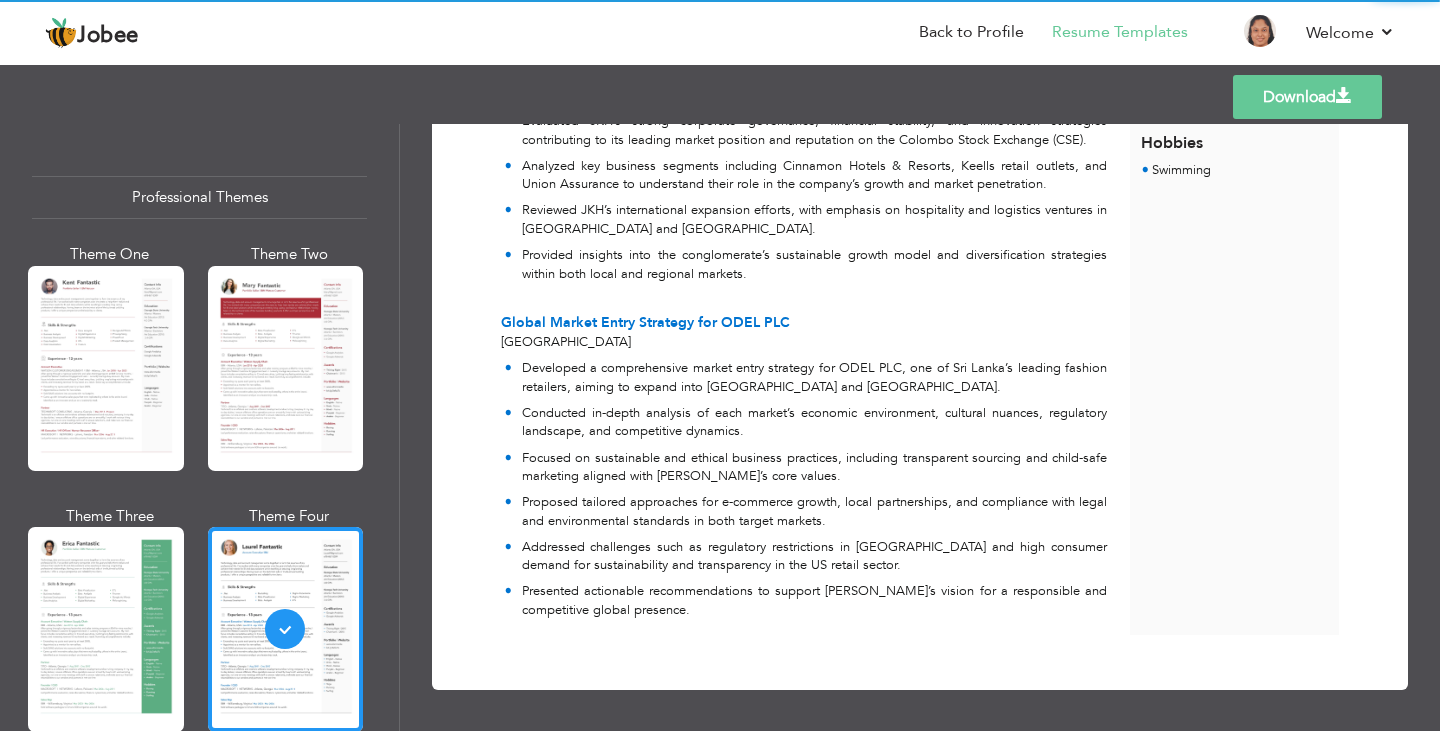 click on "[PERSON_NAME]
Business Development Associate
Skills & Strengths" at bounding box center [815, 105] 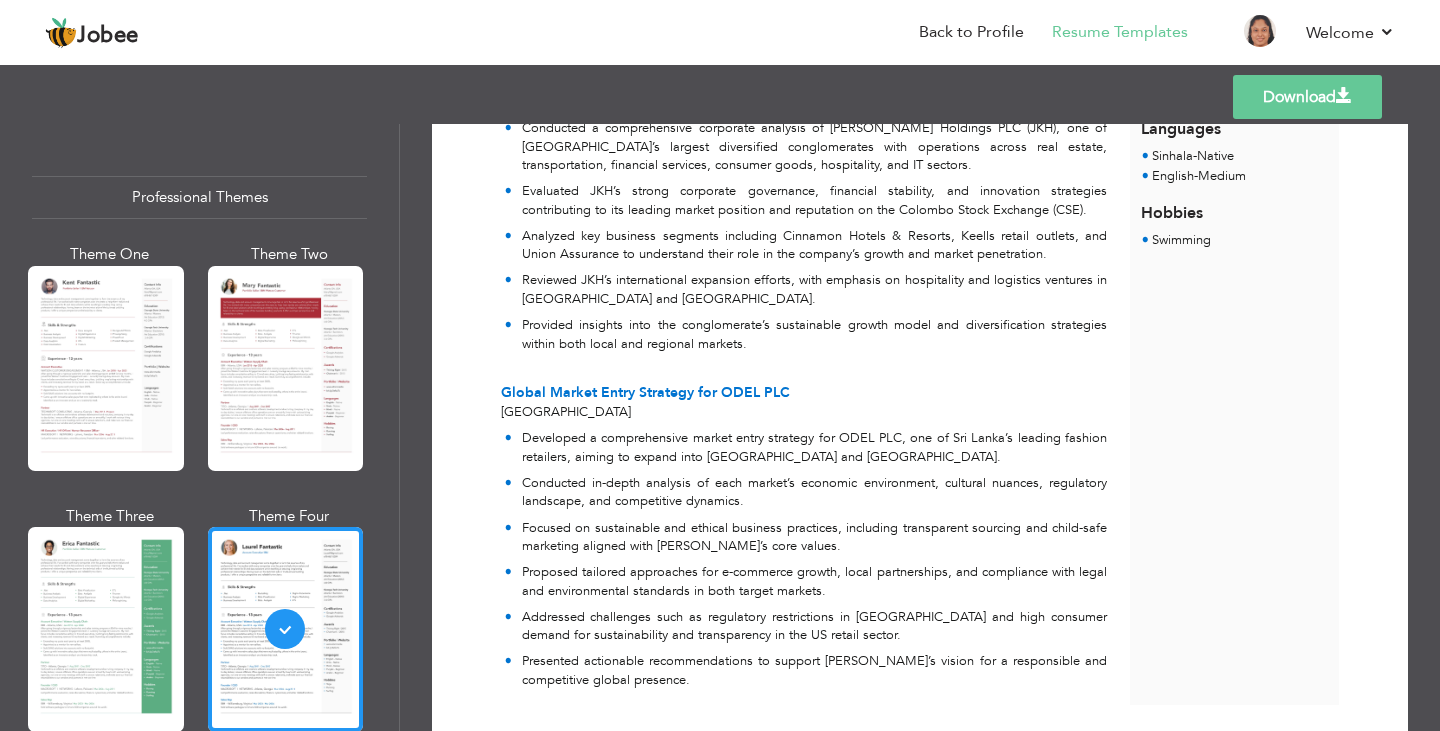 scroll, scrollTop: 537, scrollLeft: 0, axis: vertical 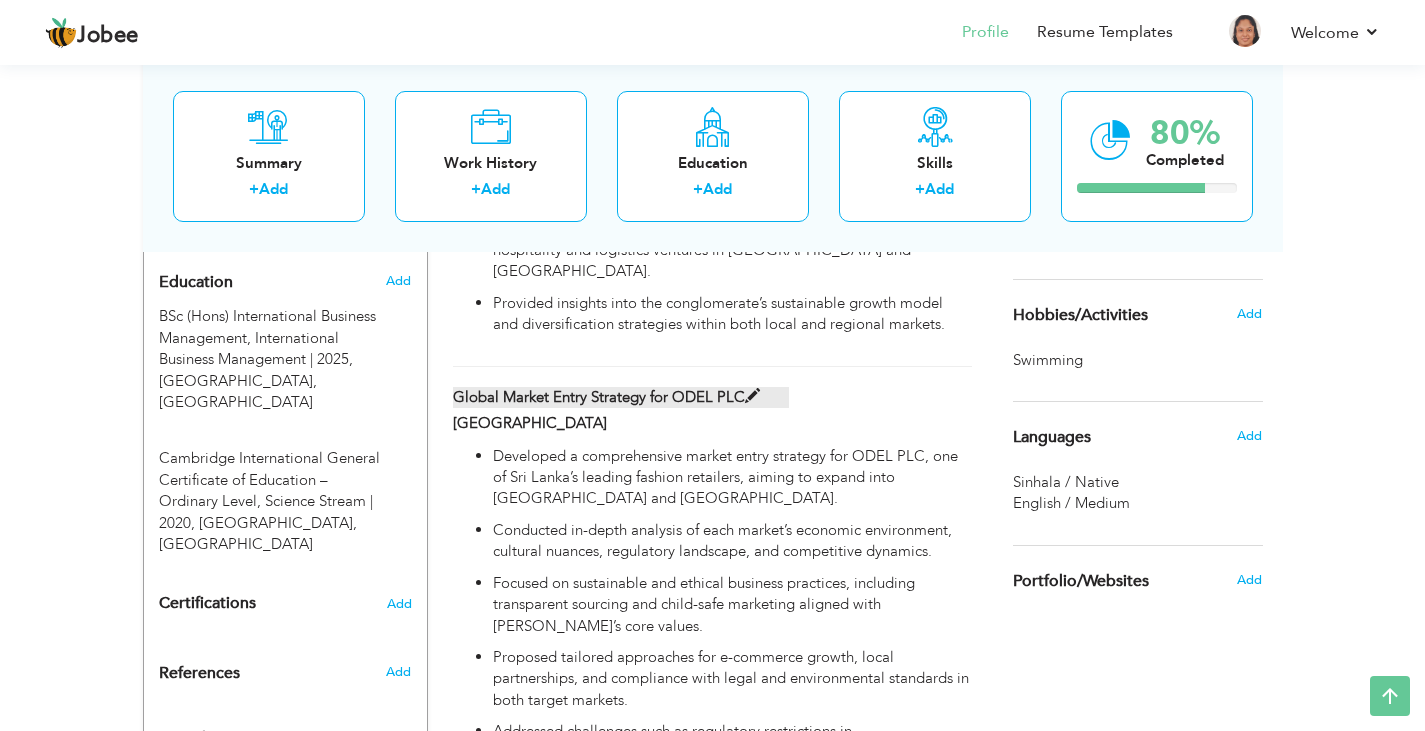 click on "Global Market Entry Strategy for ODEL PLC" at bounding box center (621, 397) 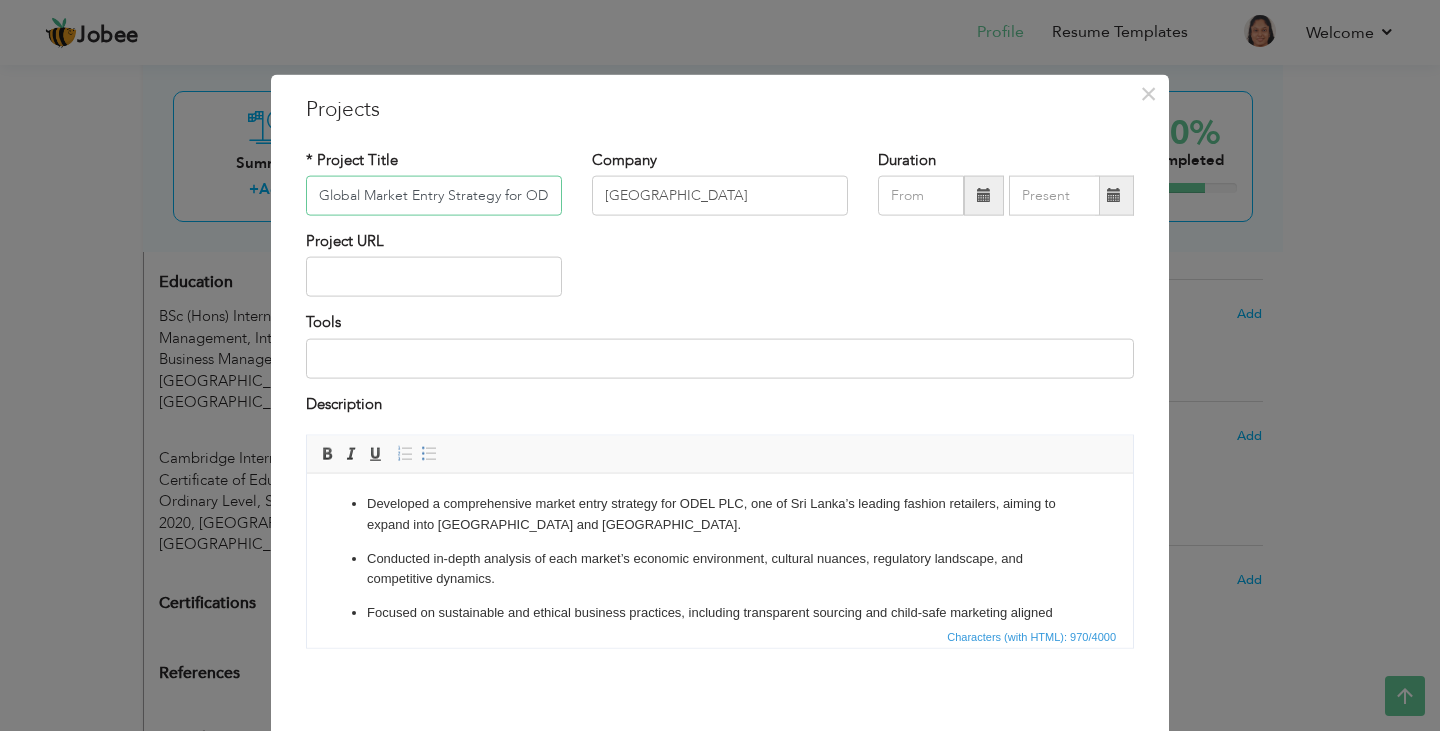scroll, scrollTop: 0, scrollLeft: 40, axis: horizontal 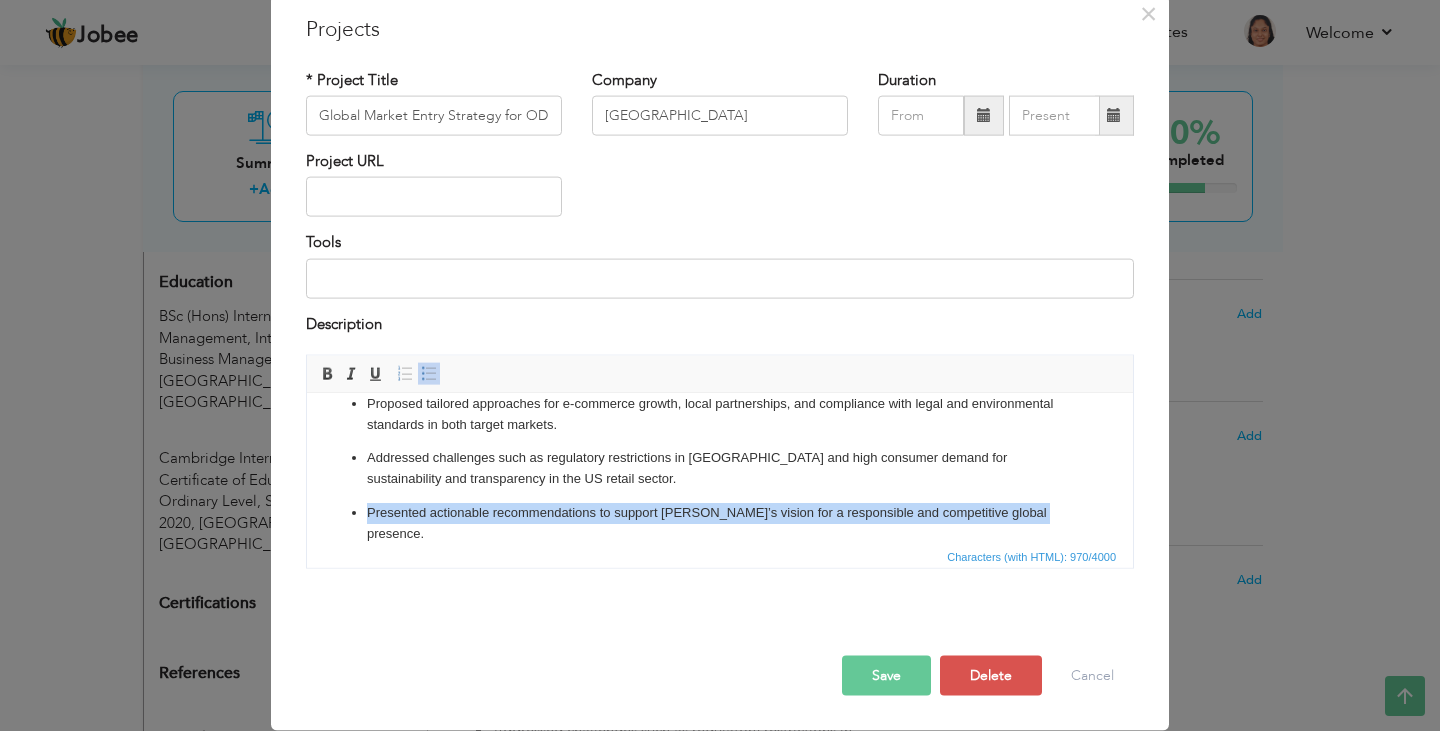 drag, startPoint x: 1054, startPoint y: 510, endPoint x: 350, endPoint y: 507, distance: 704.0064 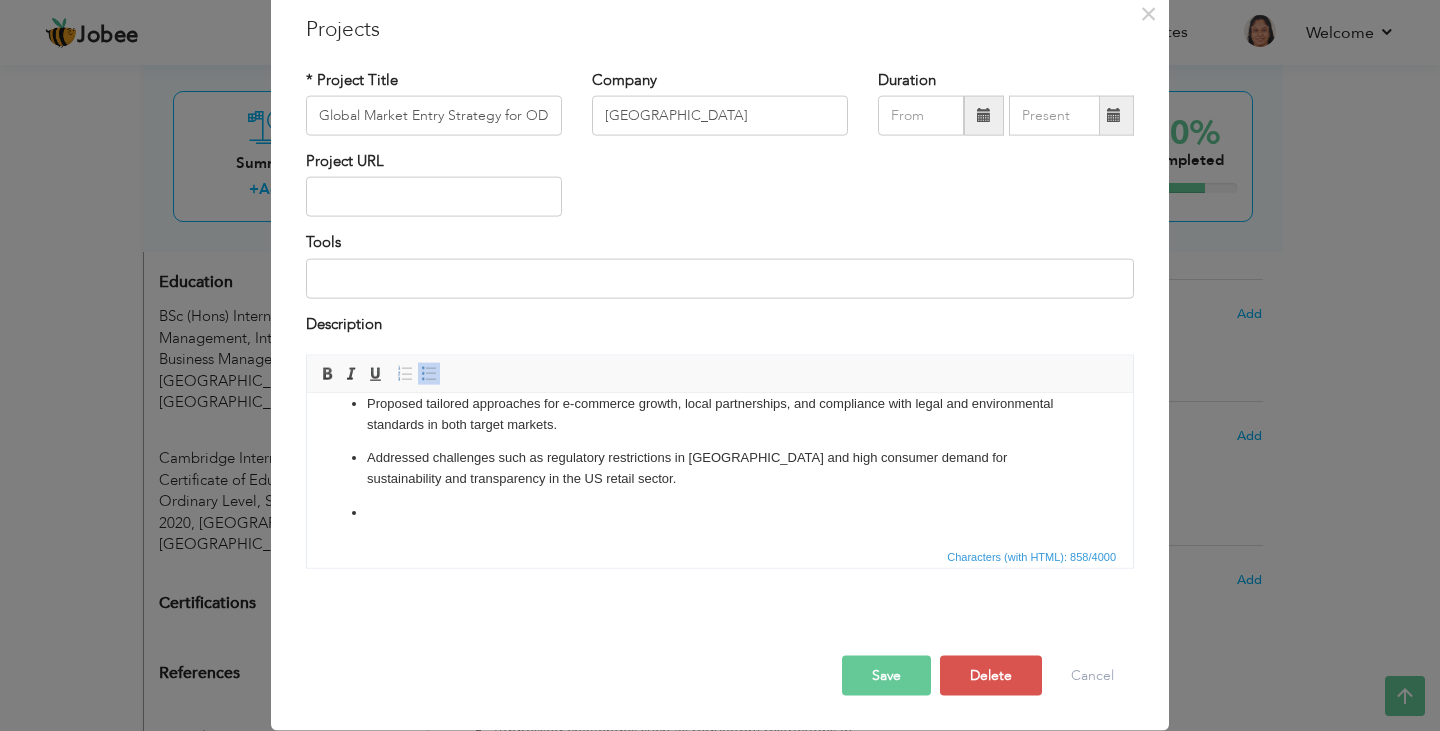 scroll, scrollTop: 150, scrollLeft: 0, axis: vertical 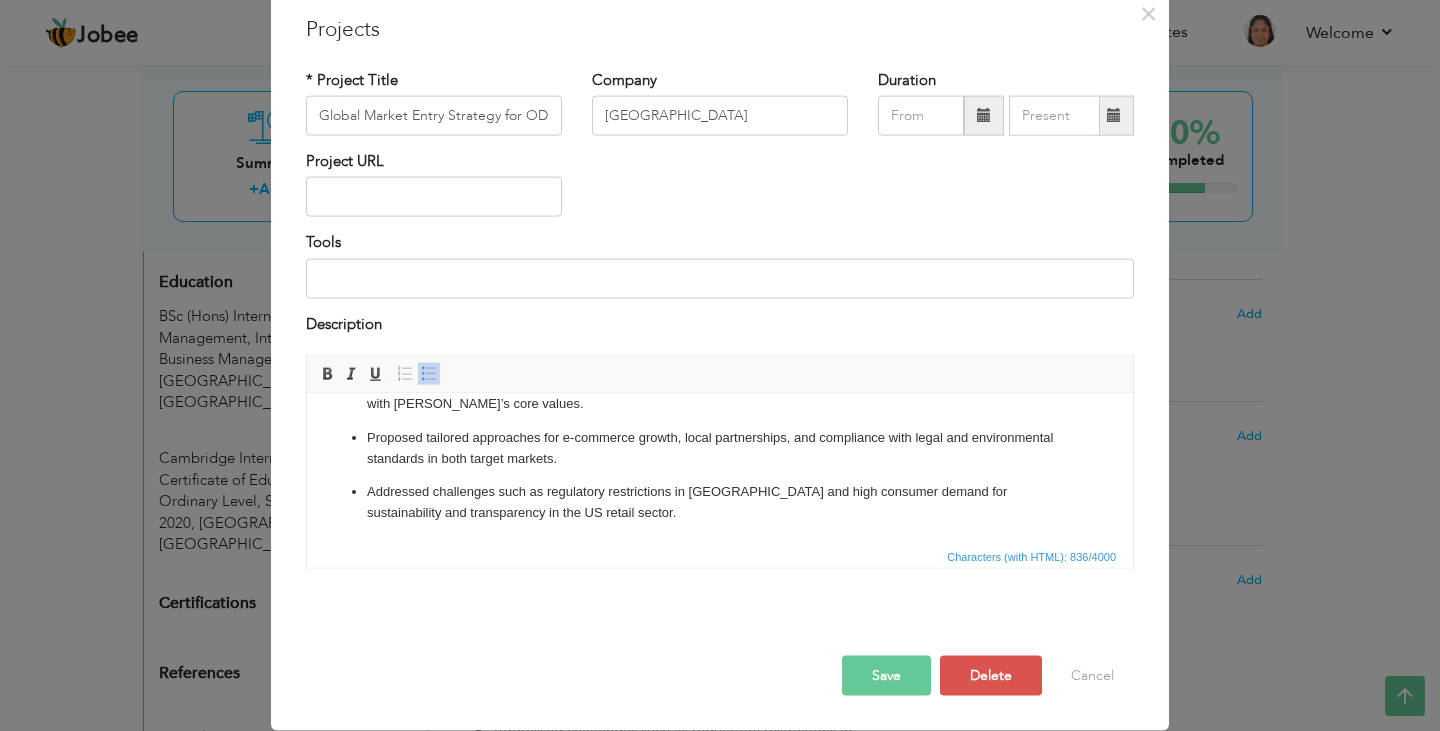 click on "Save" at bounding box center (886, 676) 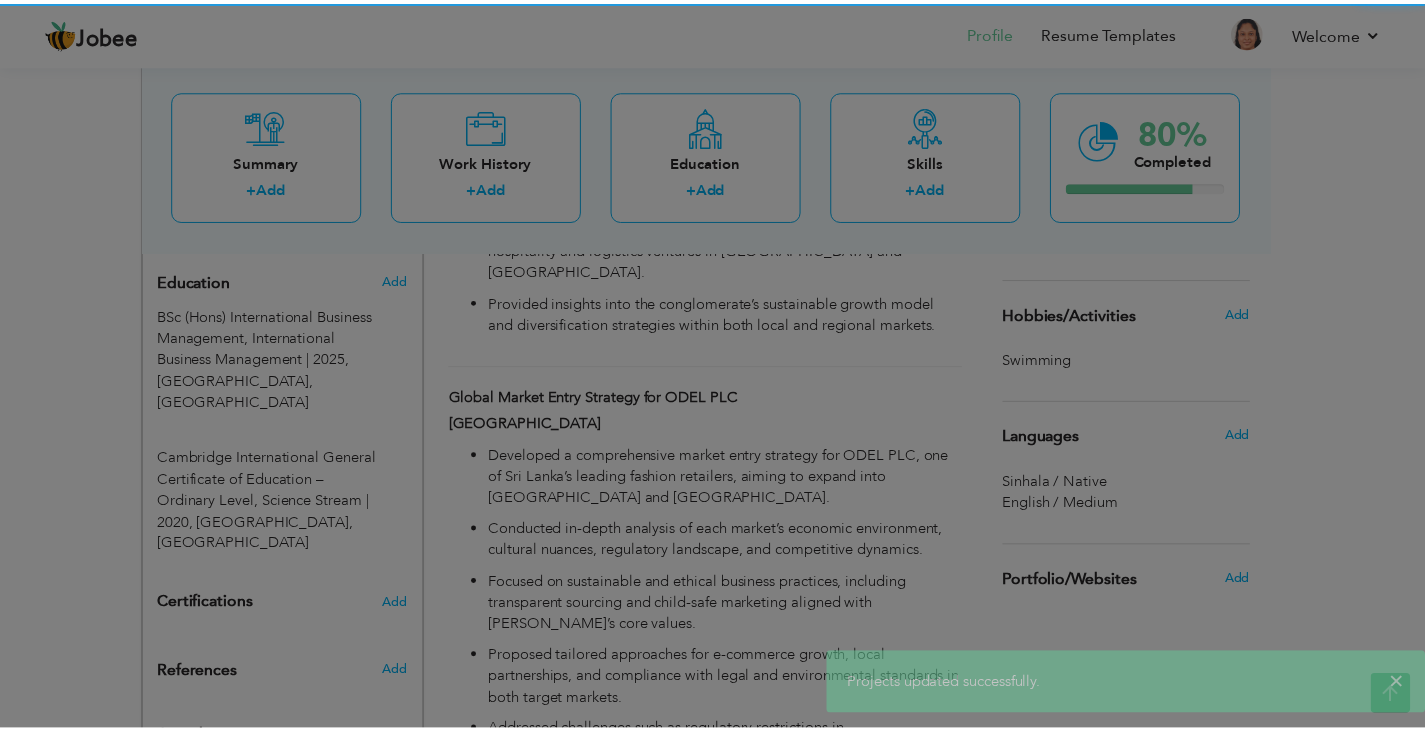 scroll, scrollTop: 0, scrollLeft: 0, axis: both 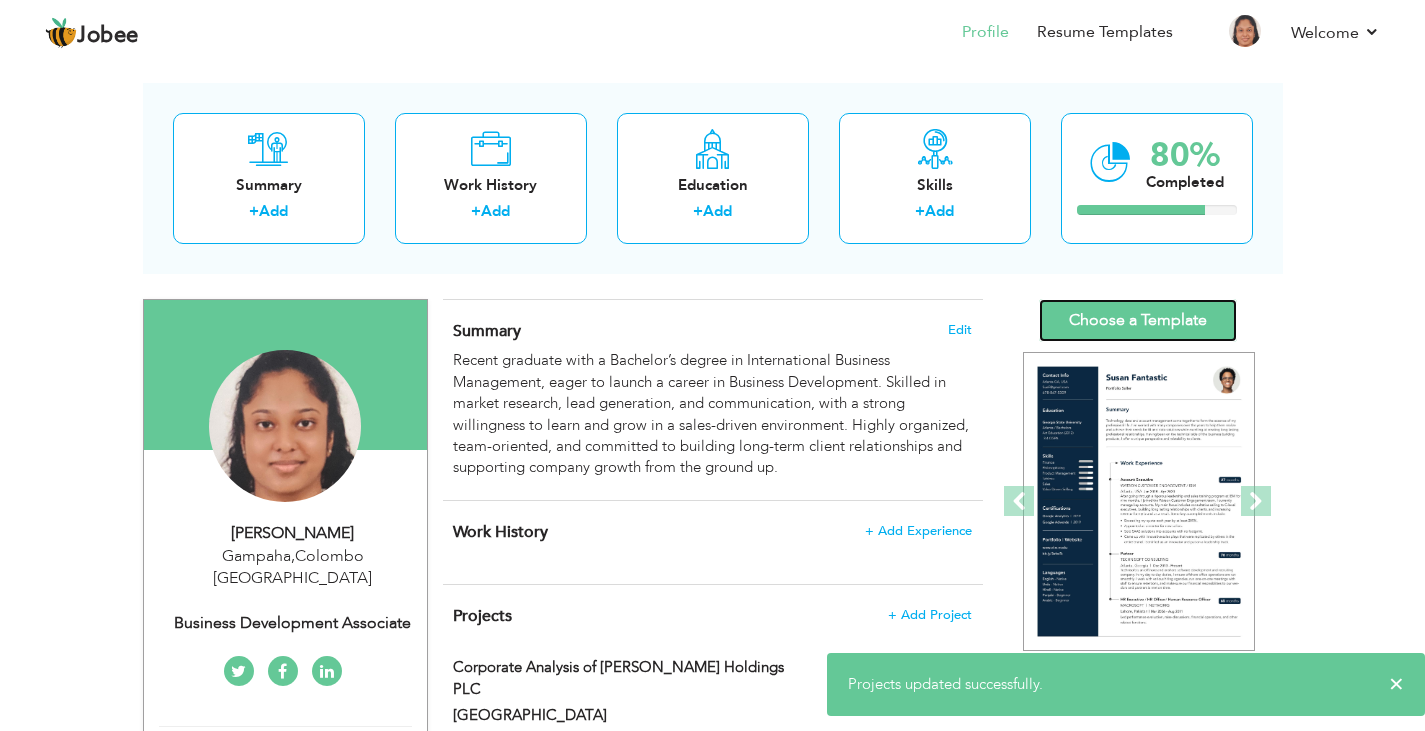 click on "Choose a Template" at bounding box center [1138, 320] 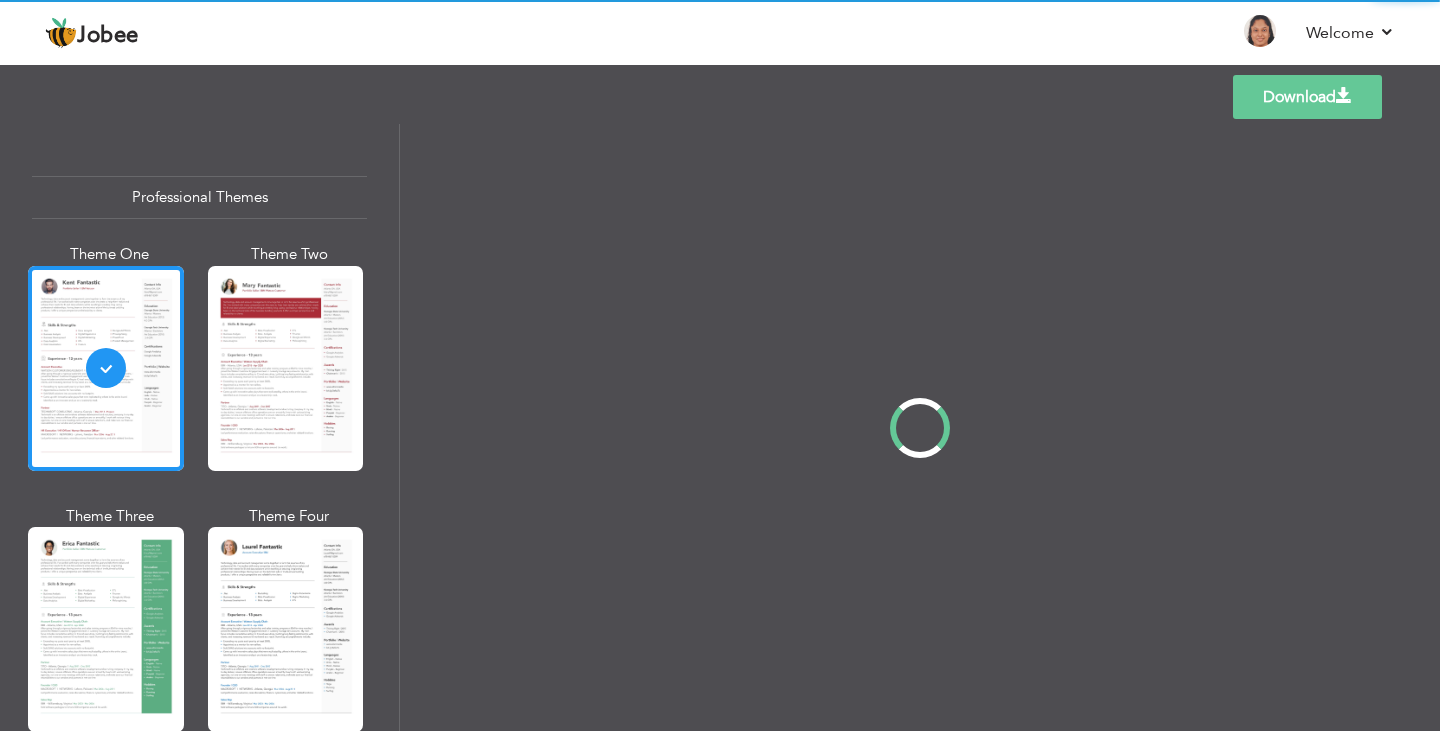 scroll, scrollTop: 0, scrollLeft: 0, axis: both 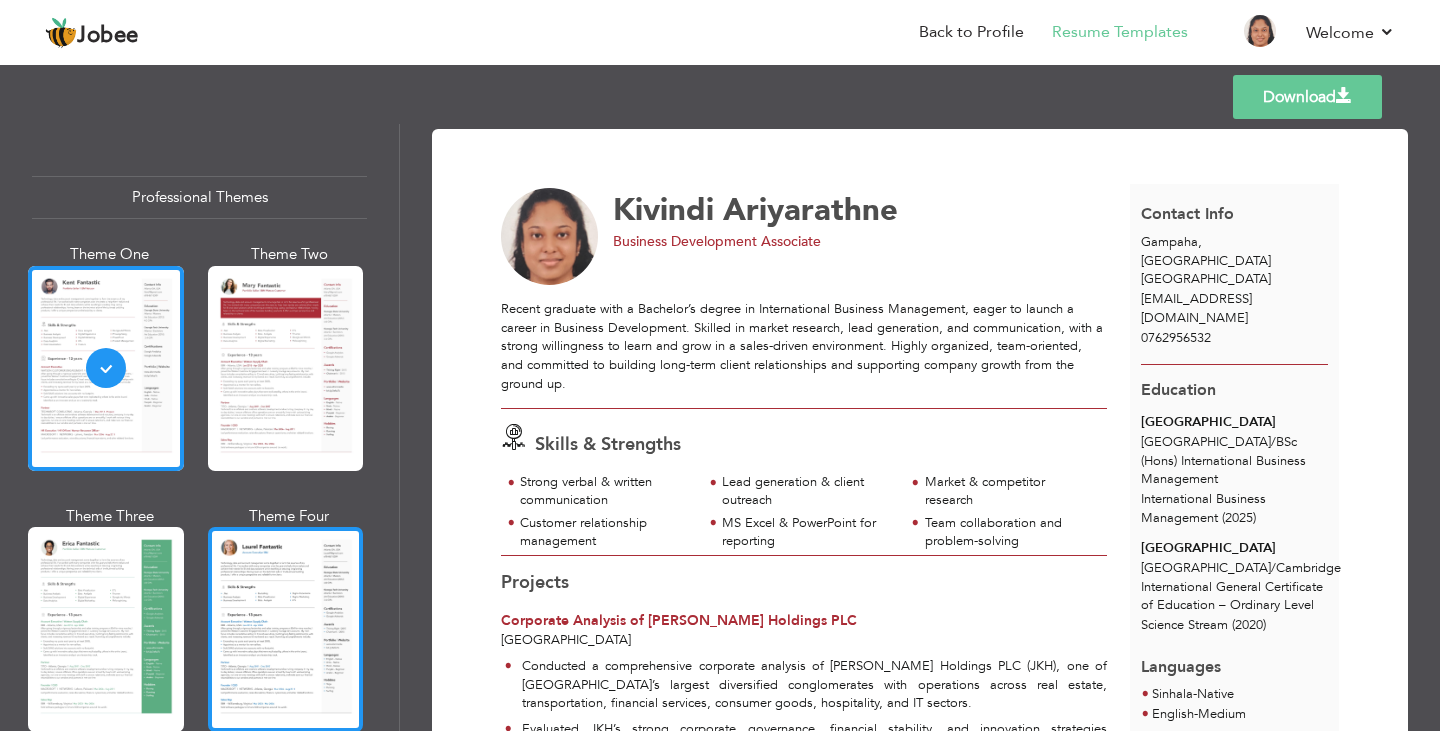 click at bounding box center (286, 629) 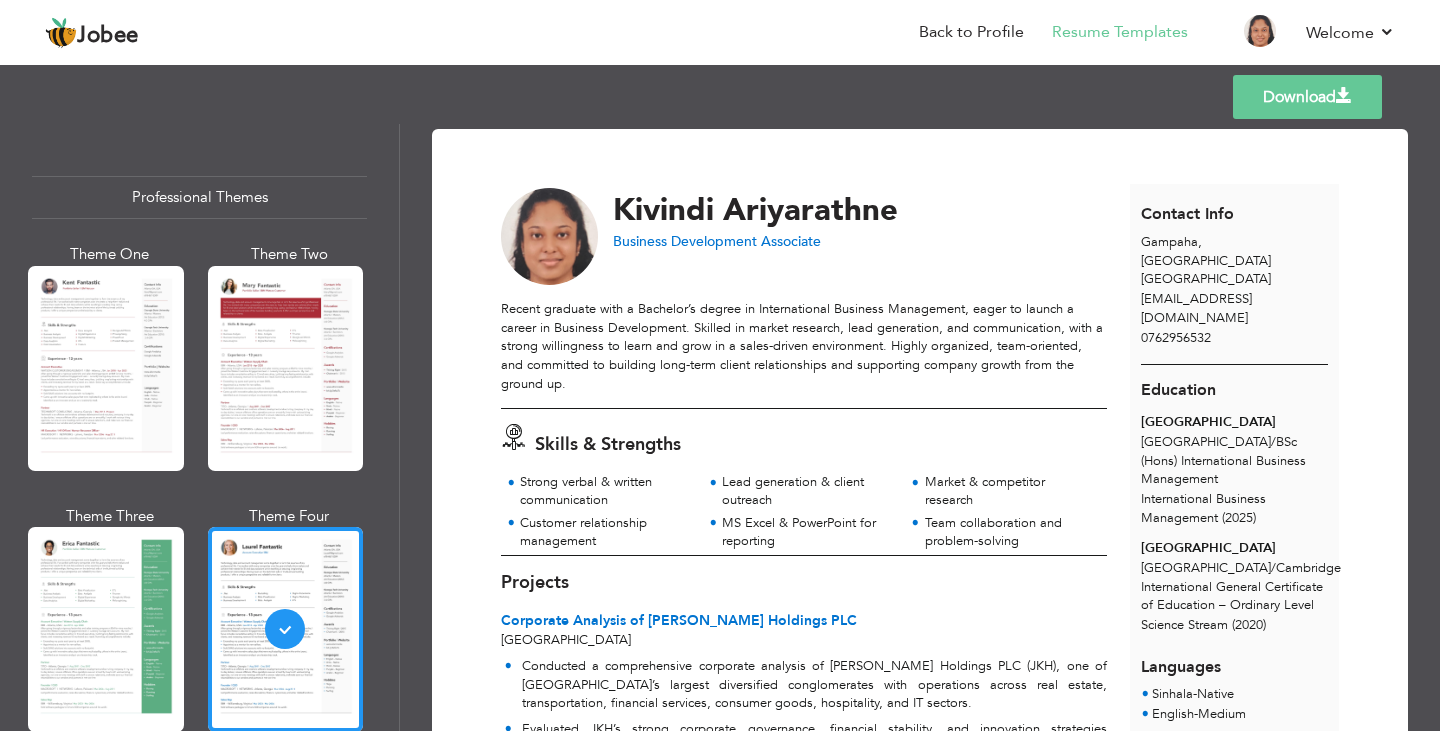 click on "Download" at bounding box center [1307, 97] 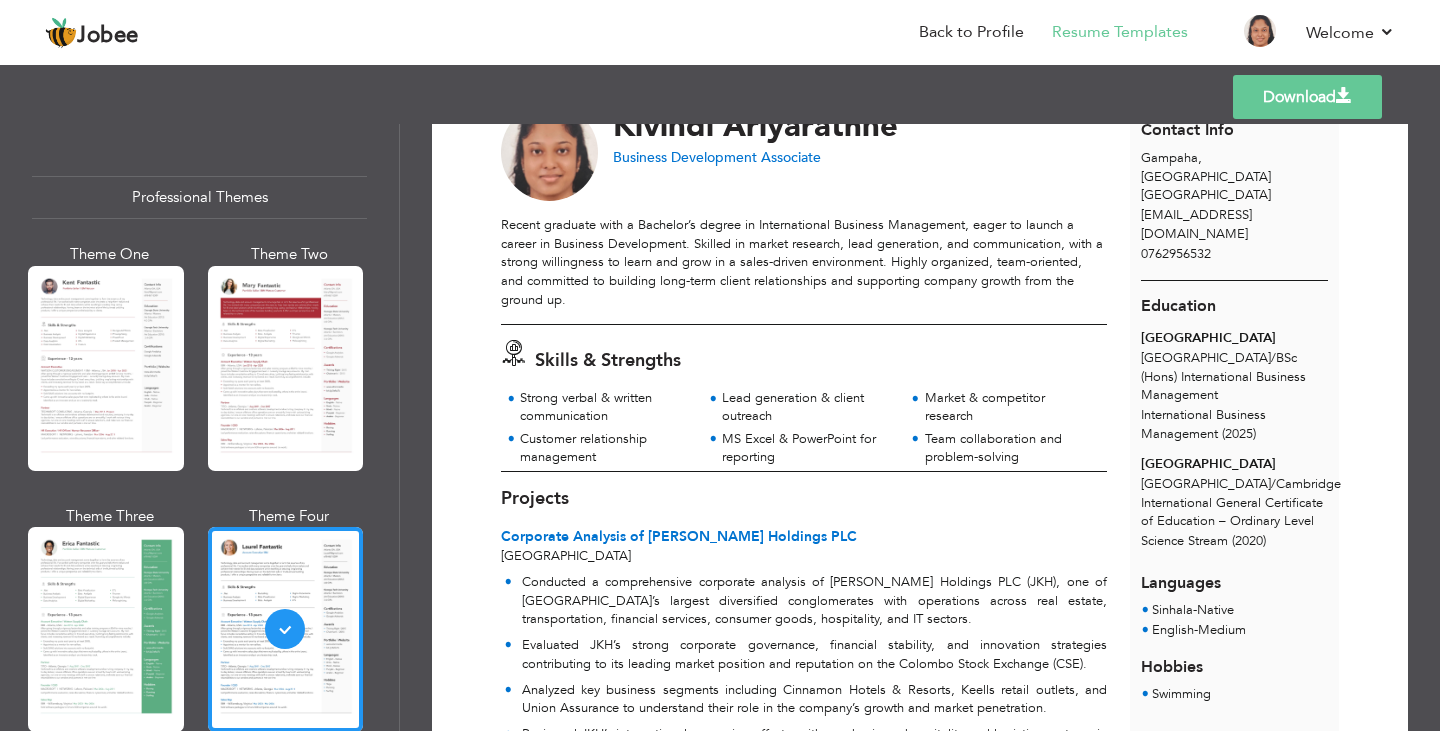 scroll, scrollTop: 0, scrollLeft: 0, axis: both 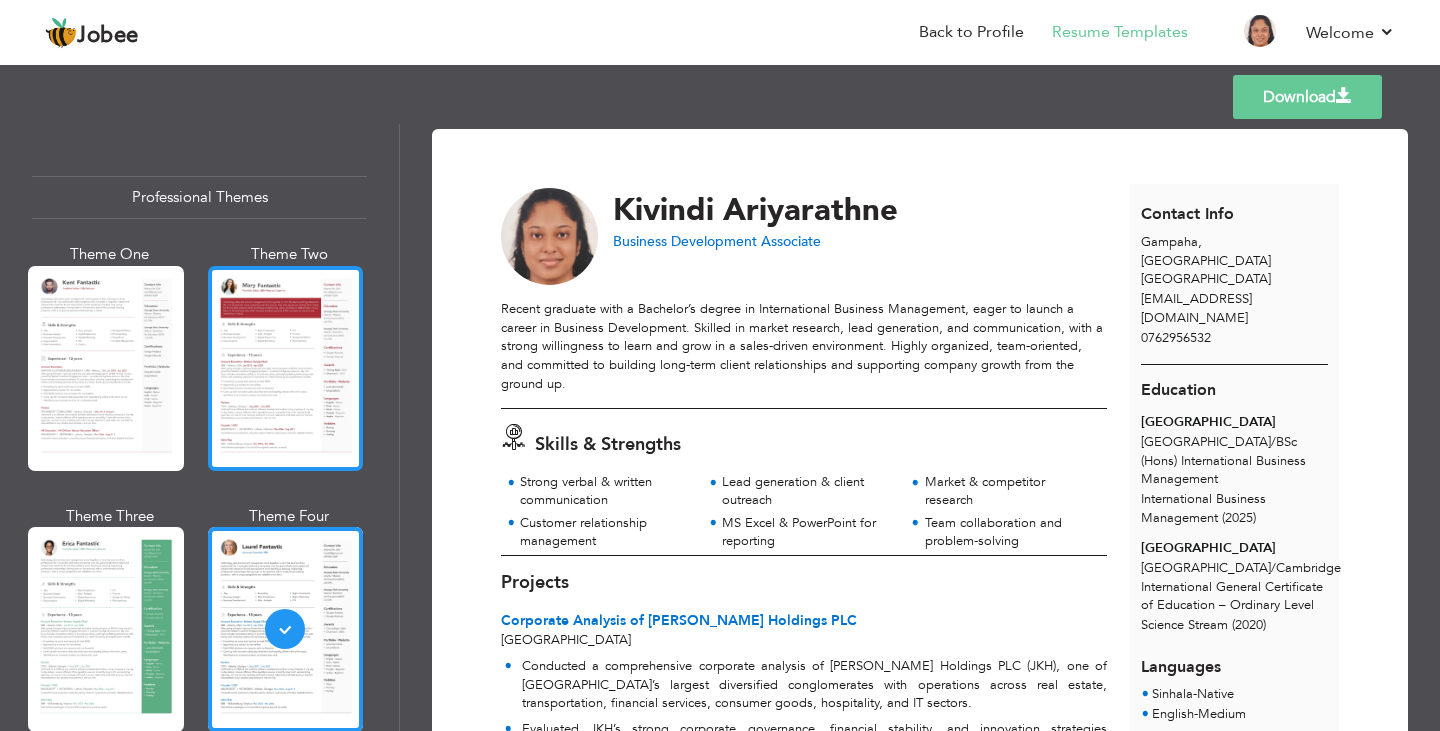 click at bounding box center [286, 368] 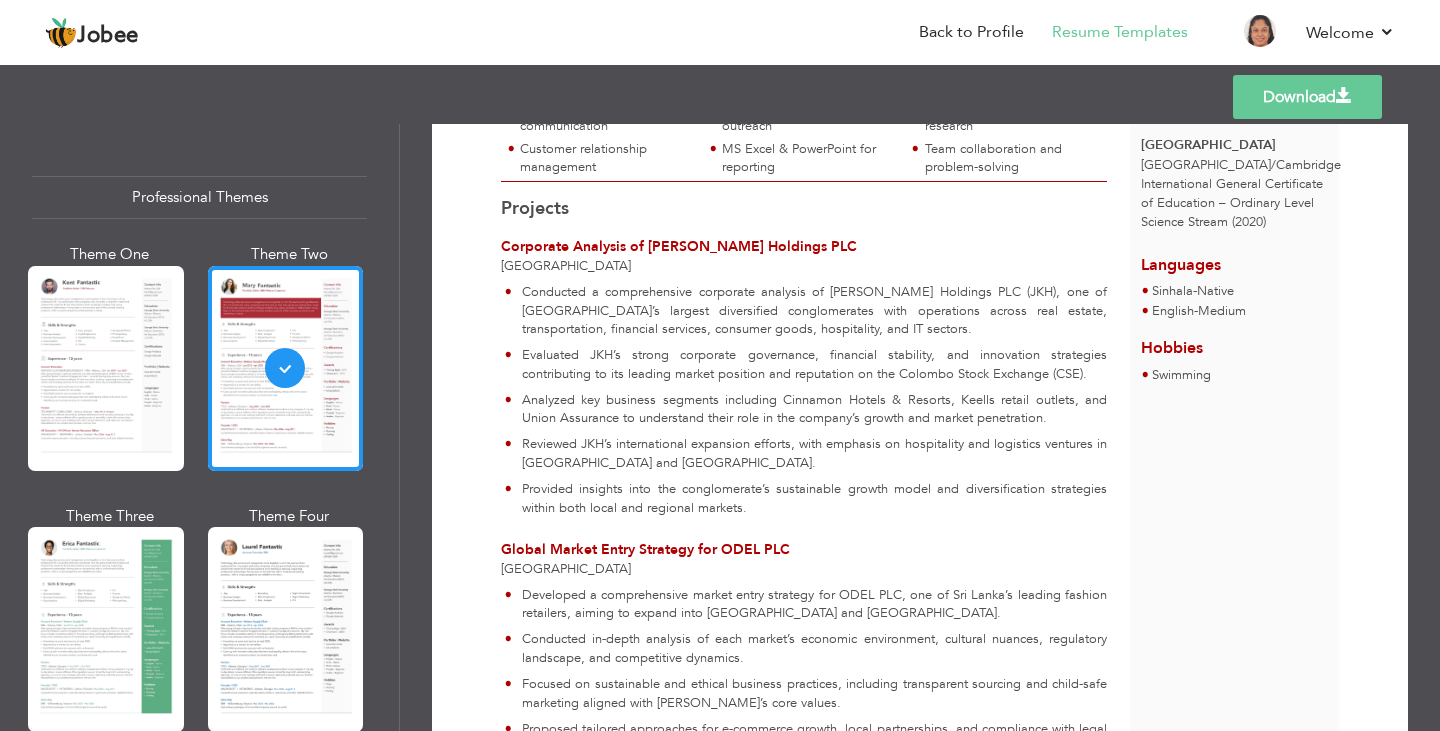 scroll, scrollTop: 562, scrollLeft: 0, axis: vertical 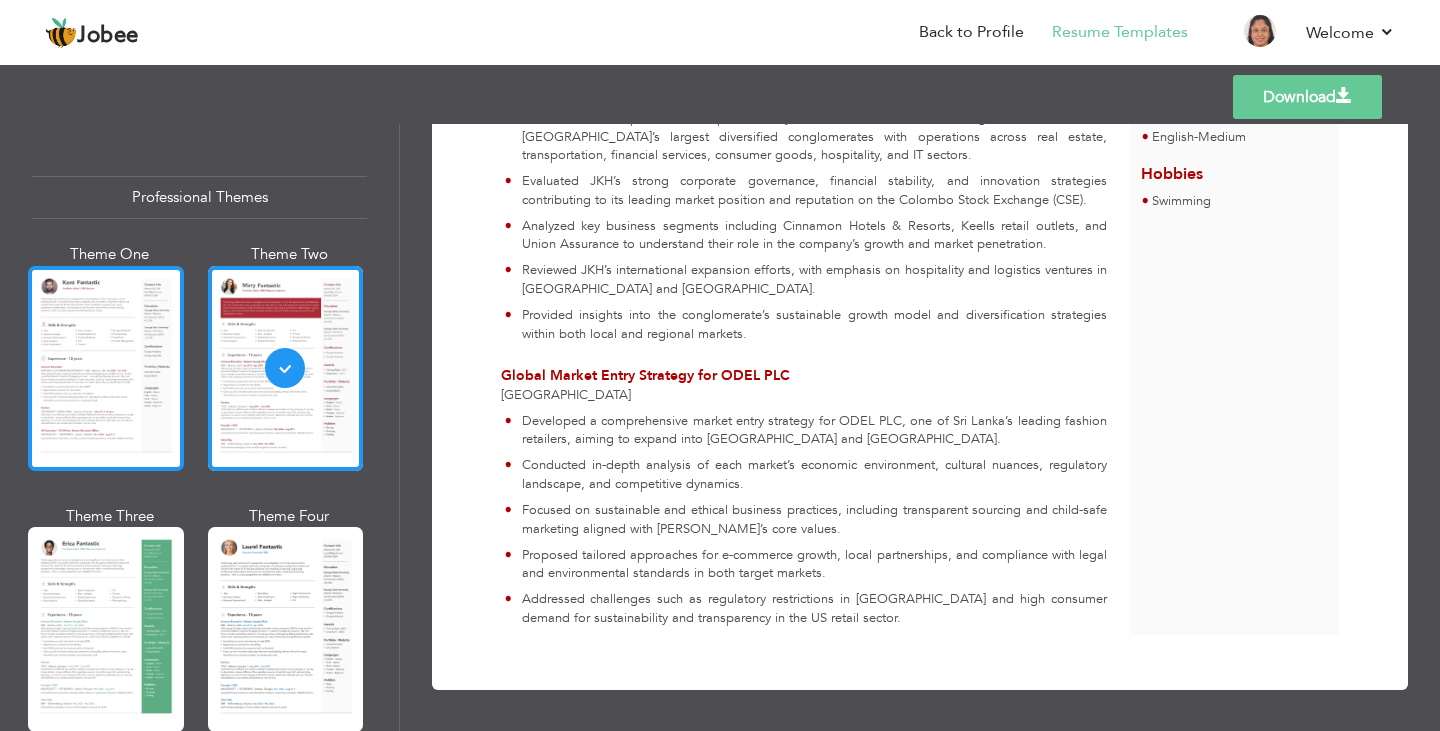 click at bounding box center (106, 368) 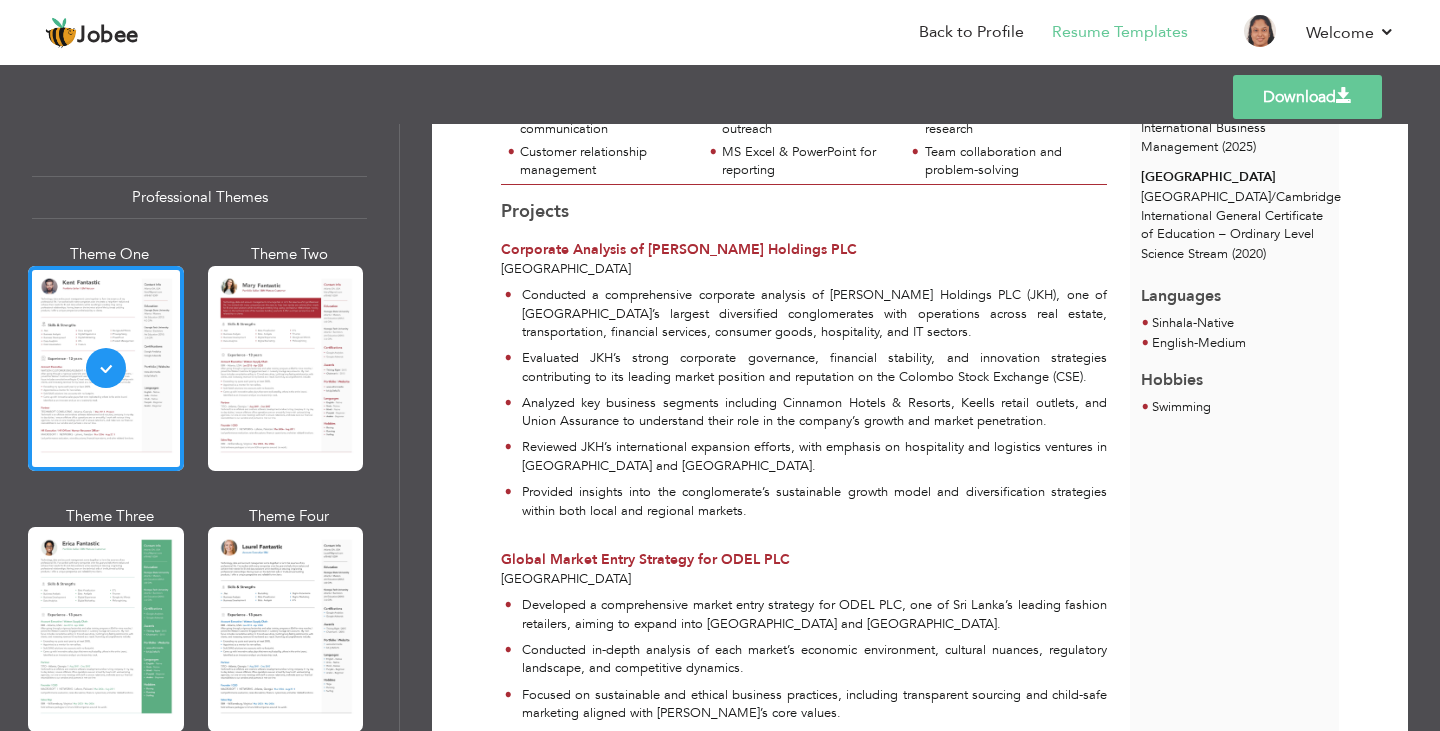 scroll, scrollTop: 386, scrollLeft: 0, axis: vertical 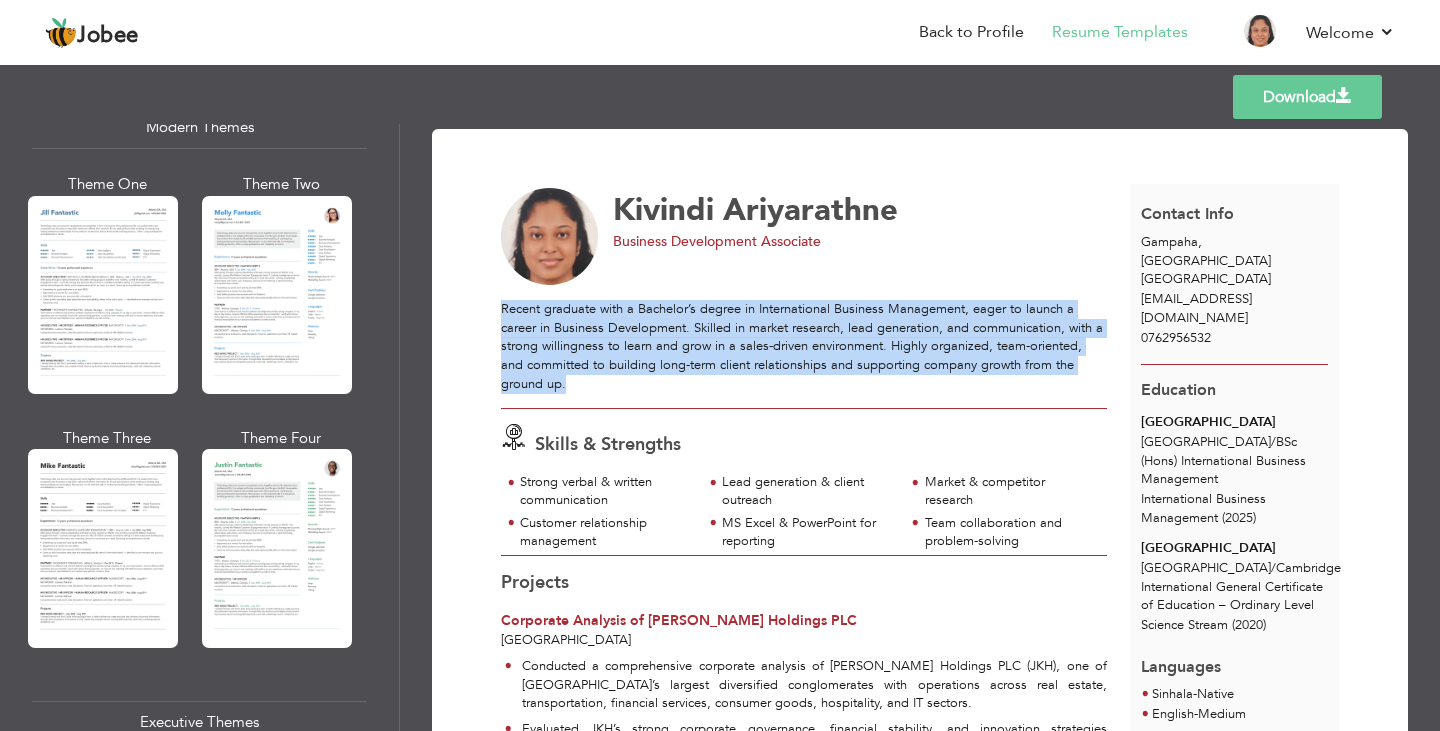 drag, startPoint x: 563, startPoint y: 382, endPoint x: 504, endPoint y: 315, distance: 89.27486 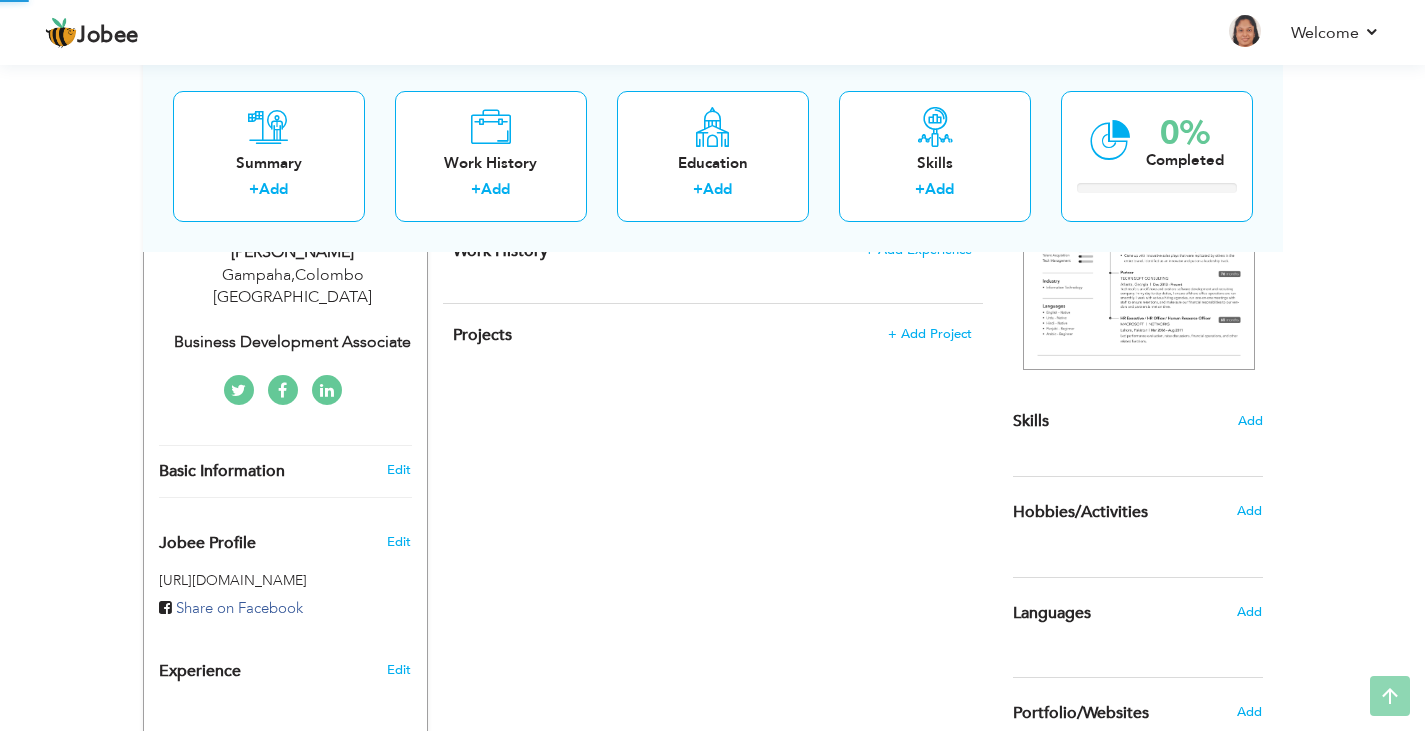 scroll, scrollTop: 0, scrollLeft: 0, axis: both 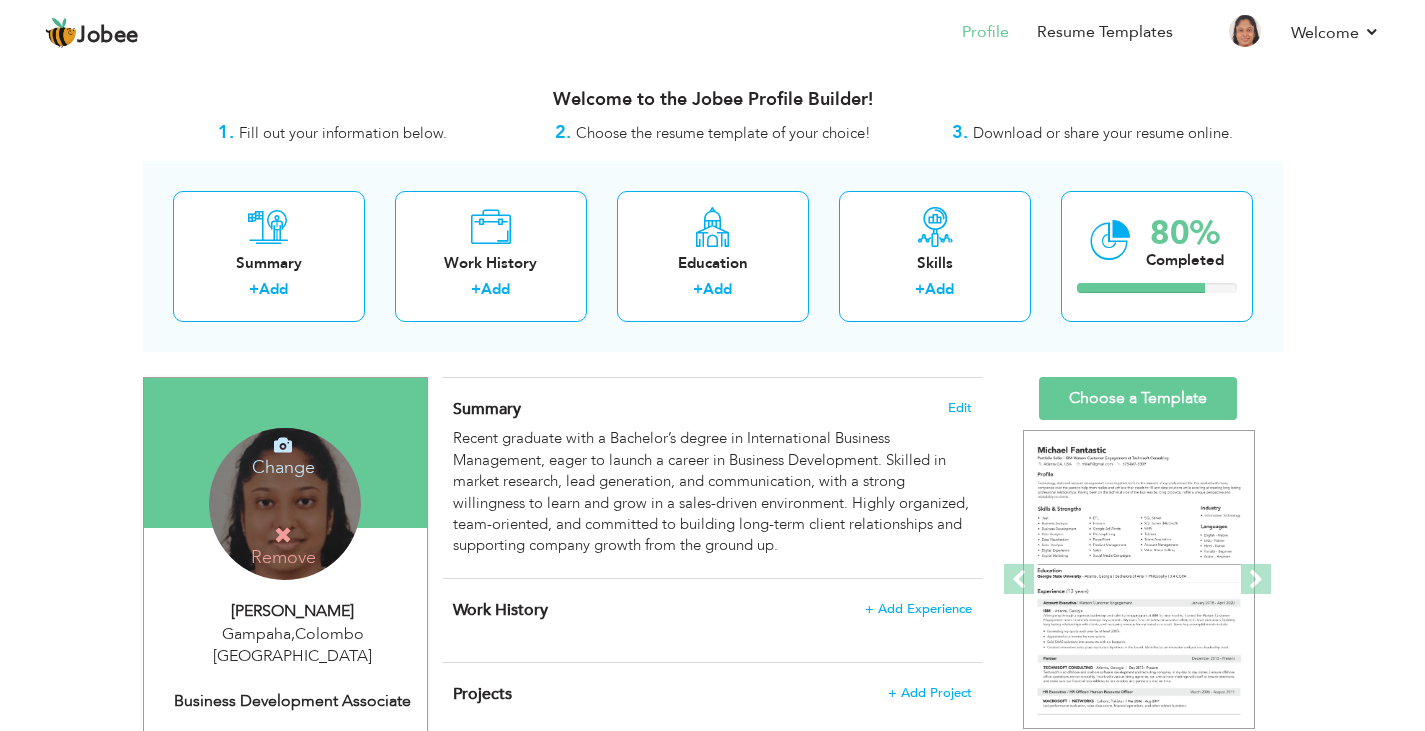 click on "Change" at bounding box center [283, 454] 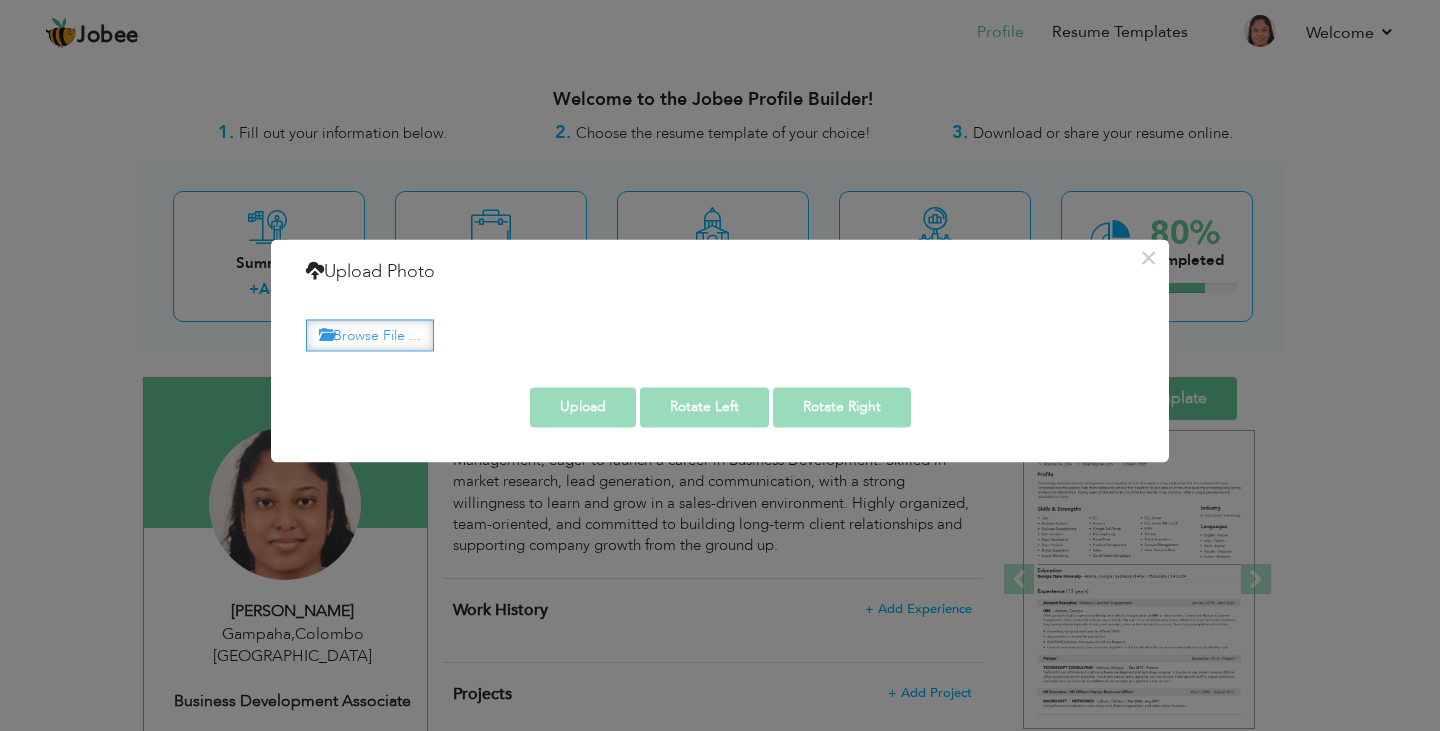click on "Browse File ..." at bounding box center [370, 335] 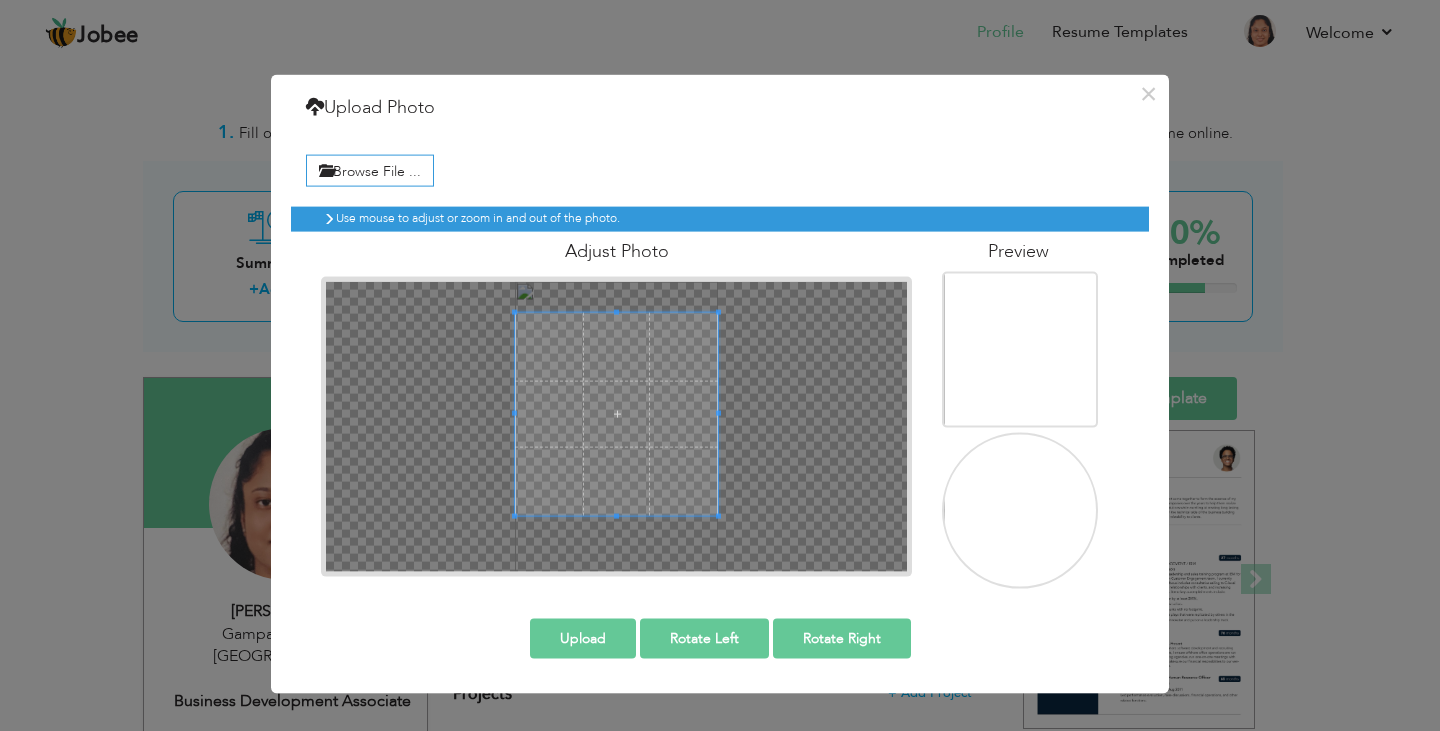 click on "Use mouse to adjust or zoom in and out of the photo.
Adjust Photo" at bounding box center (720, 389) 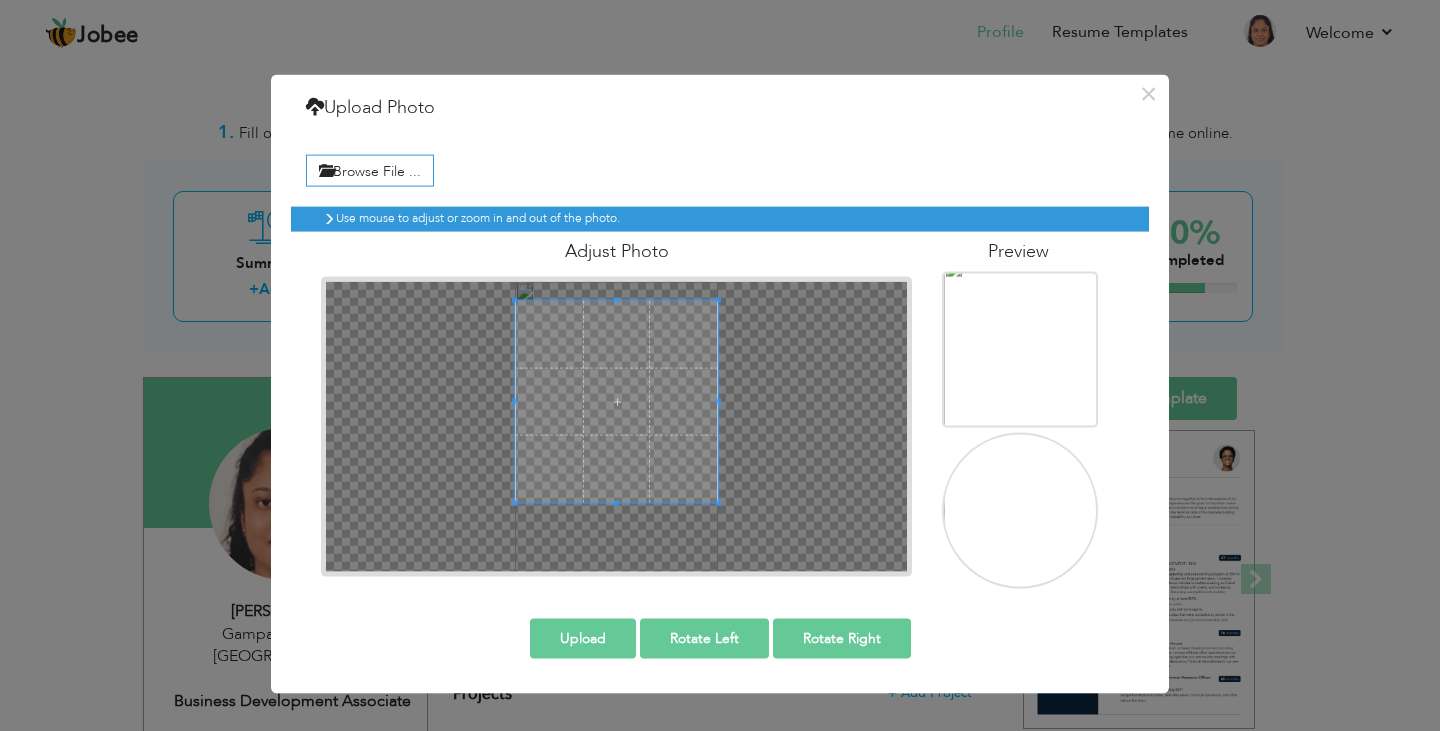 click at bounding box center (616, 401) 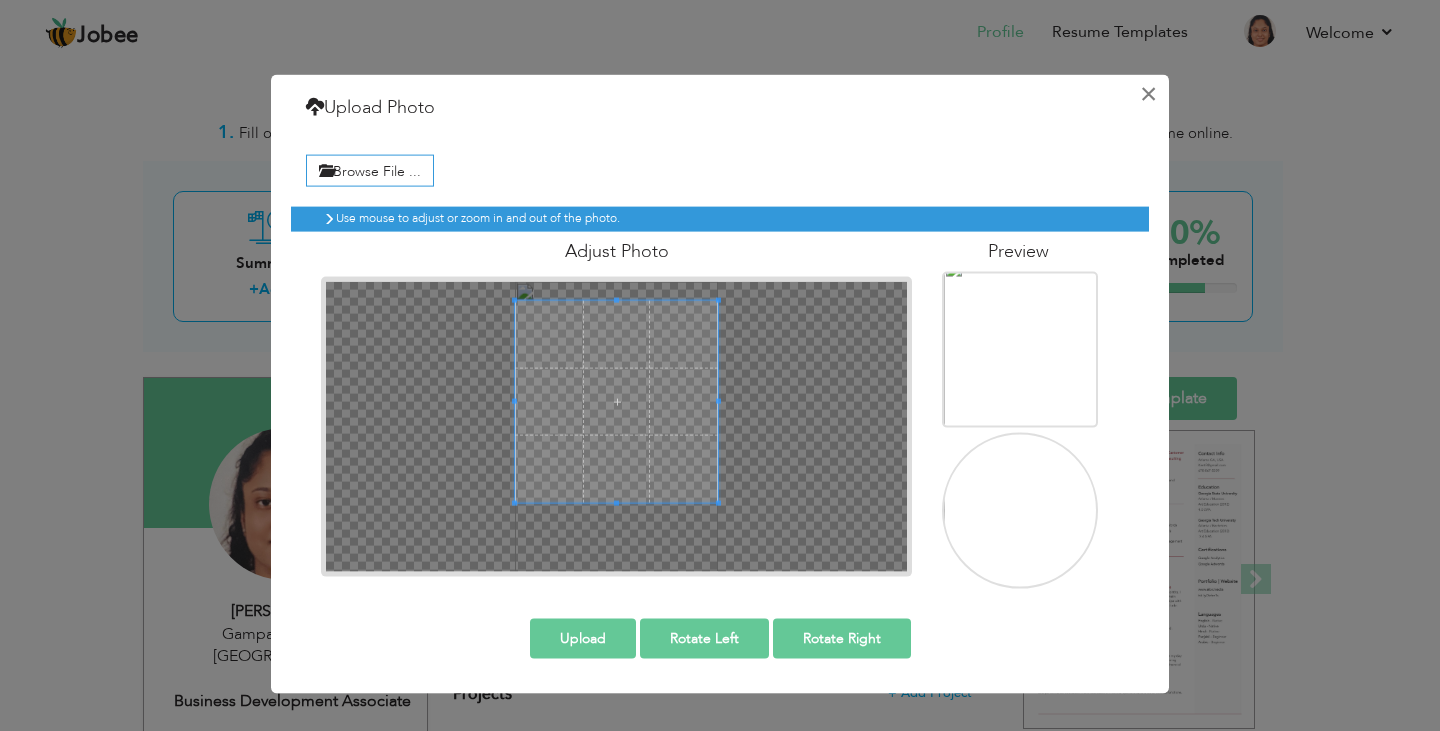 click on "×" at bounding box center (1148, 93) 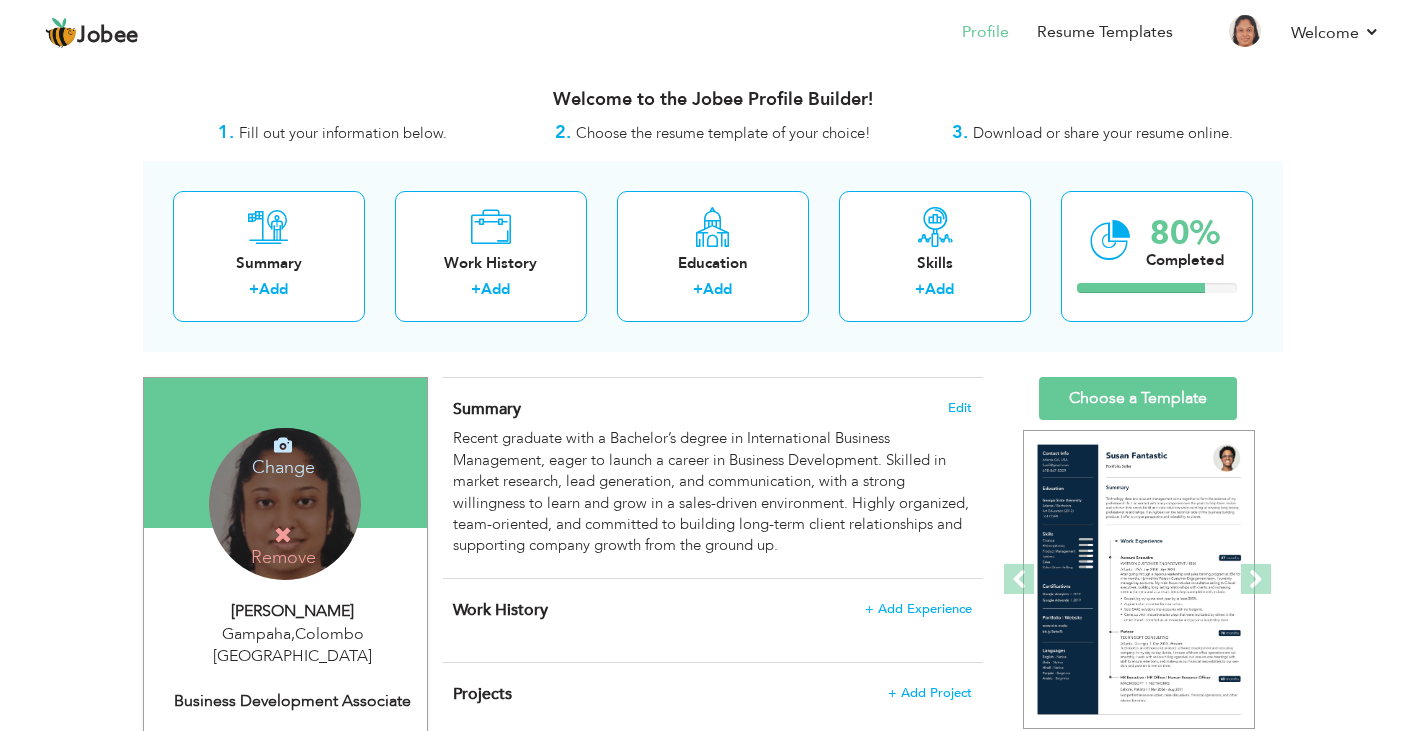 click on "Change" at bounding box center (283, 454) 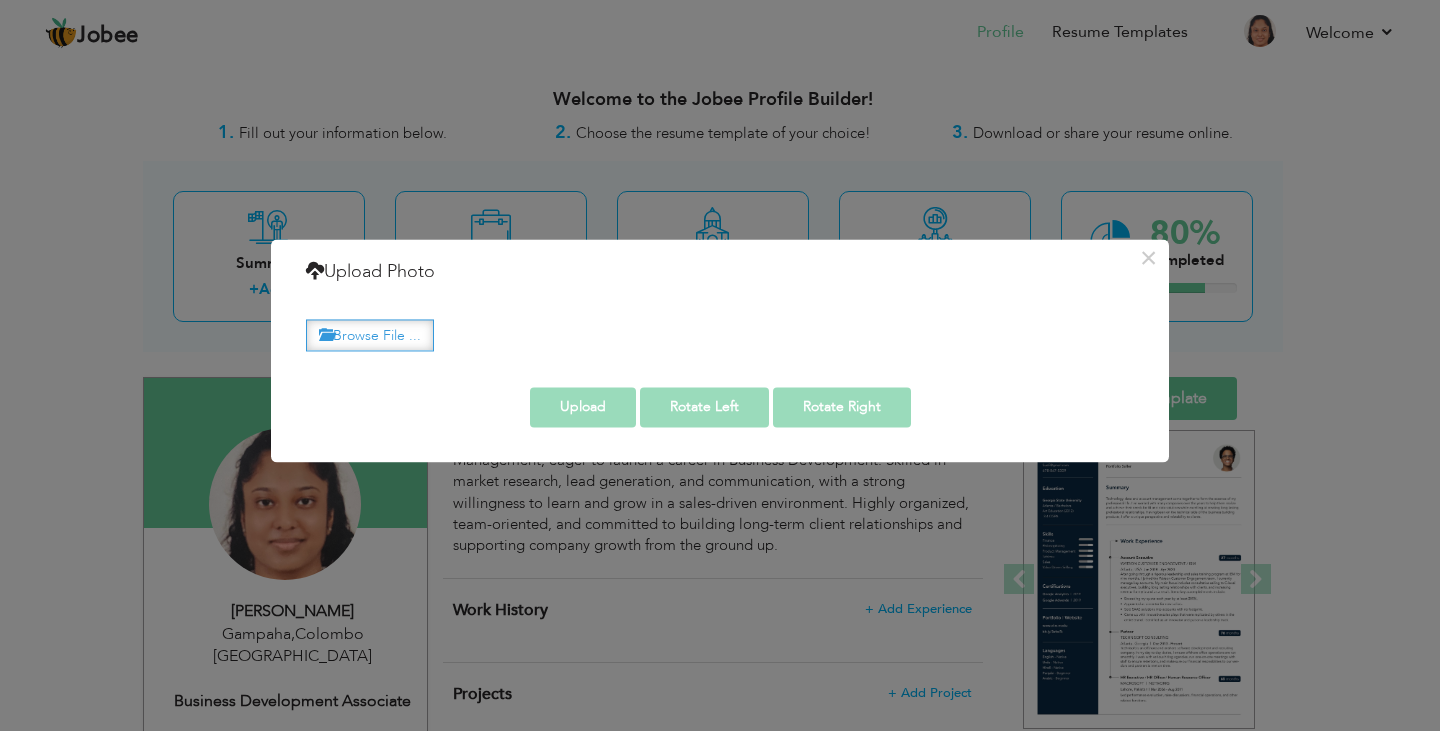click on "Browse File ..." at bounding box center [370, 335] 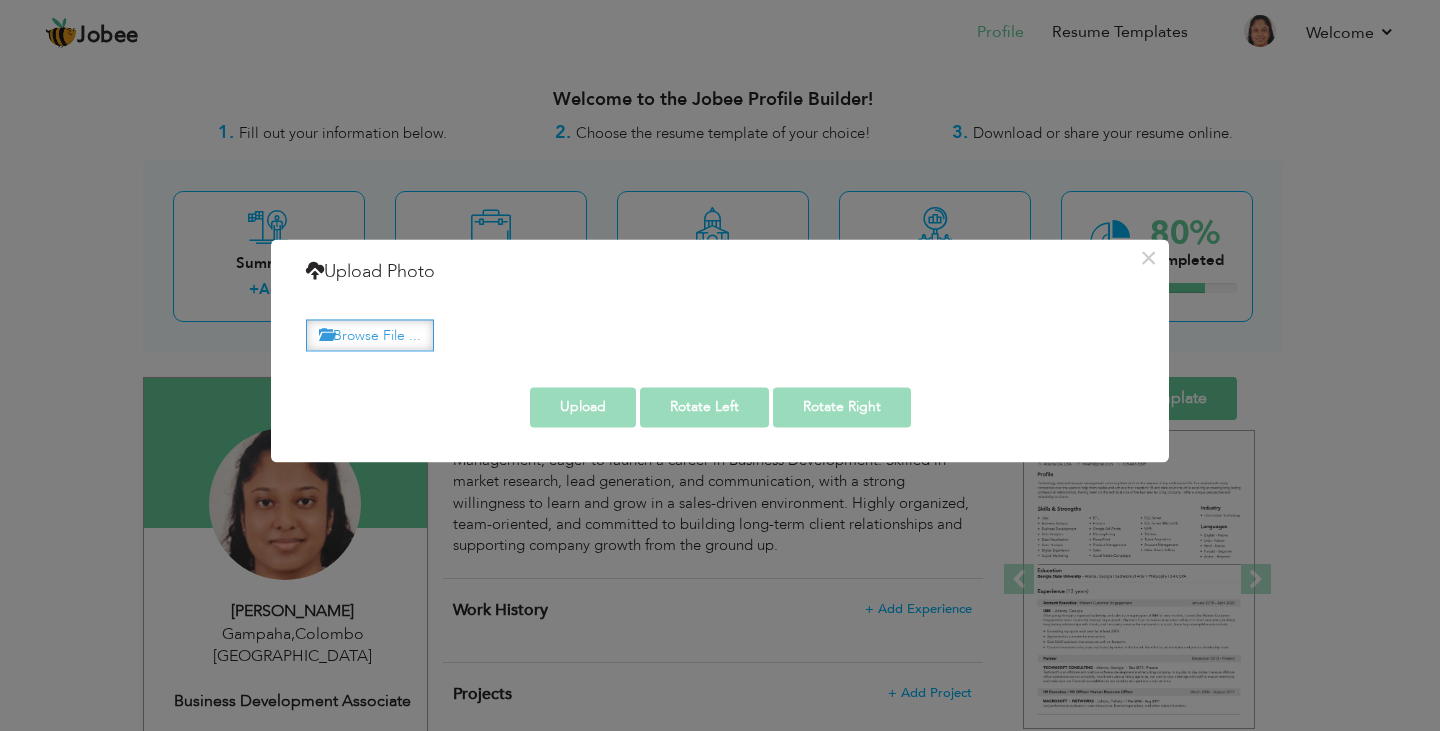 click on "Browse File ..." at bounding box center (370, 335) 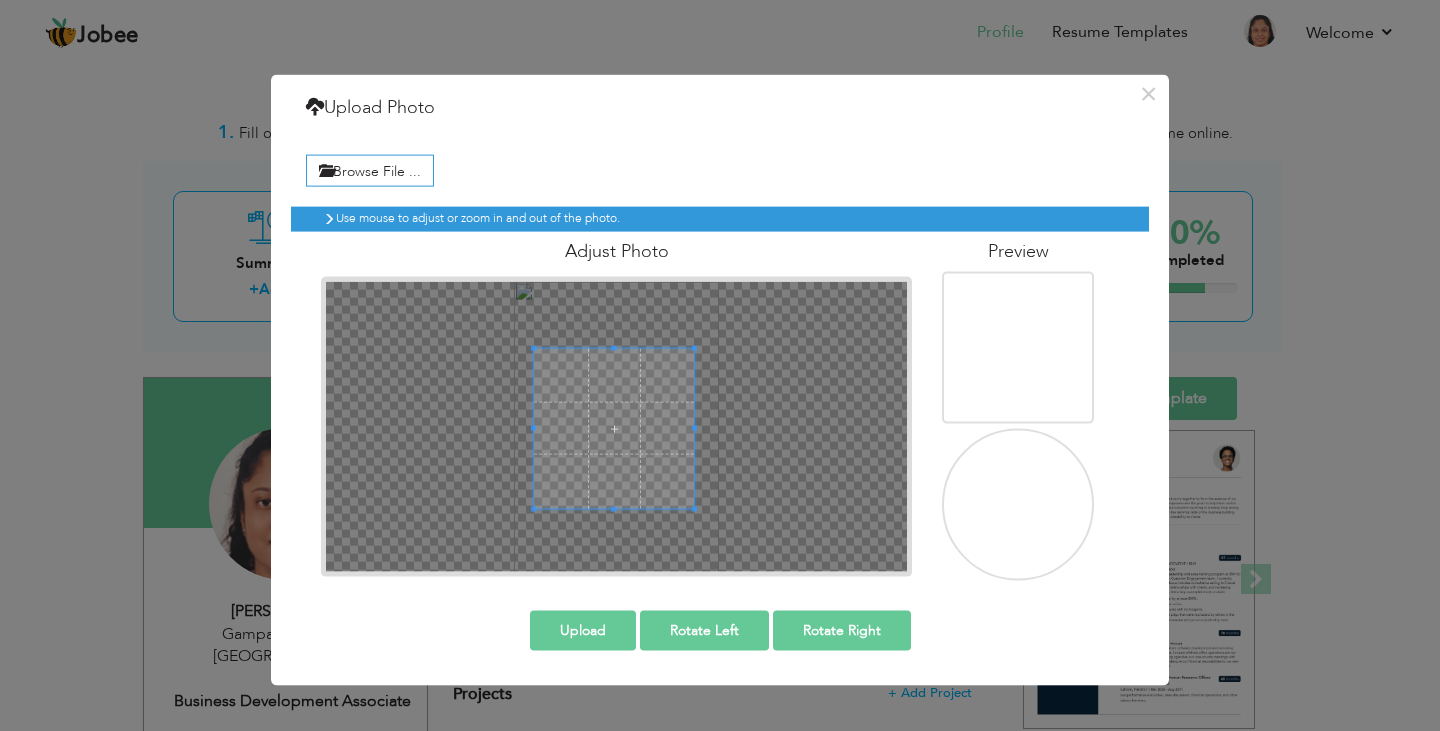 click at bounding box center (614, 428) 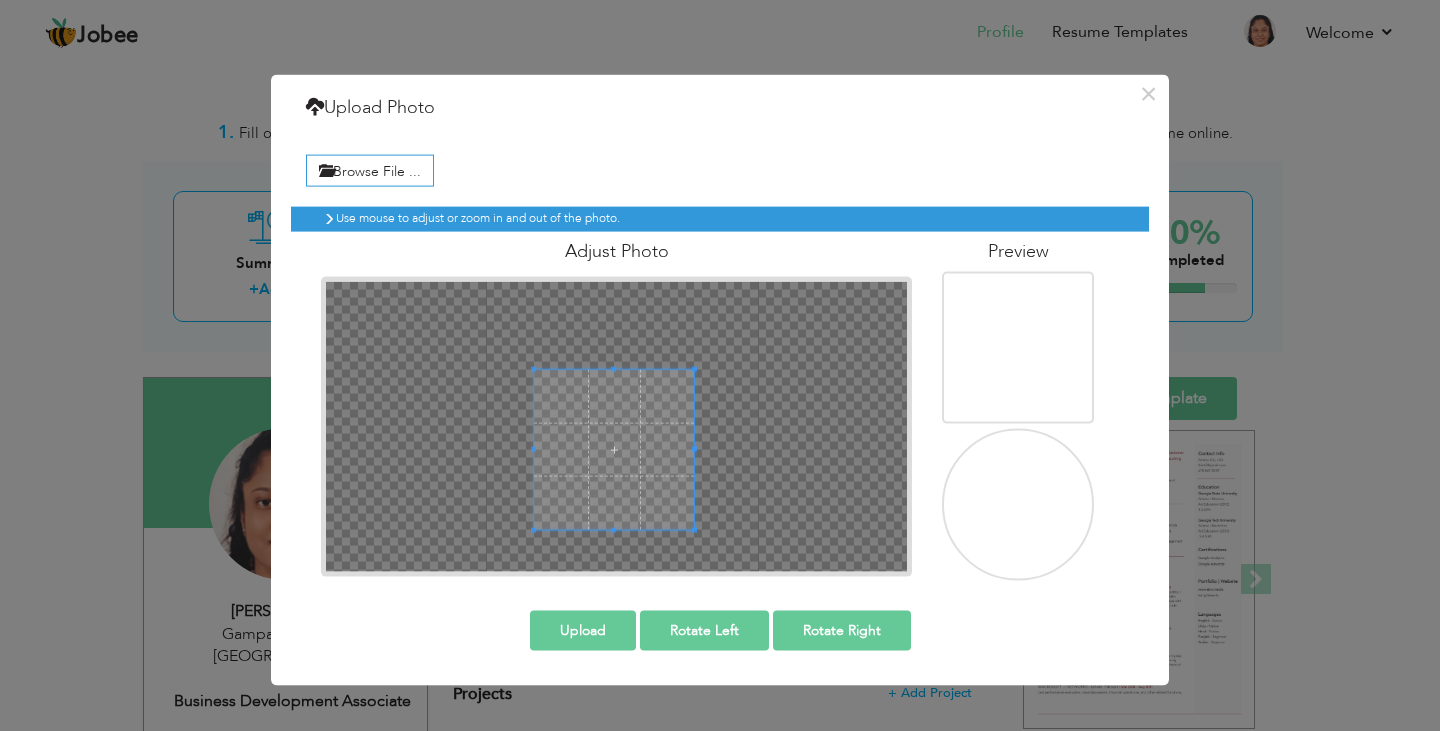 click at bounding box center [614, 450] 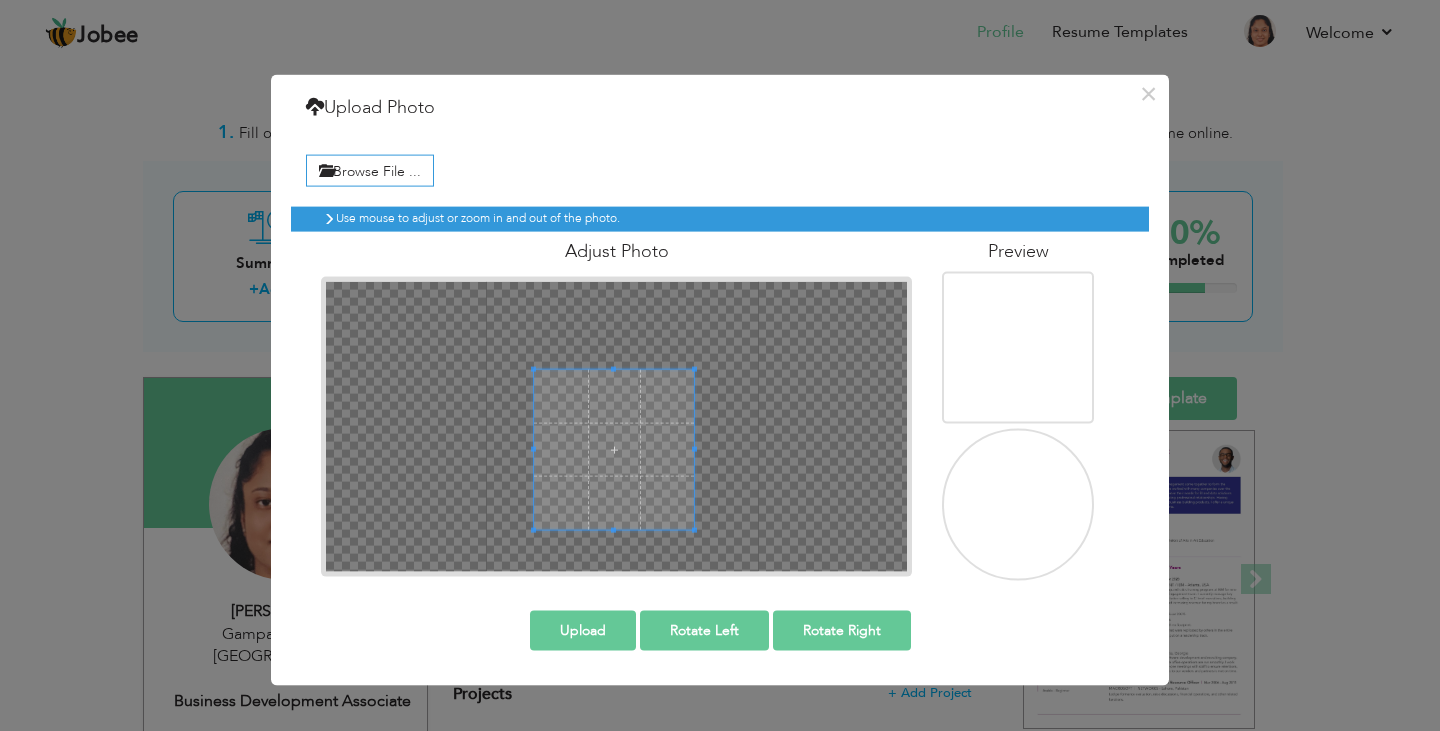click at bounding box center (614, 450) 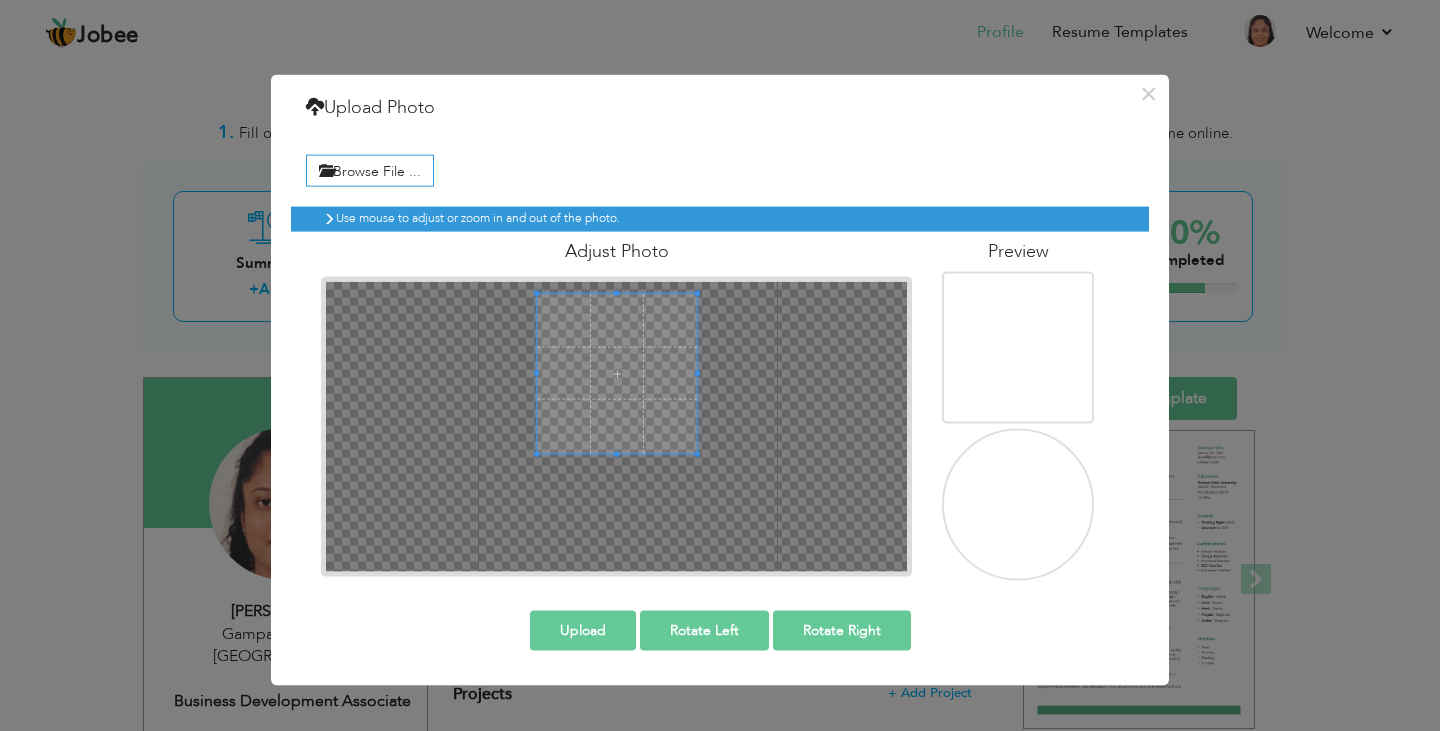 click at bounding box center [617, 373] 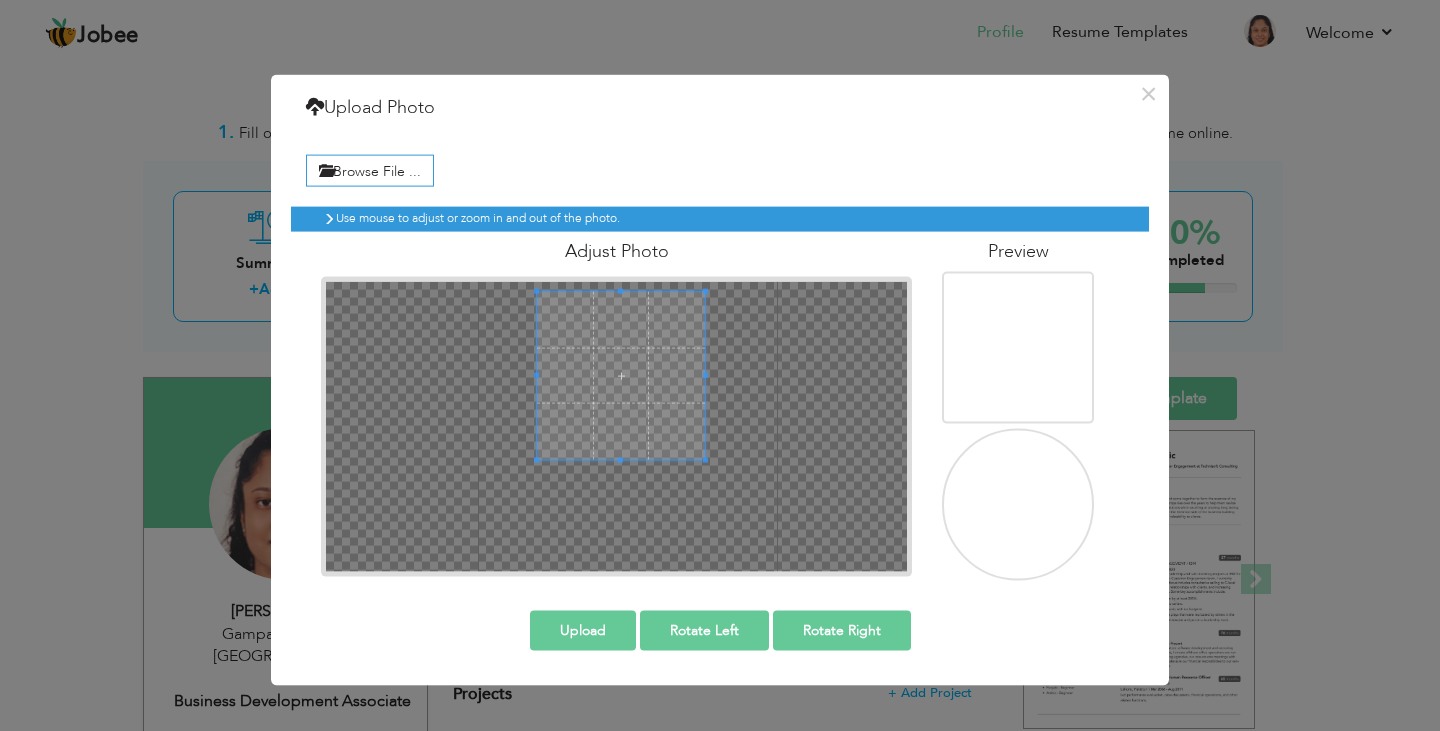 click at bounding box center [705, 460] 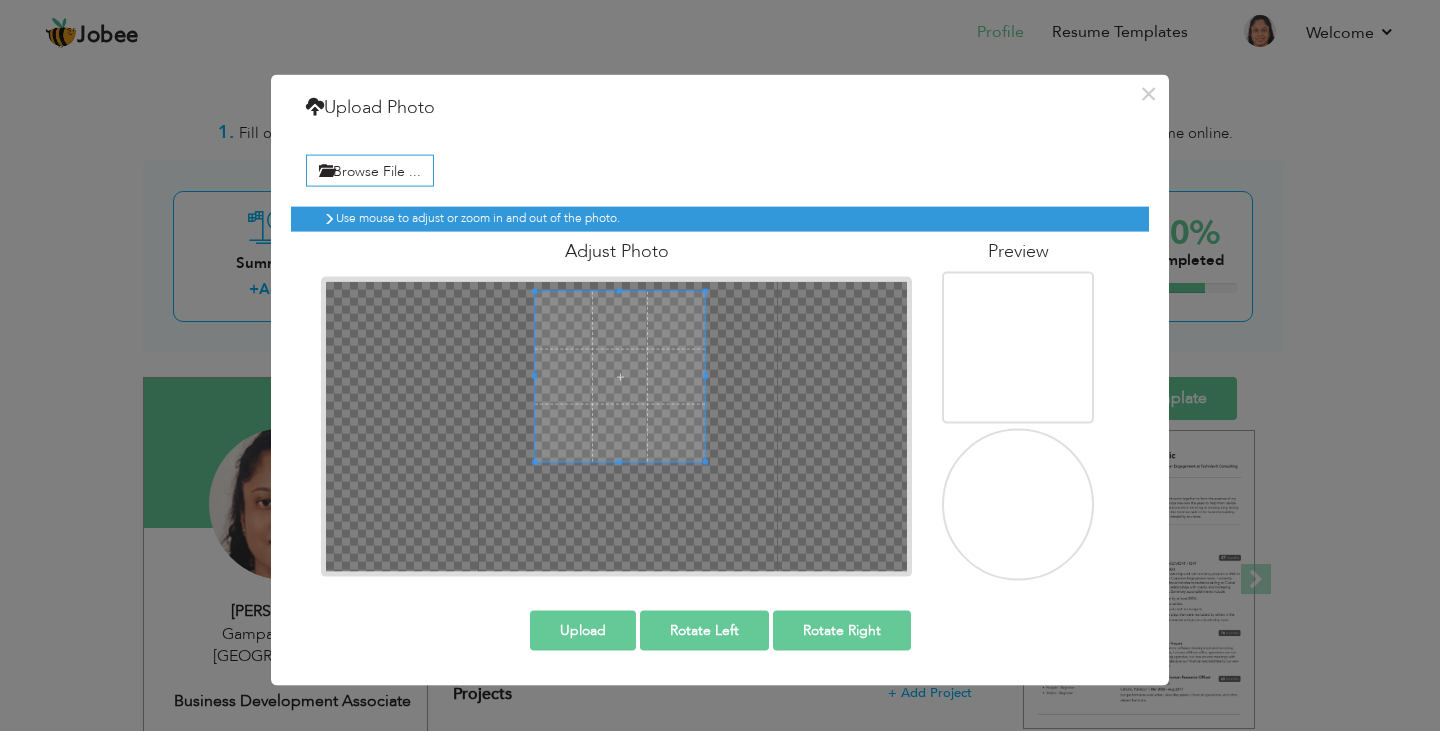 click at bounding box center (534, 462) 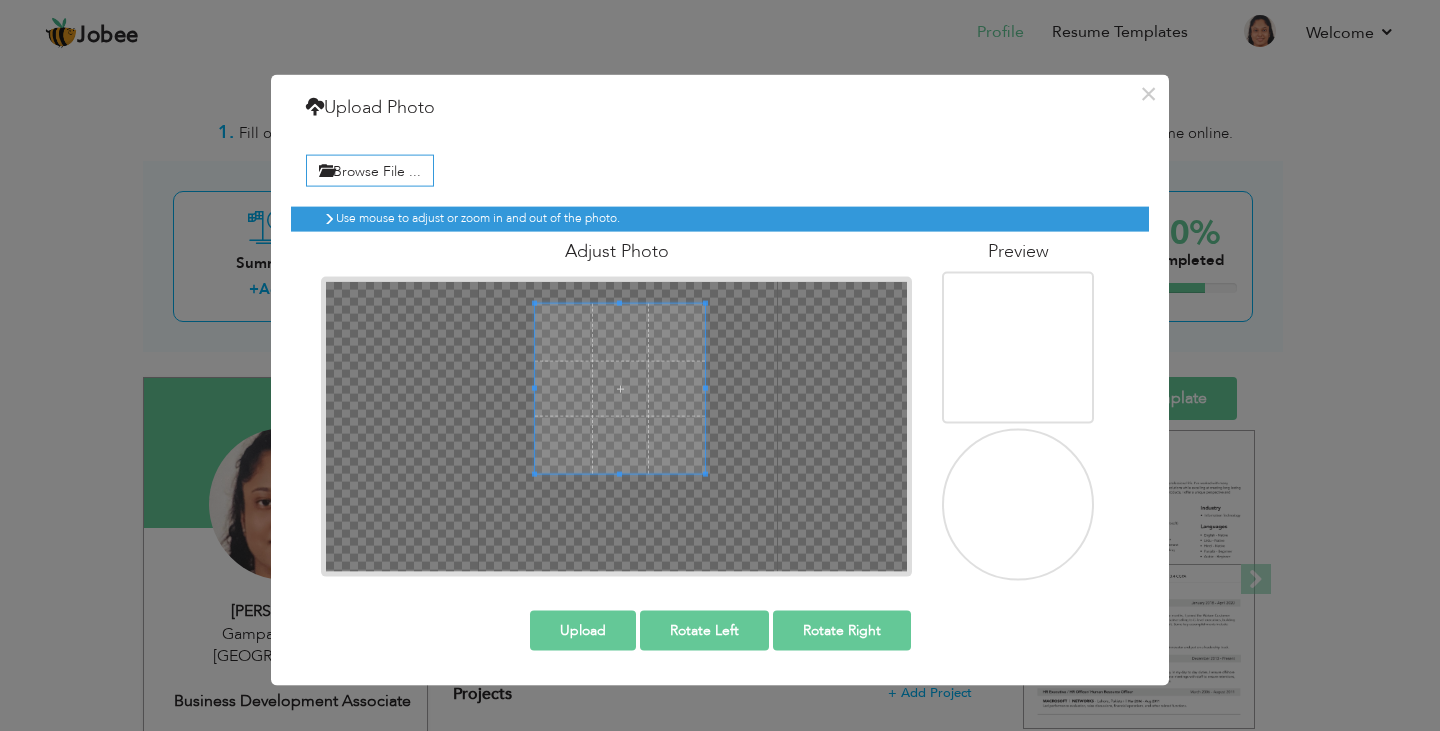 click at bounding box center (620, 389) 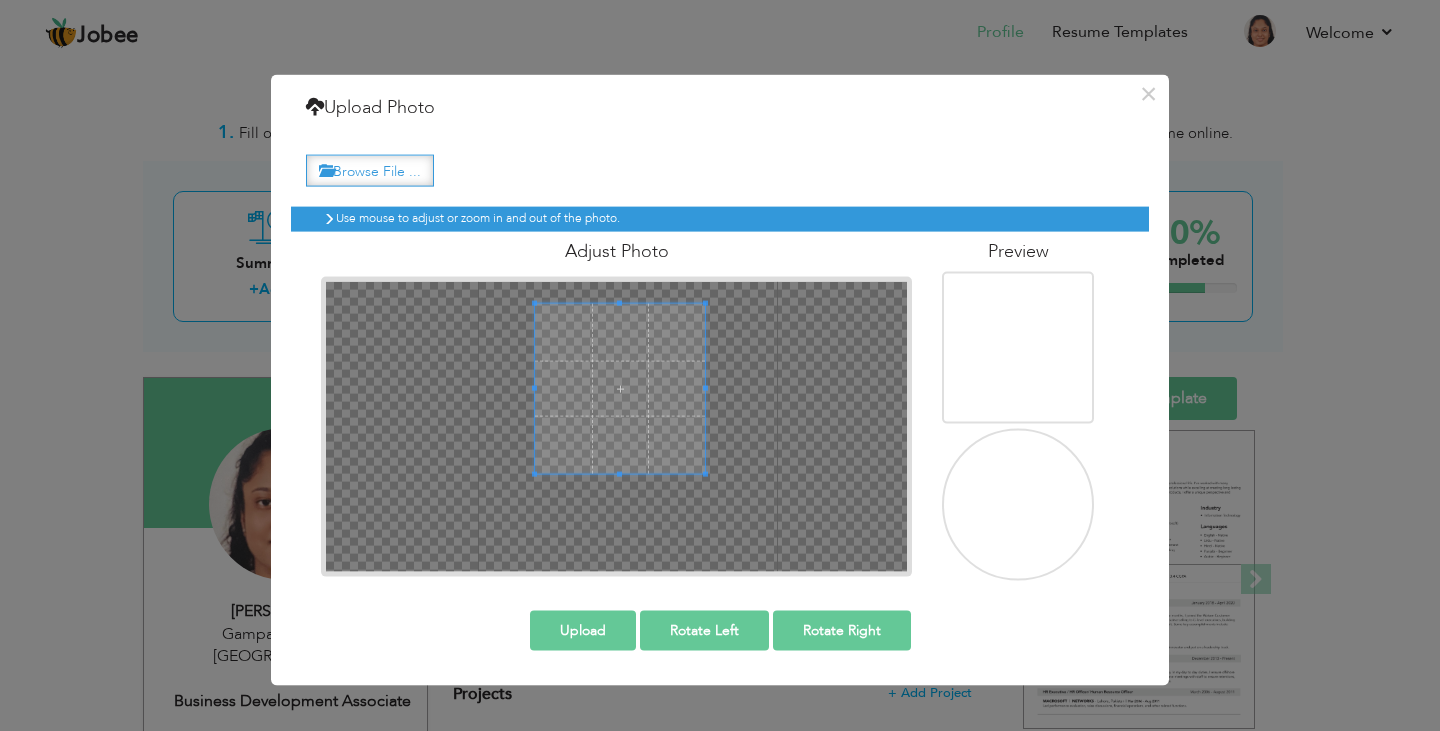 click on "Browse File ..." at bounding box center [370, 170] 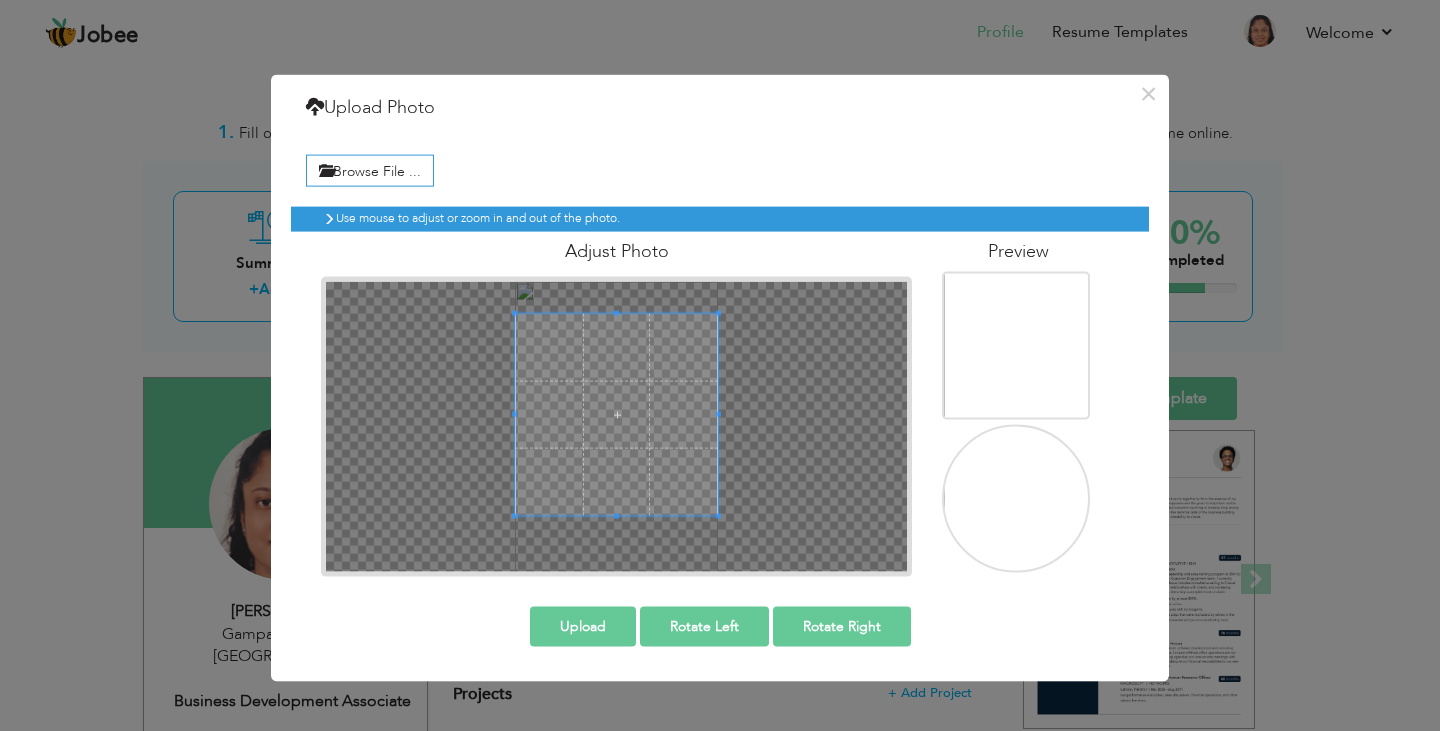click on "Use mouse to adjust or zoom in and out of the photo.
Adjust Photo" at bounding box center [720, 383] 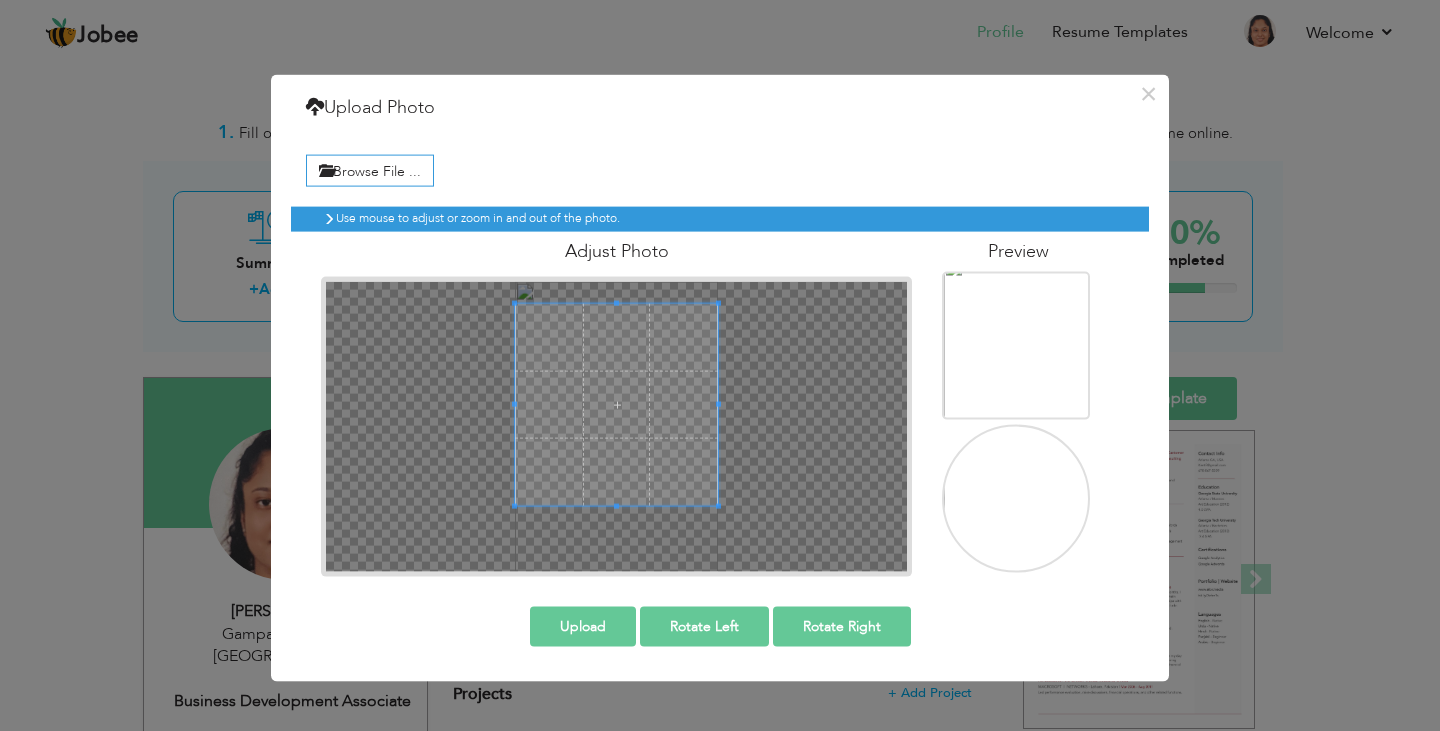 click at bounding box center [616, 404] 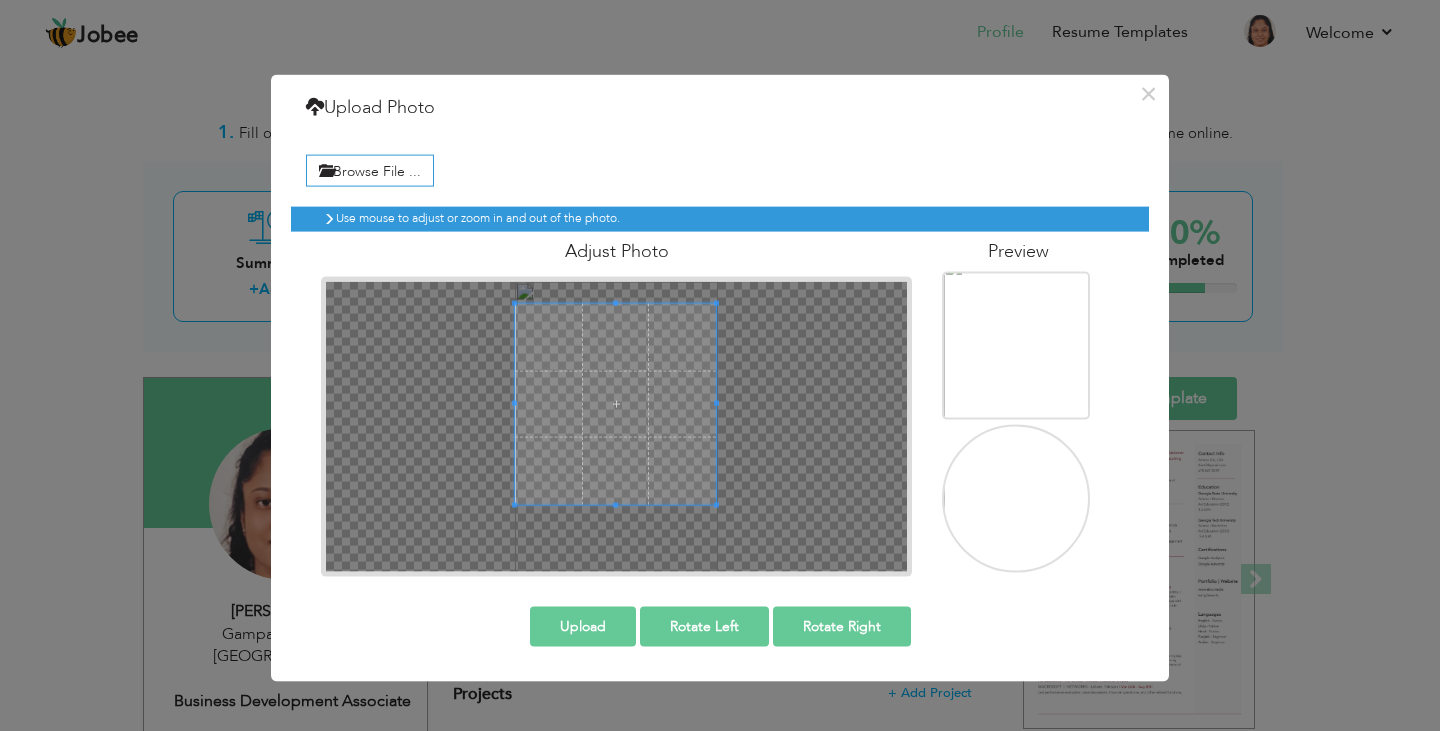 click at bounding box center (616, 426) 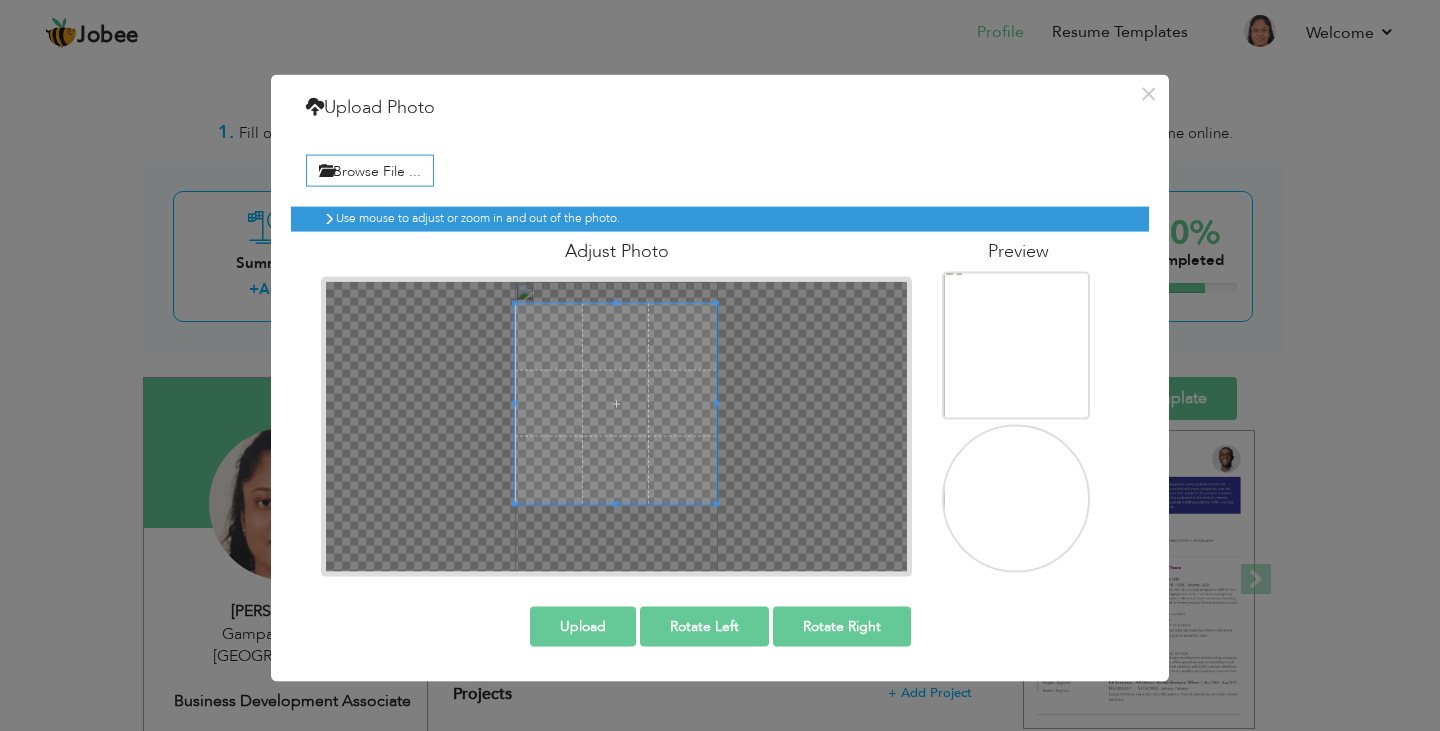 click at bounding box center [616, 426] 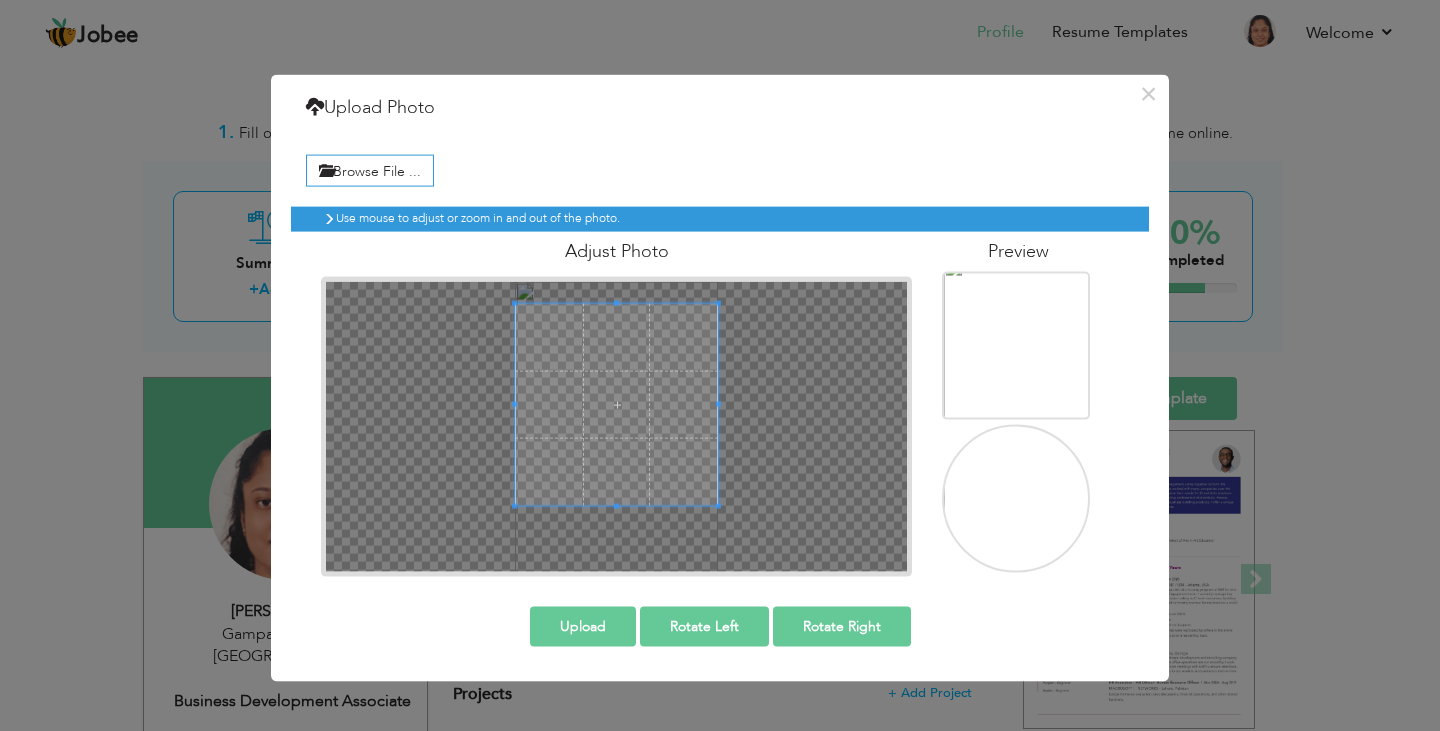 click on "Upload" at bounding box center (583, 626) 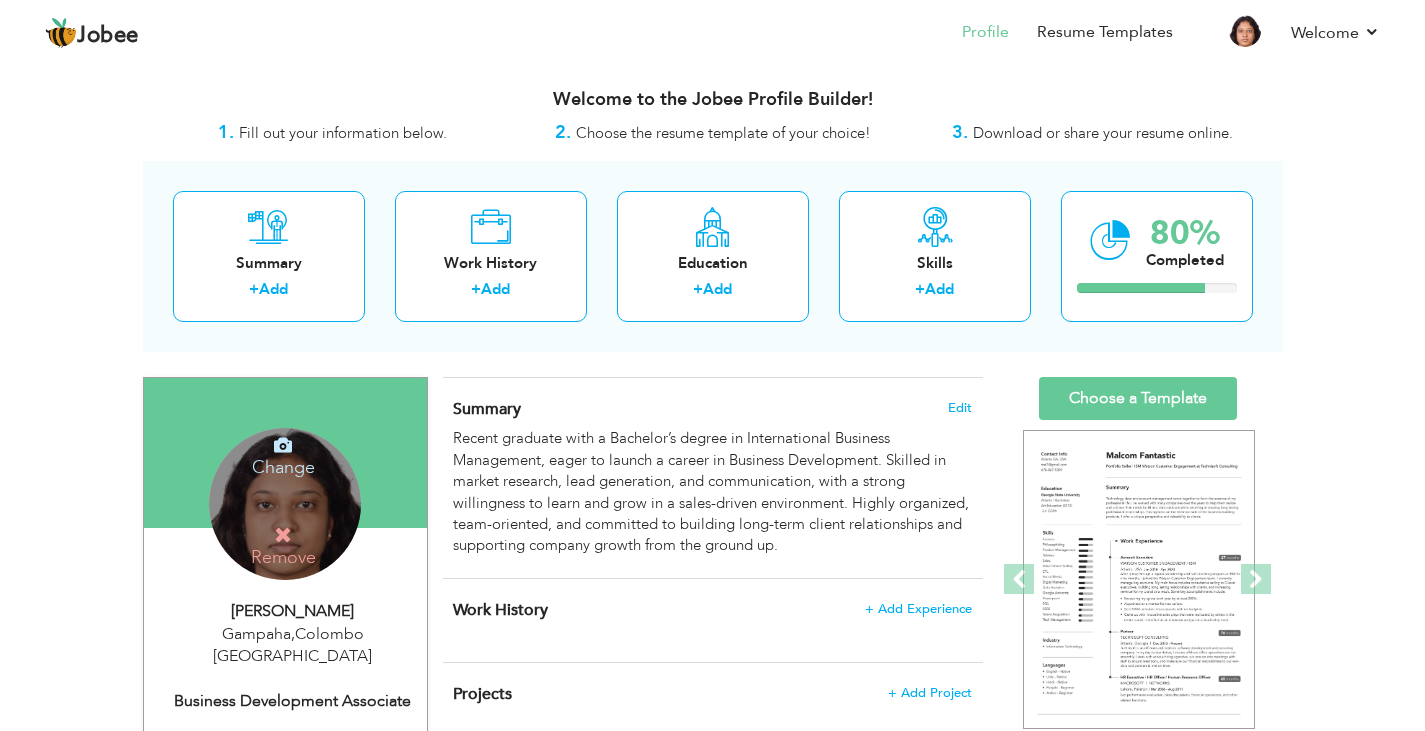 click on "Change" at bounding box center (283, 454) 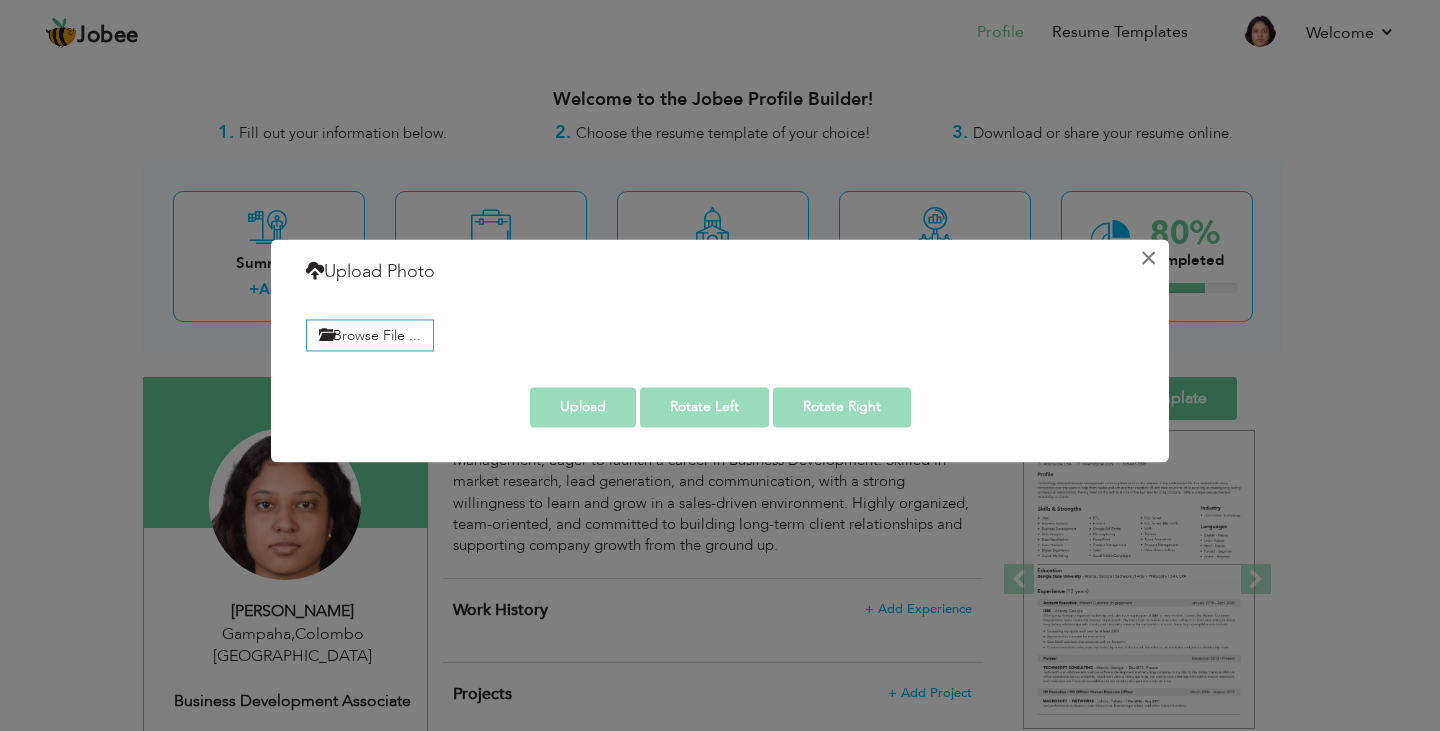 click on "×" at bounding box center (1148, 258) 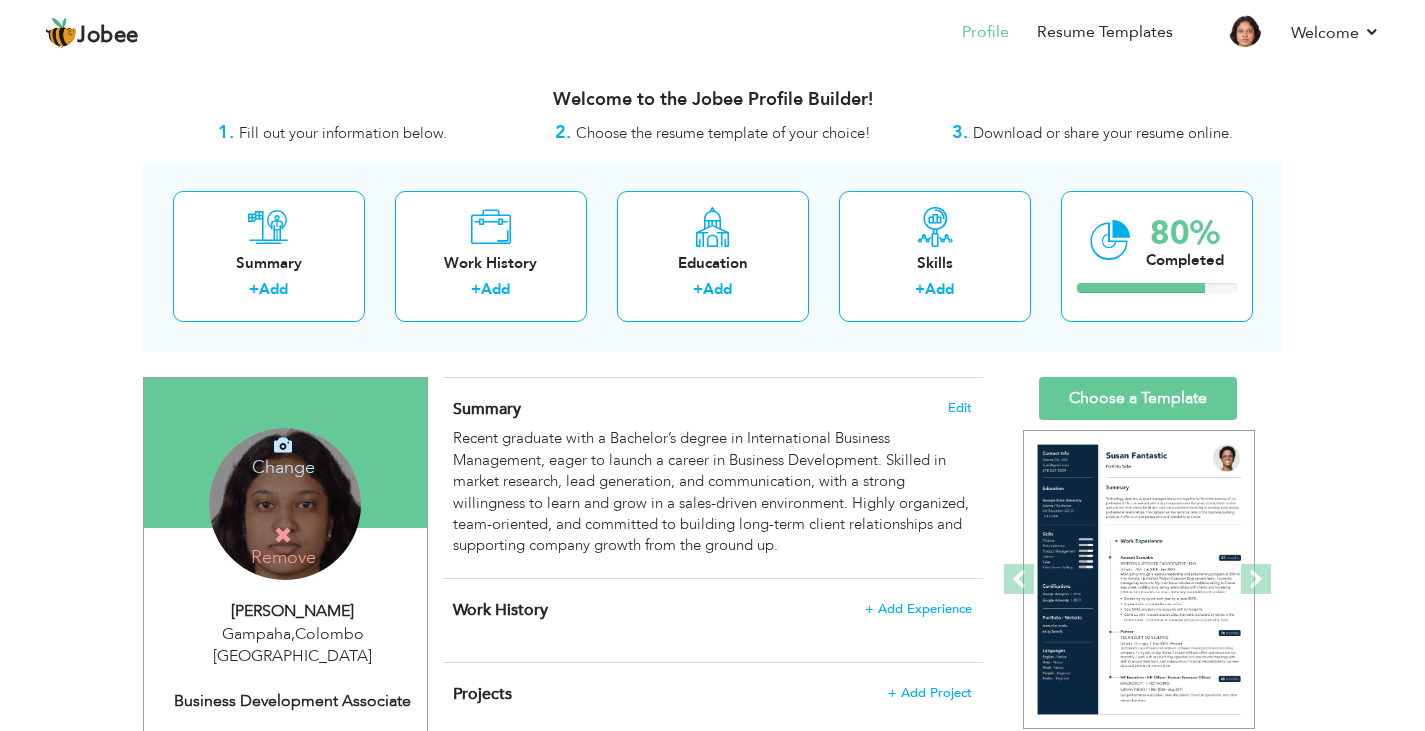 click at bounding box center [283, 535] 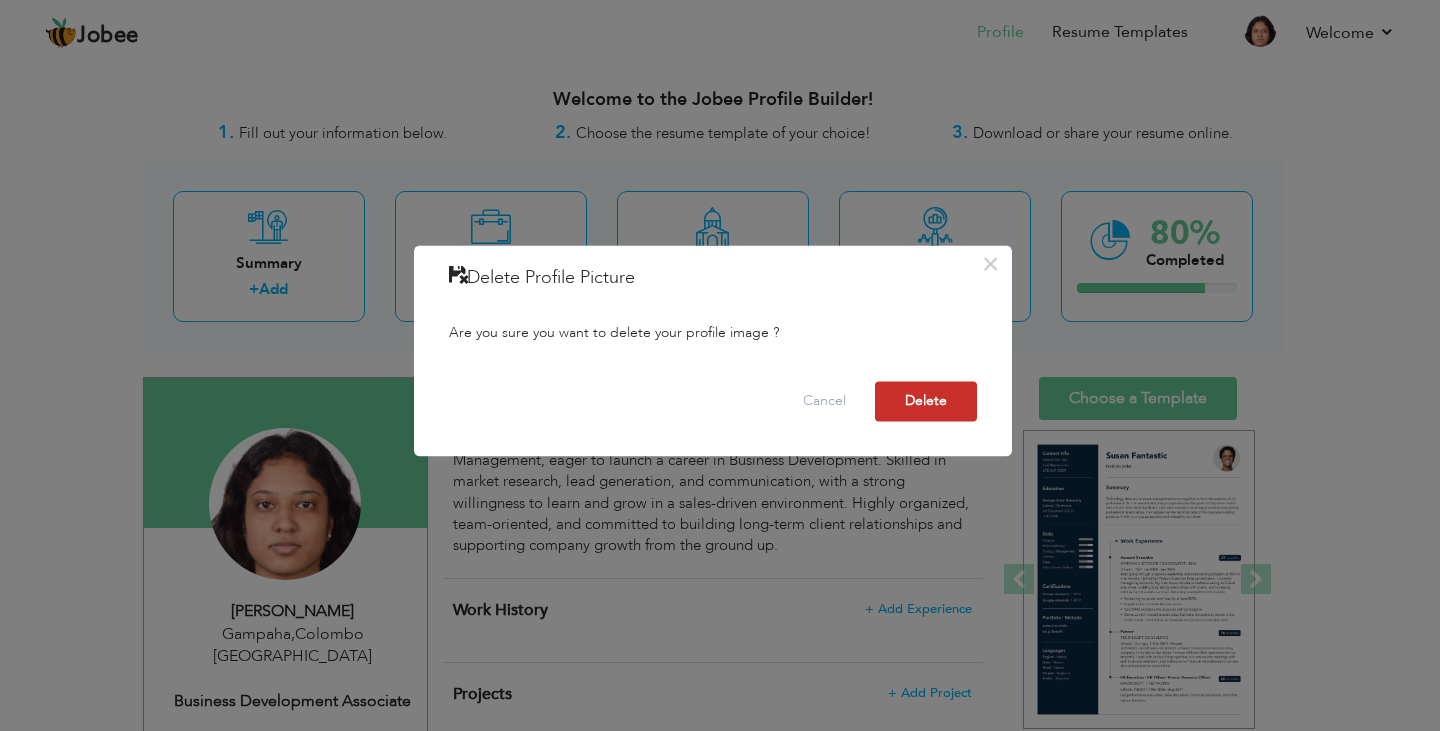 click on "Delete" at bounding box center (926, 401) 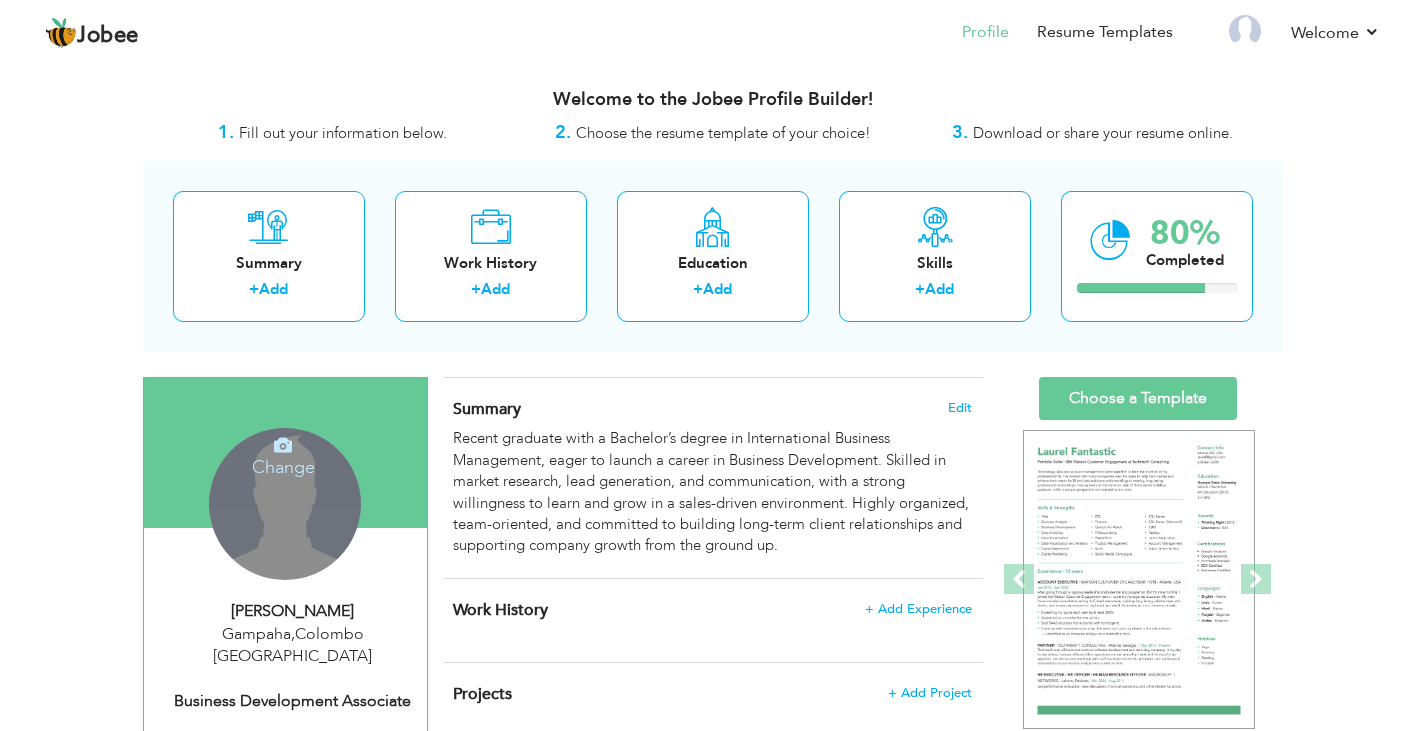 click on "Change" at bounding box center (283, 454) 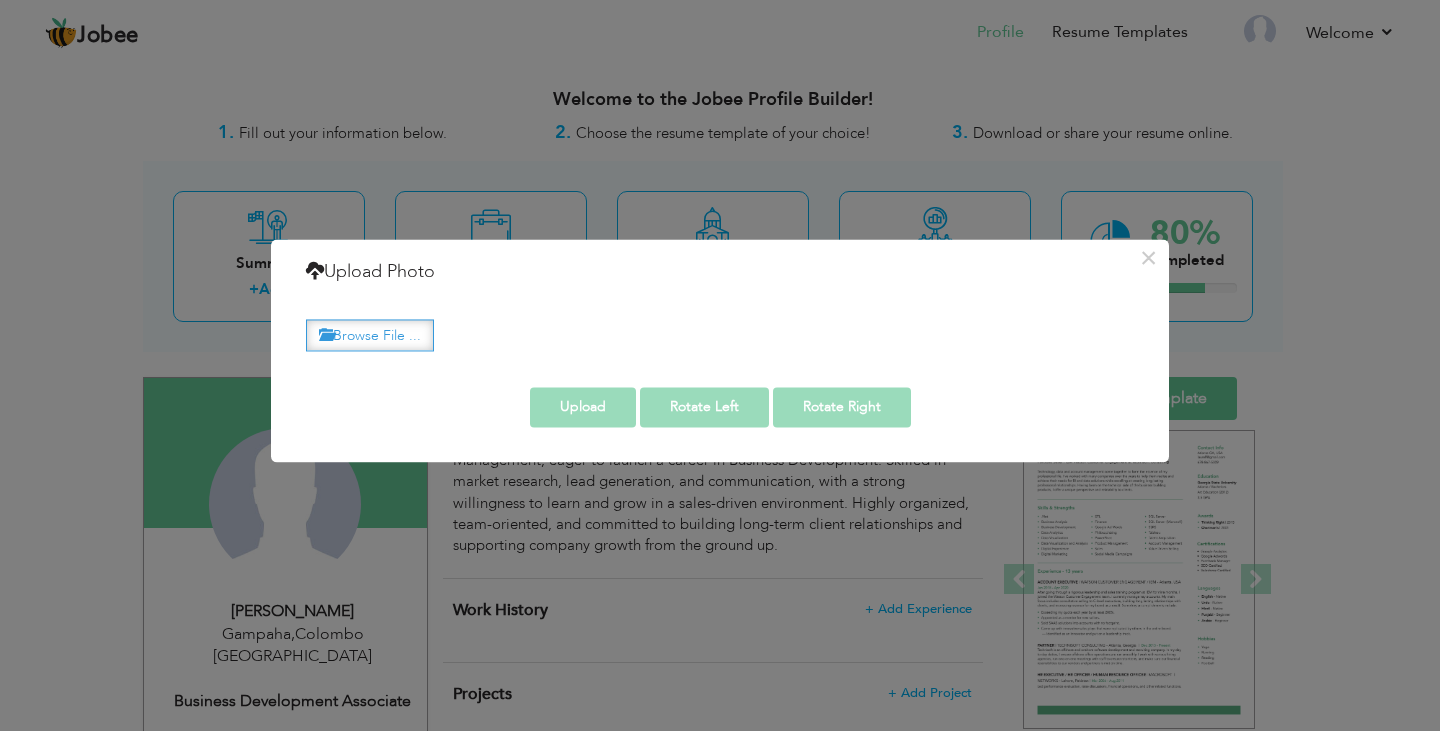 click on "Browse File ..." at bounding box center [370, 335] 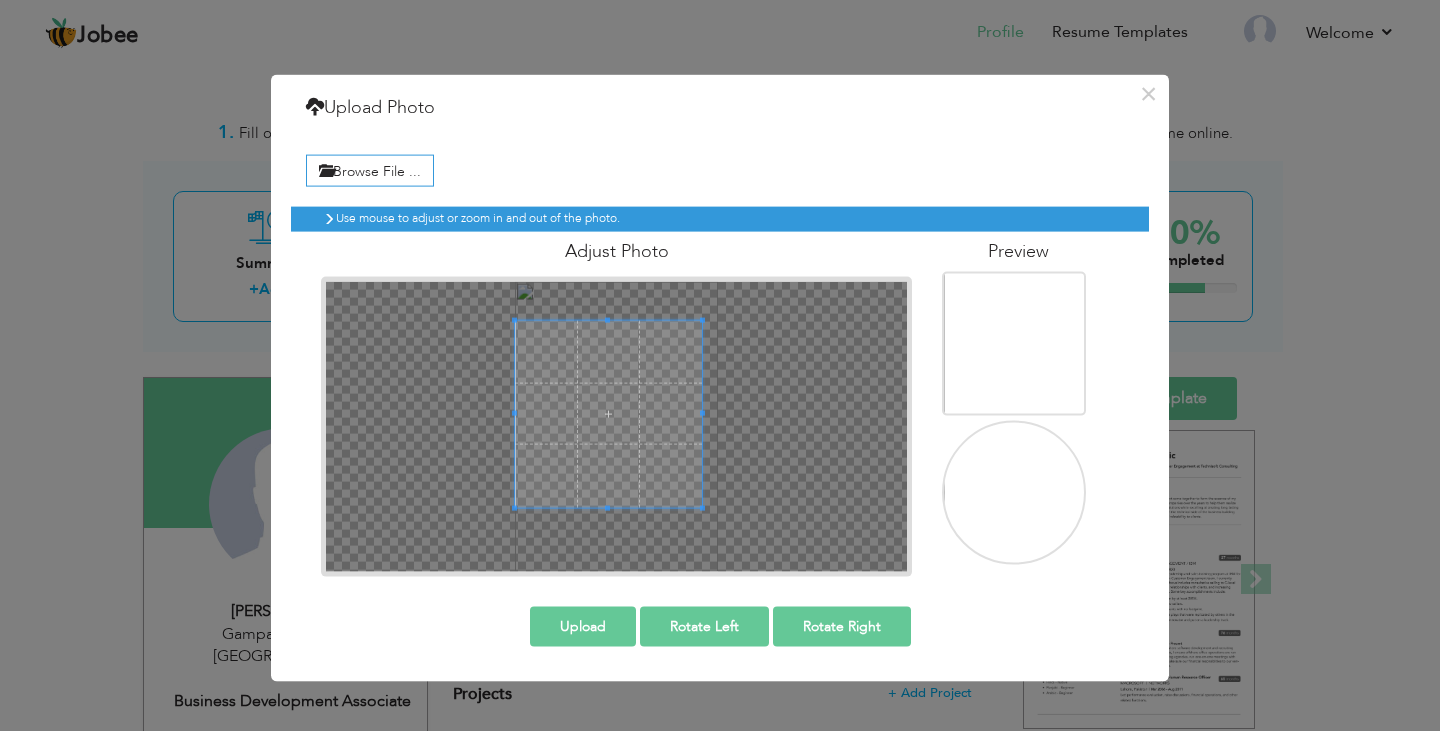 click at bounding box center (616, 426) 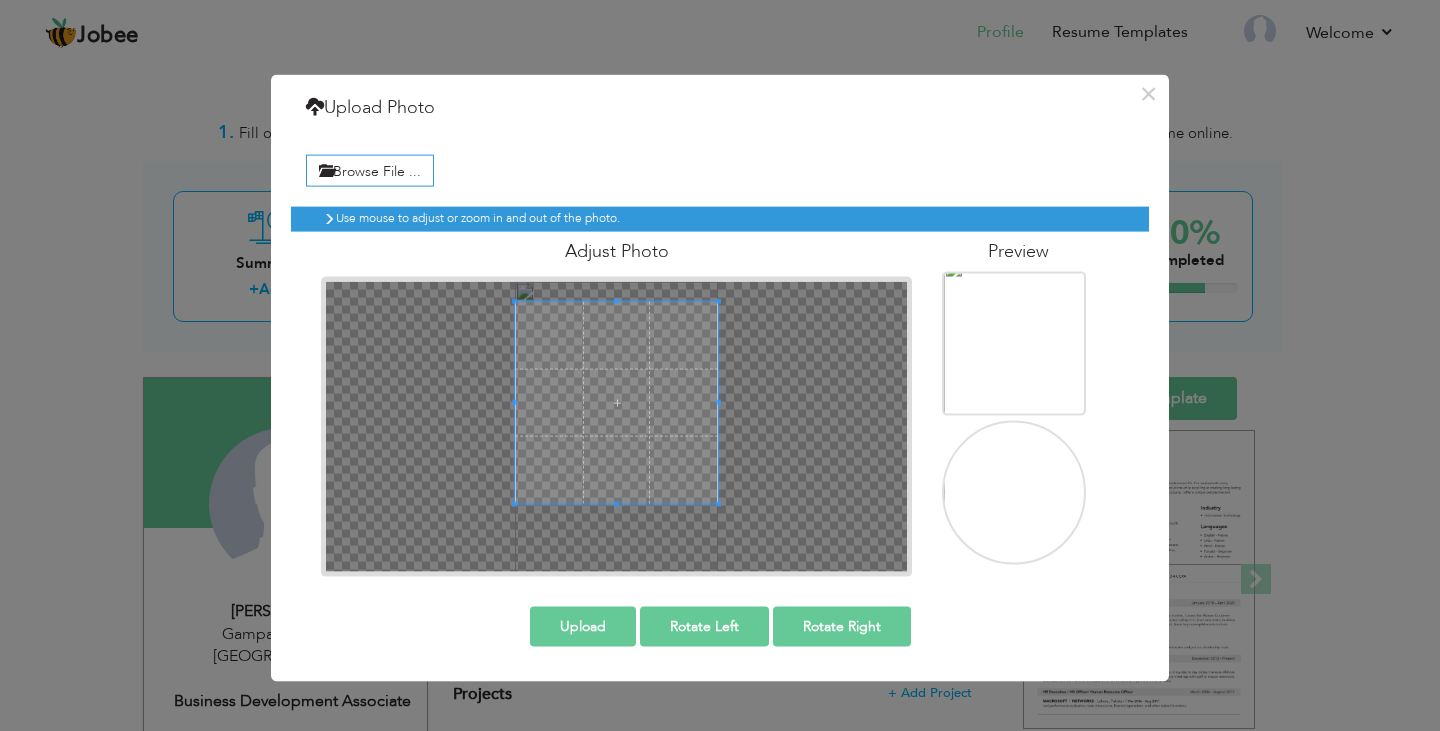 click at bounding box center [616, 402] 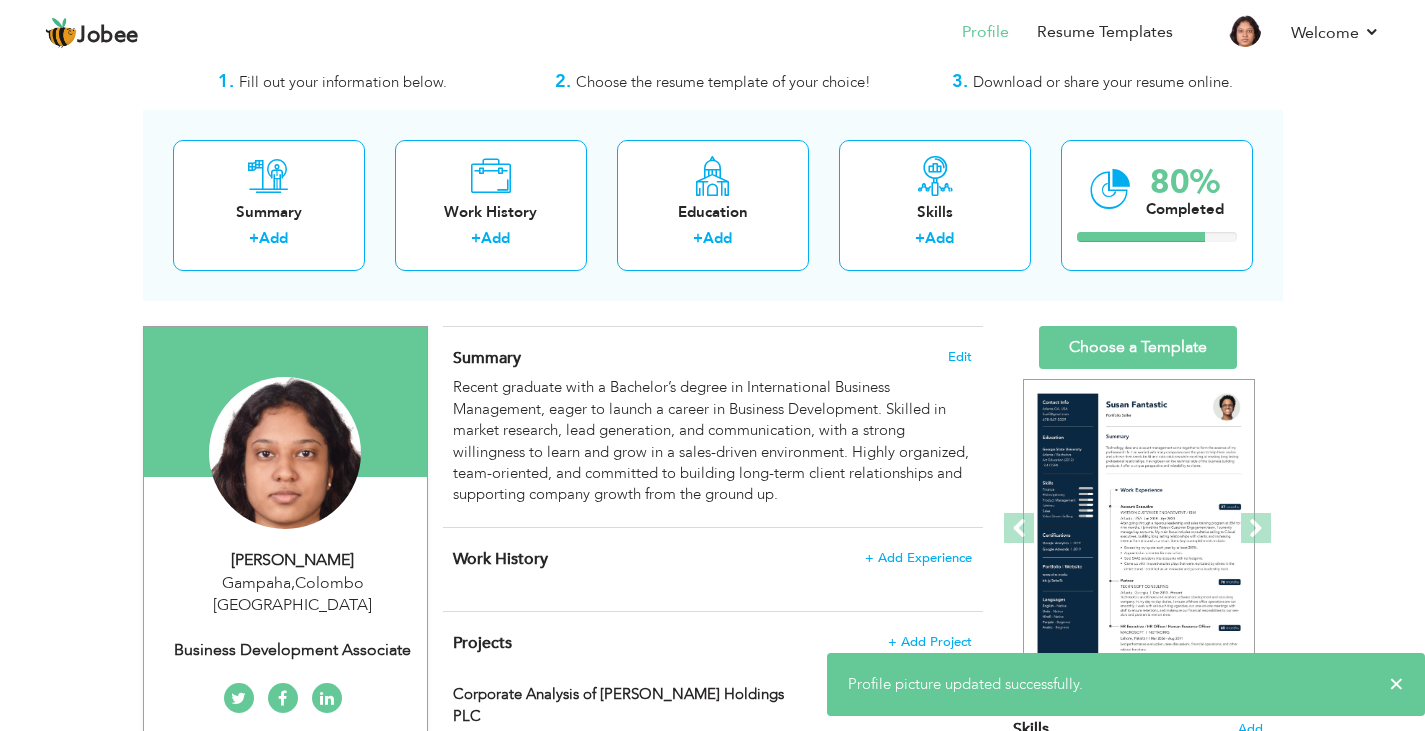 scroll, scrollTop: 52, scrollLeft: 0, axis: vertical 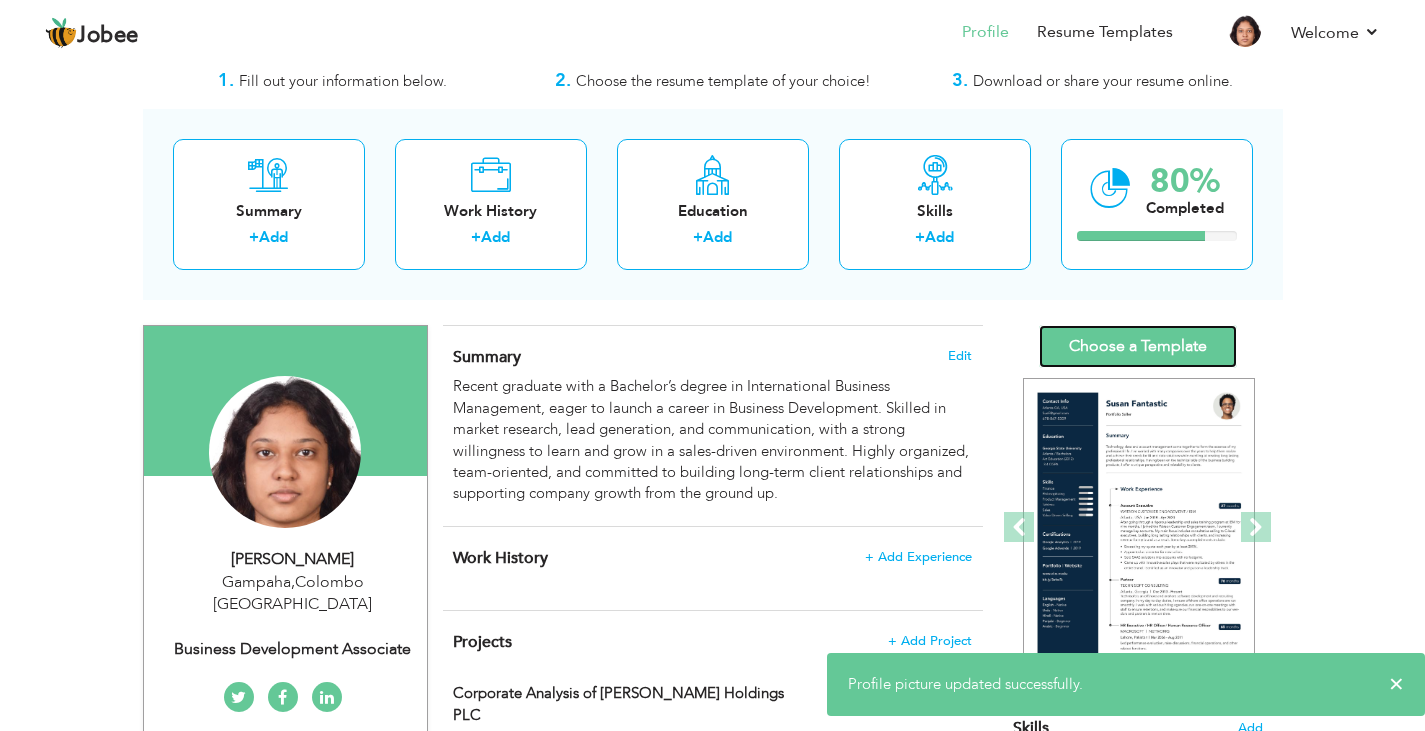 click on "Choose a Template" at bounding box center (1138, 346) 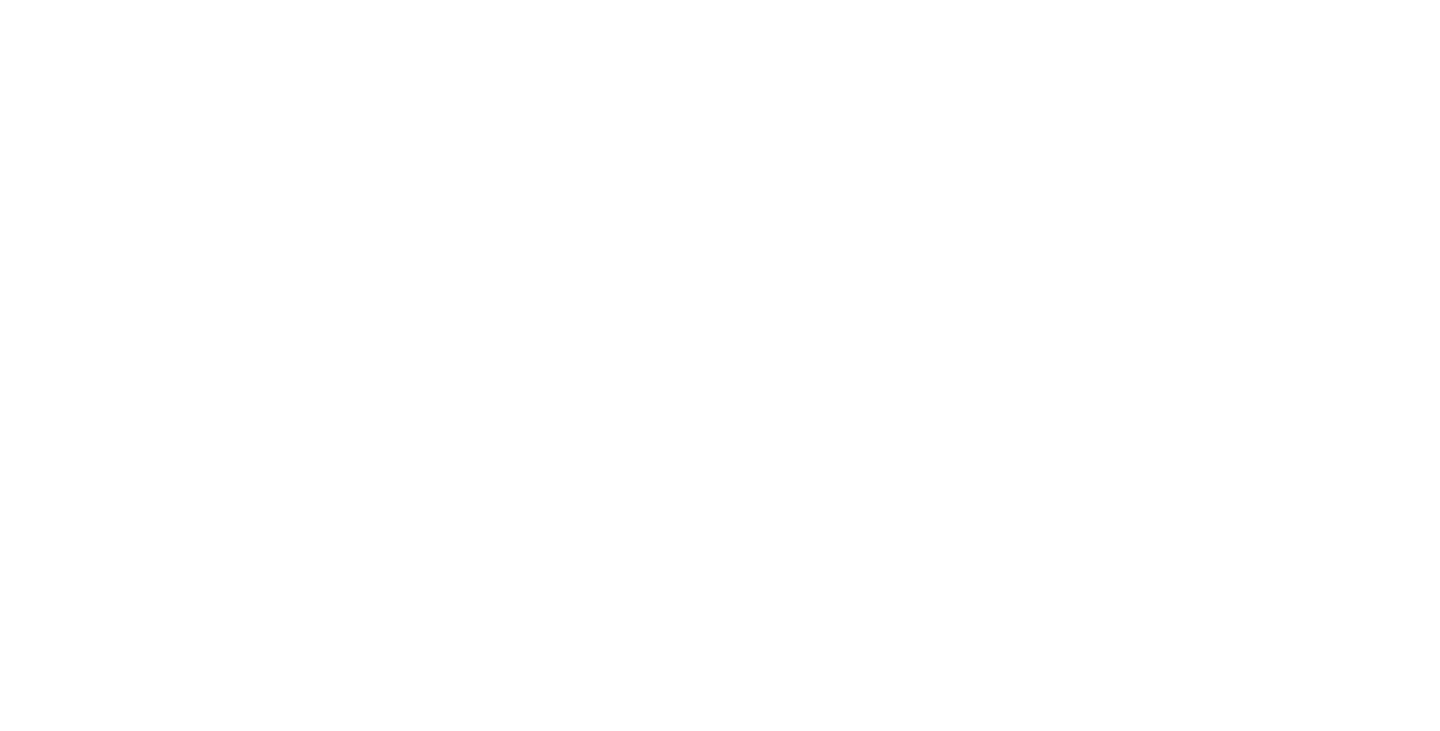 scroll, scrollTop: 0, scrollLeft: 0, axis: both 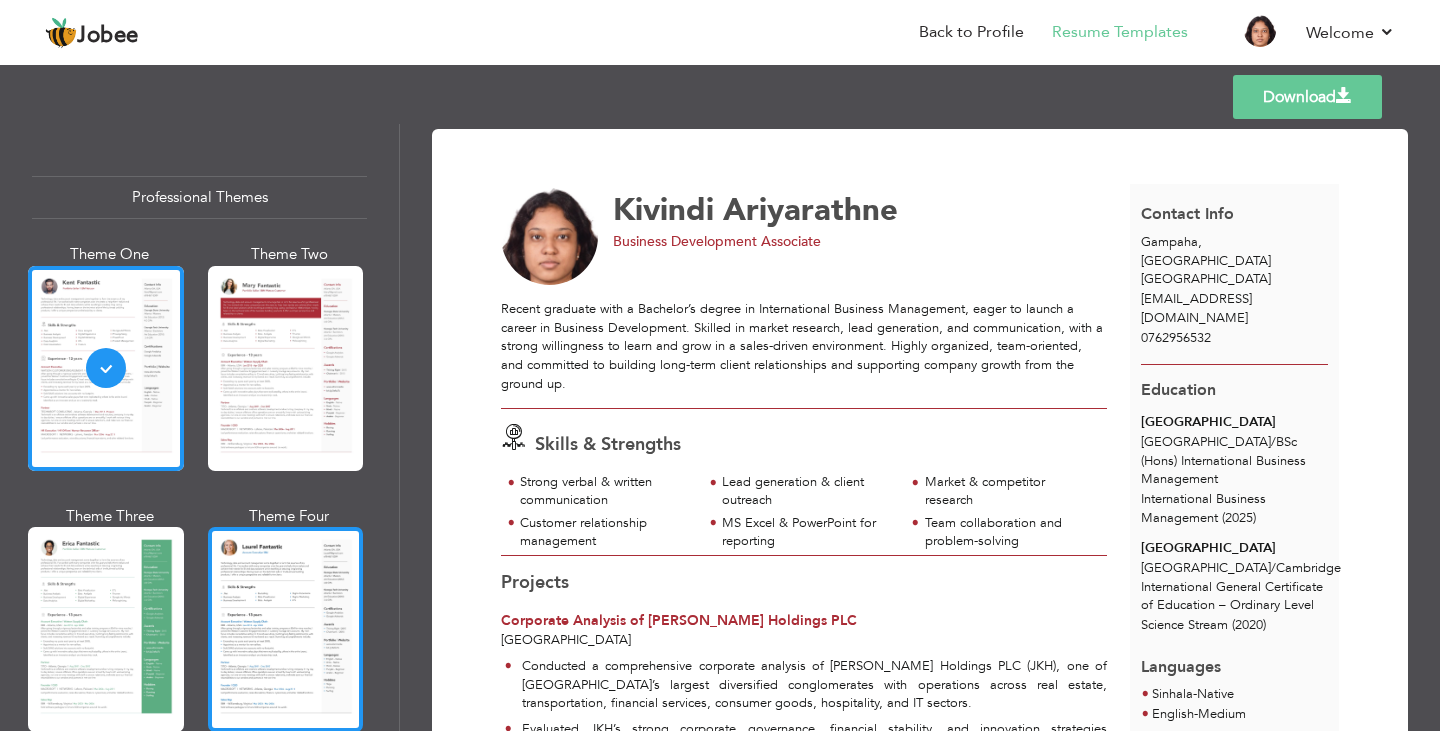 click at bounding box center [286, 629] 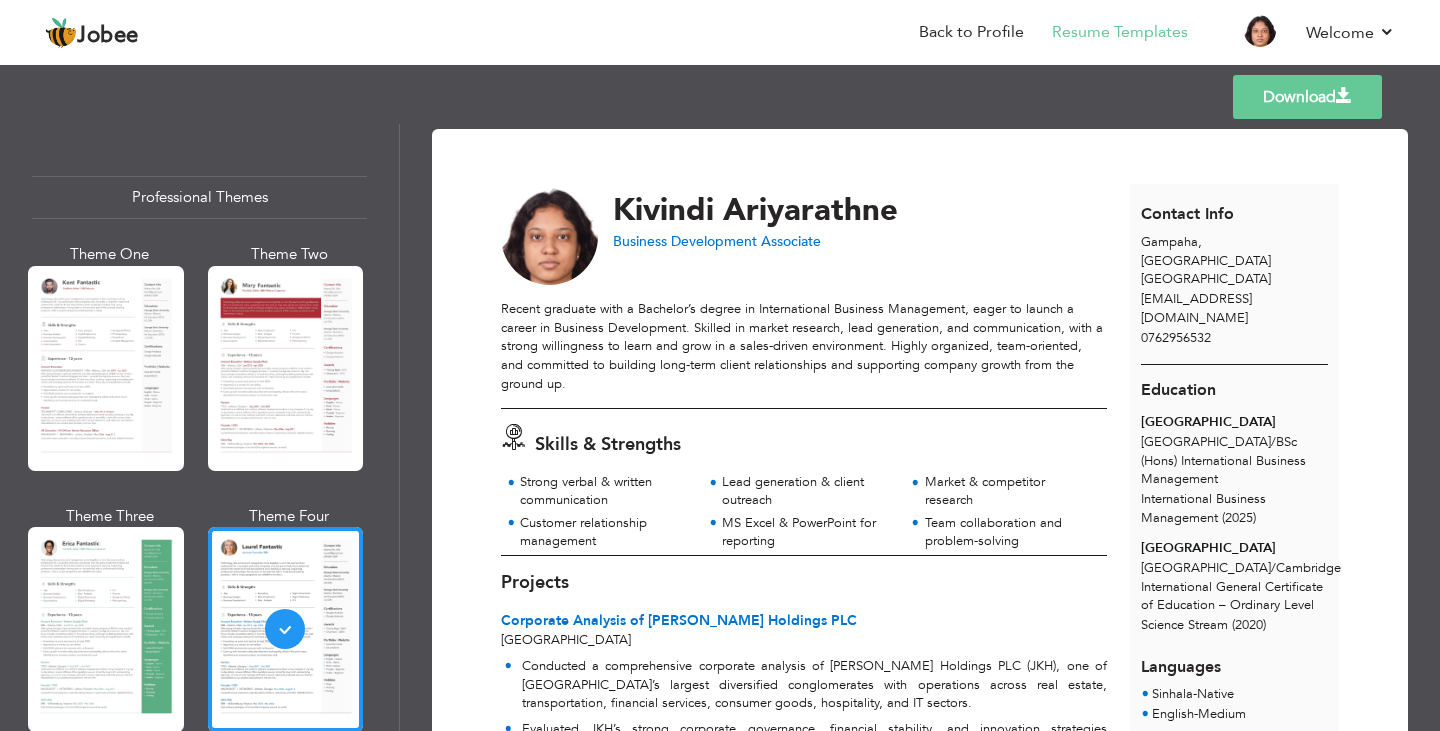 click on "Download" at bounding box center (1307, 97) 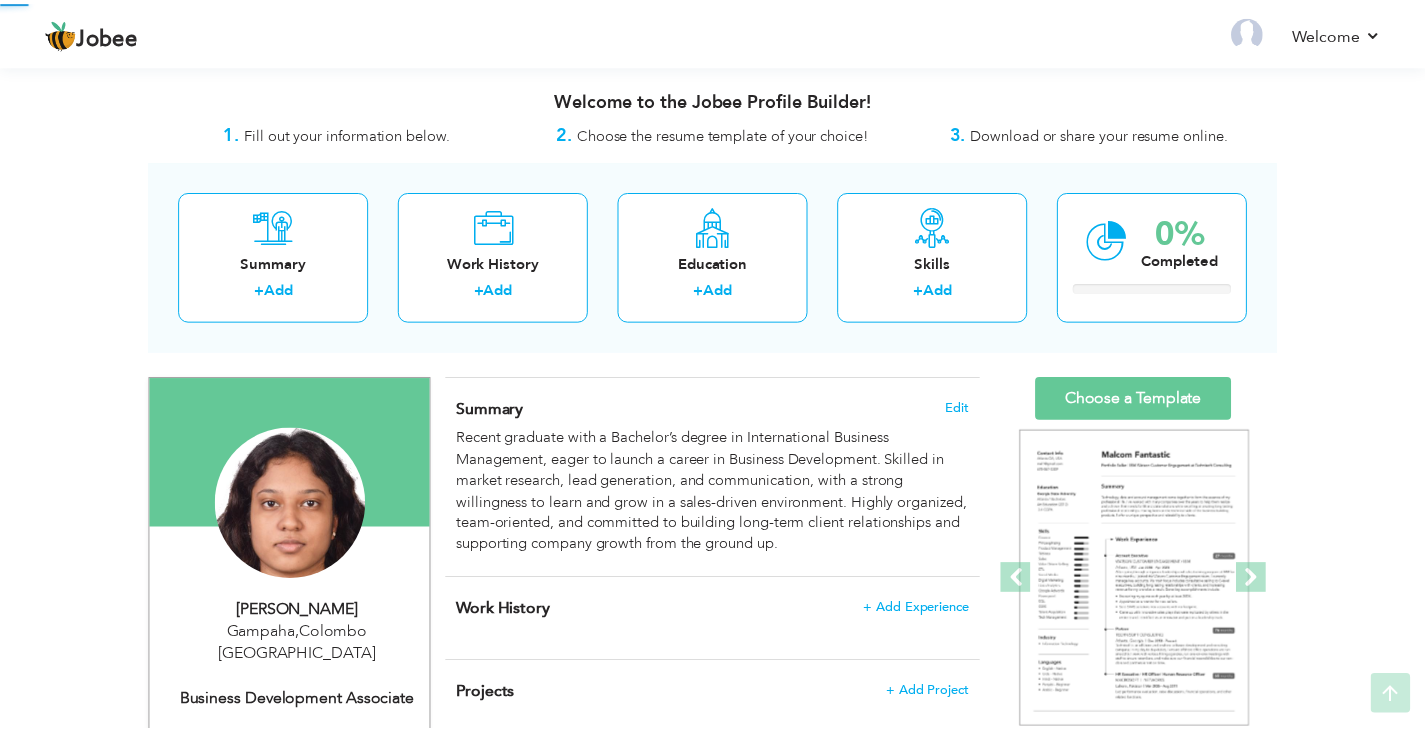 scroll, scrollTop: 333, scrollLeft: 0, axis: vertical 